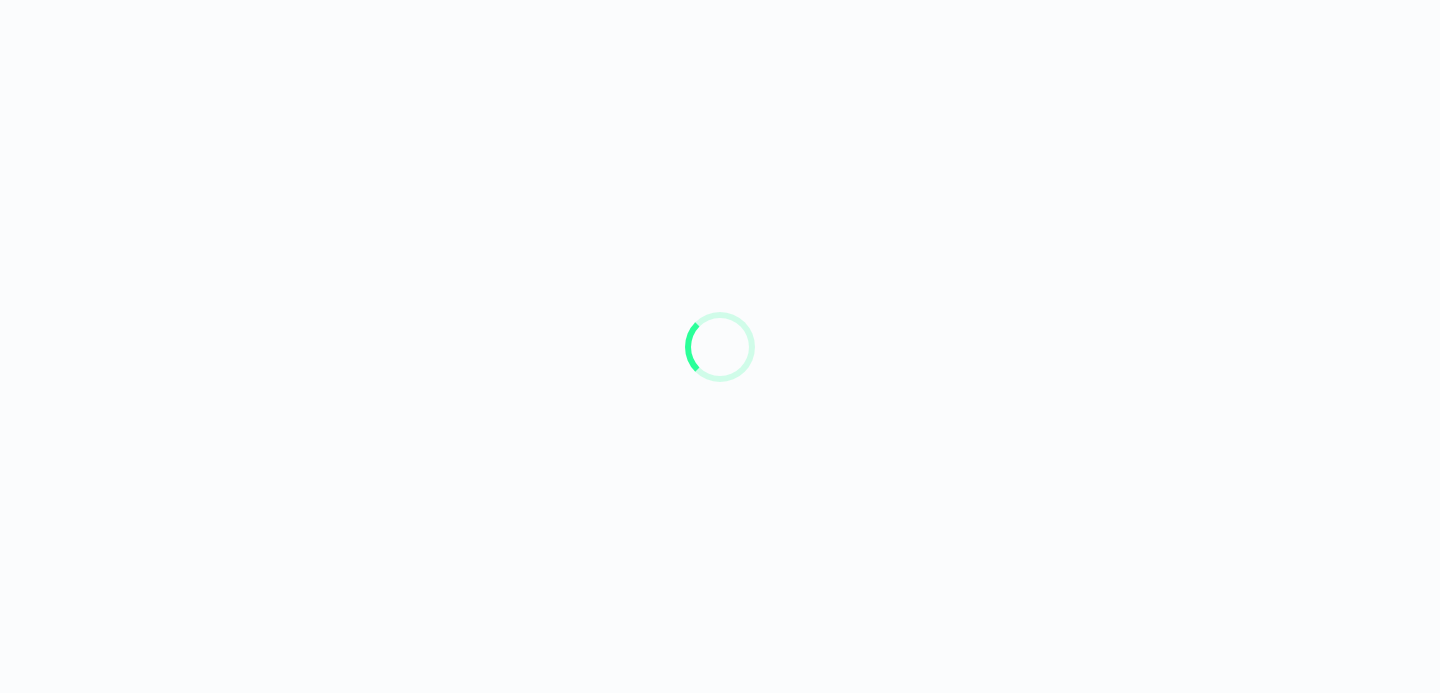 scroll, scrollTop: 0, scrollLeft: 0, axis: both 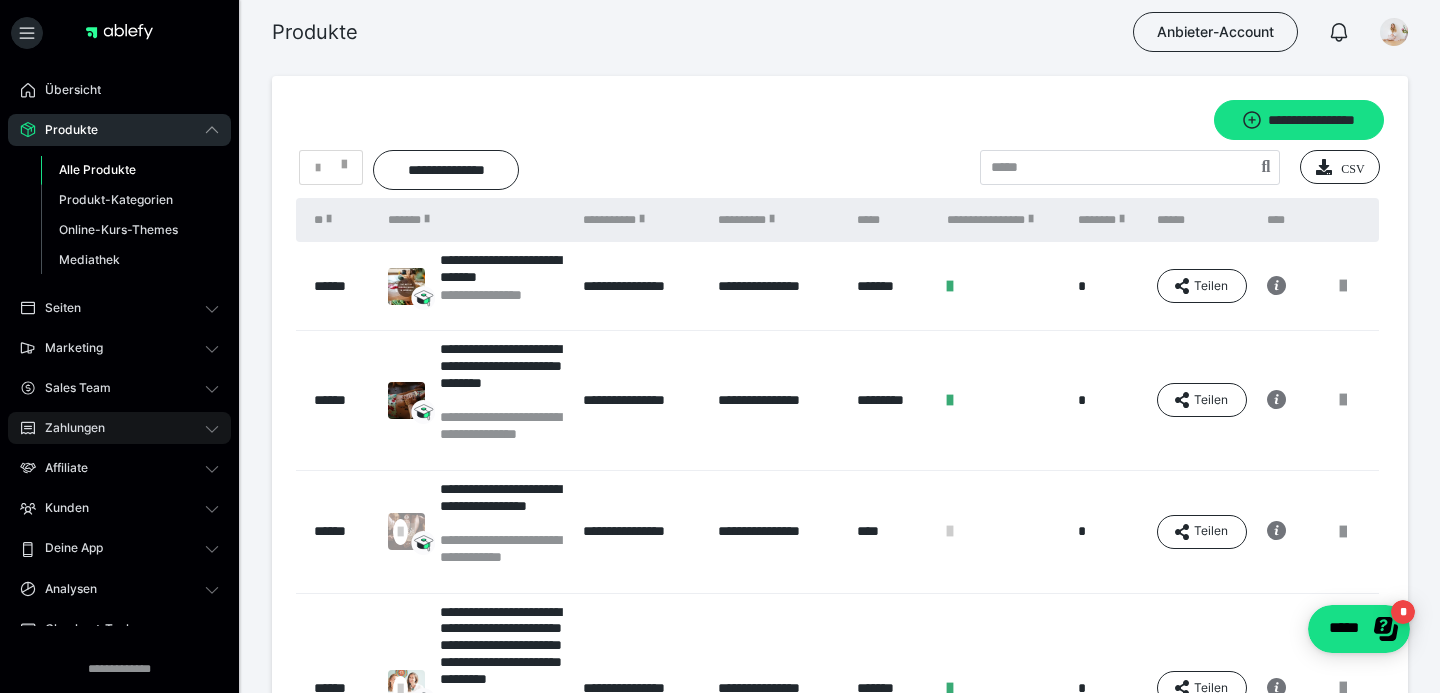 click on "Zahlungen" at bounding box center [68, 428] 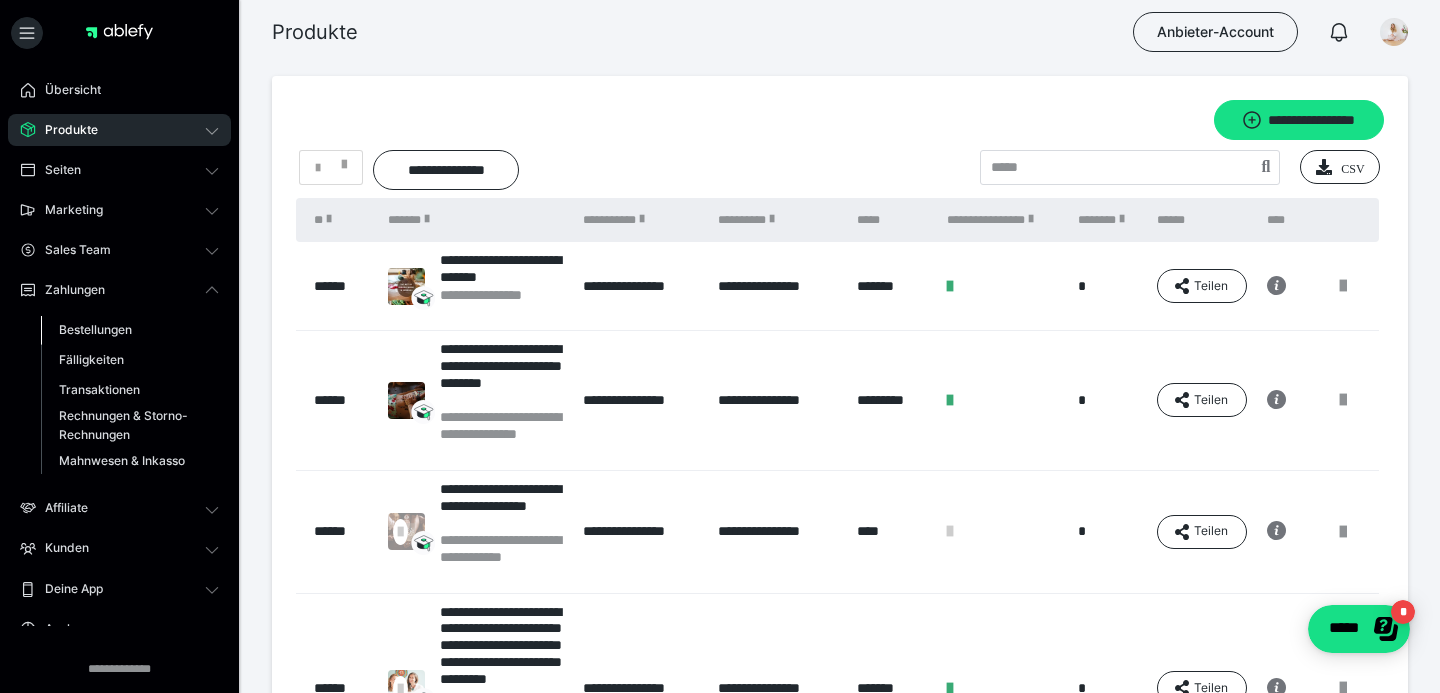click on "Bestellungen" at bounding box center [95, 329] 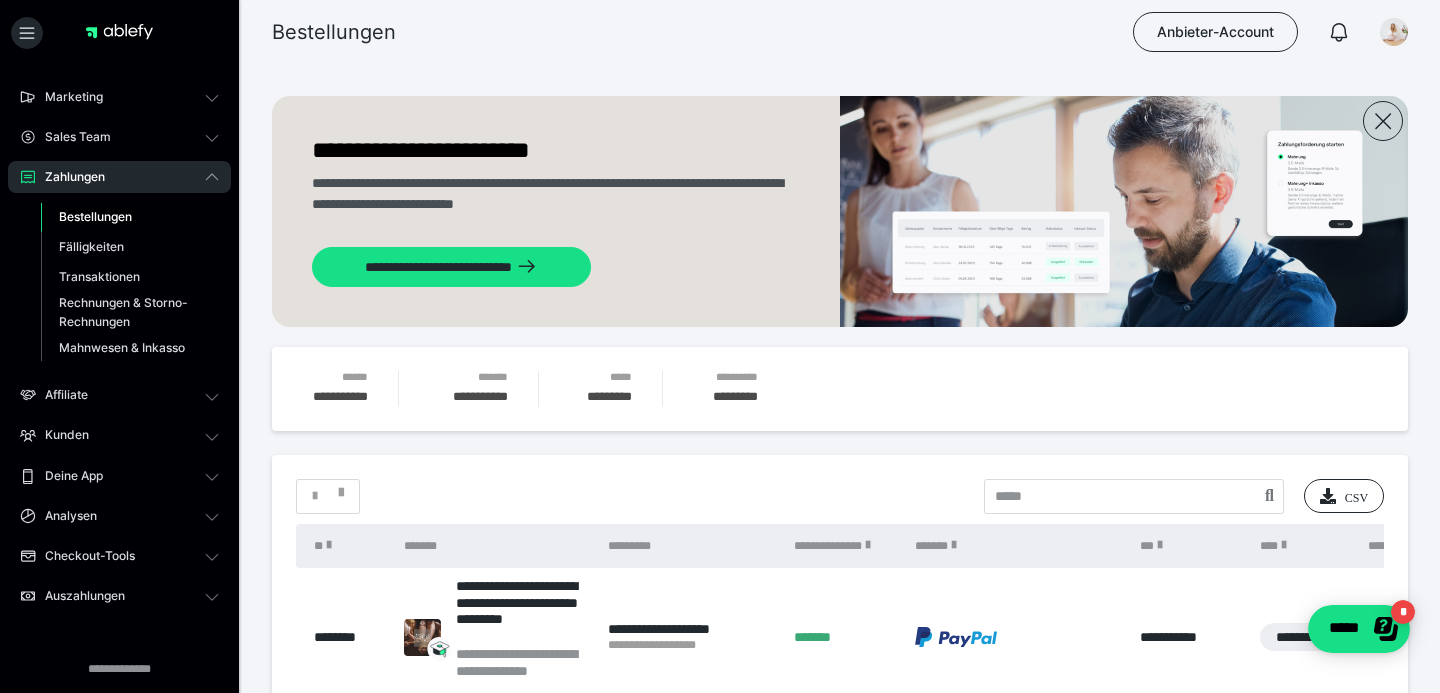 scroll, scrollTop: 225, scrollLeft: 0, axis: vertical 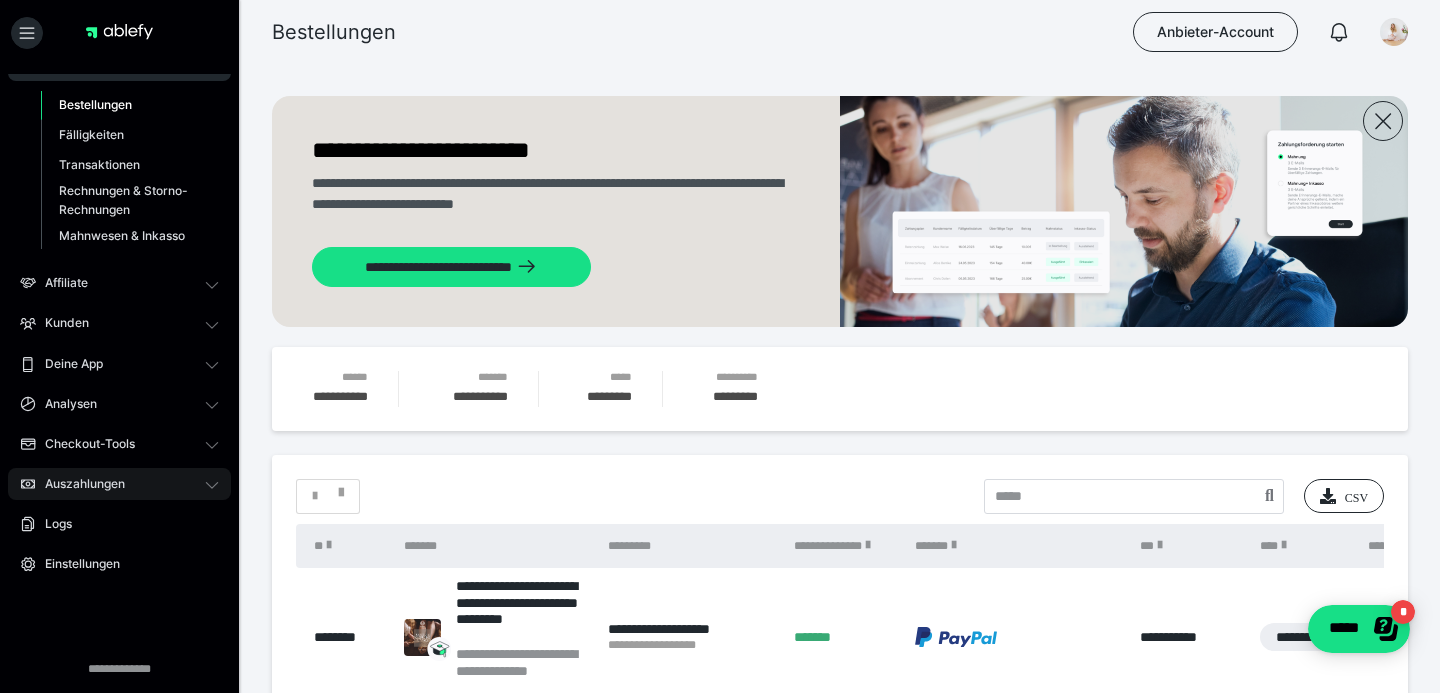 click on "Auszahlungen" at bounding box center (78, 484) 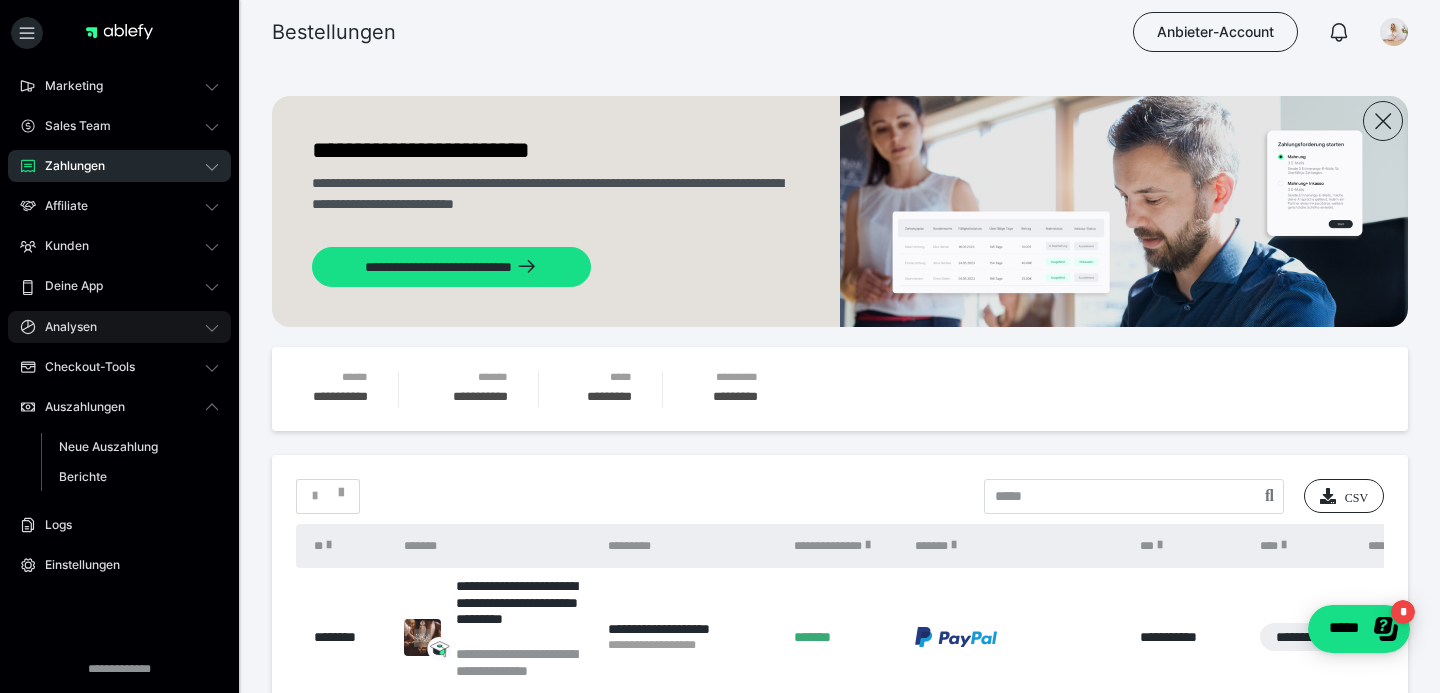 click on "Analysen" at bounding box center (64, 327) 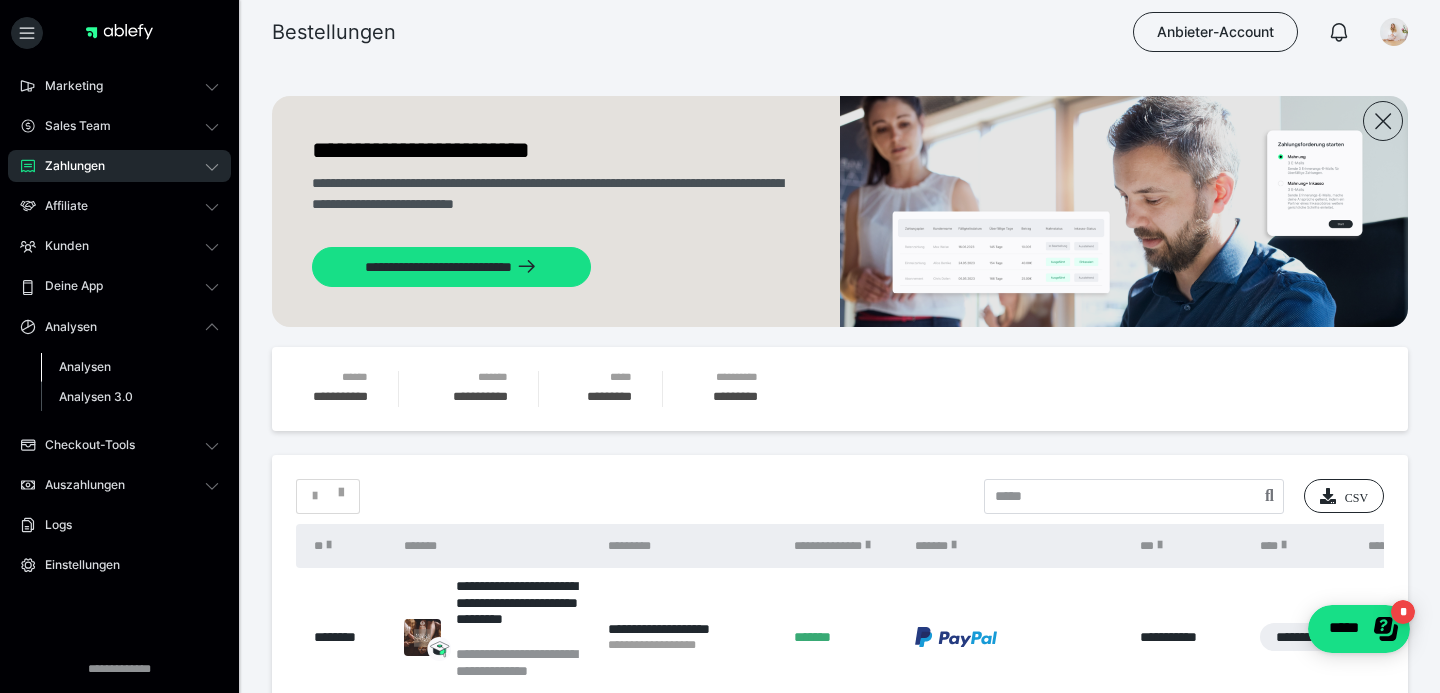 click on "Analysen" at bounding box center [85, 366] 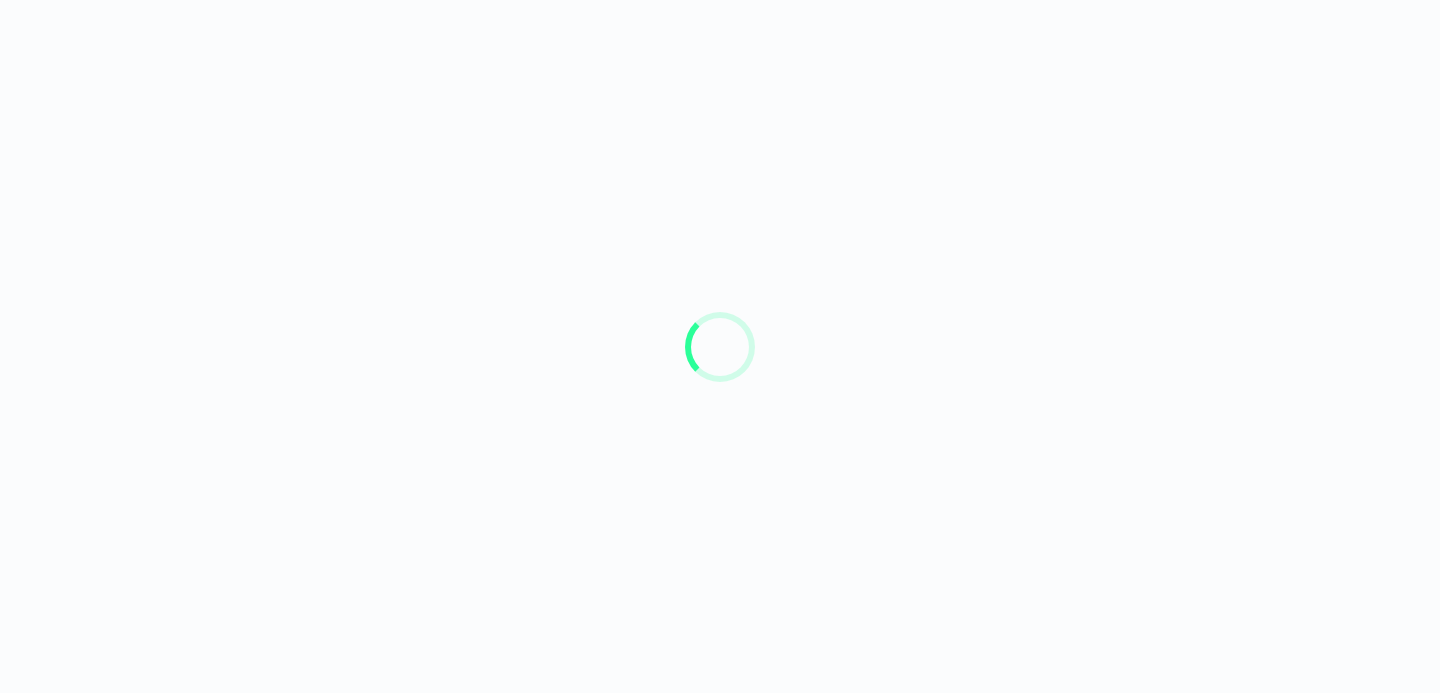 scroll, scrollTop: 0, scrollLeft: 0, axis: both 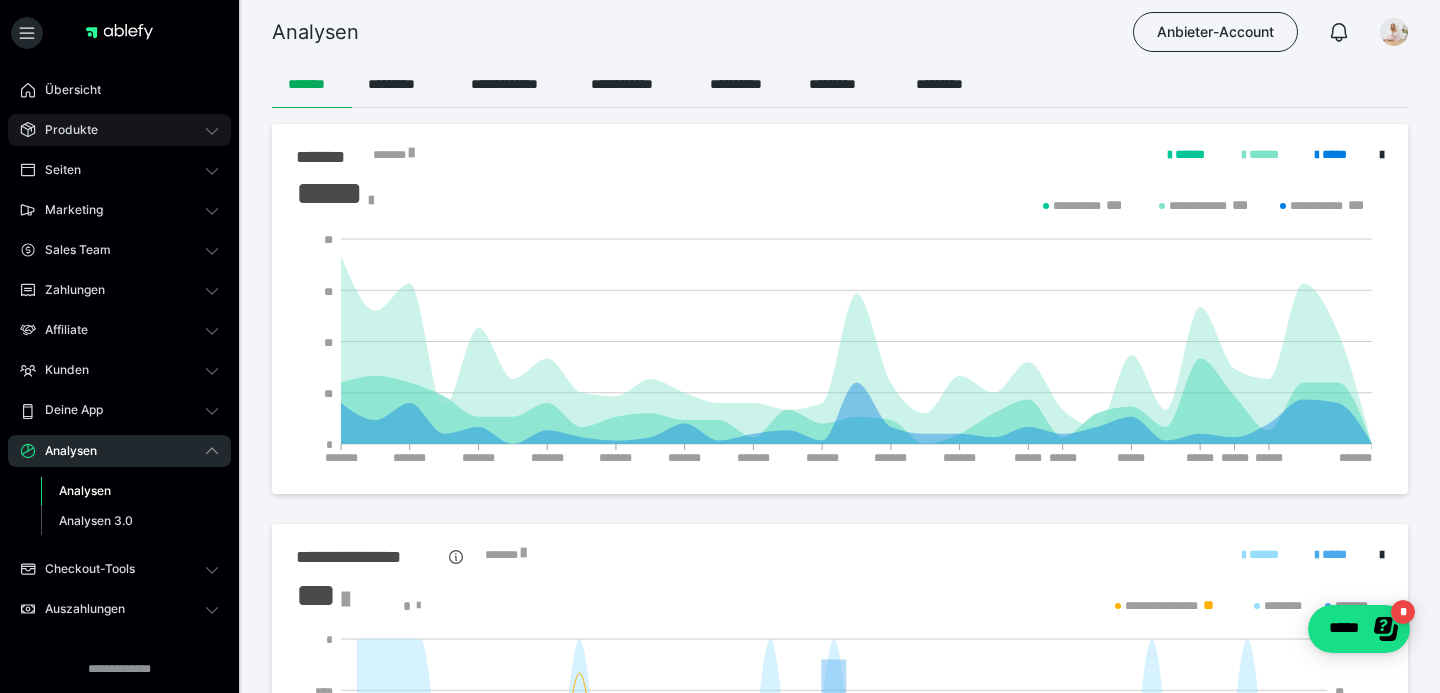 click on "Produkte" at bounding box center [64, 130] 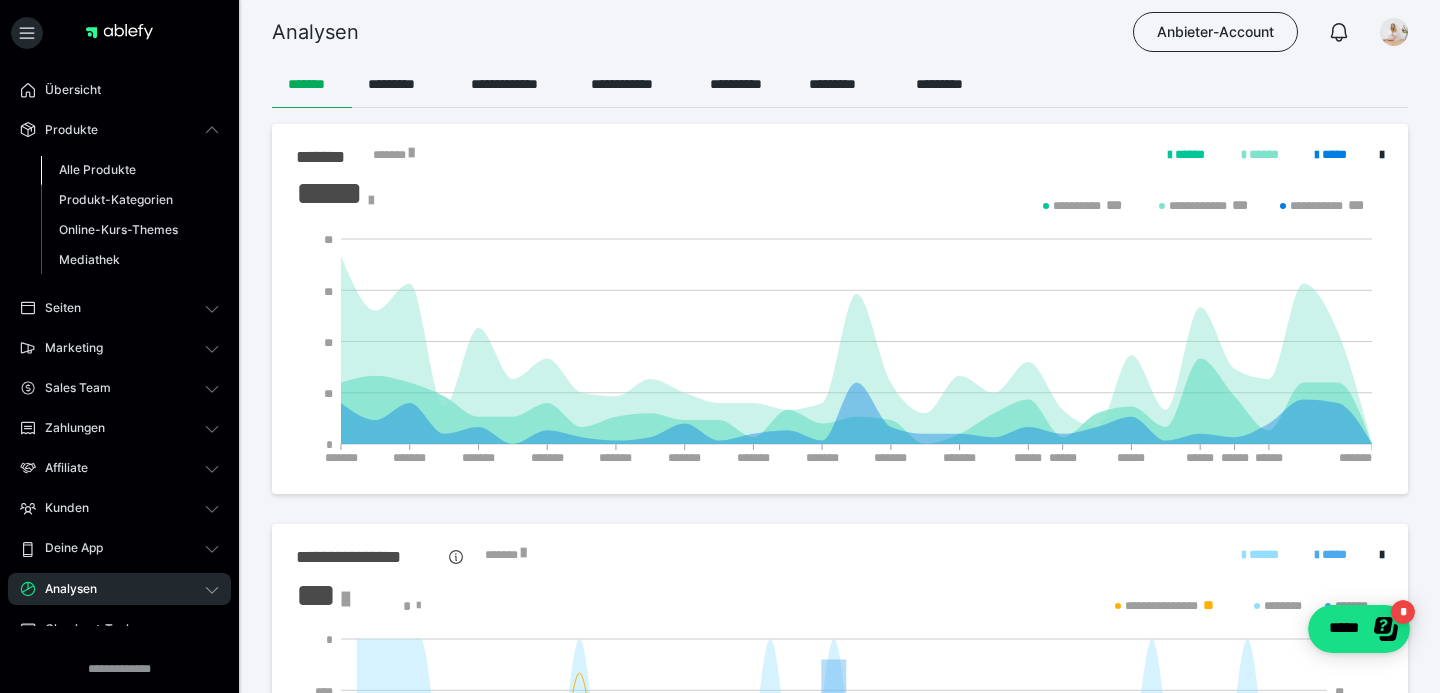 click on "Alle Produkte" at bounding box center [97, 169] 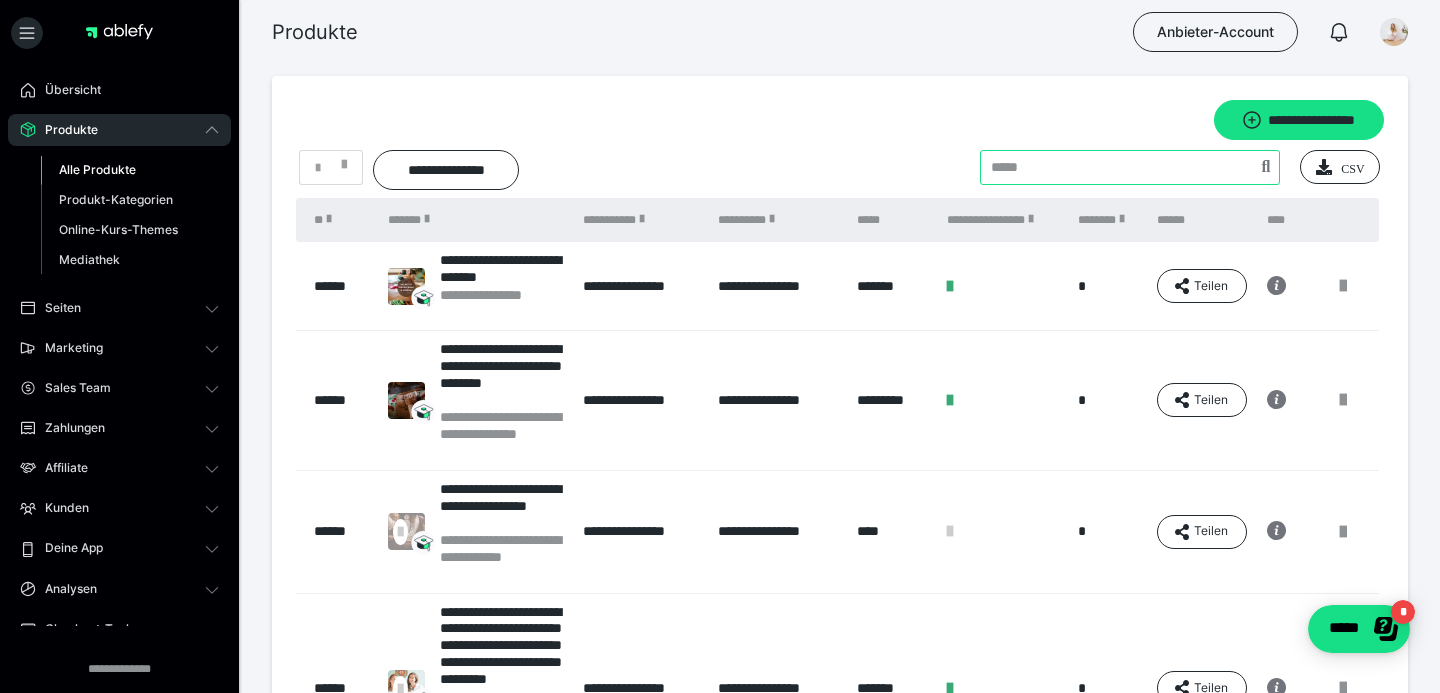 click at bounding box center (1130, 167) 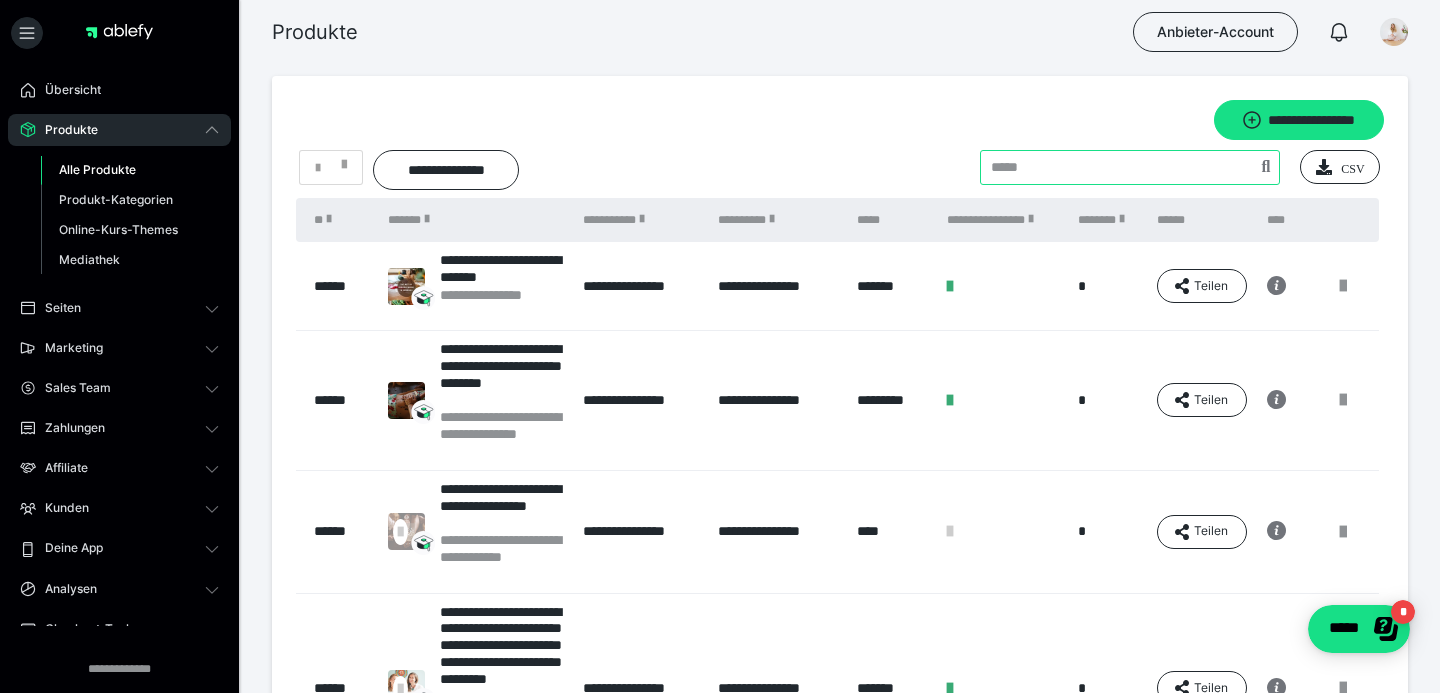 type on "********" 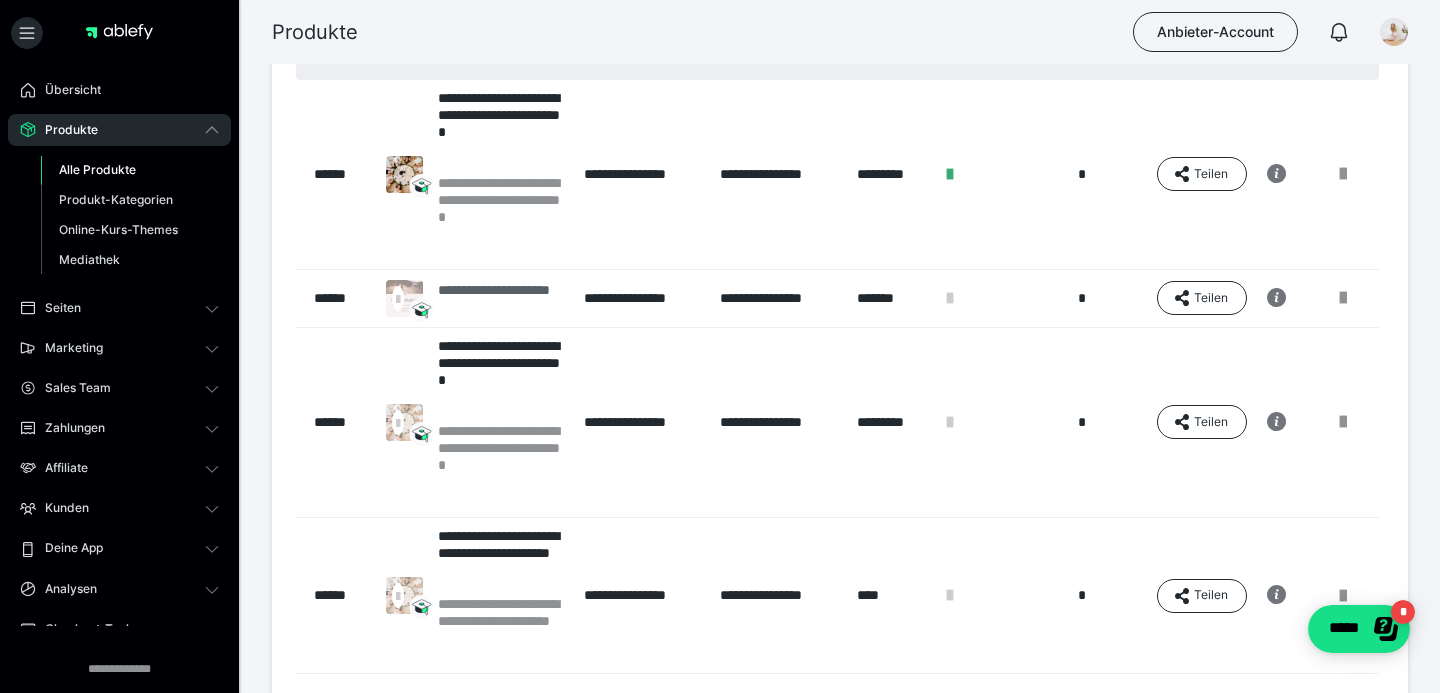 scroll, scrollTop: 291, scrollLeft: 0, axis: vertical 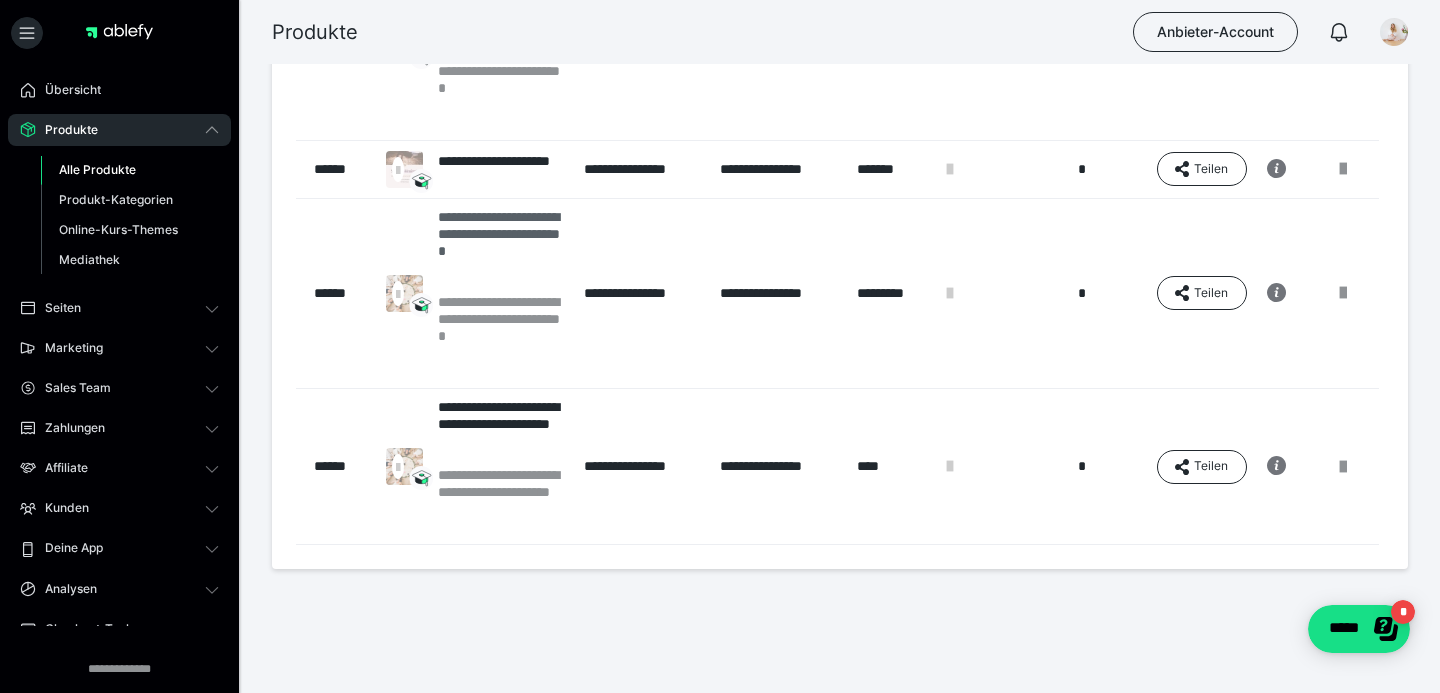 click on "**********" at bounding box center (501, 251) 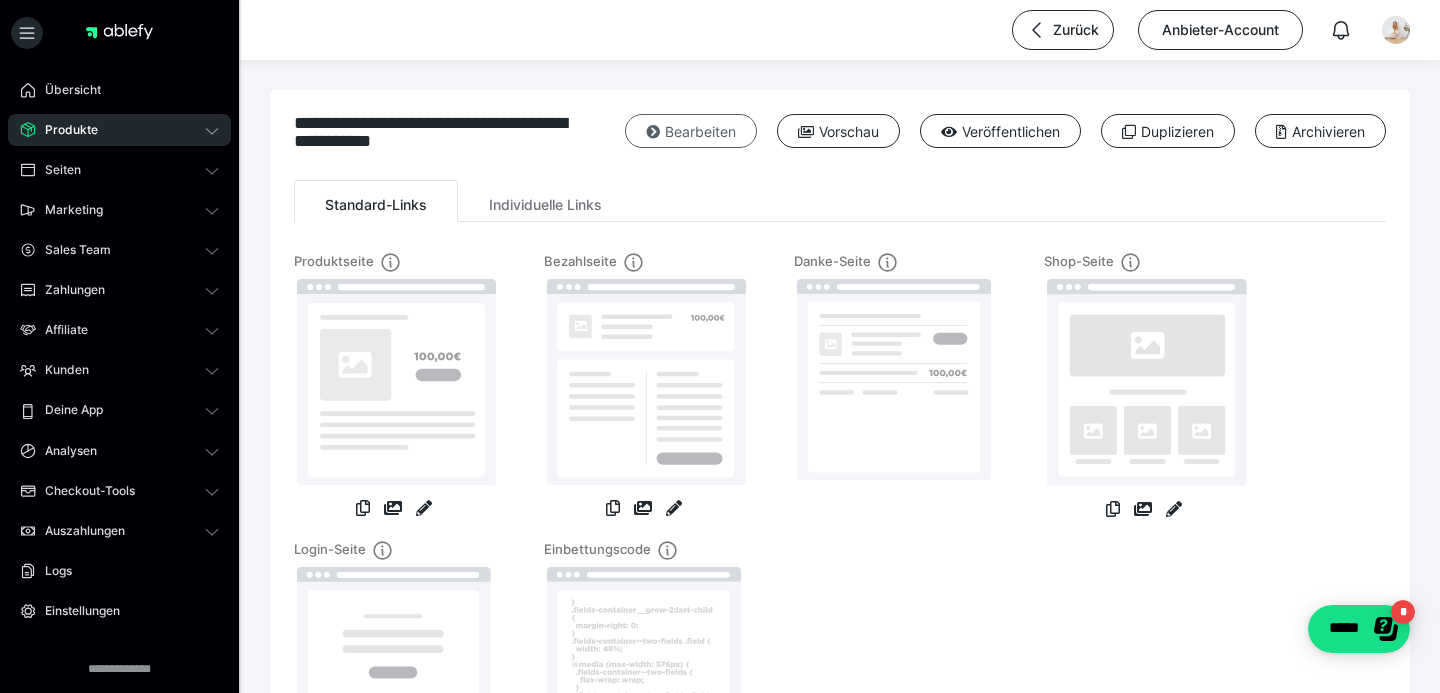 click on "Bearbeiten" at bounding box center [691, 131] 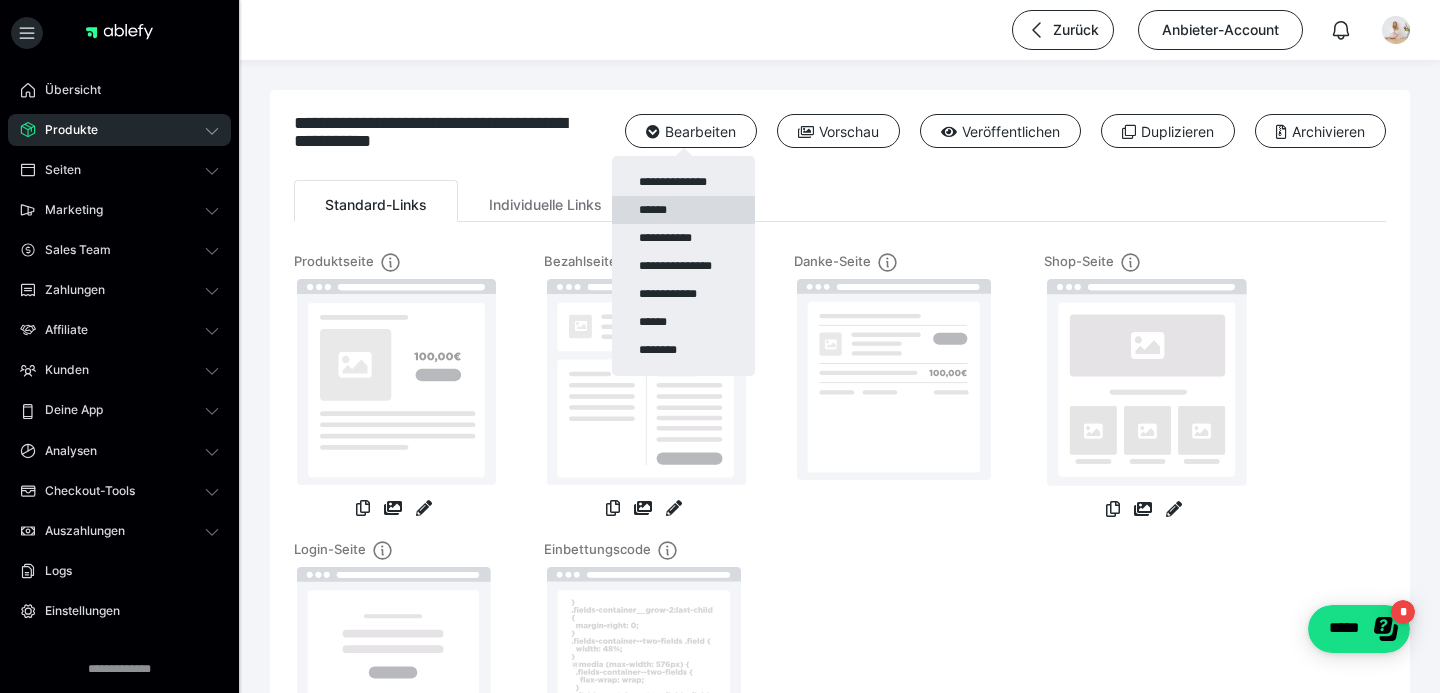 click on "******" at bounding box center [683, 210] 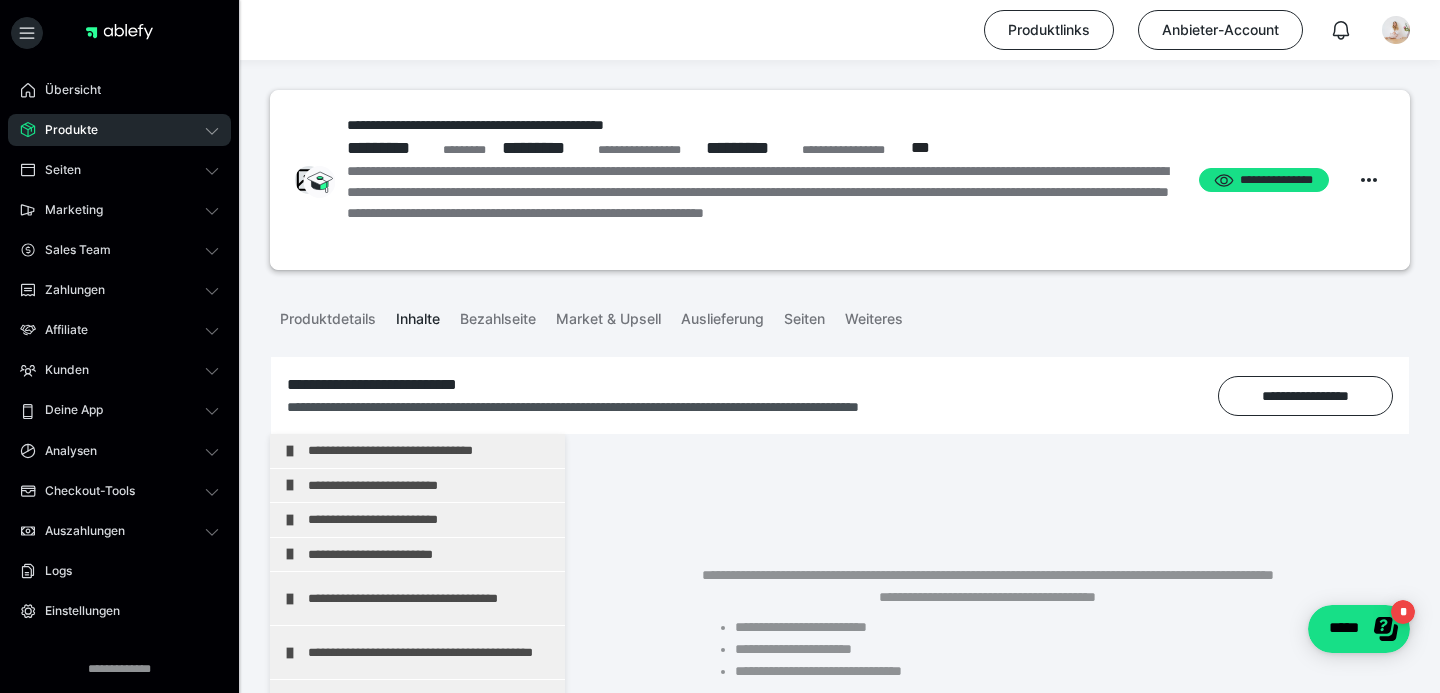 scroll, scrollTop: 201, scrollLeft: 0, axis: vertical 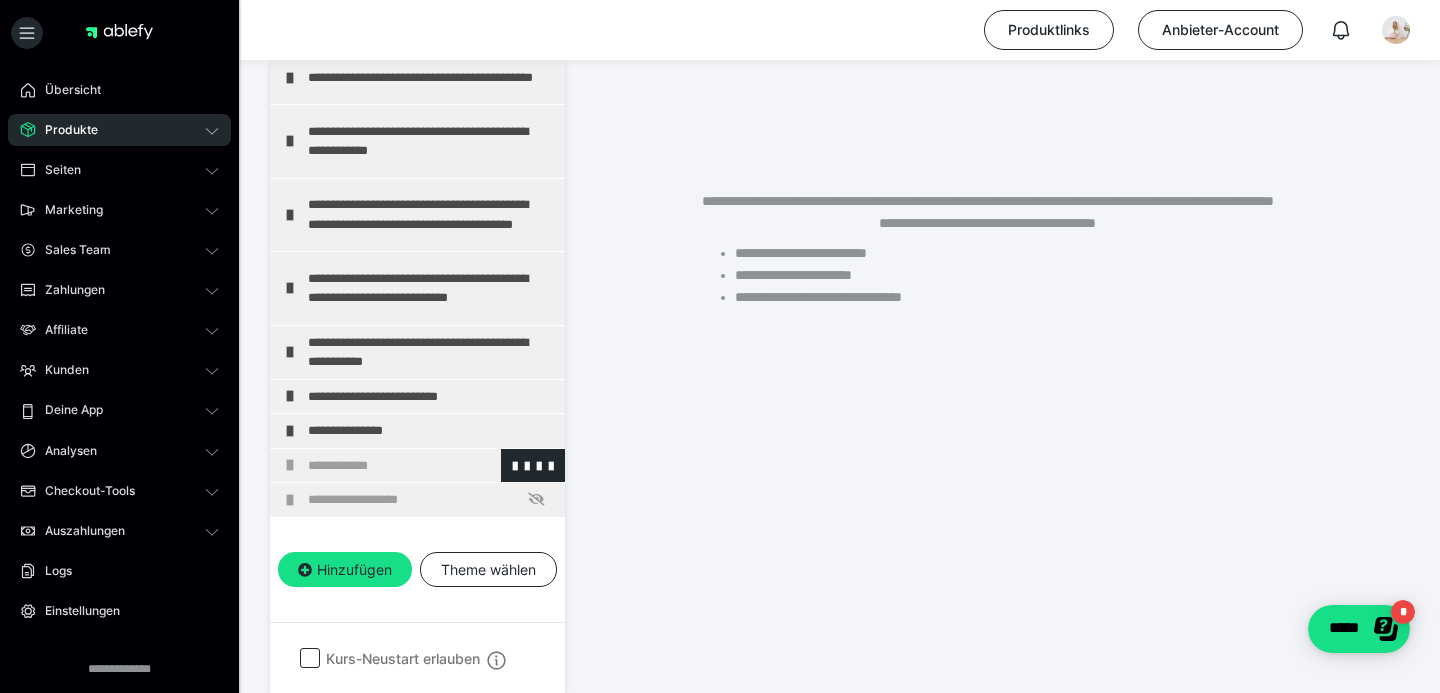 click on "**********" at bounding box center (431, 466) 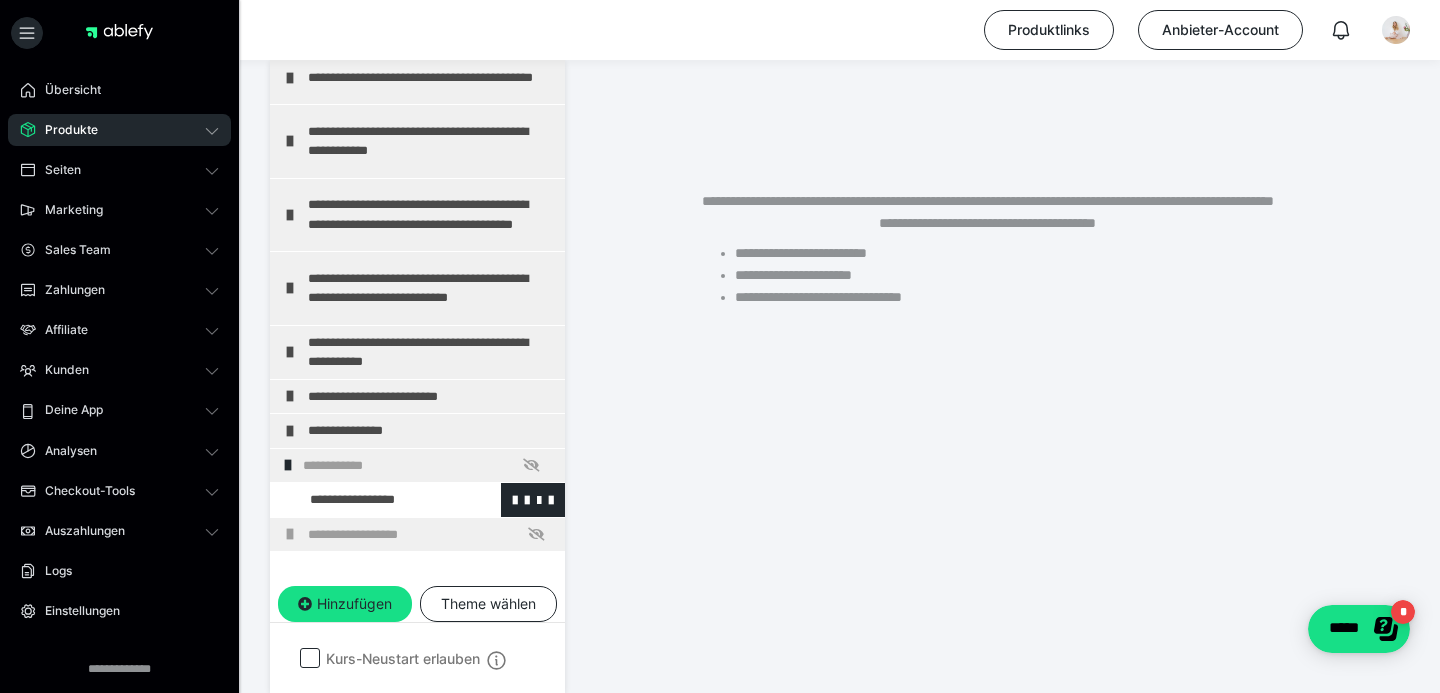 click at bounding box center (375, 500) 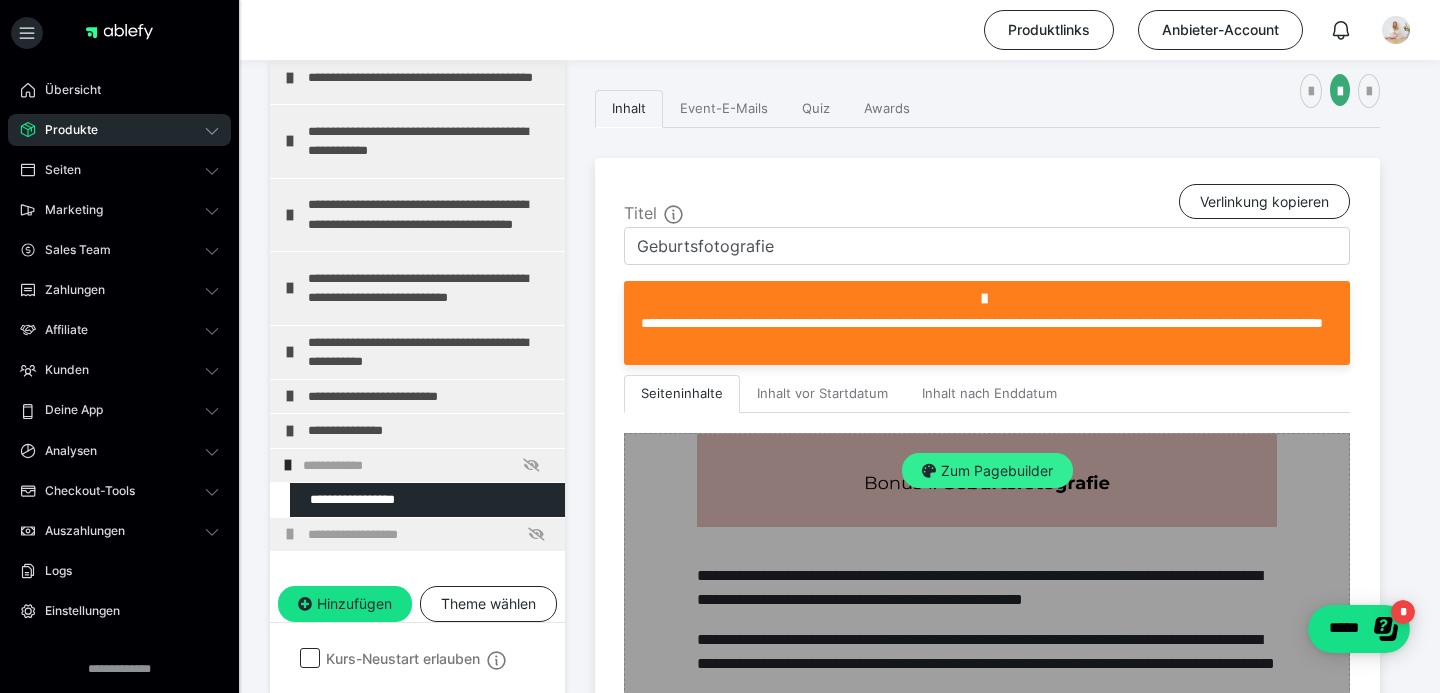 click on "Zum Pagebuilder" at bounding box center (987, 471) 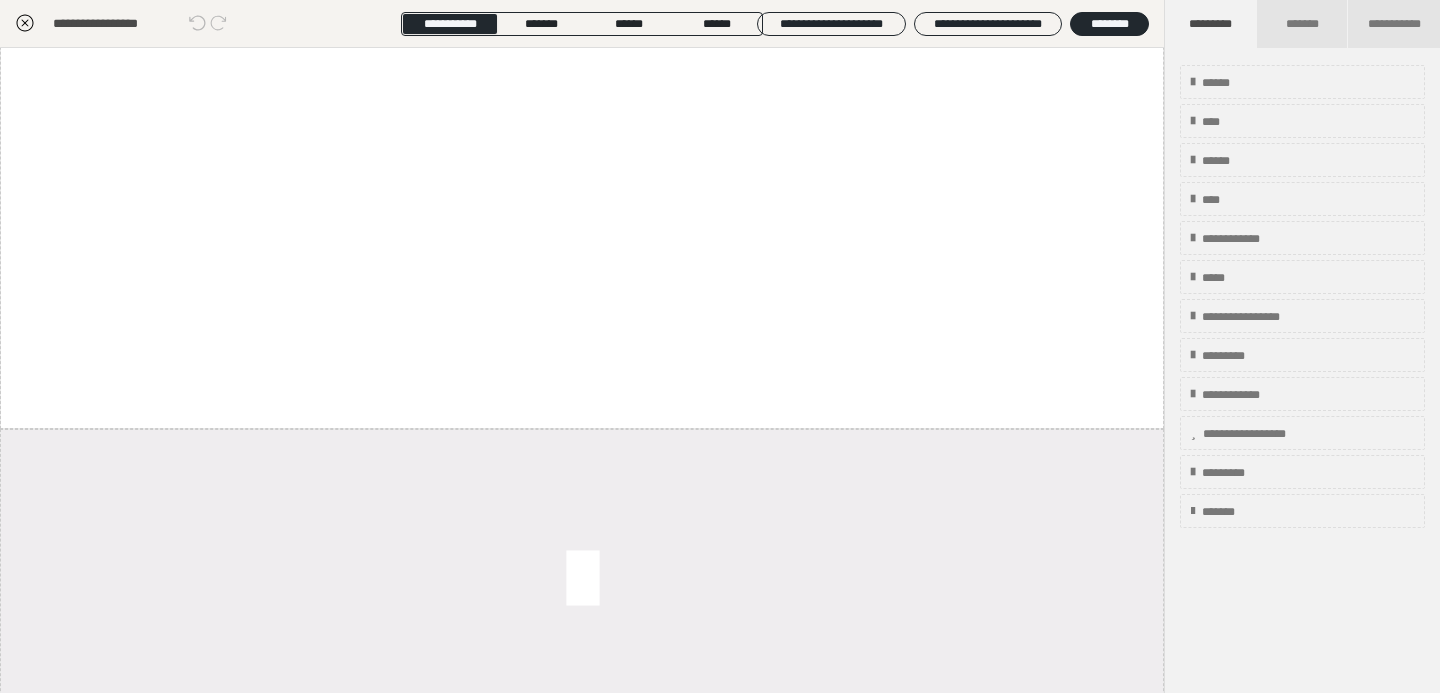 scroll, scrollTop: 1131, scrollLeft: 0, axis: vertical 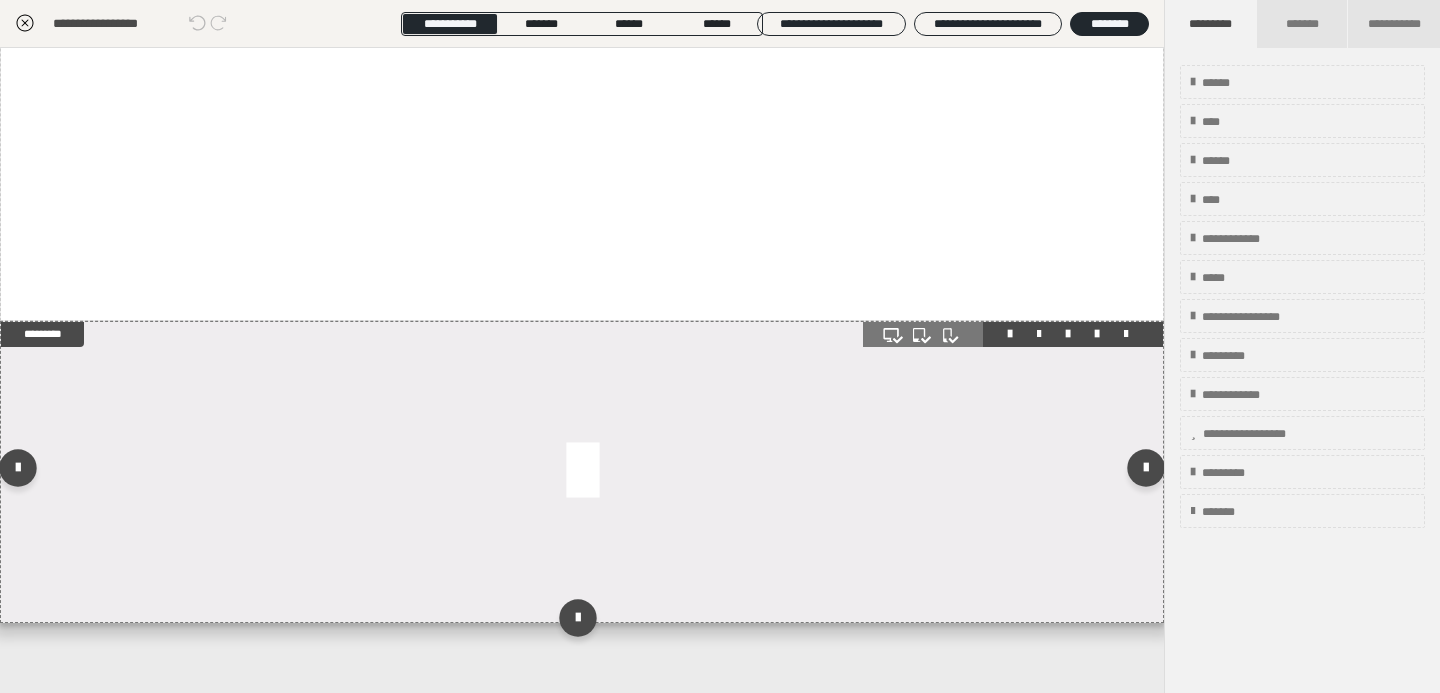 click at bounding box center (582, 472) 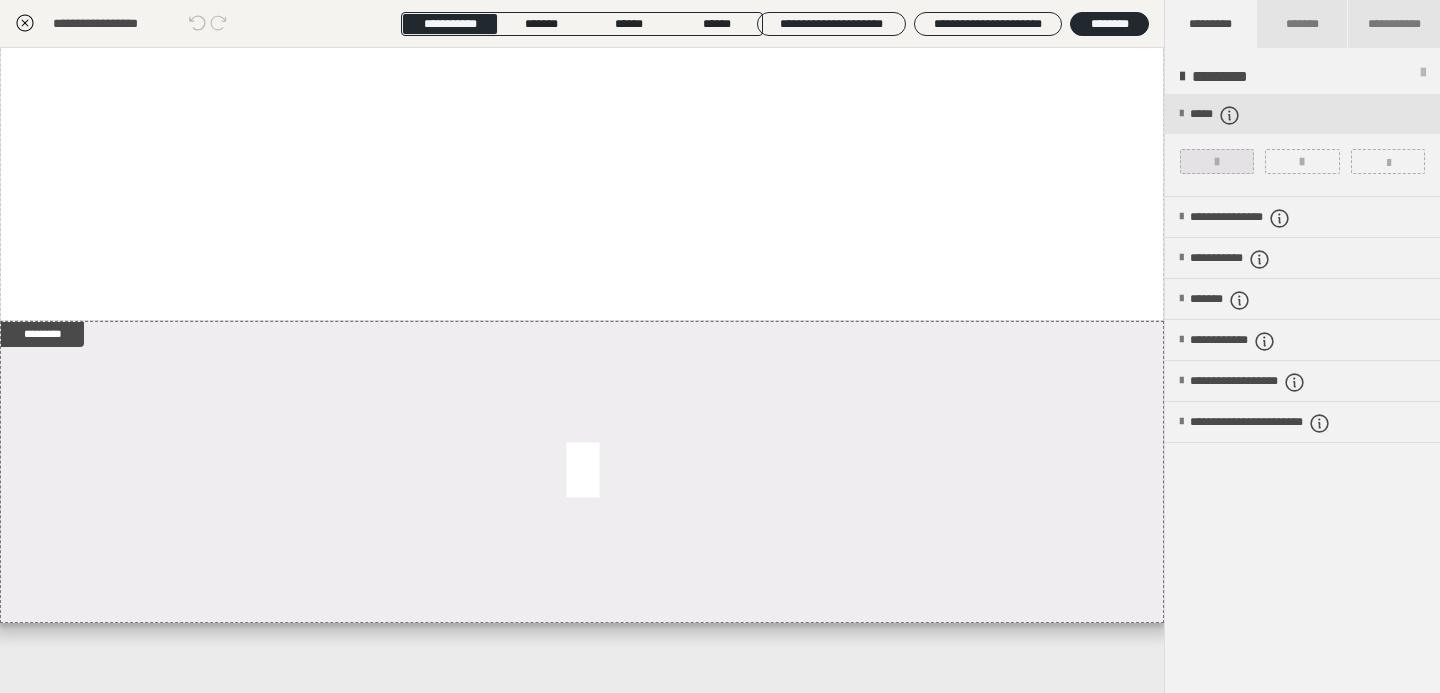 click at bounding box center (1217, 161) 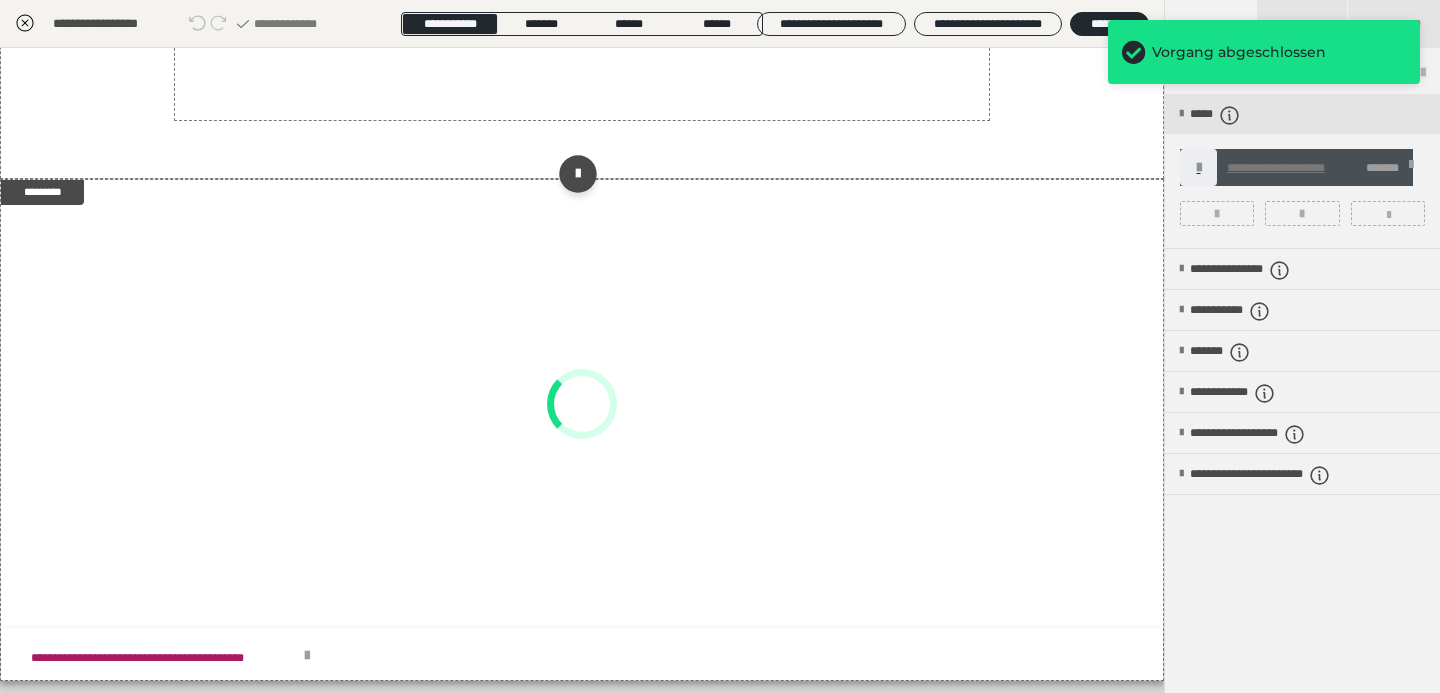 scroll, scrollTop: 1264, scrollLeft: 0, axis: vertical 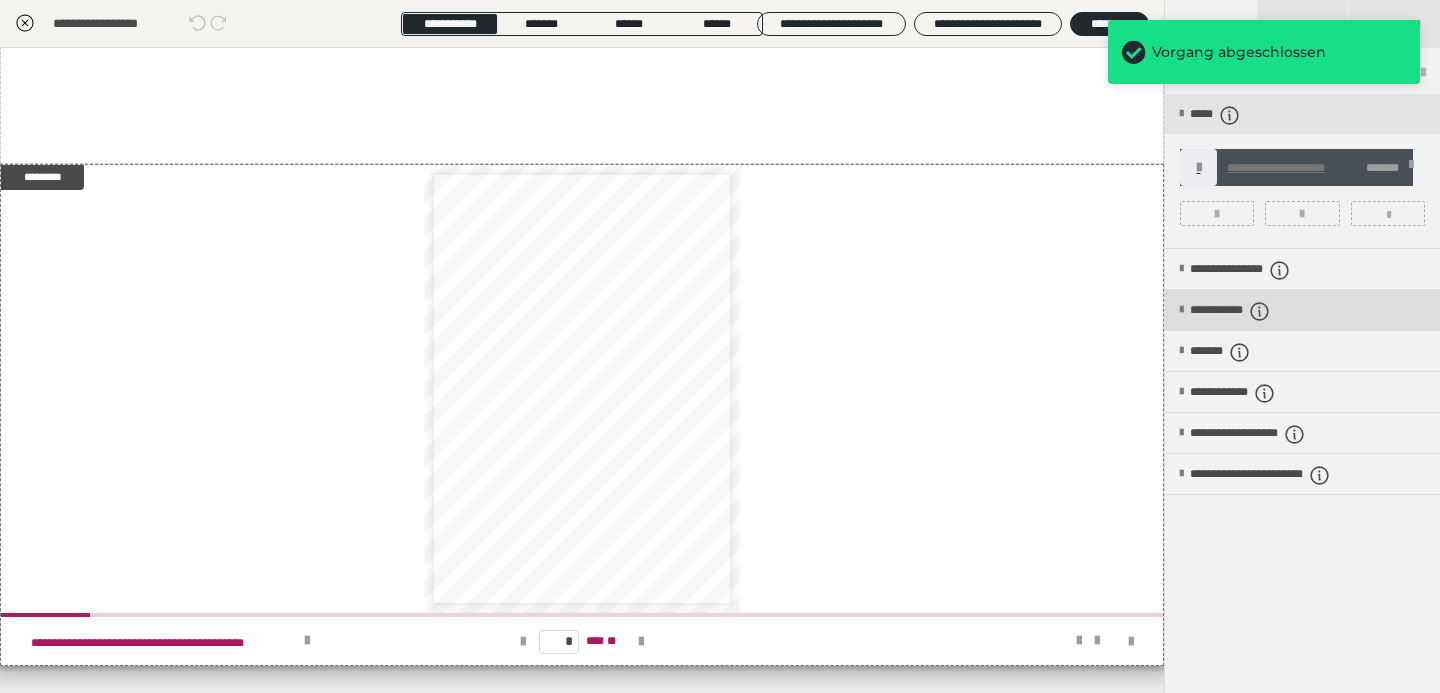 click on "**********" at bounding box center (1254, 311) 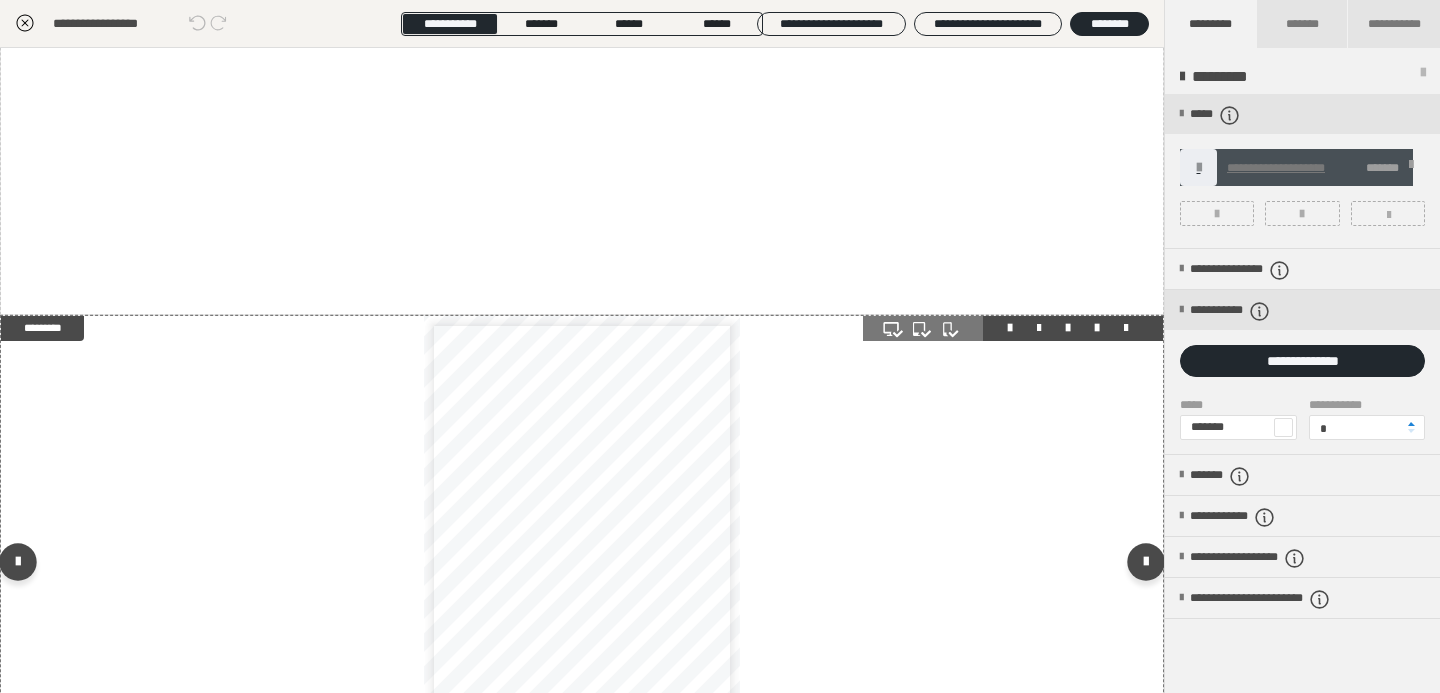 scroll, scrollTop: 1103, scrollLeft: 0, axis: vertical 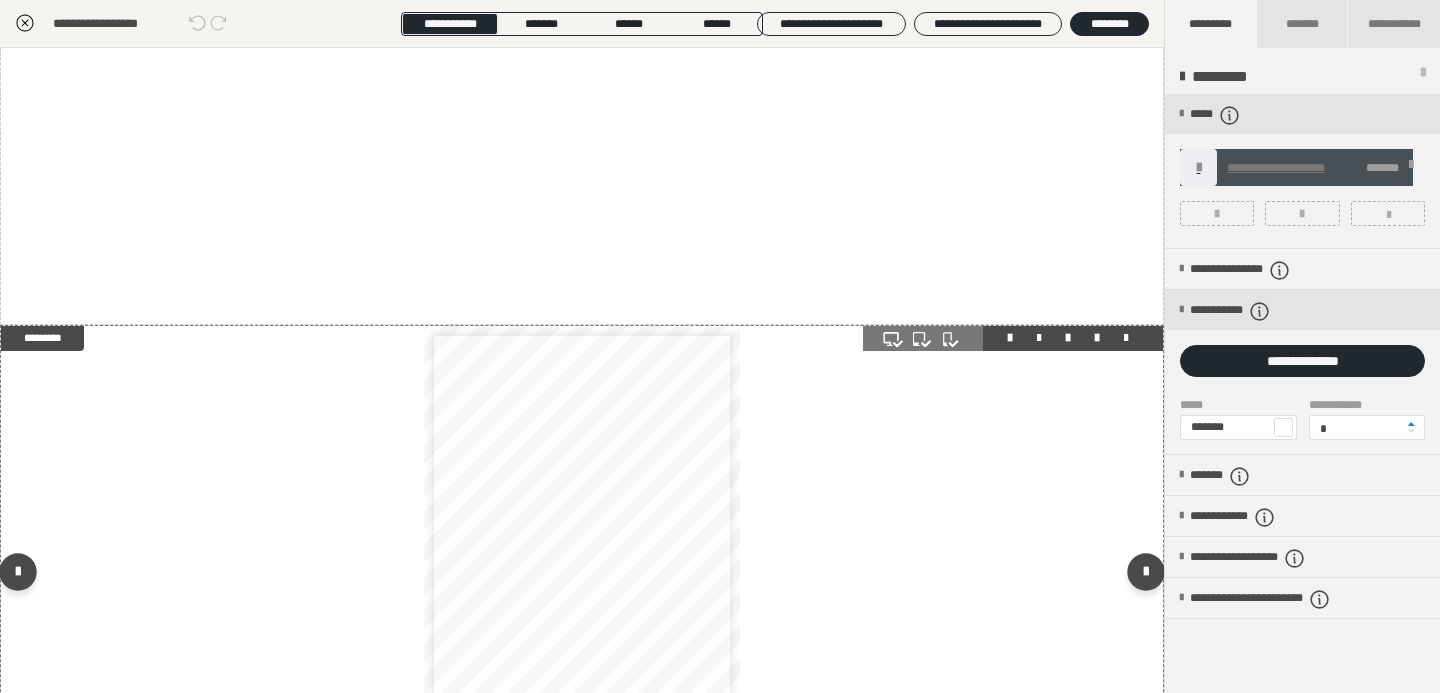 click on "**********" at bounding box center [582, 550] 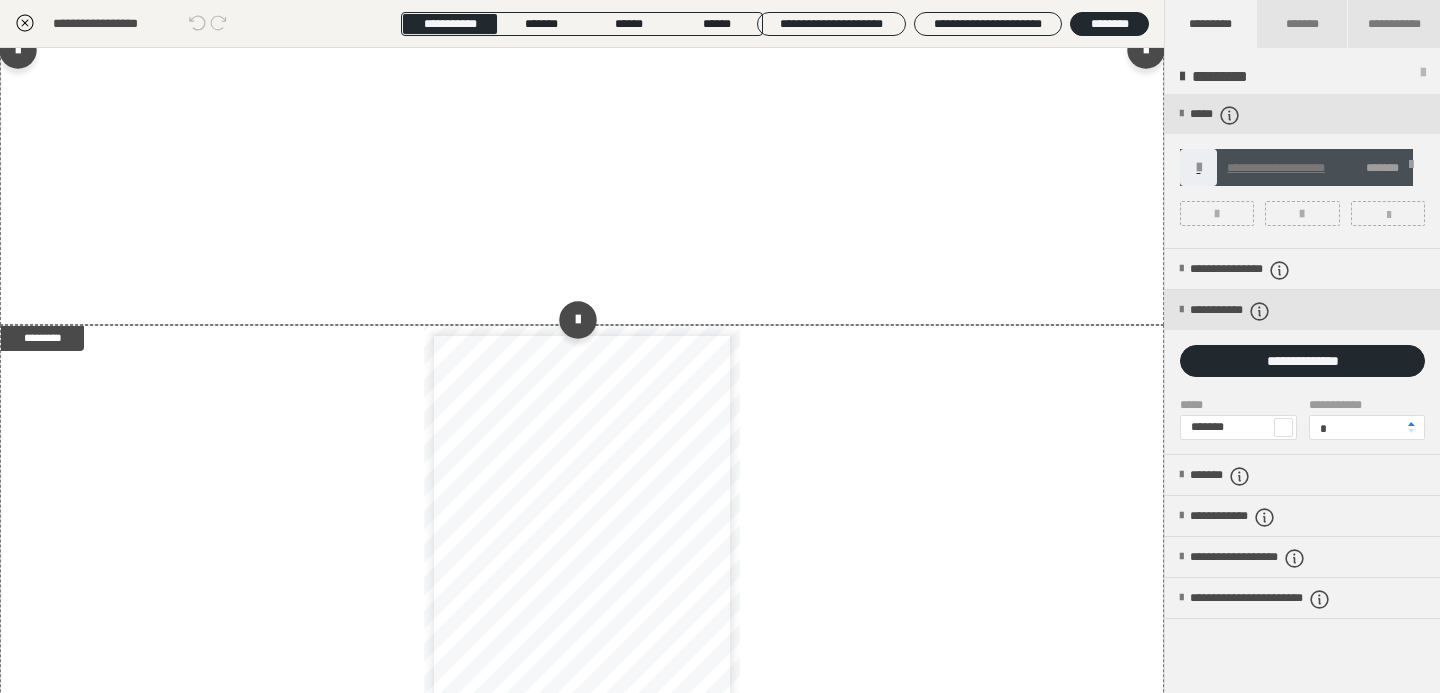 click at bounding box center [582, 54] 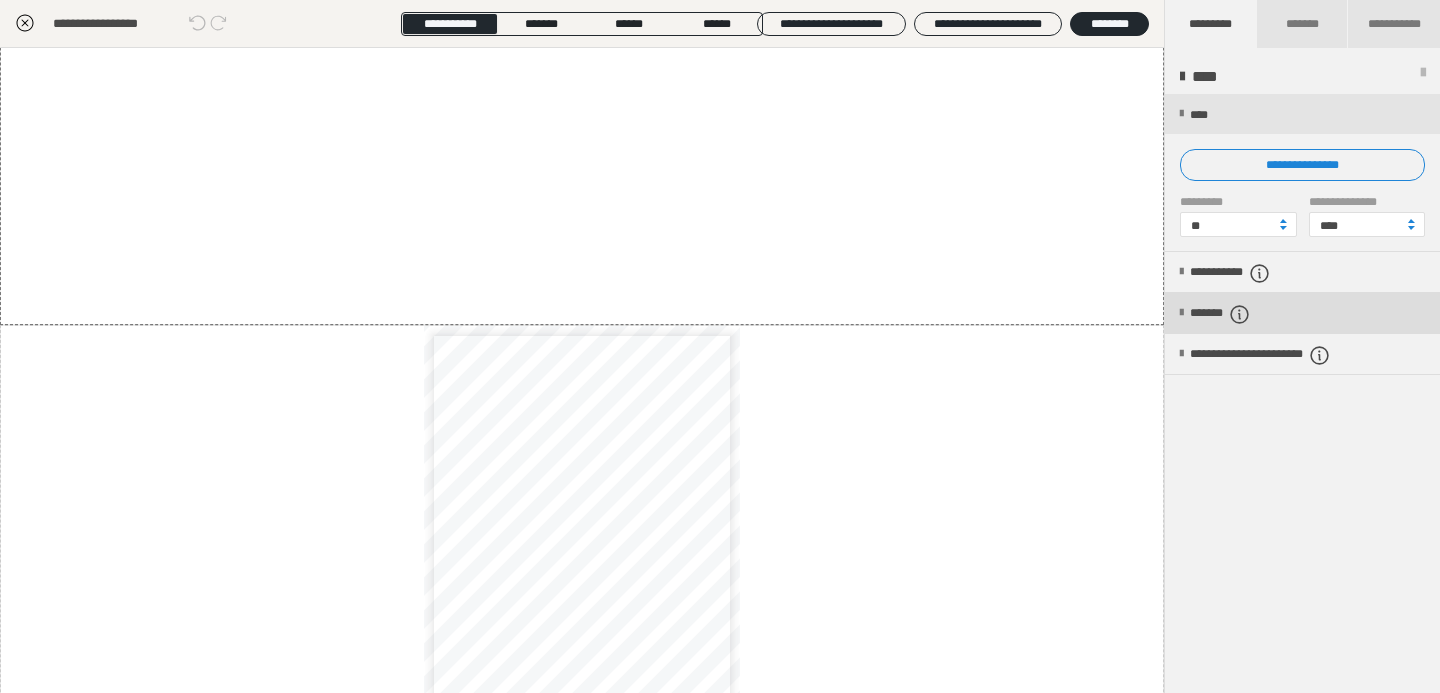 click on "*******" at bounding box center (1237, 314) 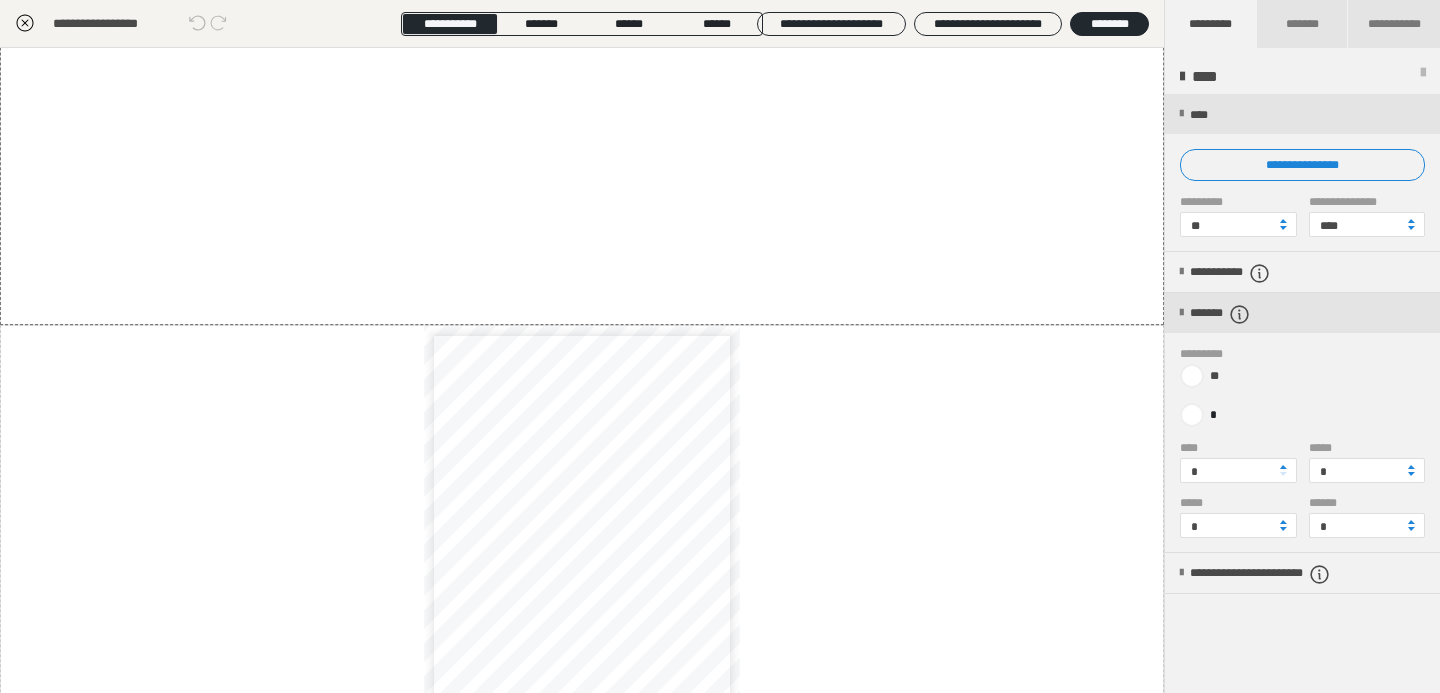 scroll, scrollTop: 125, scrollLeft: 0, axis: vertical 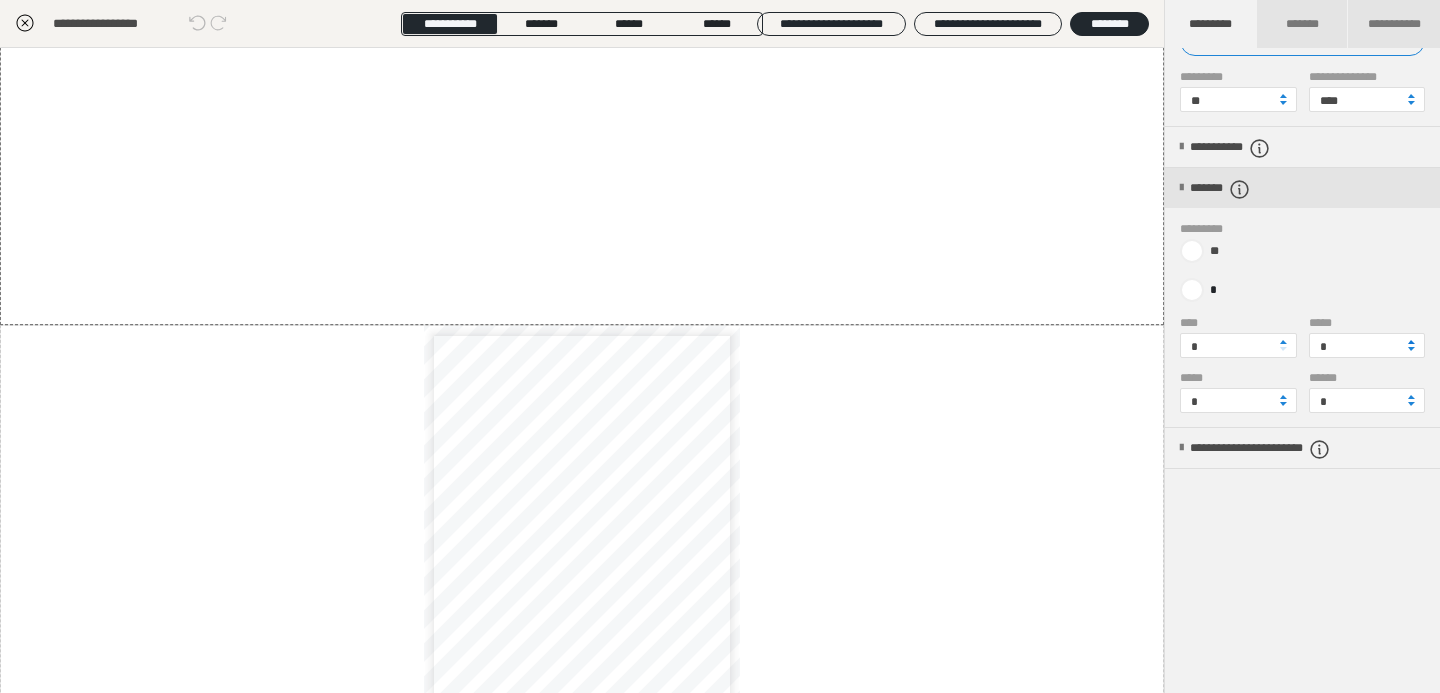 click at bounding box center [1411, 342] 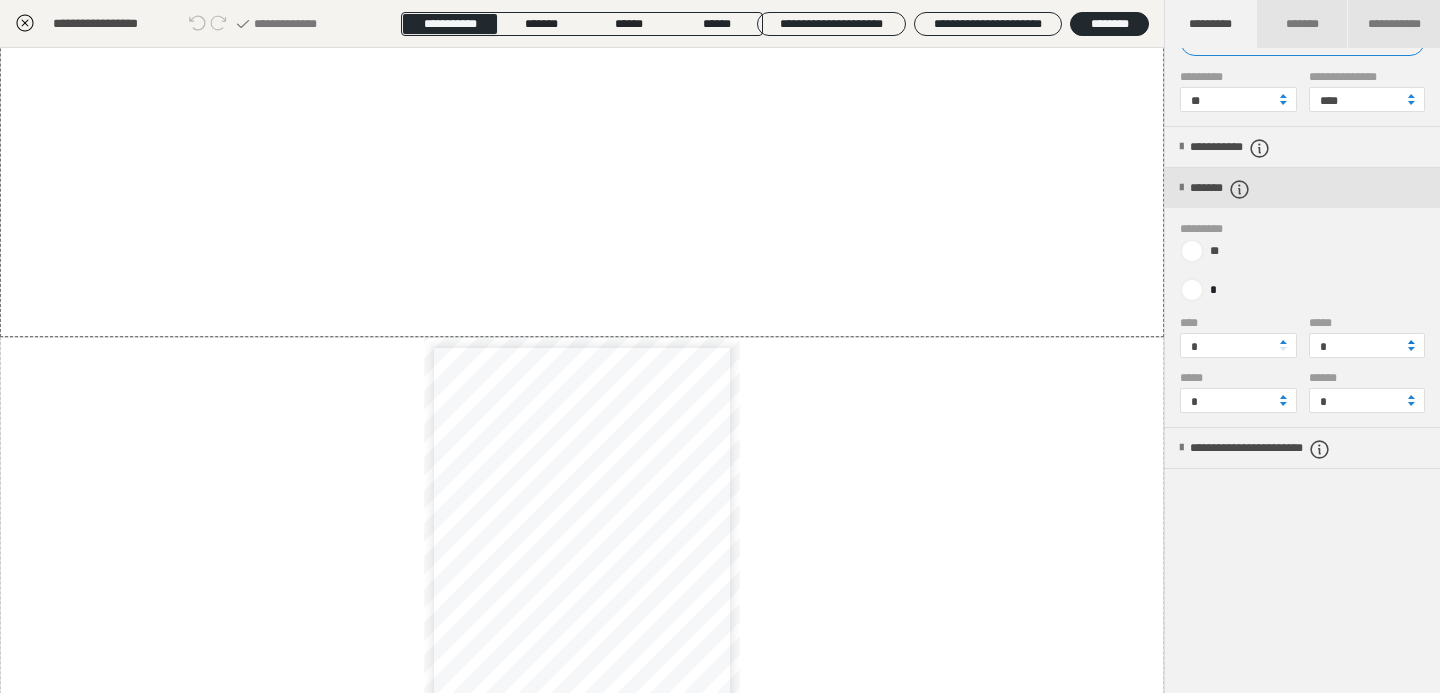 click at bounding box center (1411, 342) 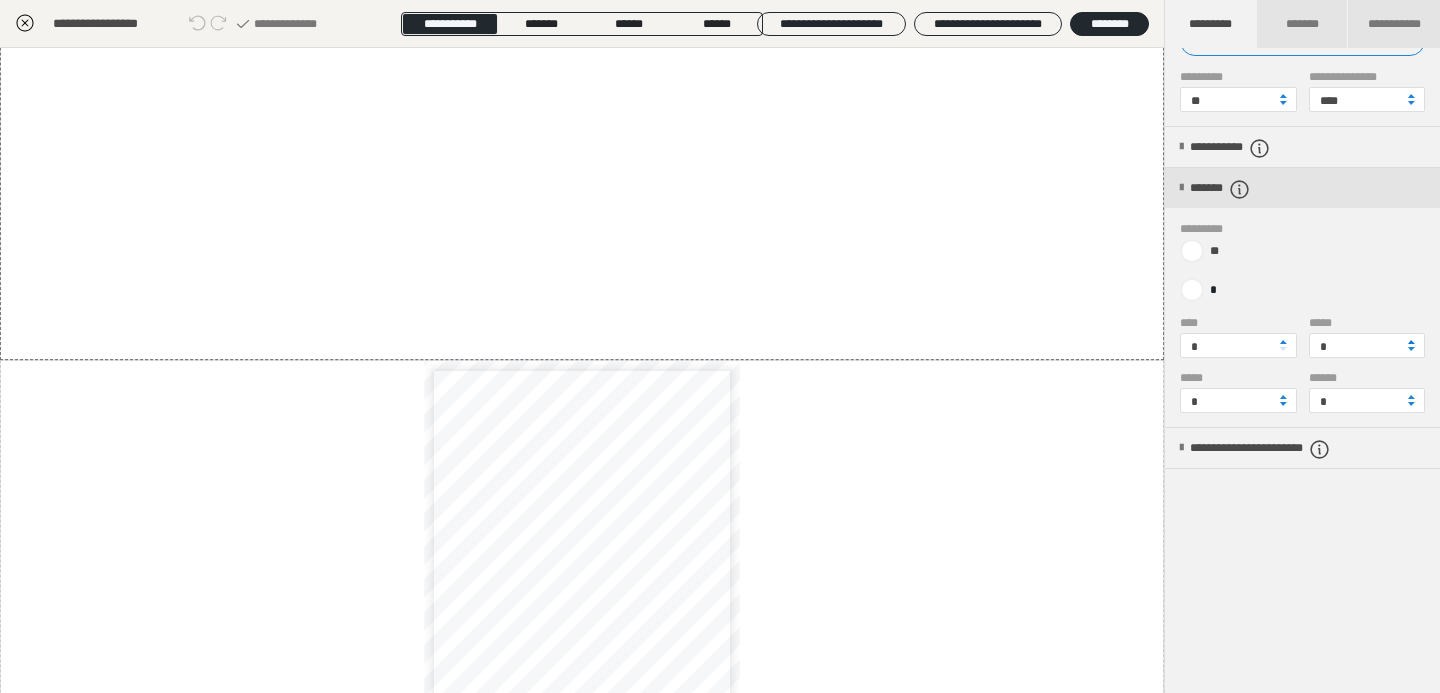 click at bounding box center (1411, 342) 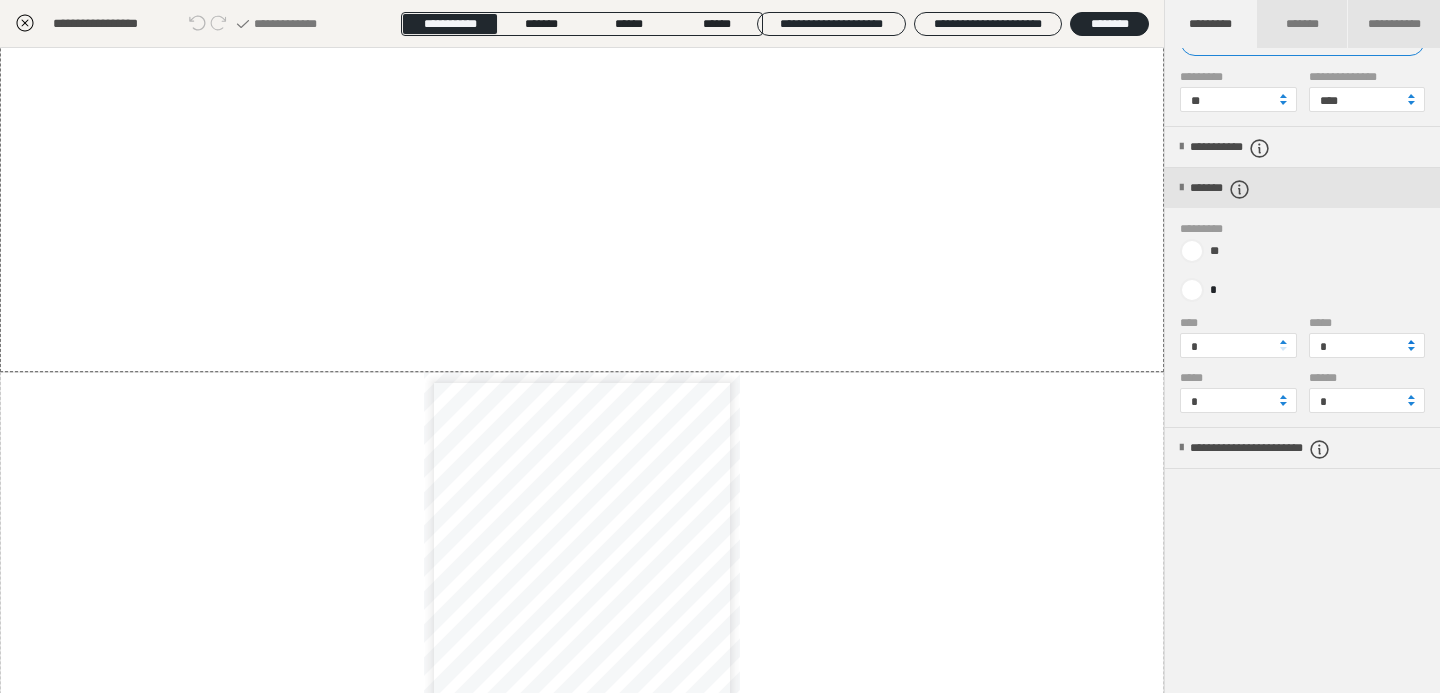 click at bounding box center (1411, 342) 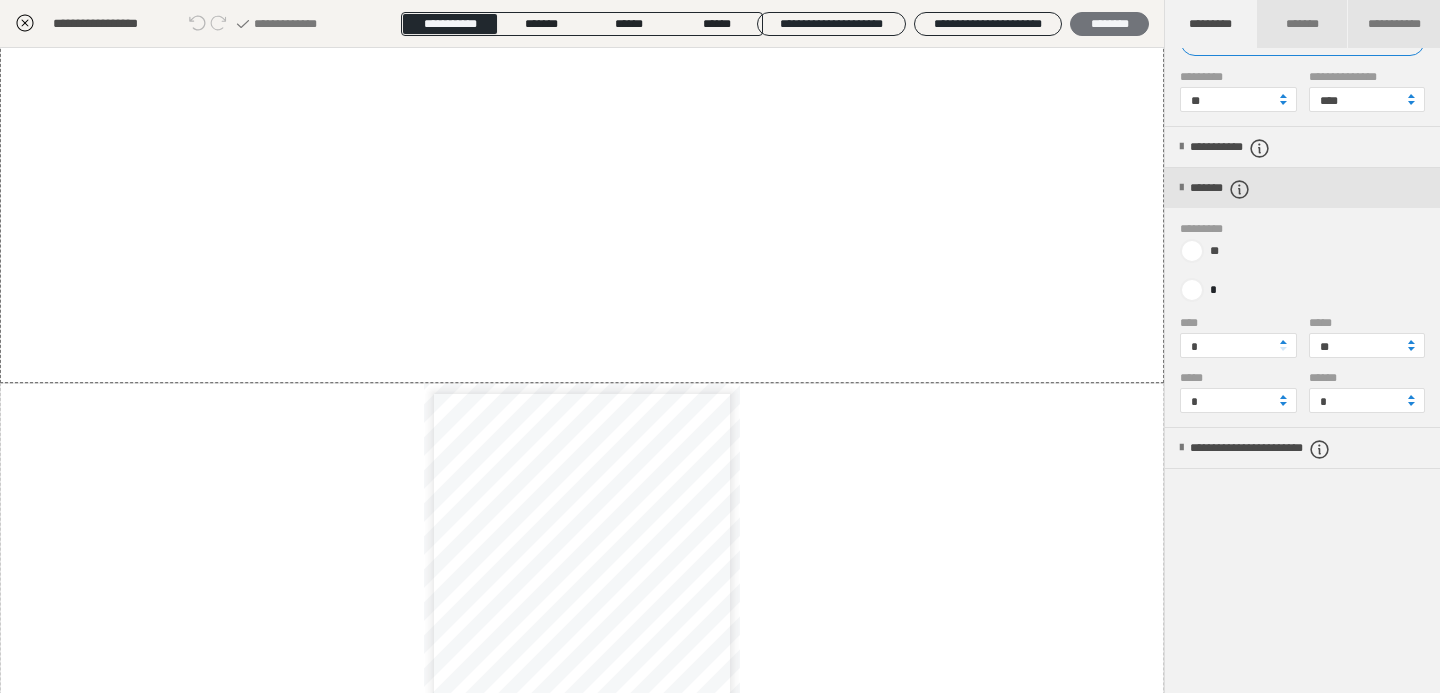 click on "********" at bounding box center [1109, 24] 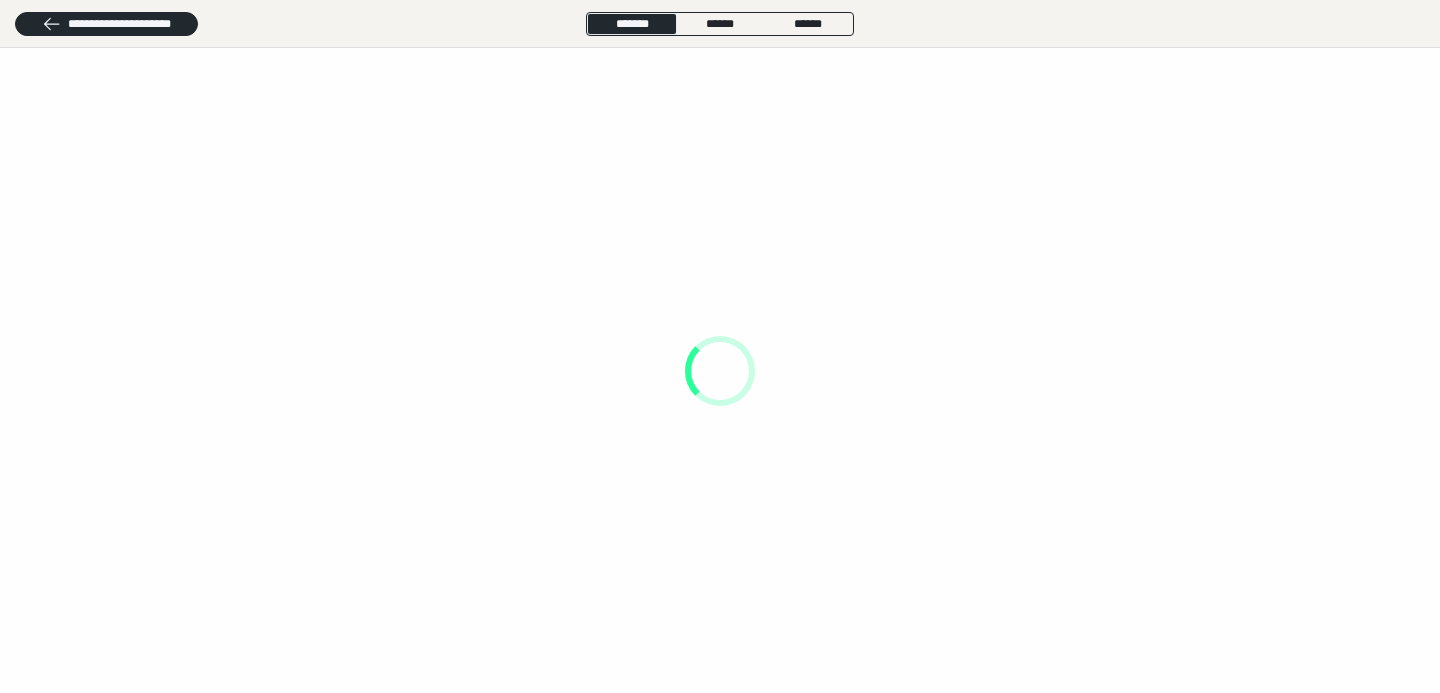 scroll, scrollTop: 0, scrollLeft: 0, axis: both 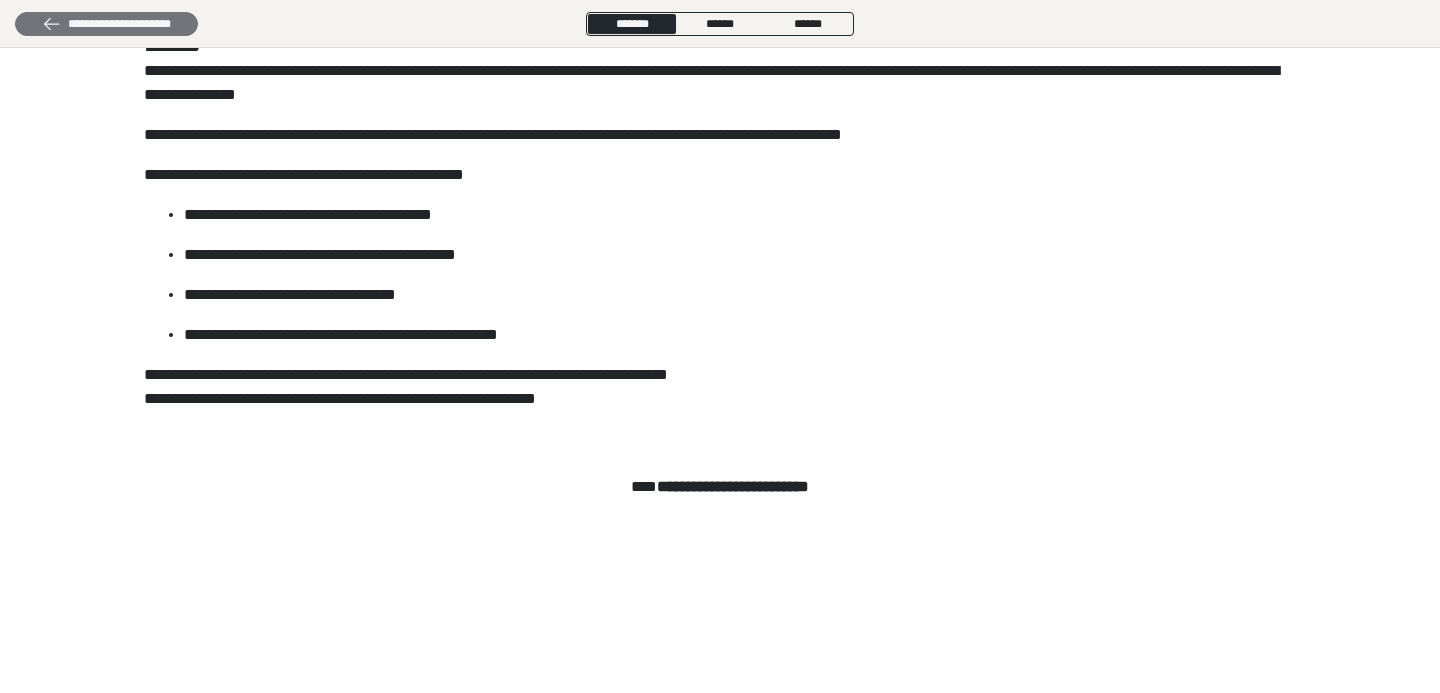 click on "**********" at bounding box center [106, 24] 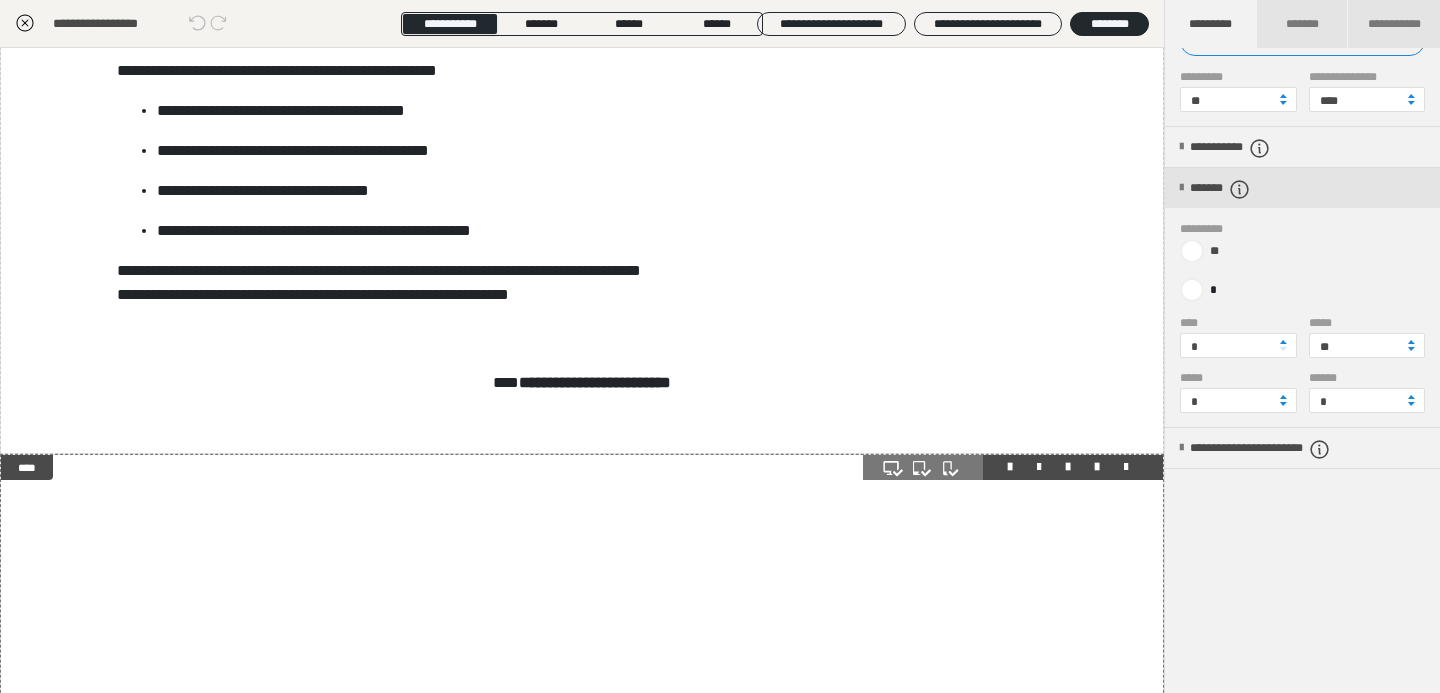 scroll, scrollTop: 0, scrollLeft: 0, axis: both 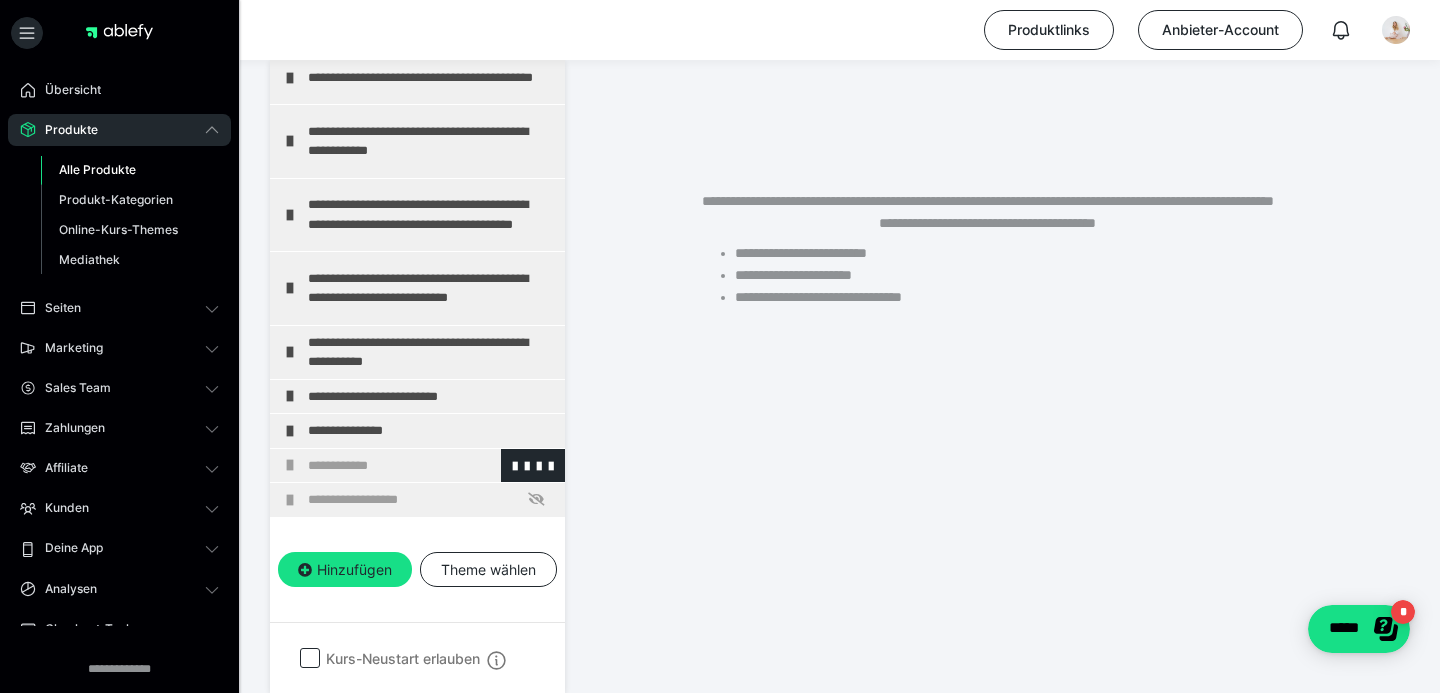 click on "**********" at bounding box center (431, 466) 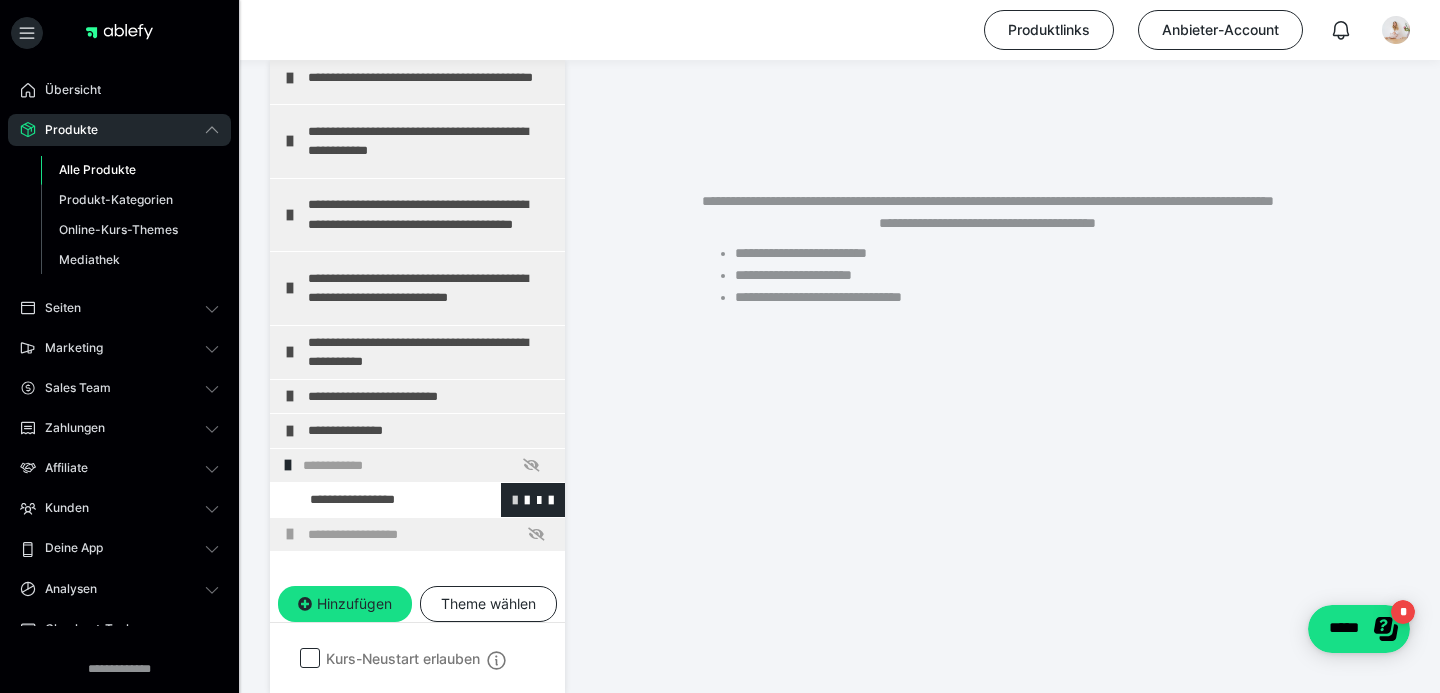 click at bounding box center [515, 499] 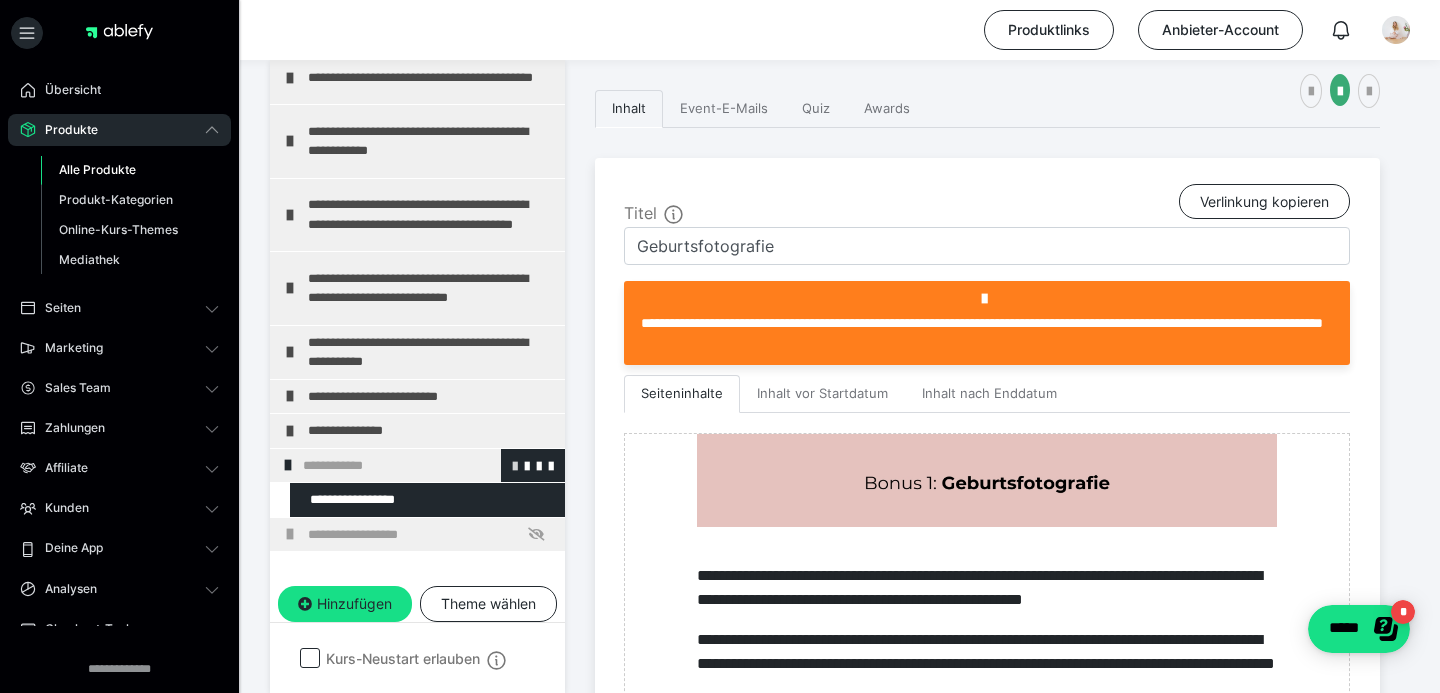 click at bounding box center [515, 465] 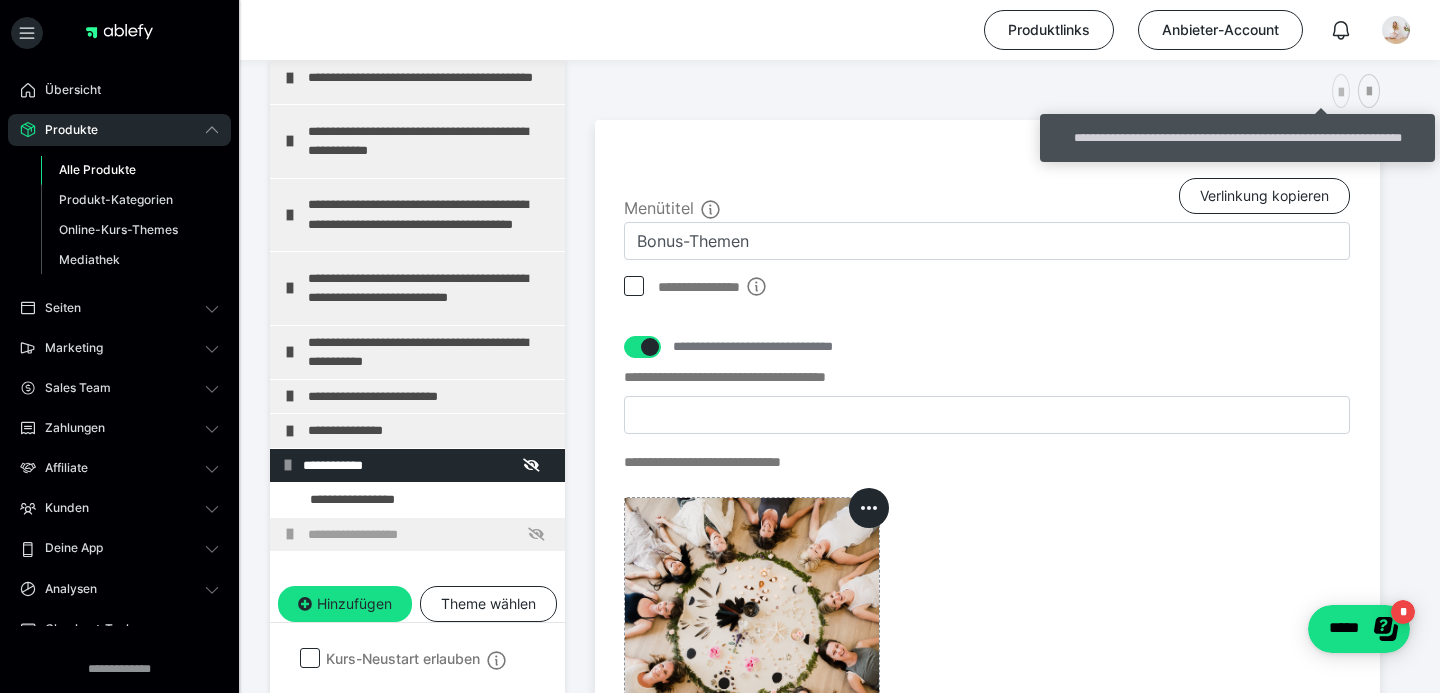 click at bounding box center [1341, 93] 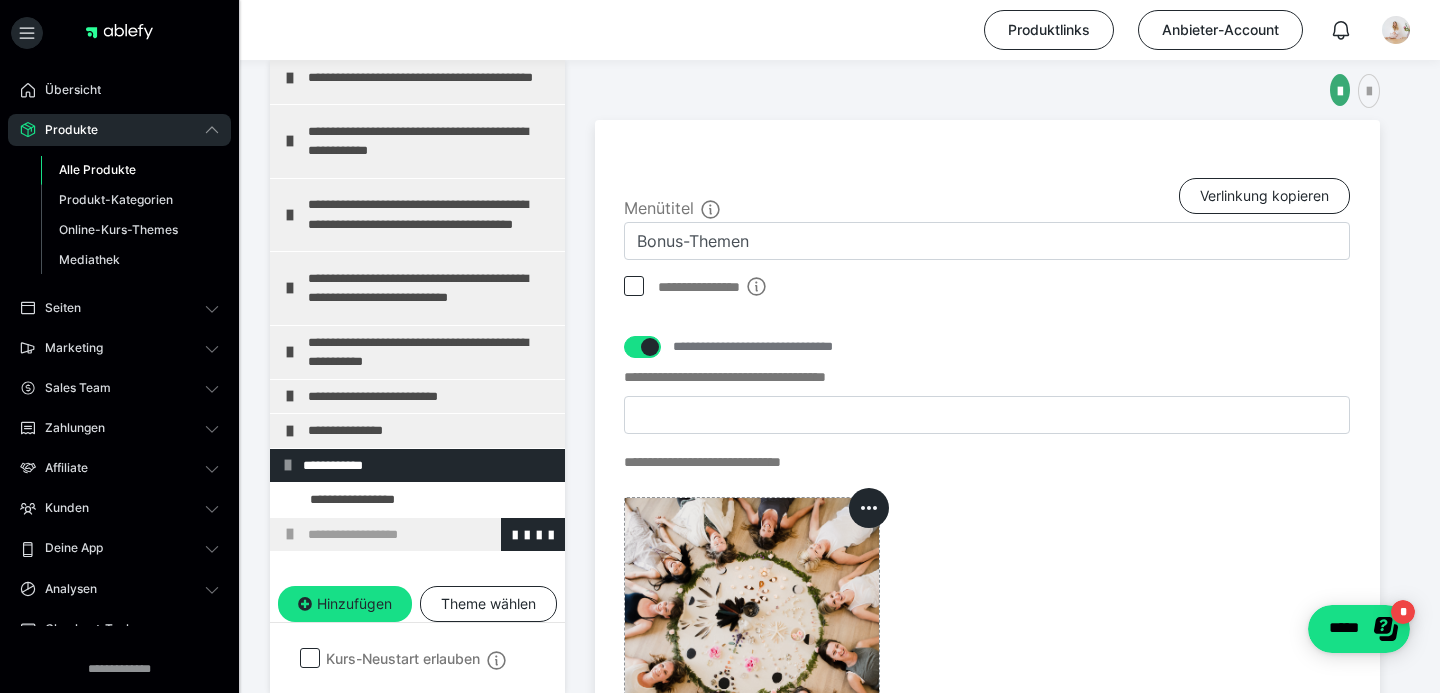 click at bounding box center (290, 534) 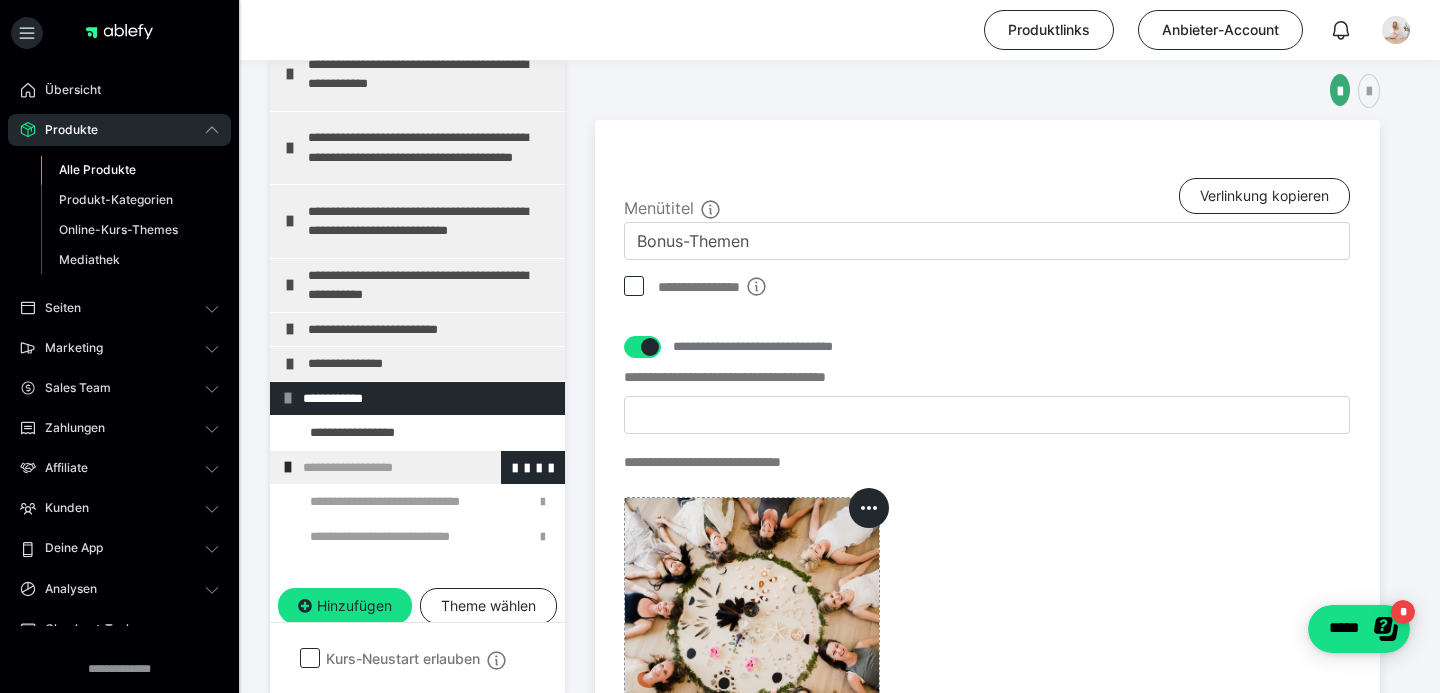 scroll, scrollTop: 304, scrollLeft: 0, axis: vertical 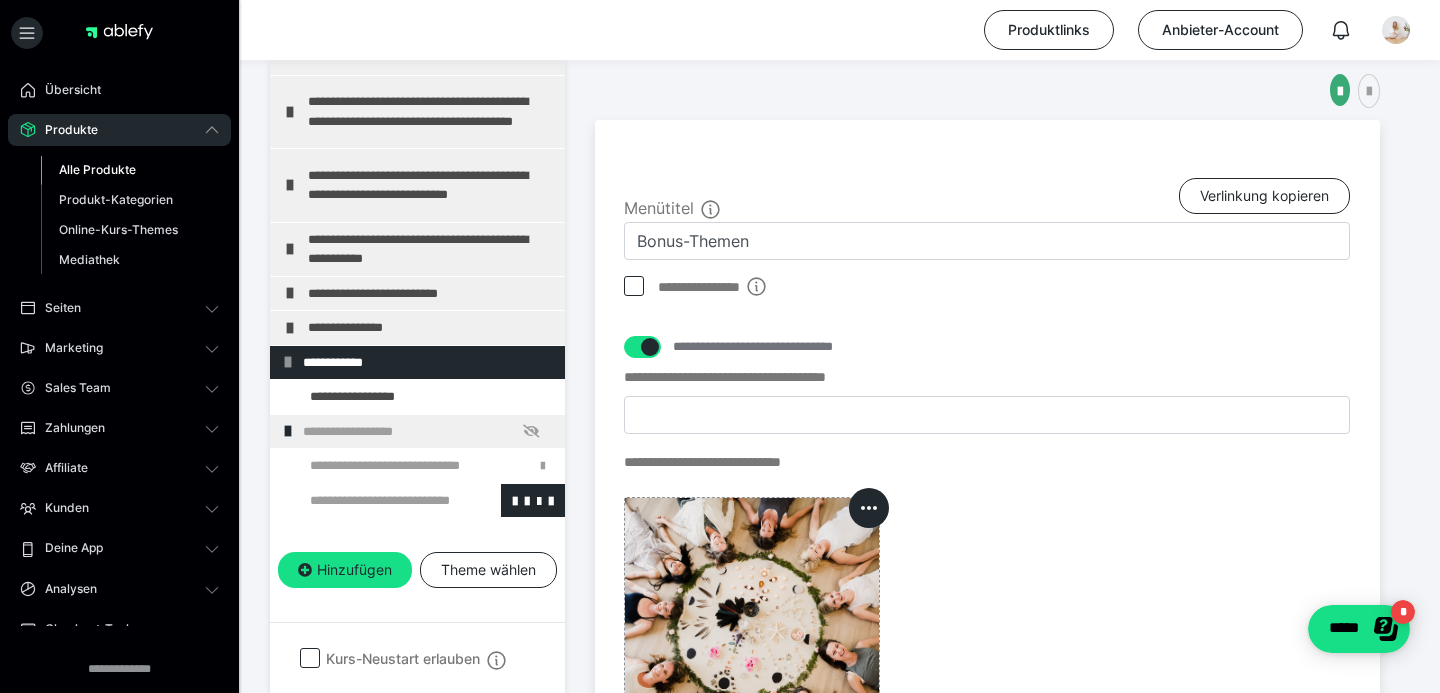 click at bounding box center (375, 501) 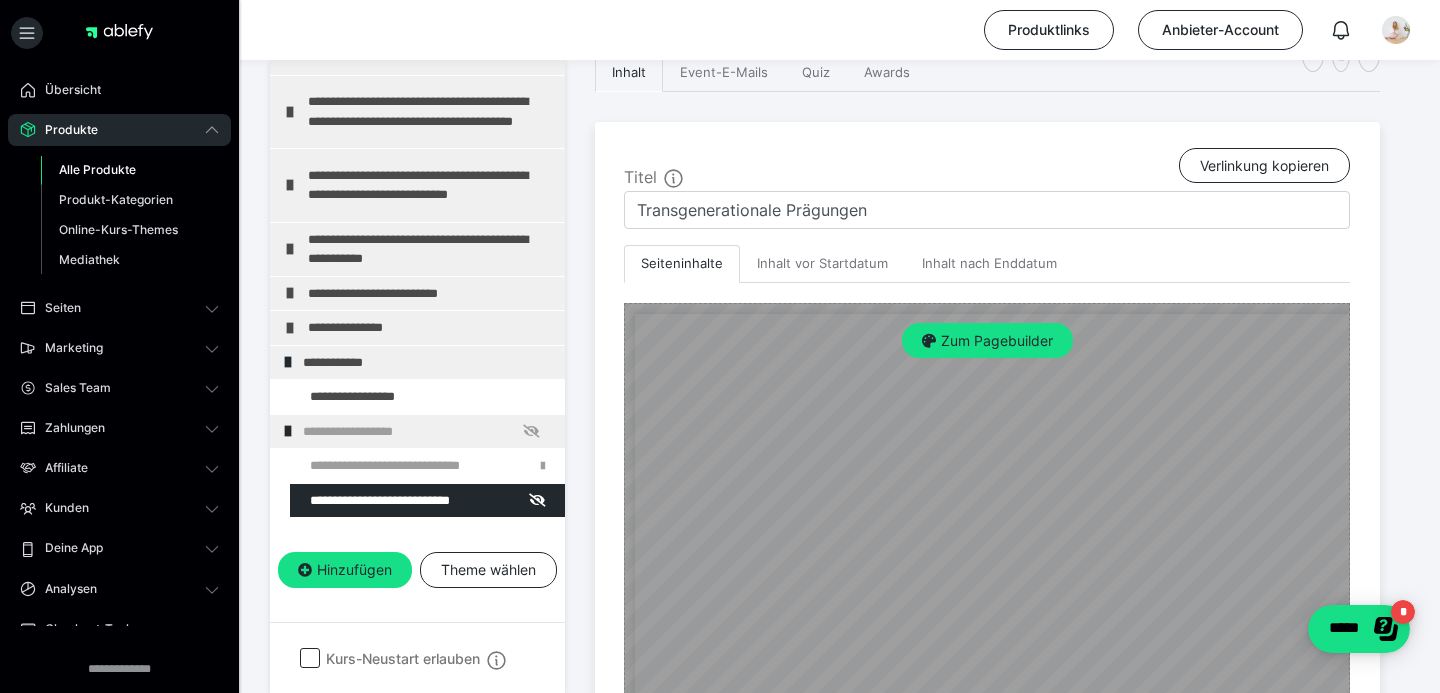 scroll, scrollTop: 413, scrollLeft: 0, axis: vertical 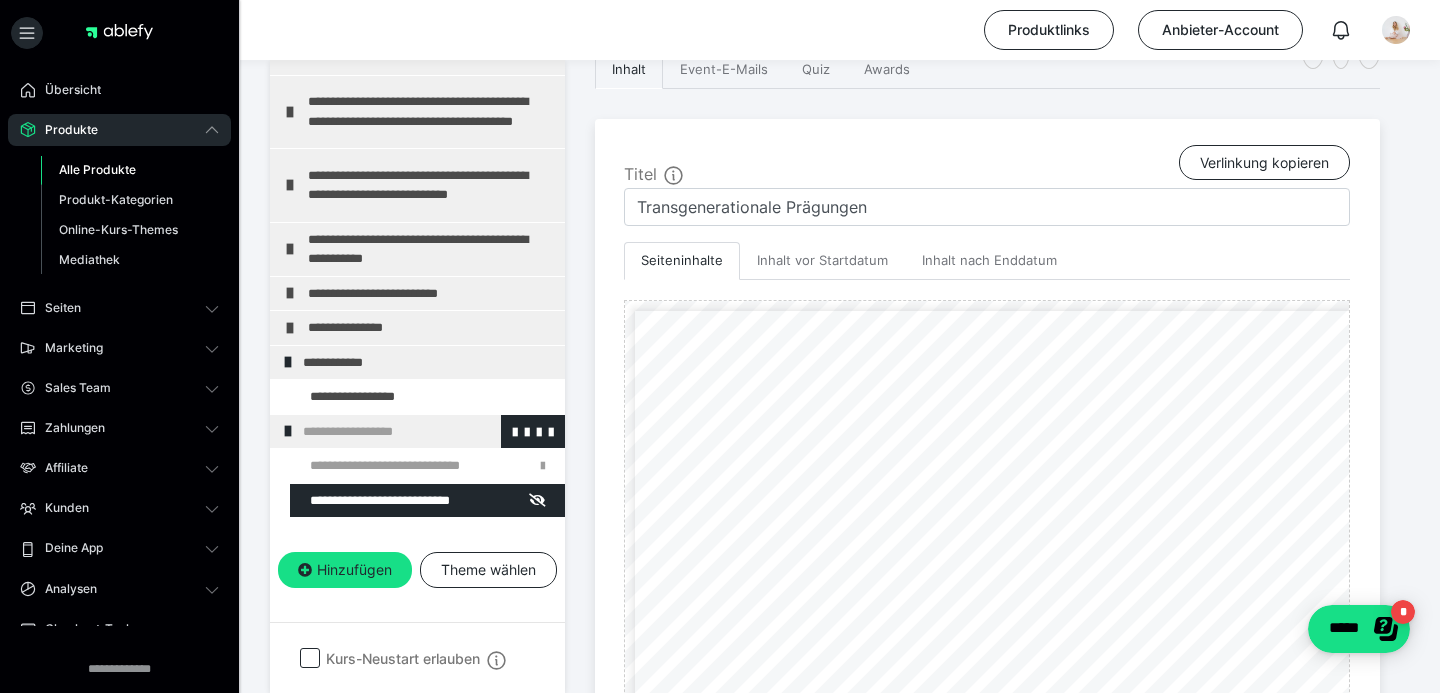 click at bounding box center (288, 431) 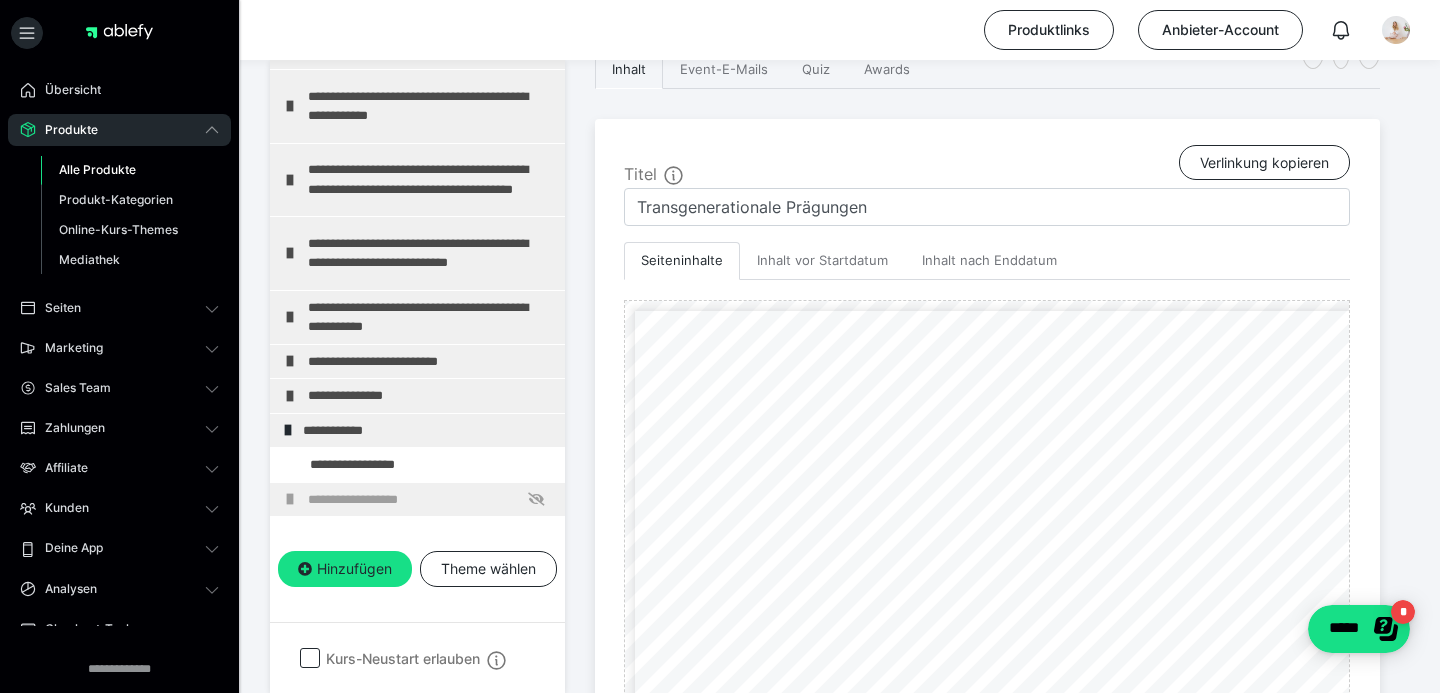 scroll, scrollTop: 235, scrollLeft: 0, axis: vertical 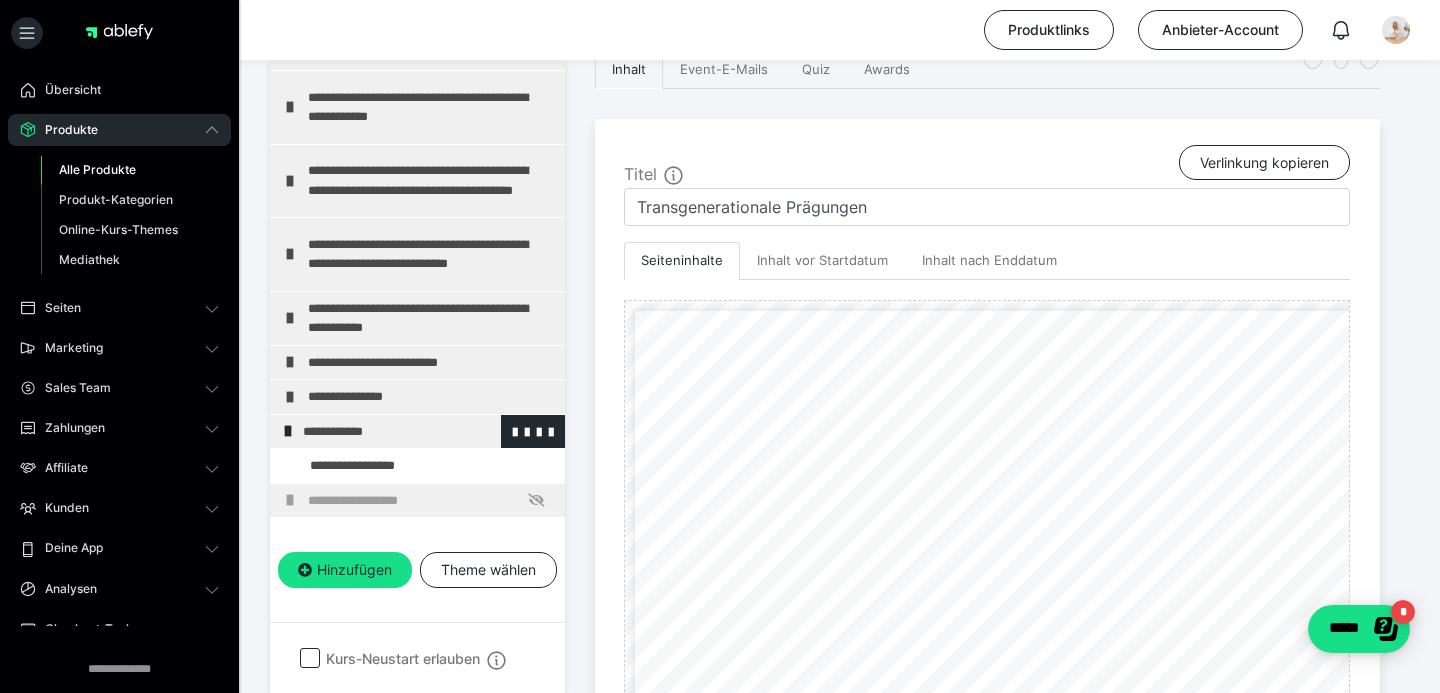 click at bounding box center [288, 431] 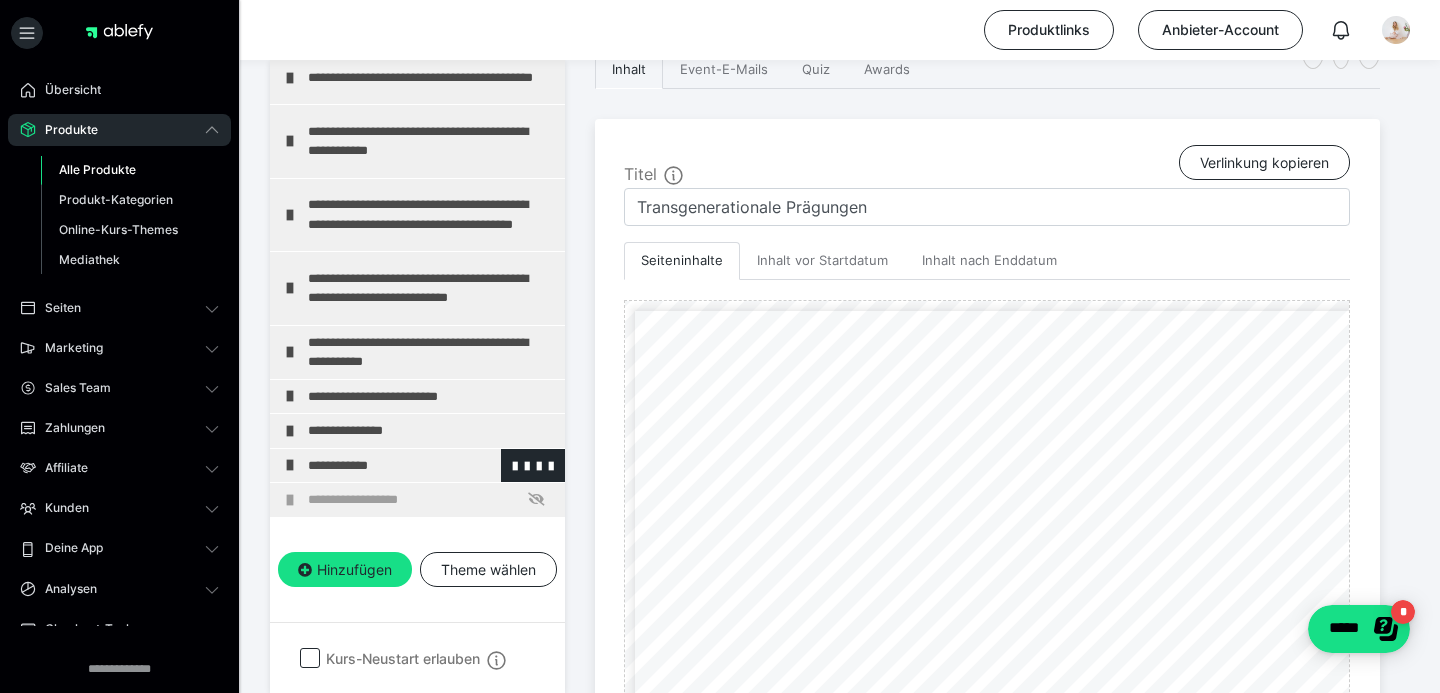 click at bounding box center [290, 465] 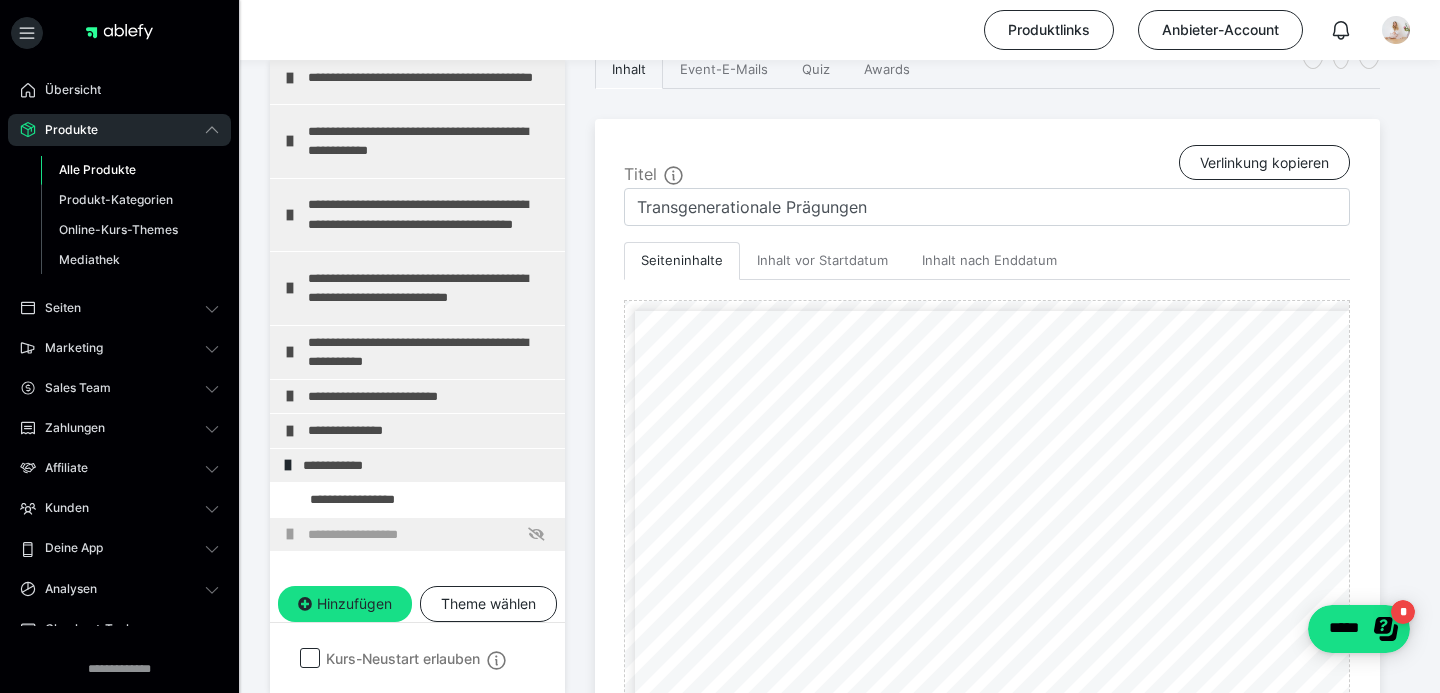 scroll, scrollTop: 235, scrollLeft: 0, axis: vertical 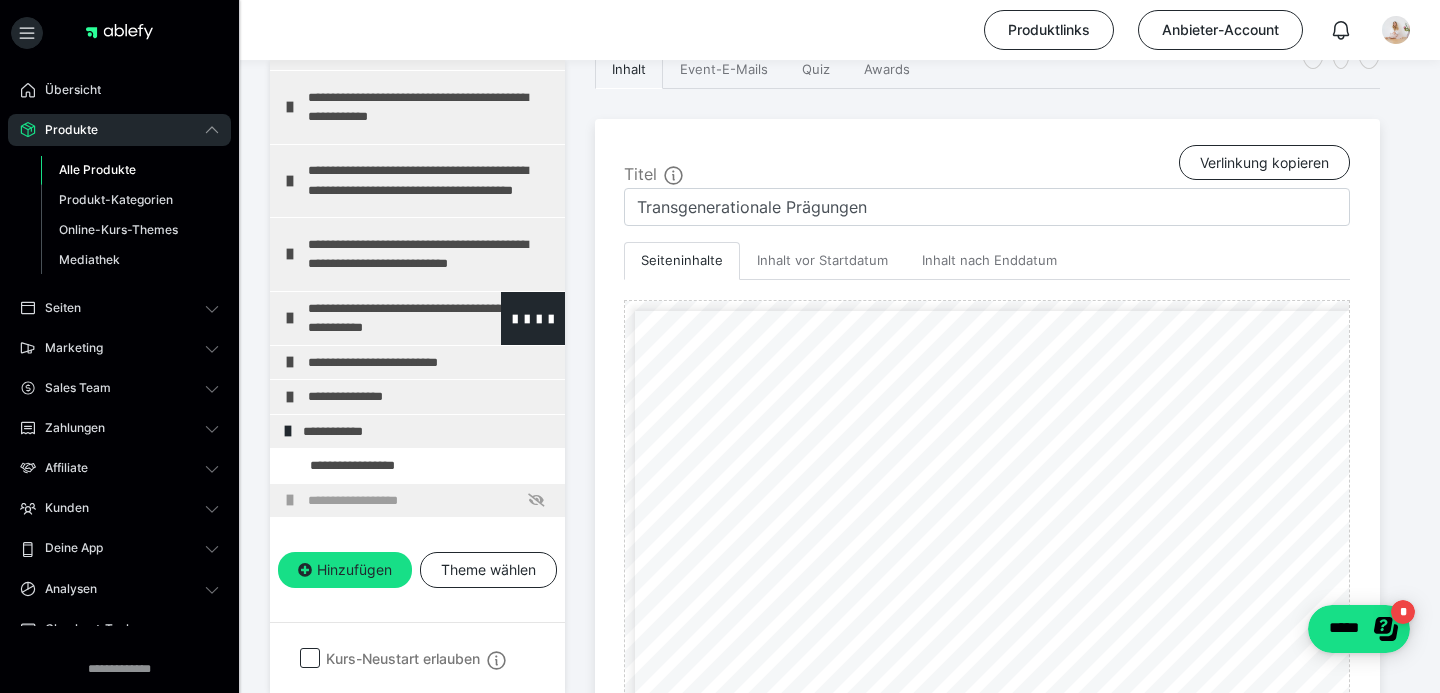 click on "**********" at bounding box center [431, 318] 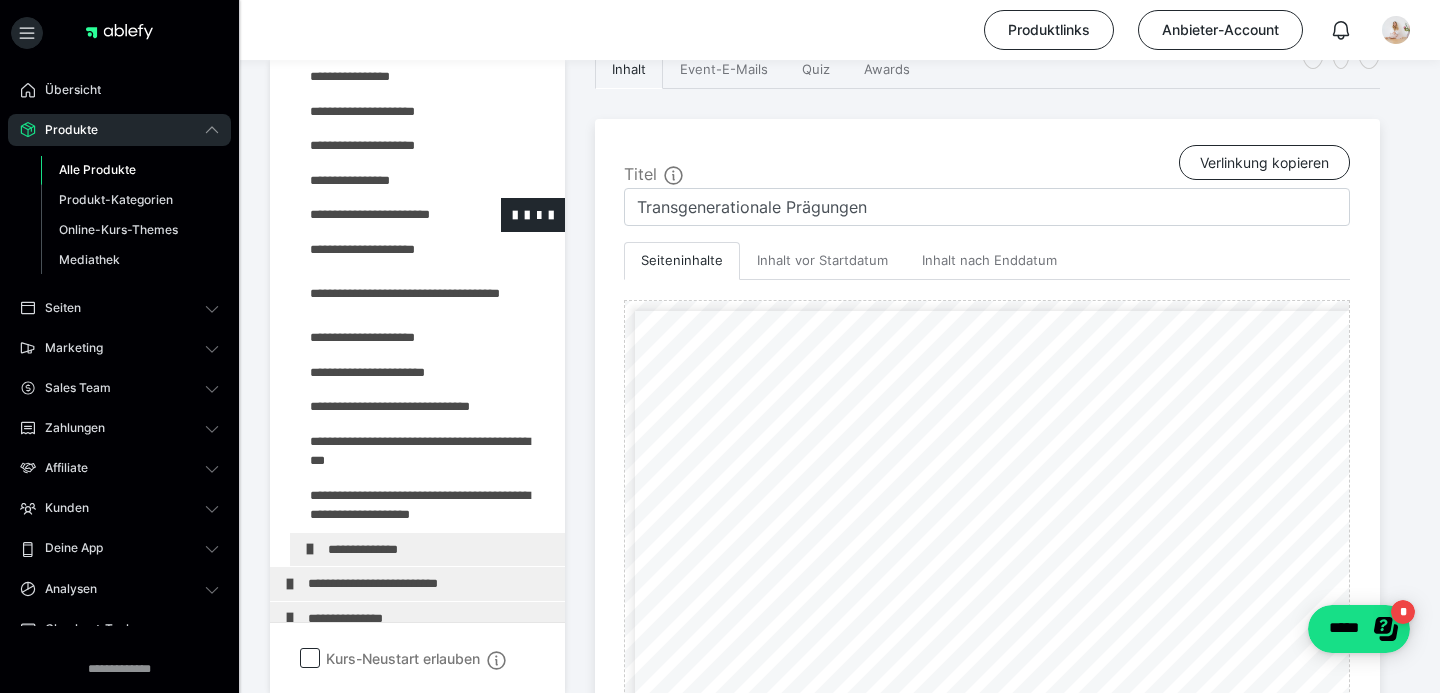 scroll, scrollTop: 560, scrollLeft: 0, axis: vertical 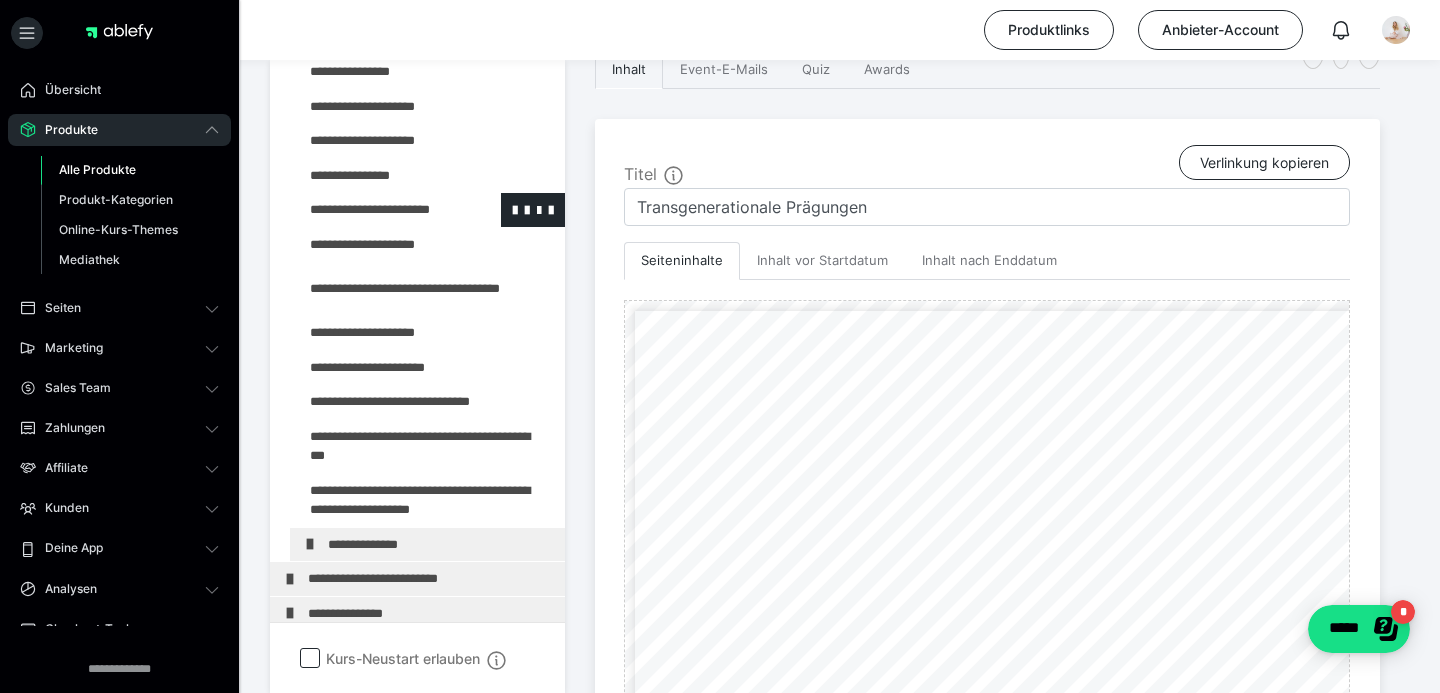 click at bounding box center [375, 210] 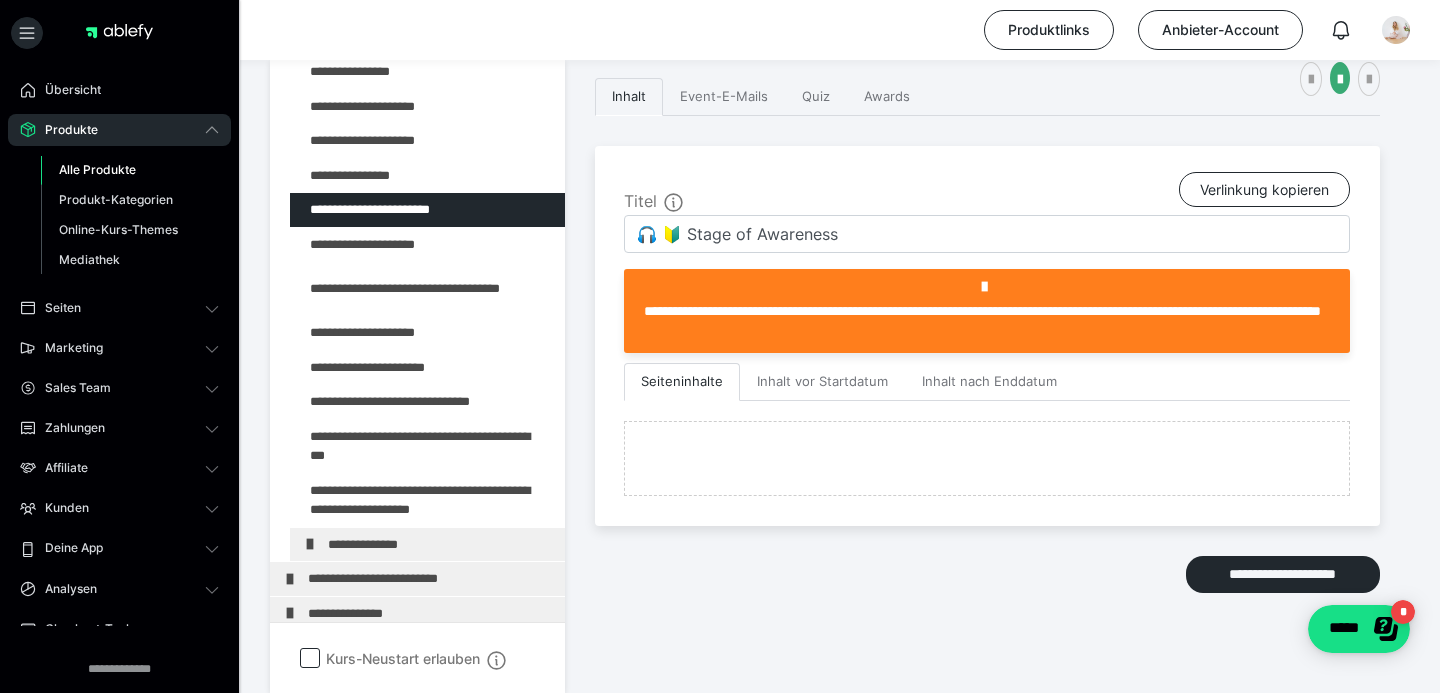scroll, scrollTop: 413, scrollLeft: 0, axis: vertical 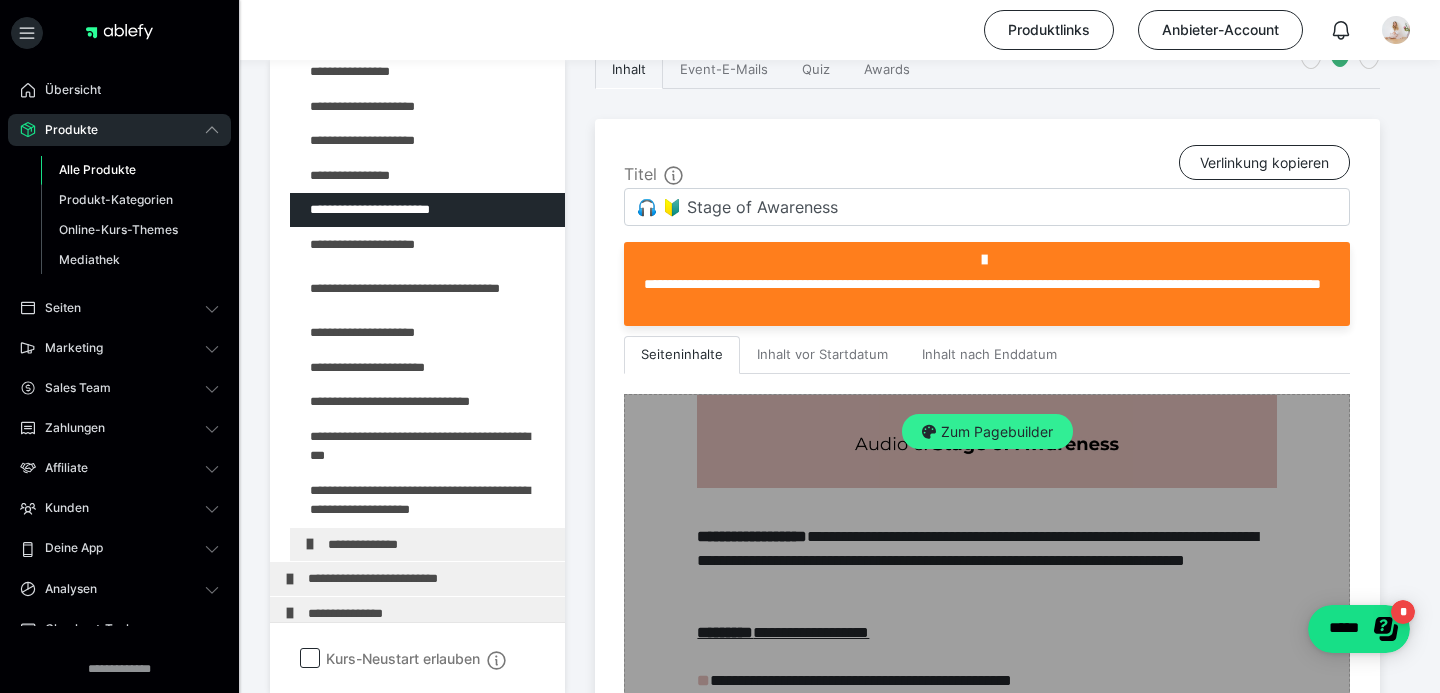 click on "Zum Pagebuilder" at bounding box center [987, 432] 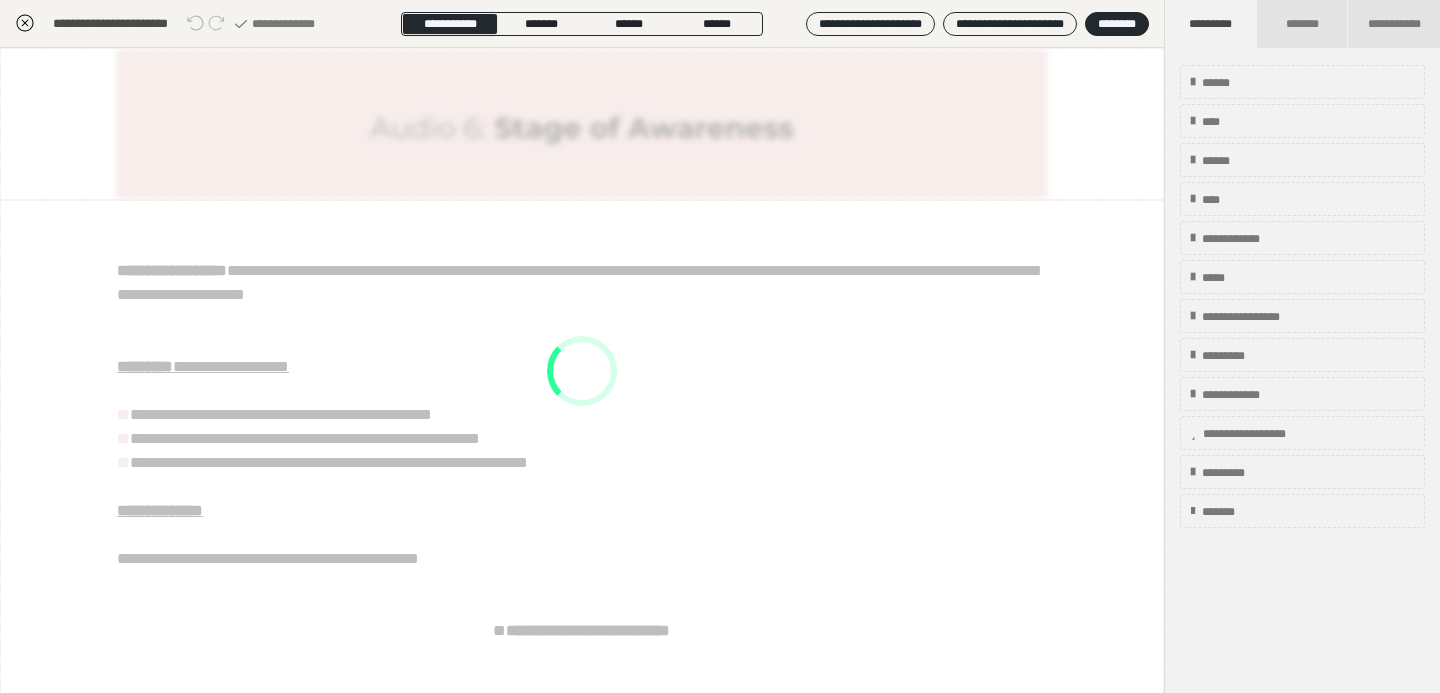 scroll, scrollTop: 374, scrollLeft: 0, axis: vertical 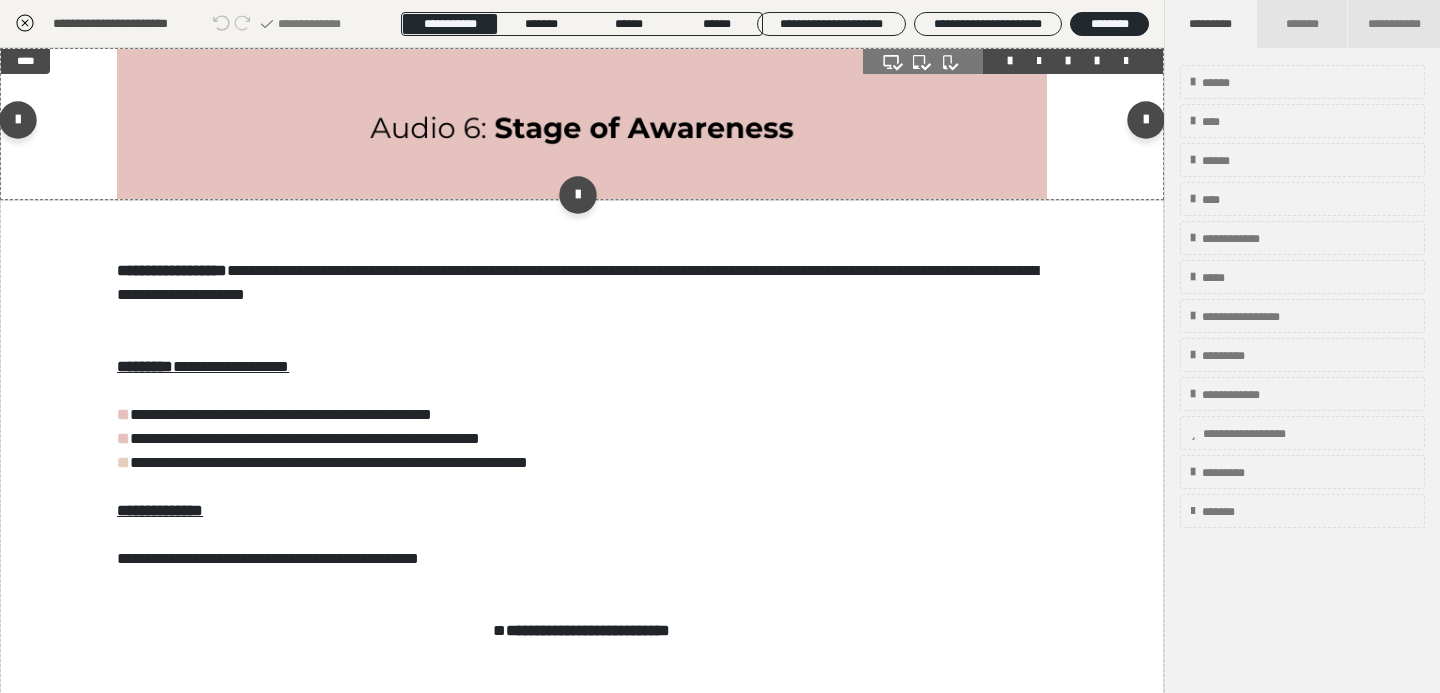 click at bounding box center (582, 124) 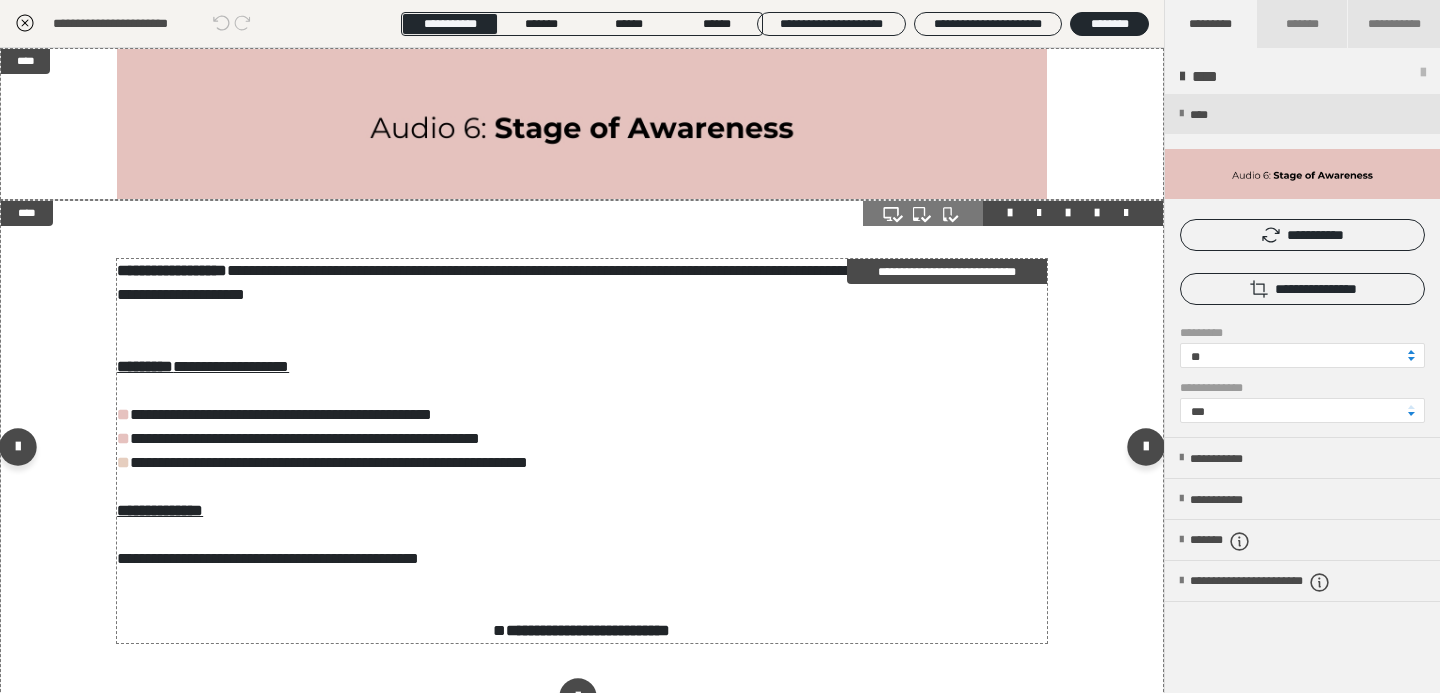 click on "**********" at bounding box center [582, 451] 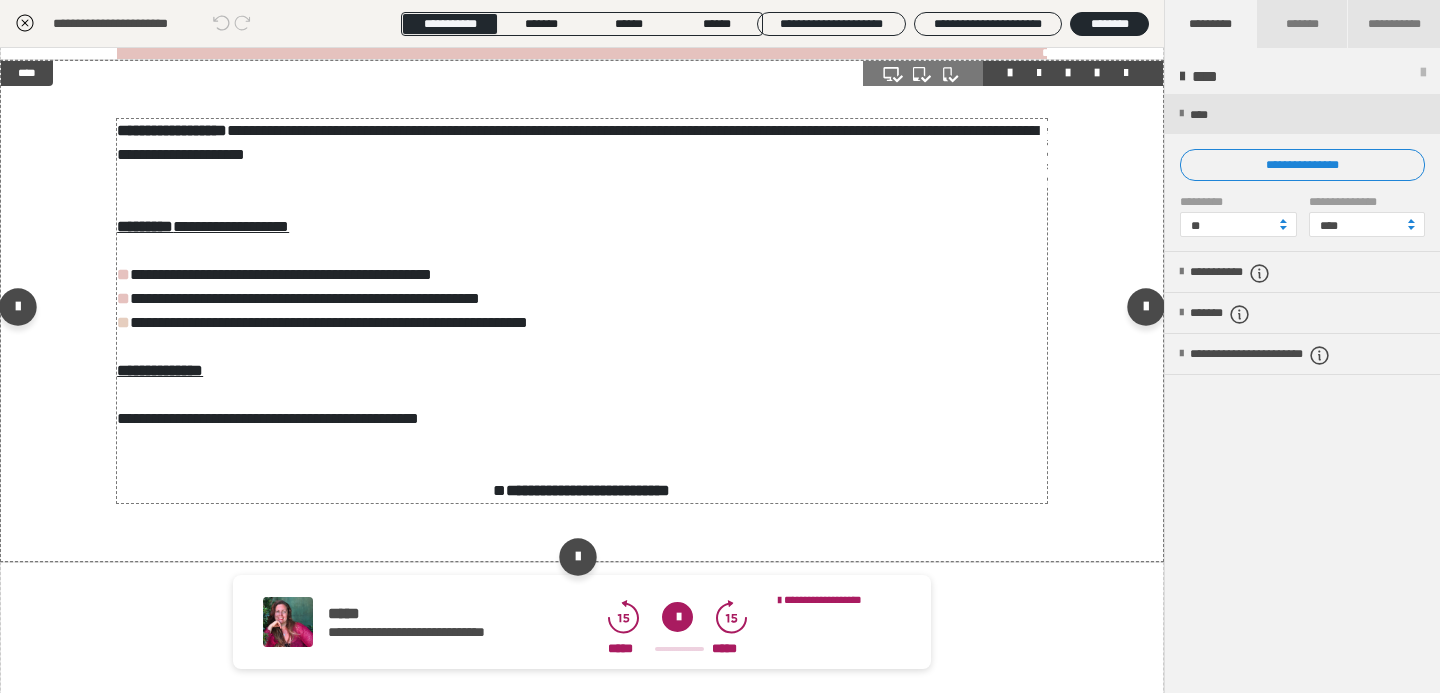 scroll, scrollTop: 0, scrollLeft: 0, axis: both 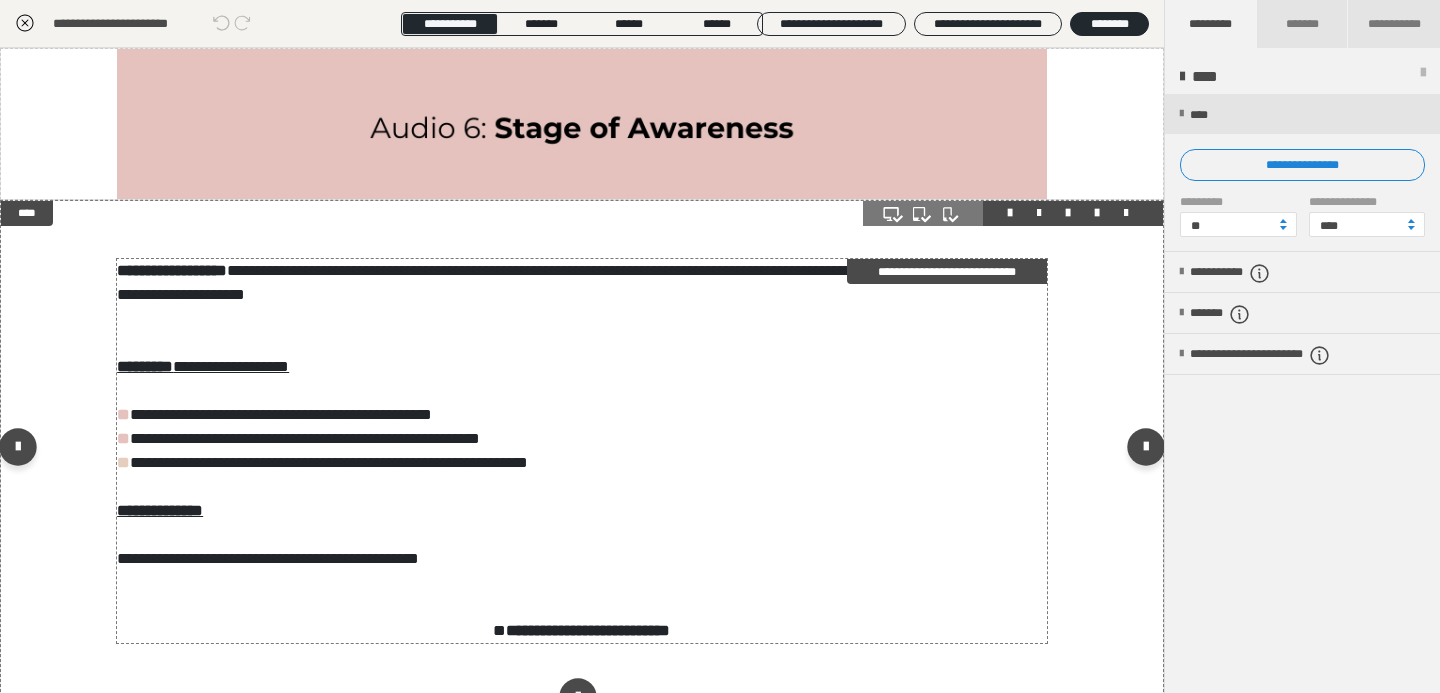click on "**********" at bounding box center (577, 282) 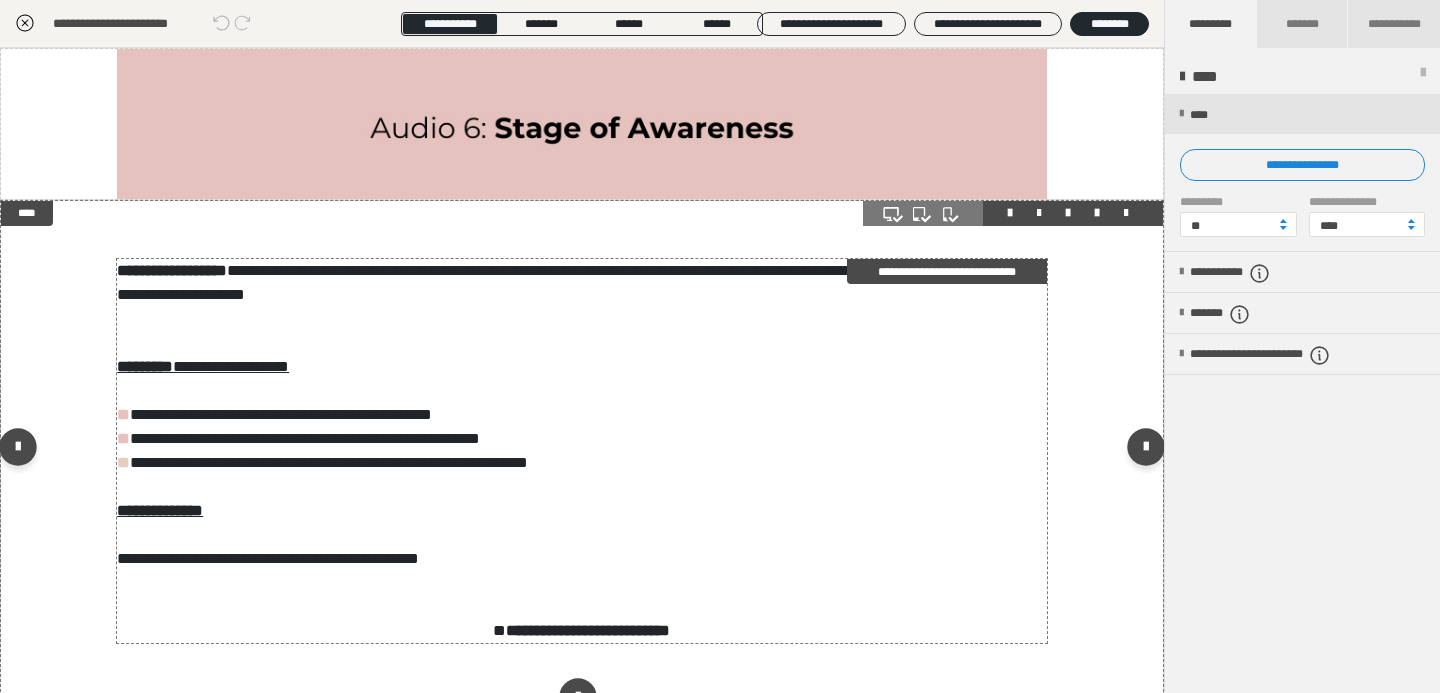 click on "**********" at bounding box center [577, 282] 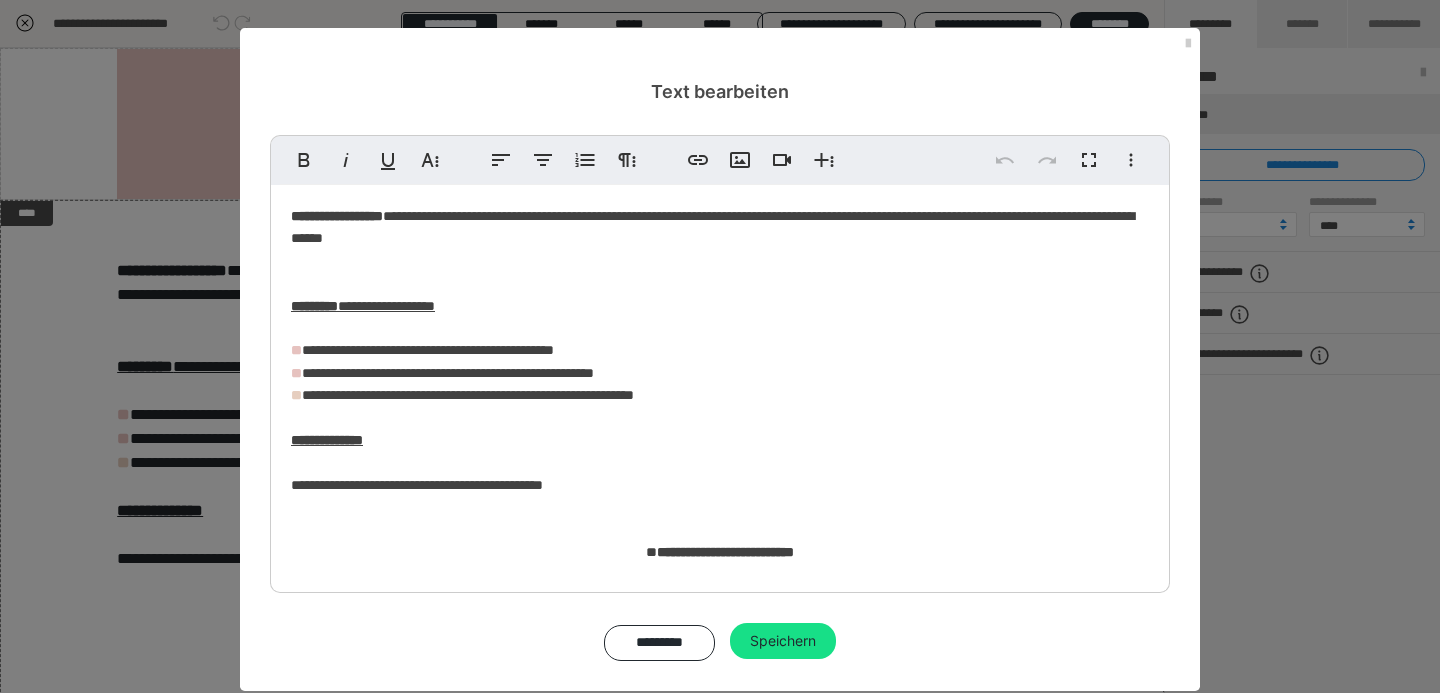 click on "**********" at bounding box center (712, 227) 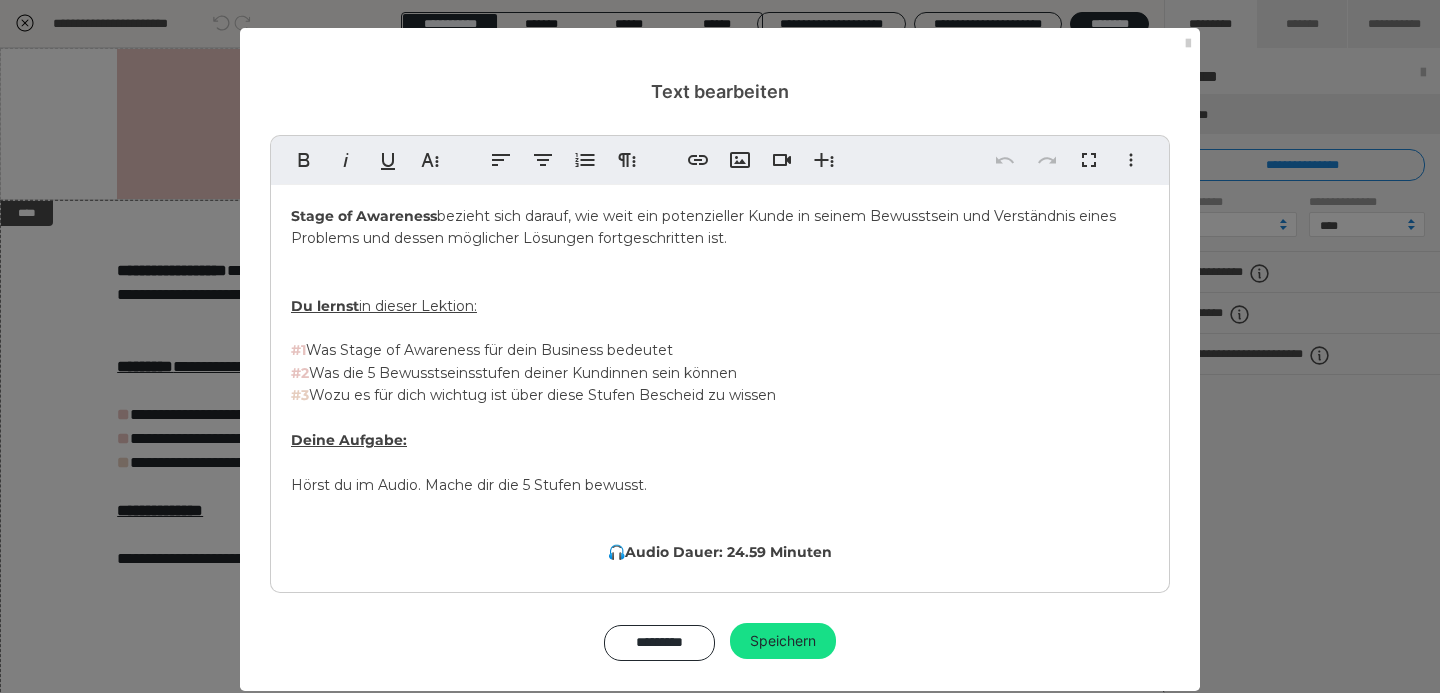 drag, startPoint x: 730, startPoint y: 246, endPoint x: 283, endPoint y: 219, distance: 447.8147 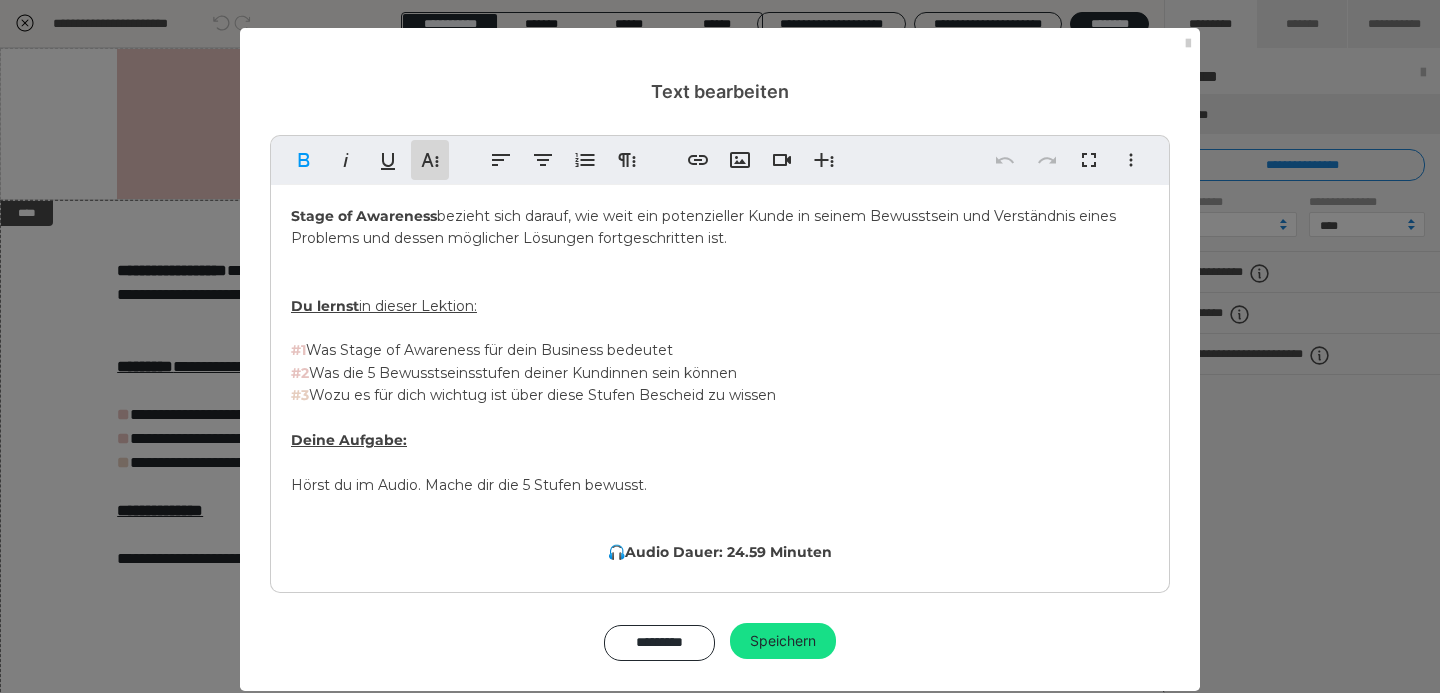 click 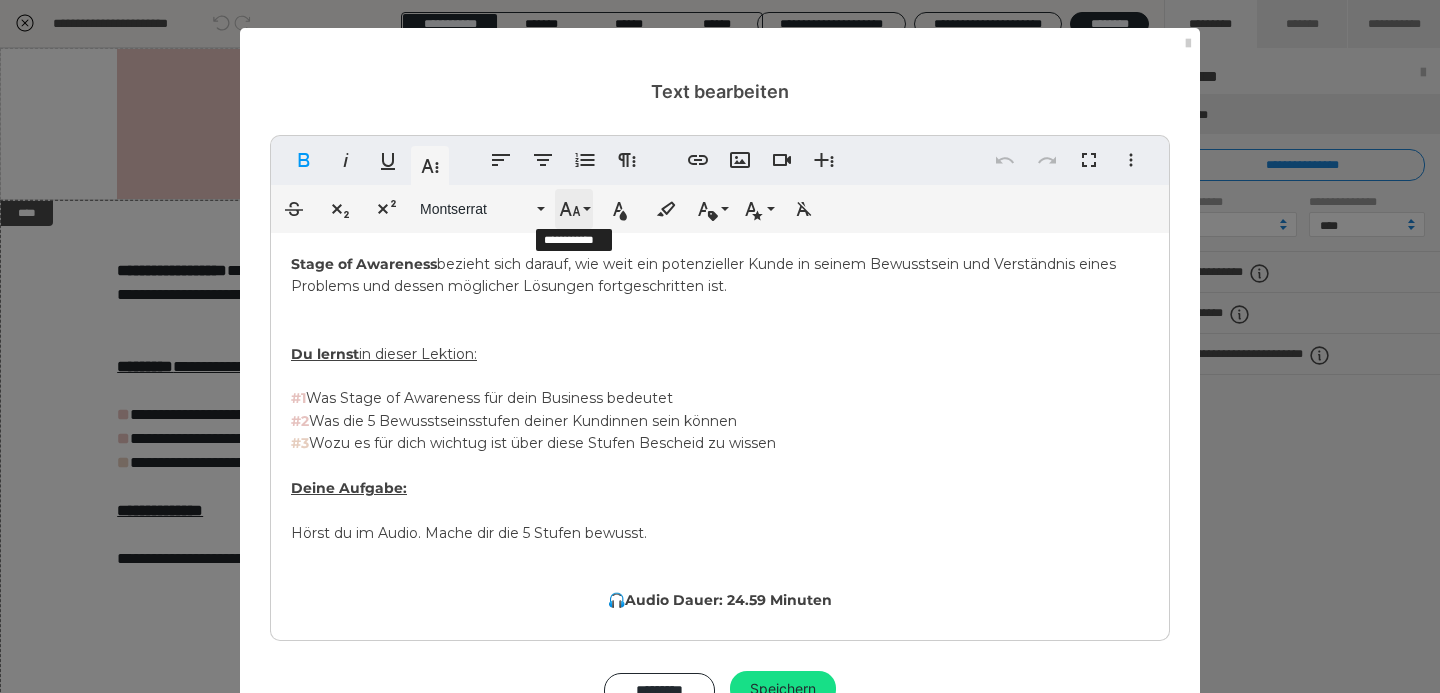 click 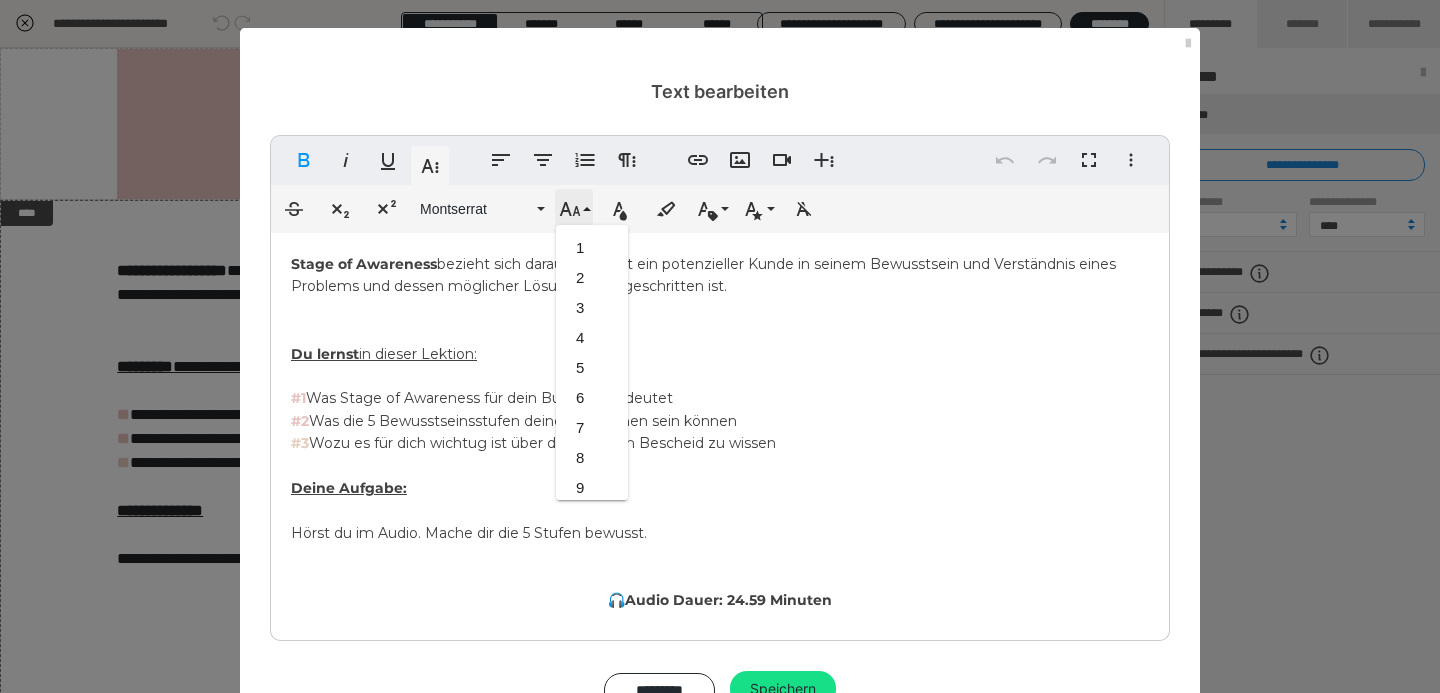 scroll, scrollTop: 413, scrollLeft: 0, axis: vertical 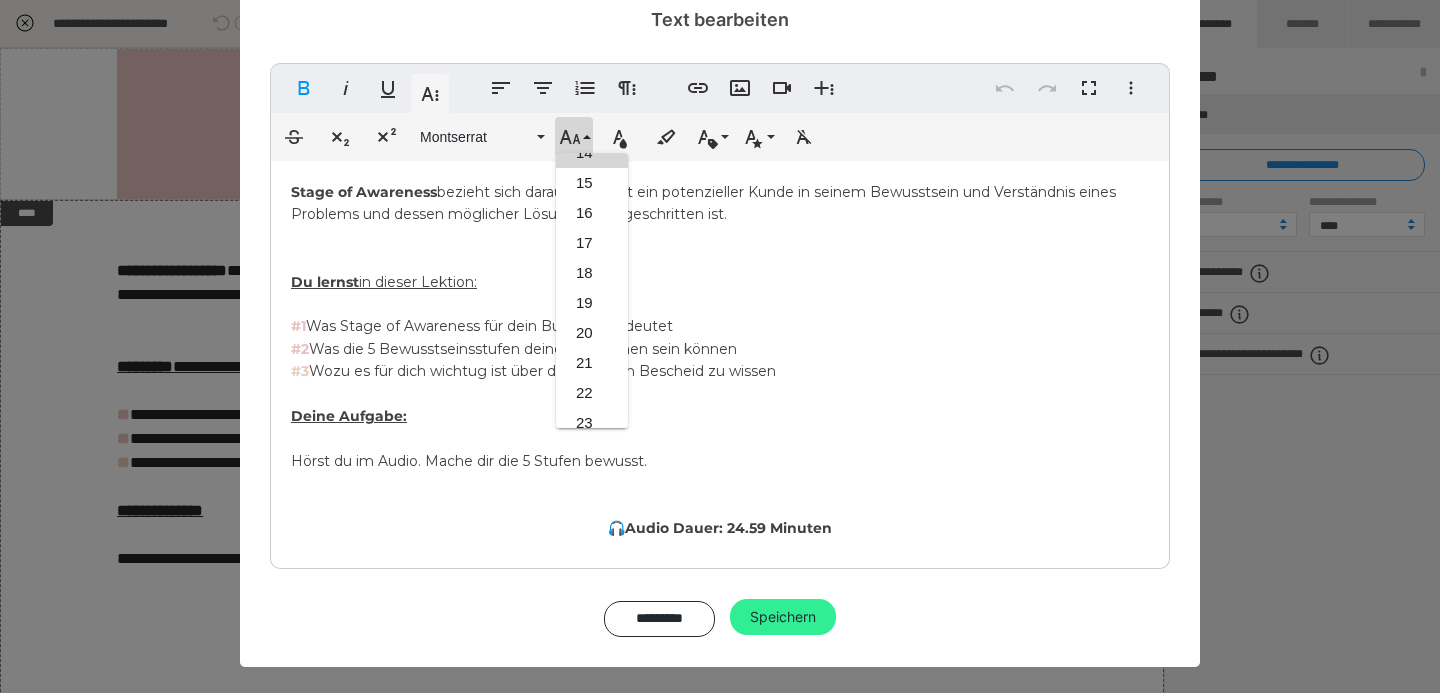 click on "Speichern" at bounding box center [783, 617] 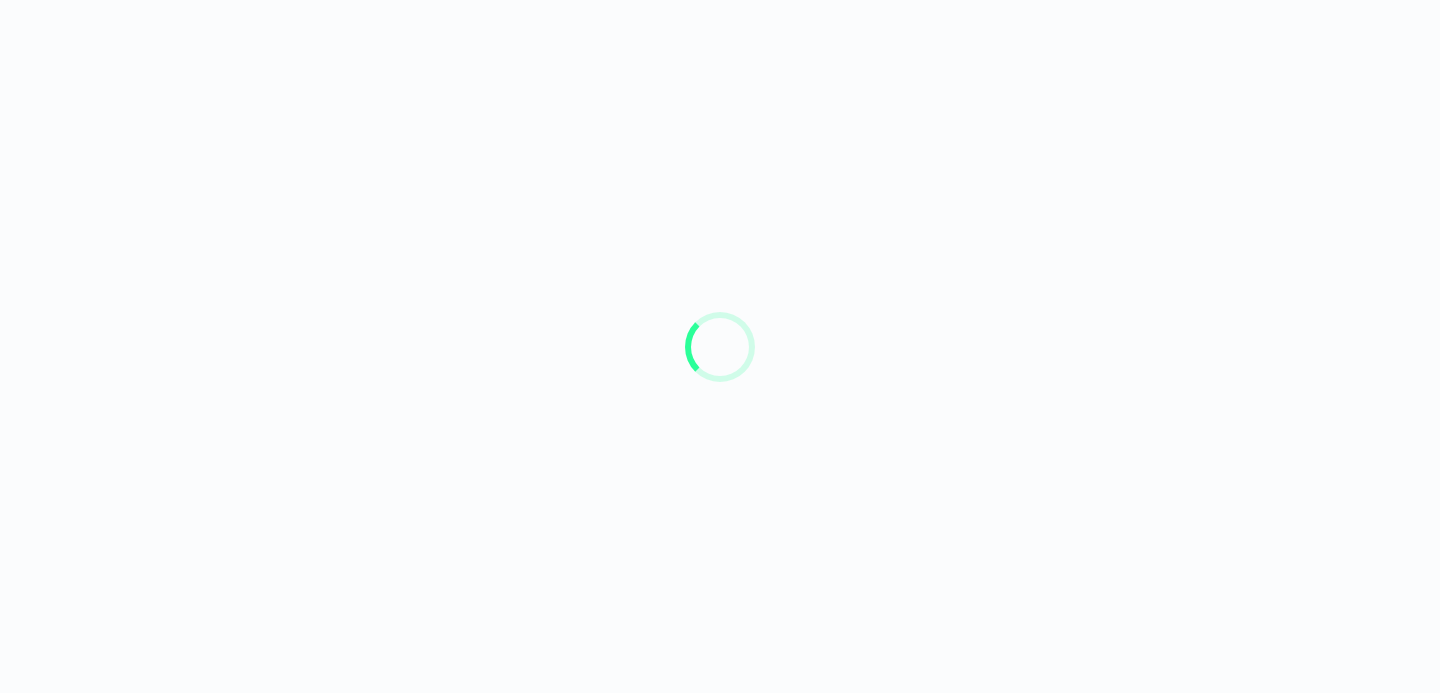scroll, scrollTop: 0, scrollLeft: 0, axis: both 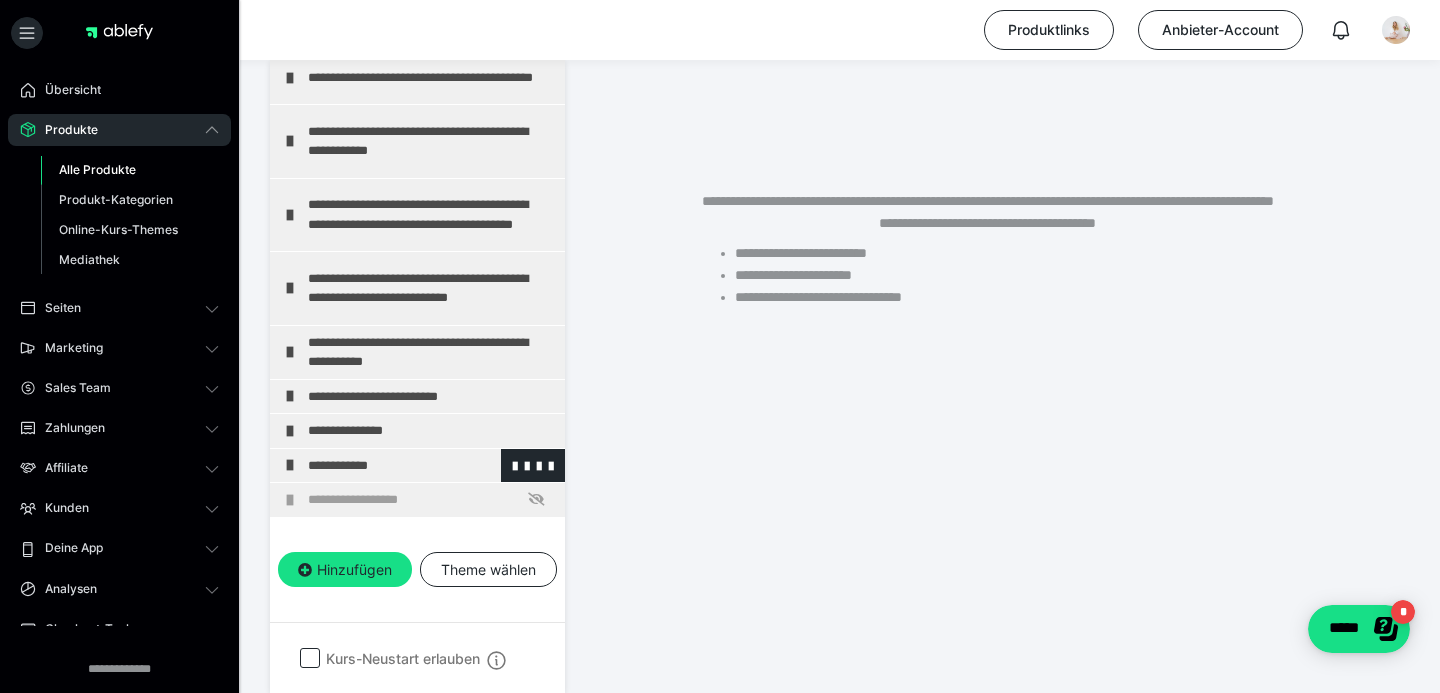 click at bounding box center [290, 465] 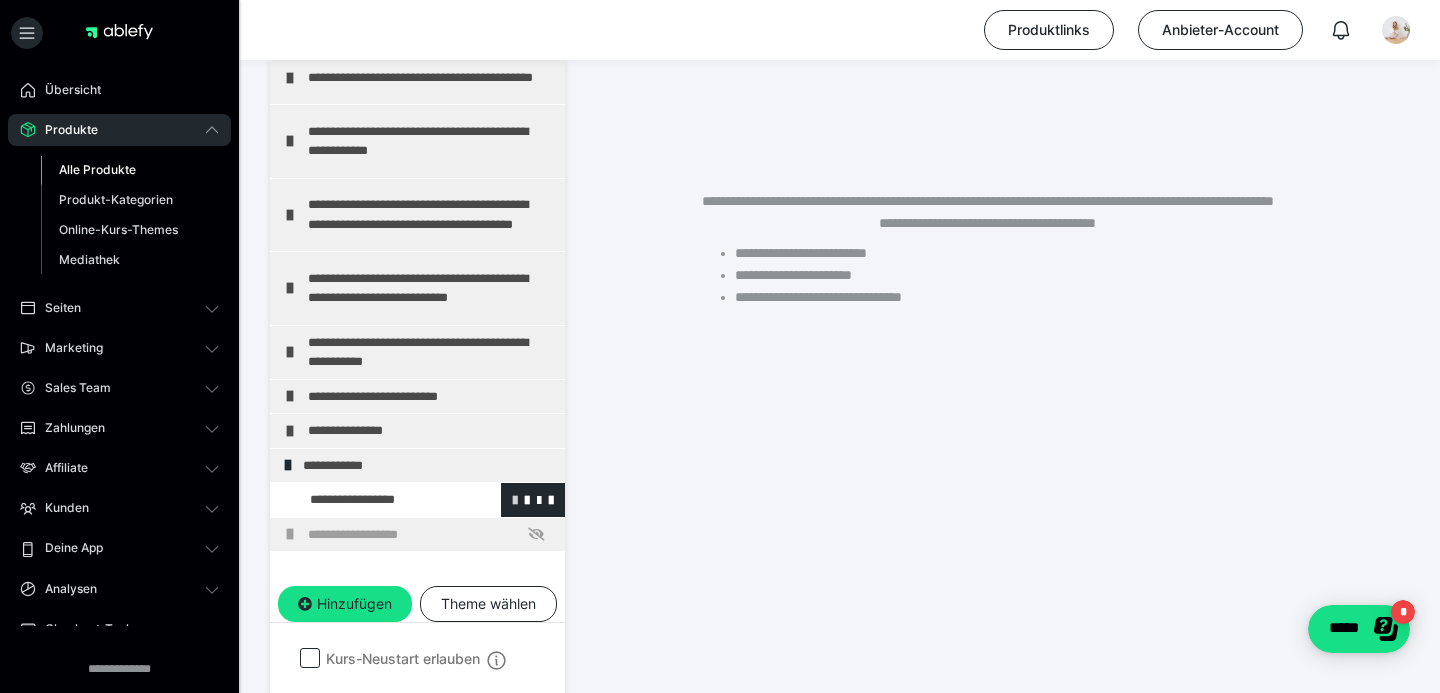 click at bounding box center (515, 499) 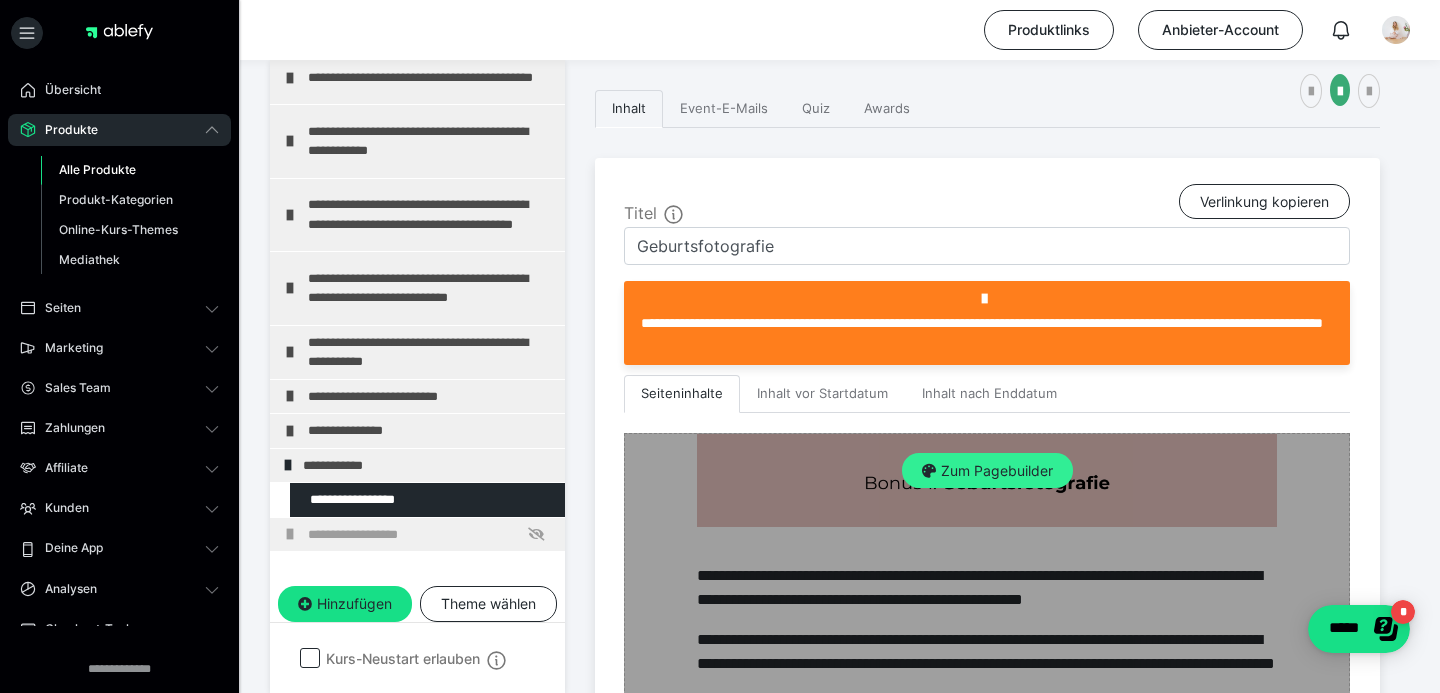 click on "Zum Pagebuilder" at bounding box center (987, 471) 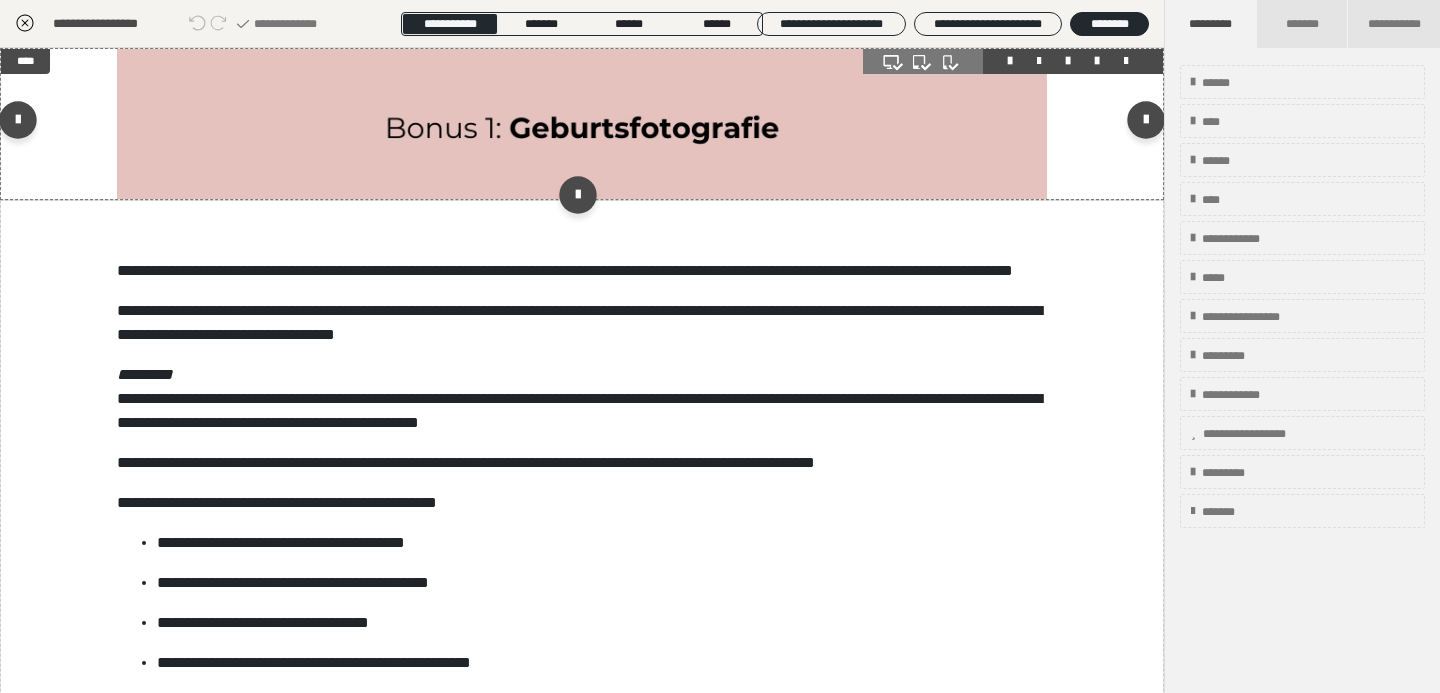 click at bounding box center [582, 124] 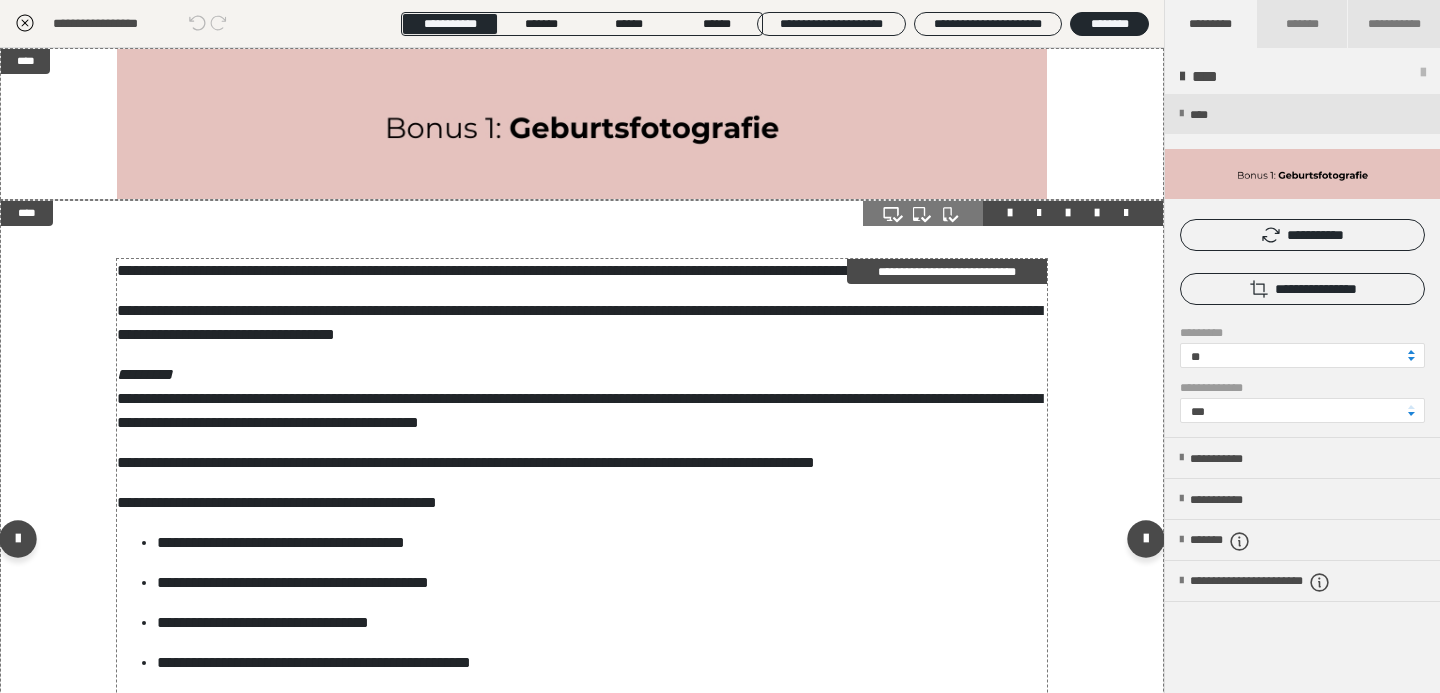 click on "**********" at bounding box center [582, 399] 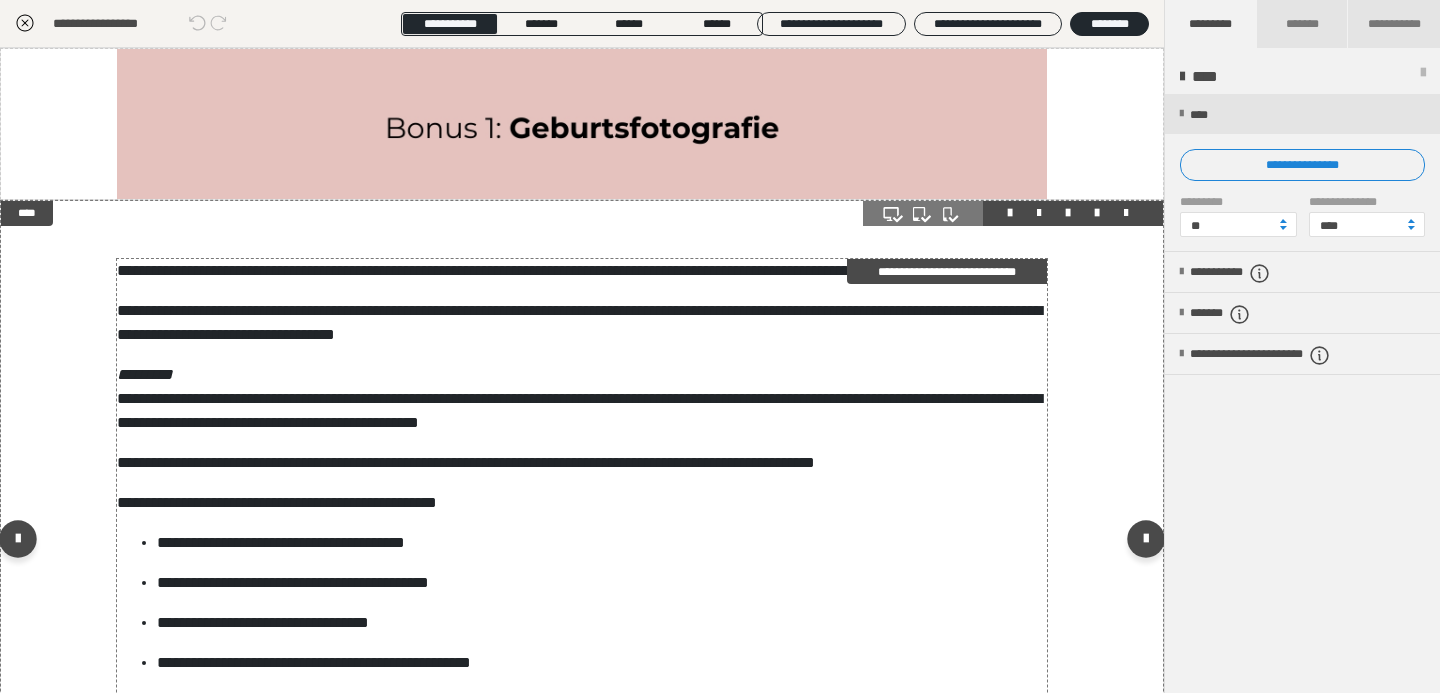 click on "**********" at bounding box center (582, 399) 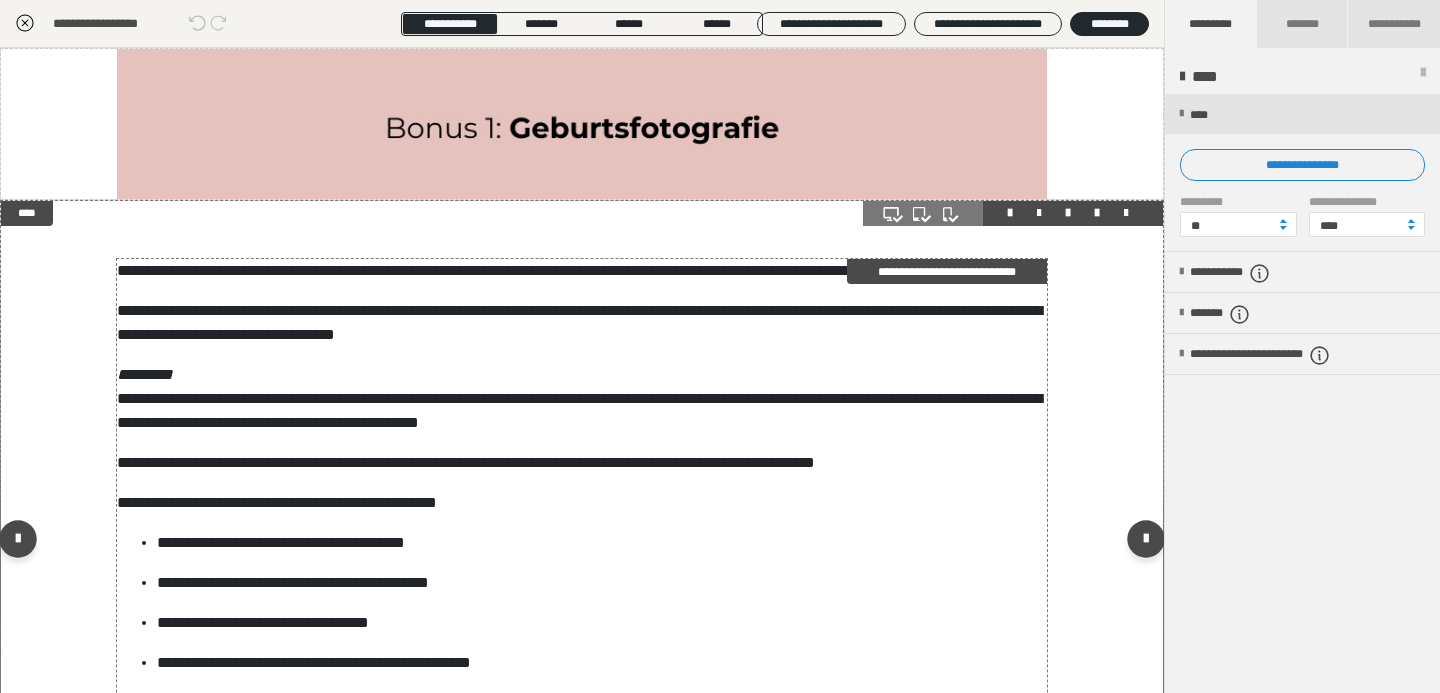 click on "**********" at bounding box center (582, 399) 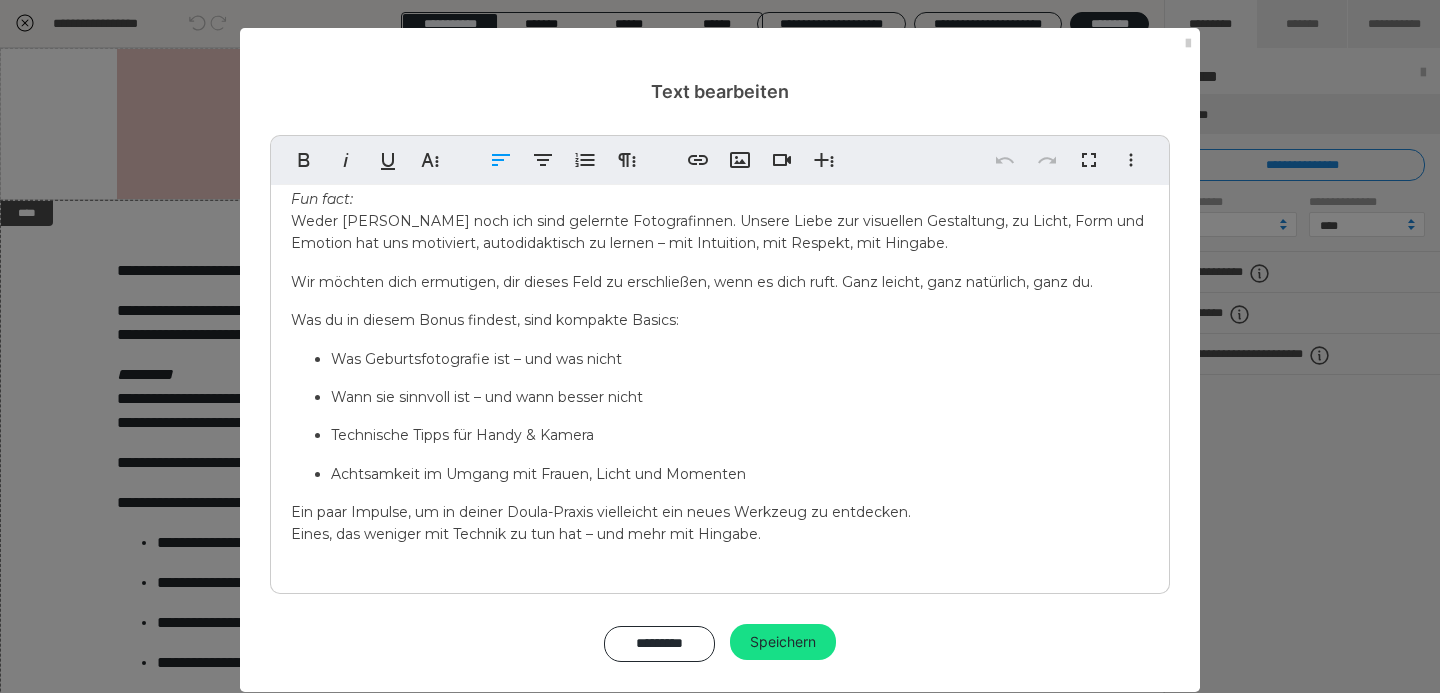 scroll, scrollTop: 204, scrollLeft: 0, axis: vertical 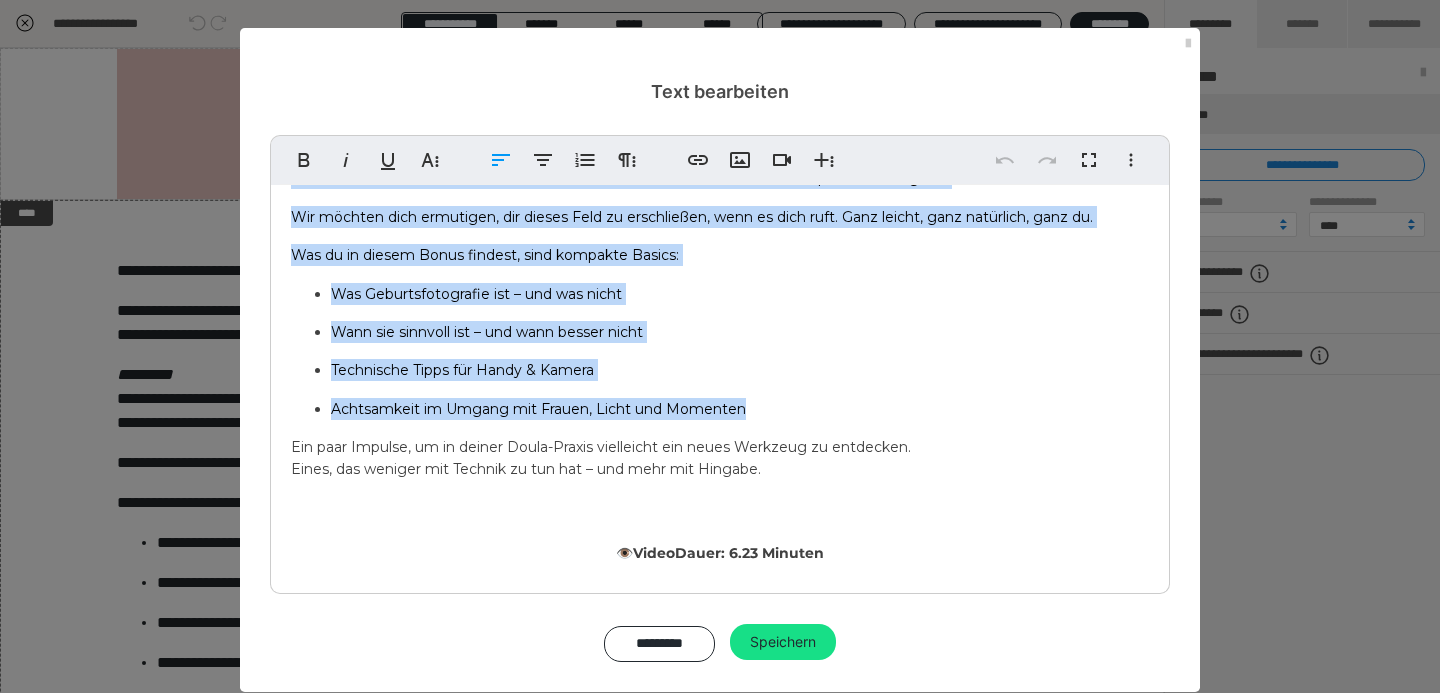 drag, startPoint x: 283, startPoint y: 219, endPoint x: 786, endPoint y: 485, distance: 569.00354 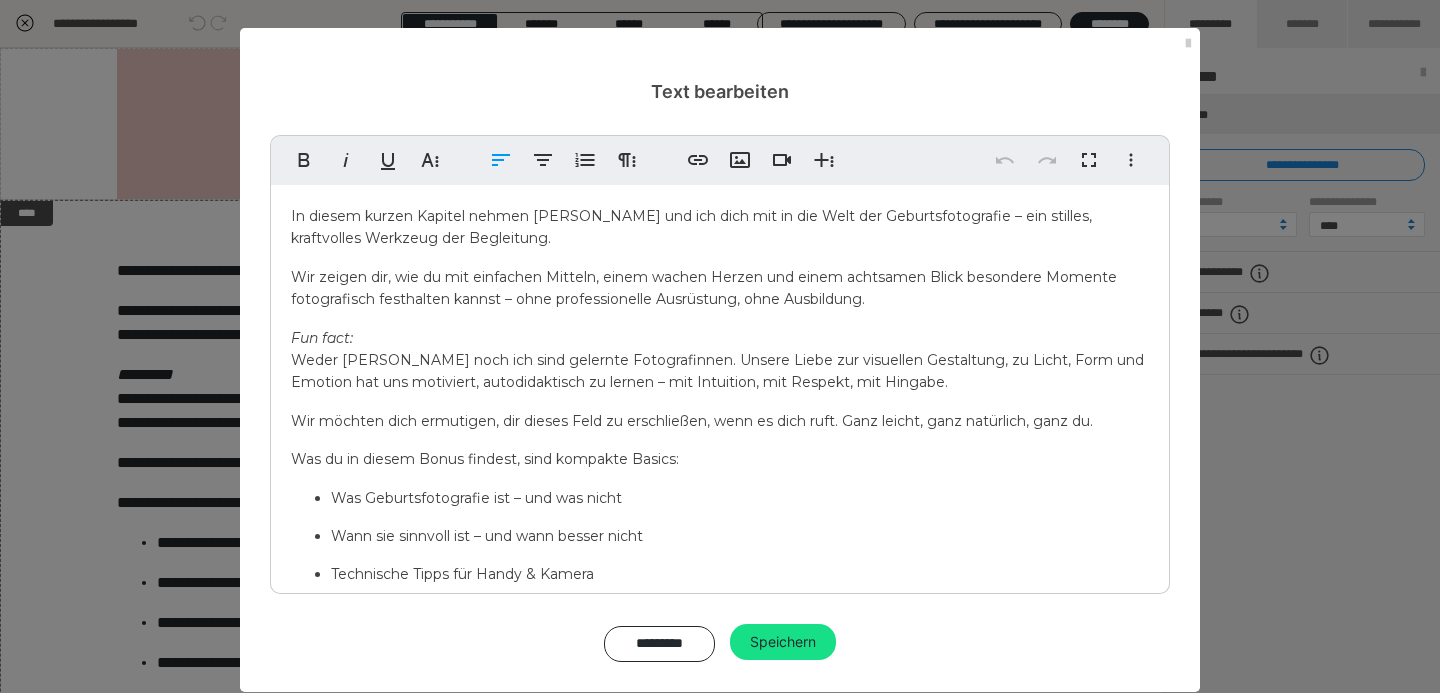 scroll, scrollTop: 204, scrollLeft: 0, axis: vertical 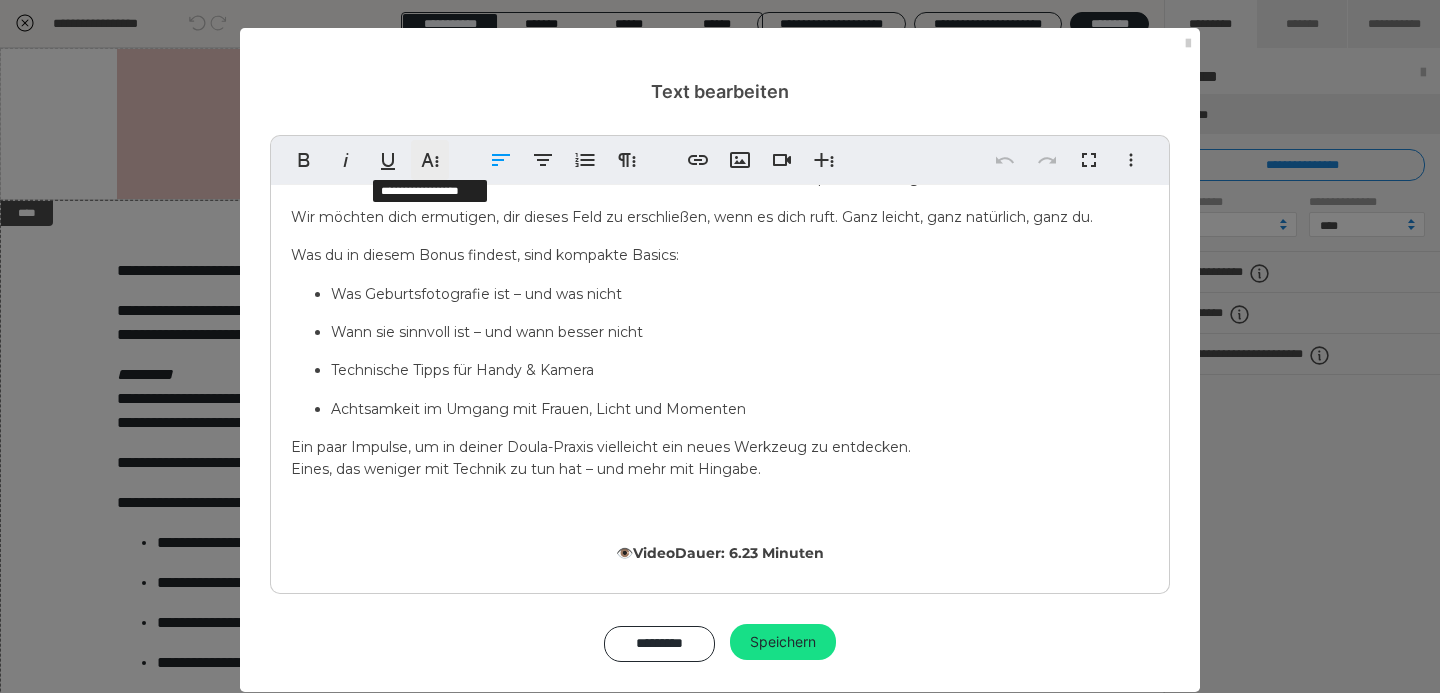 click 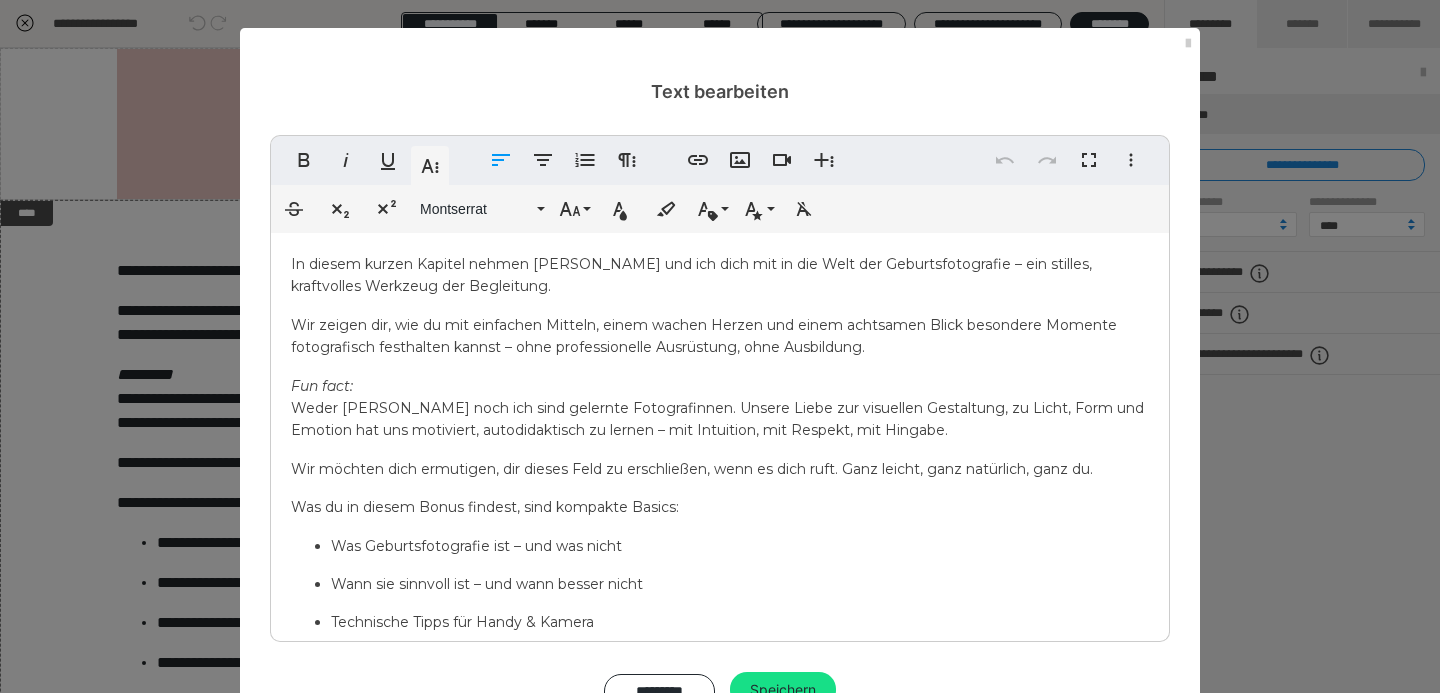 scroll, scrollTop: 204, scrollLeft: 0, axis: vertical 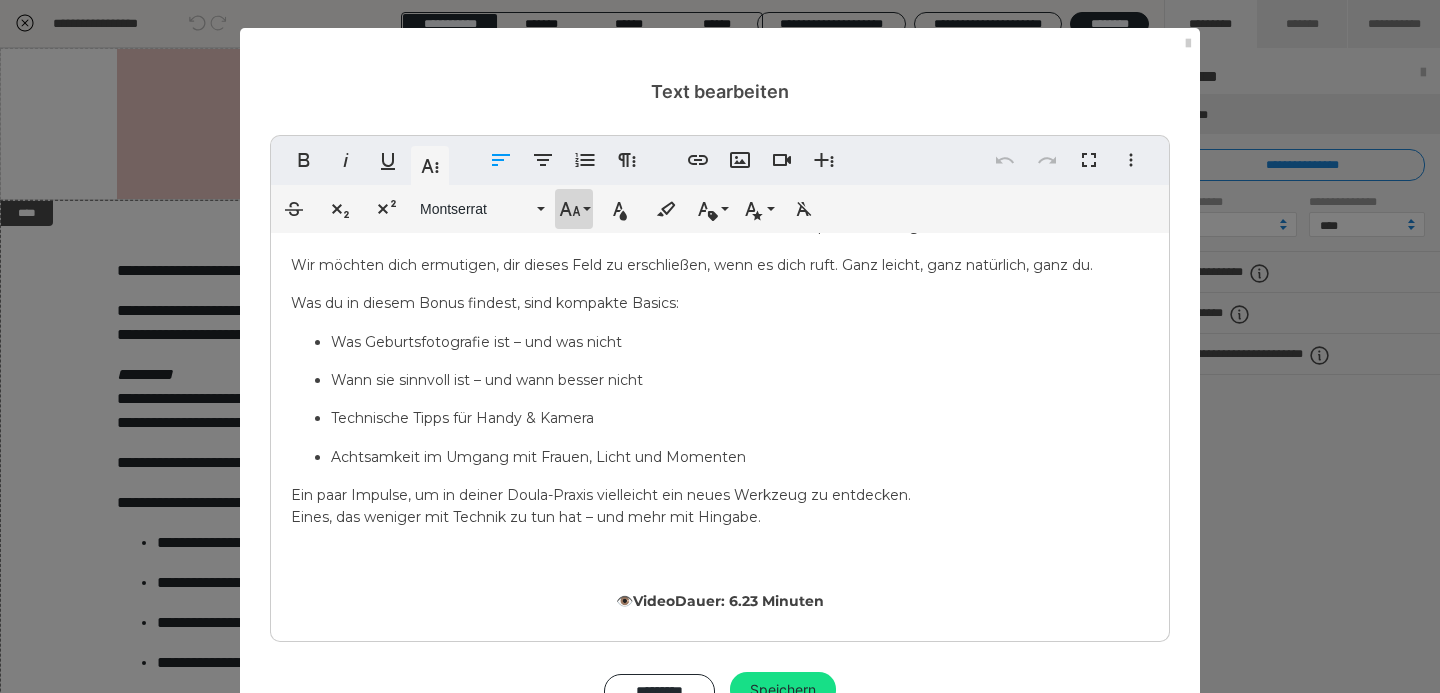 click 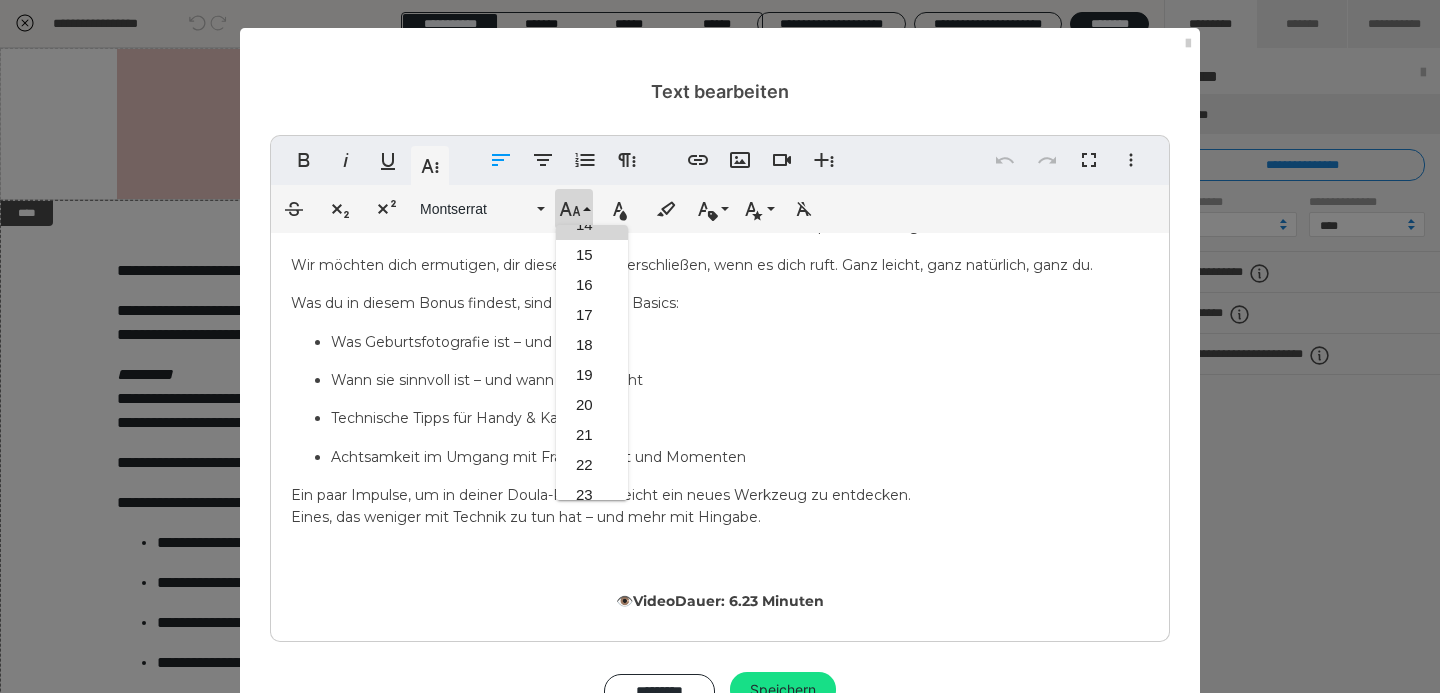 click on "14" at bounding box center (592, 225) 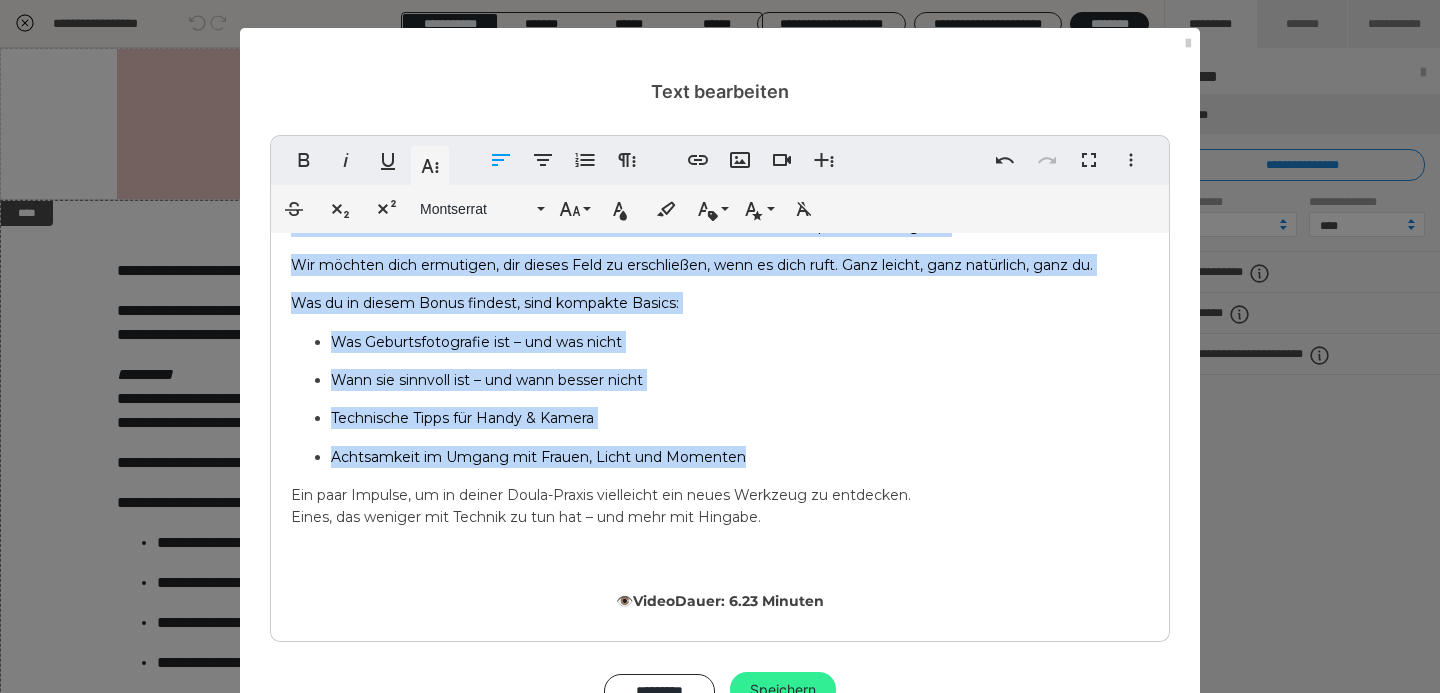 click on "Speichern" at bounding box center (783, 690) 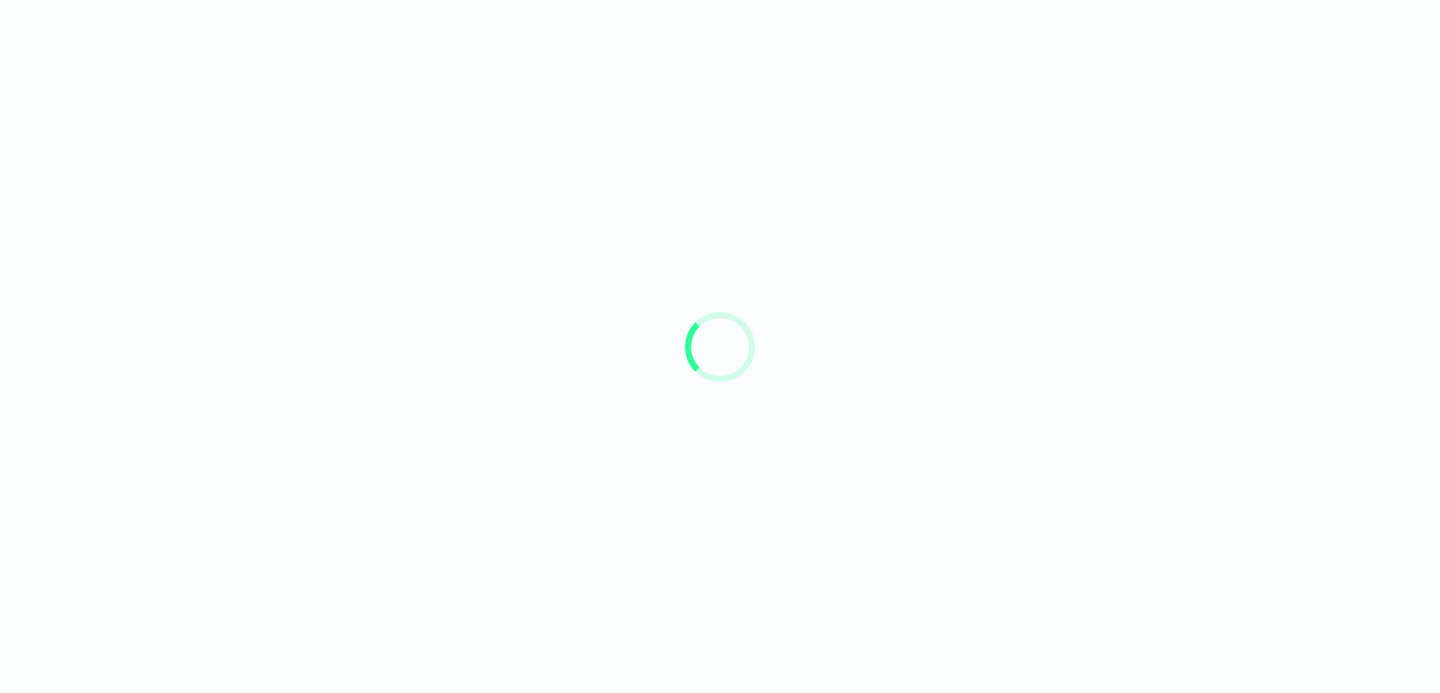 scroll, scrollTop: 0, scrollLeft: 0, axis: both 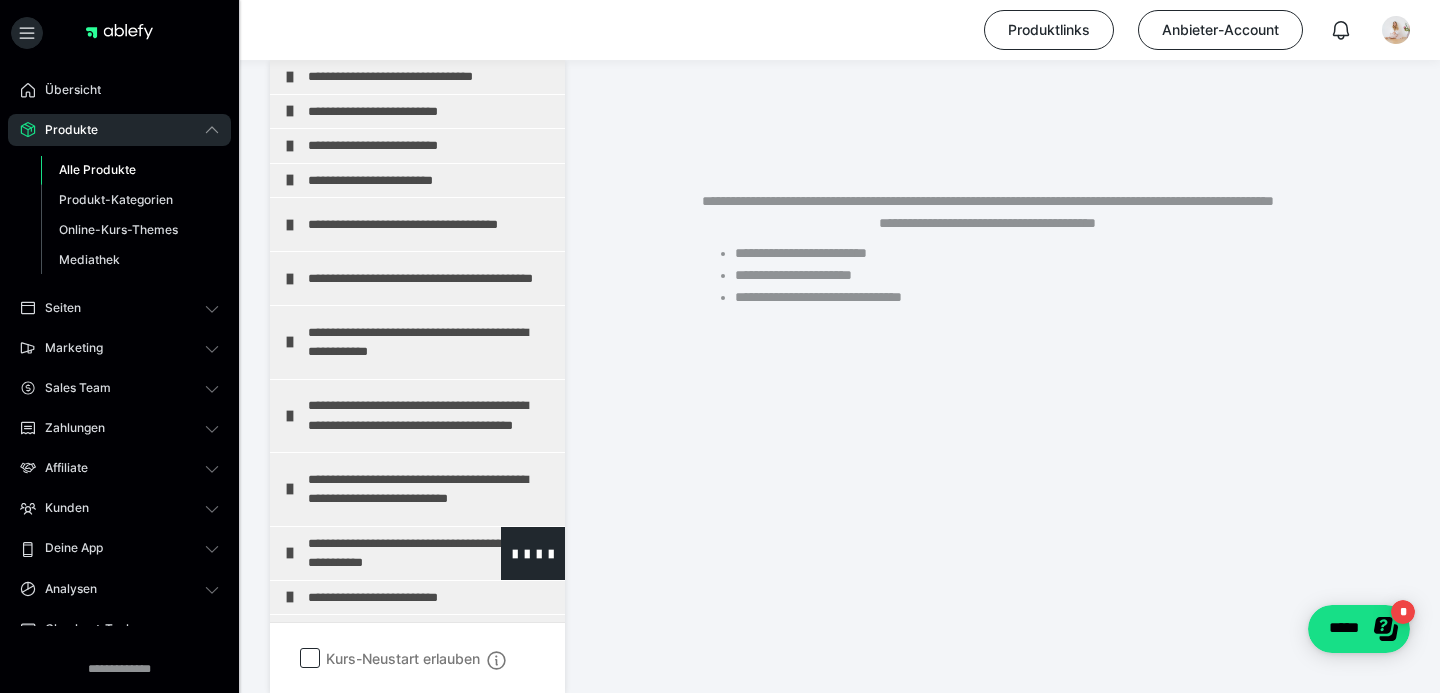 click on "**********" at bounding box center [431, 553] 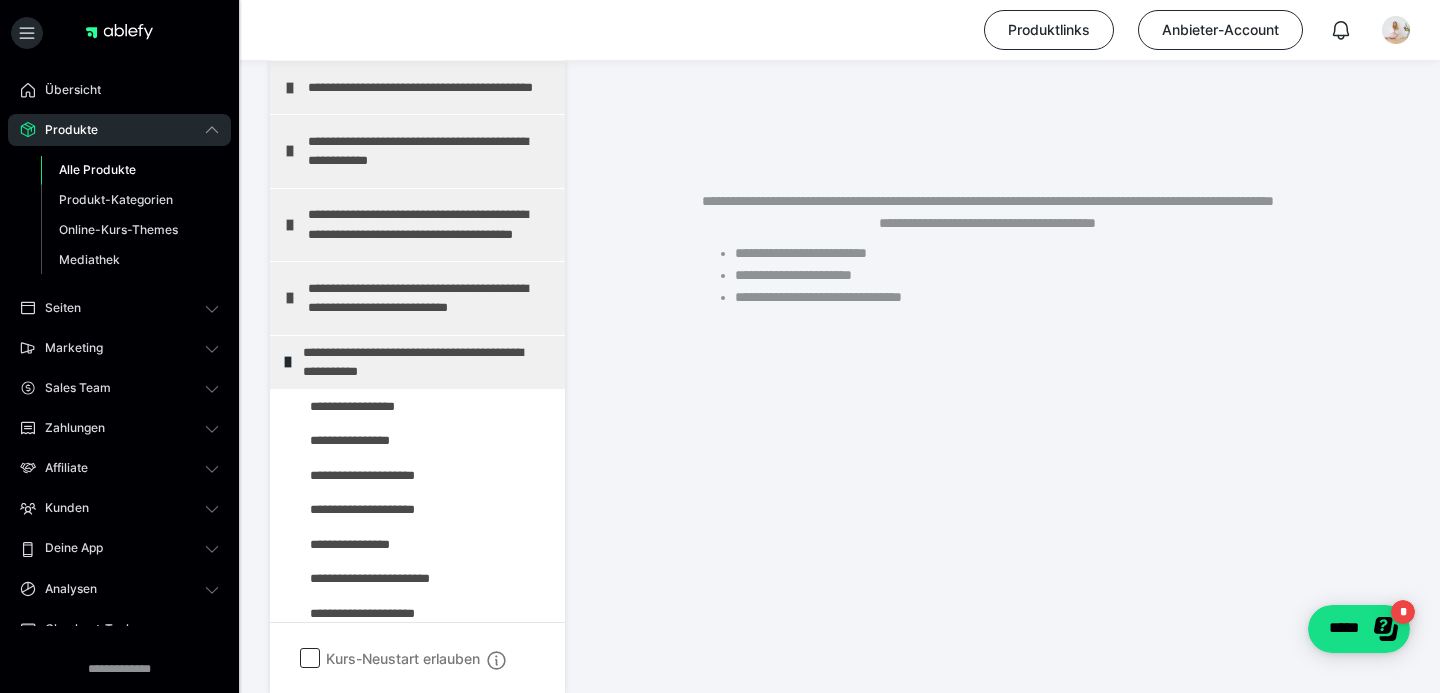scroll, scrollTop: 742, scrollLeft: 0, axis: vertical 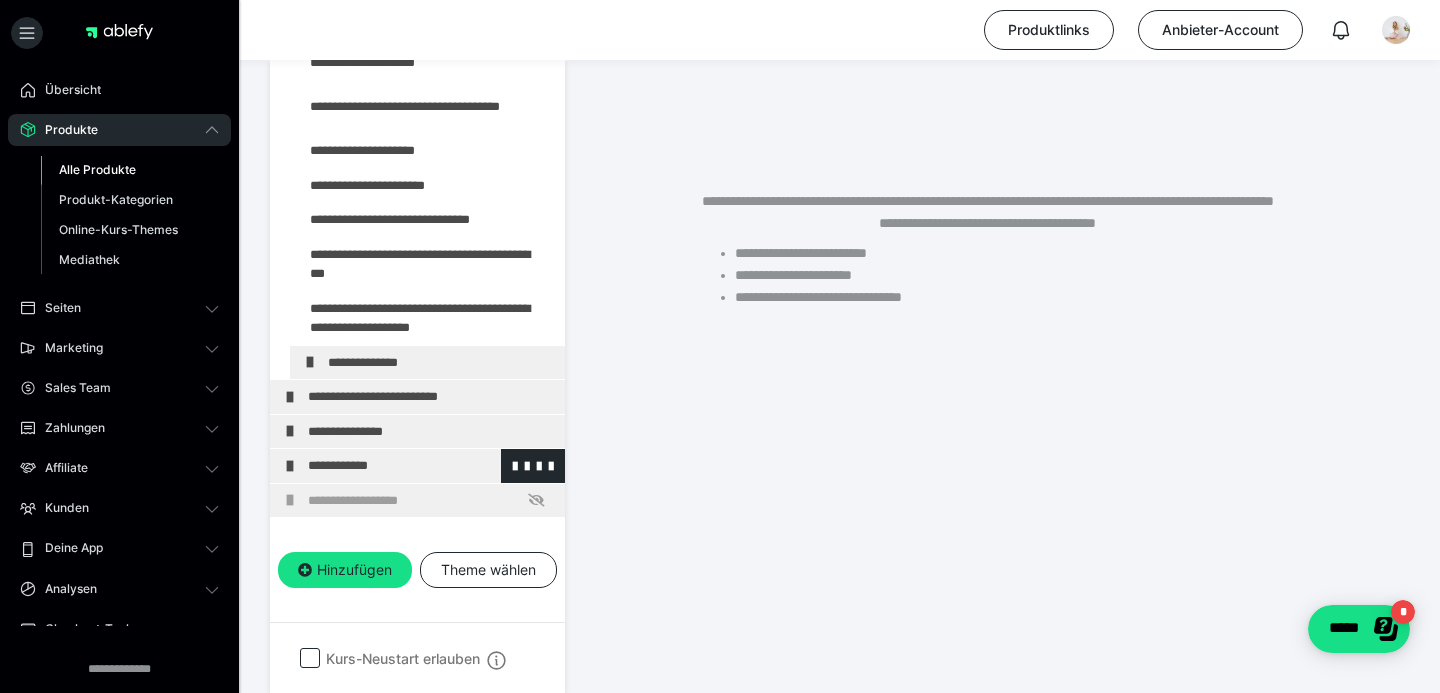 click on "**********" at bounding box center (431, 466) 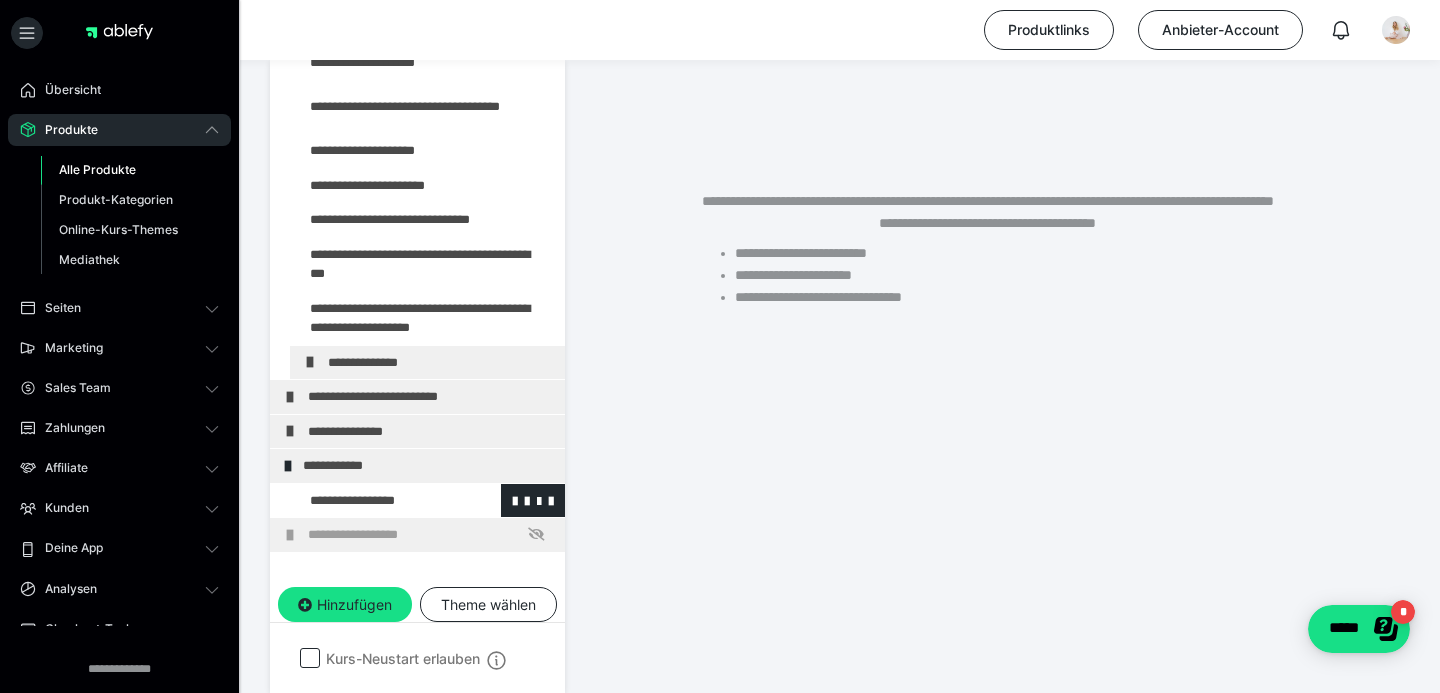 click at bounding box center [375, 501] 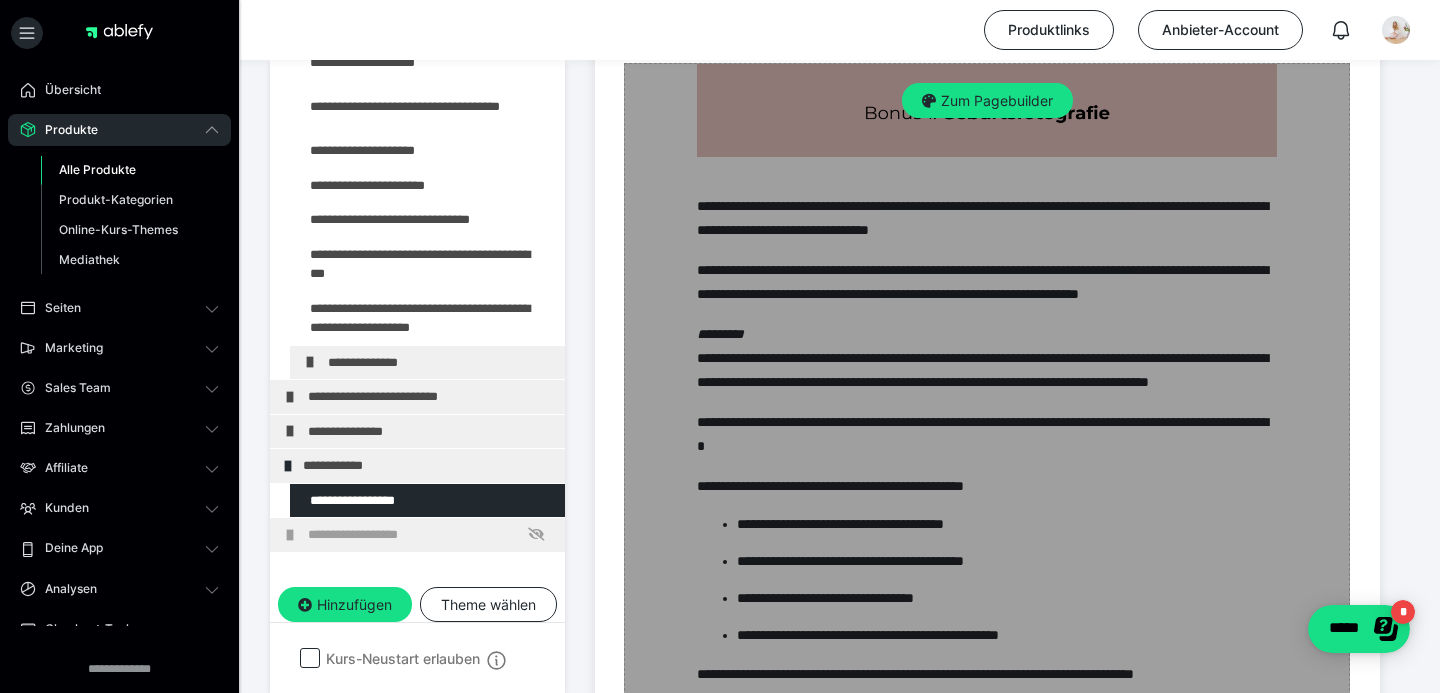 scroll, scrollTop: 746, scrollLeft: 0, axis: vertical 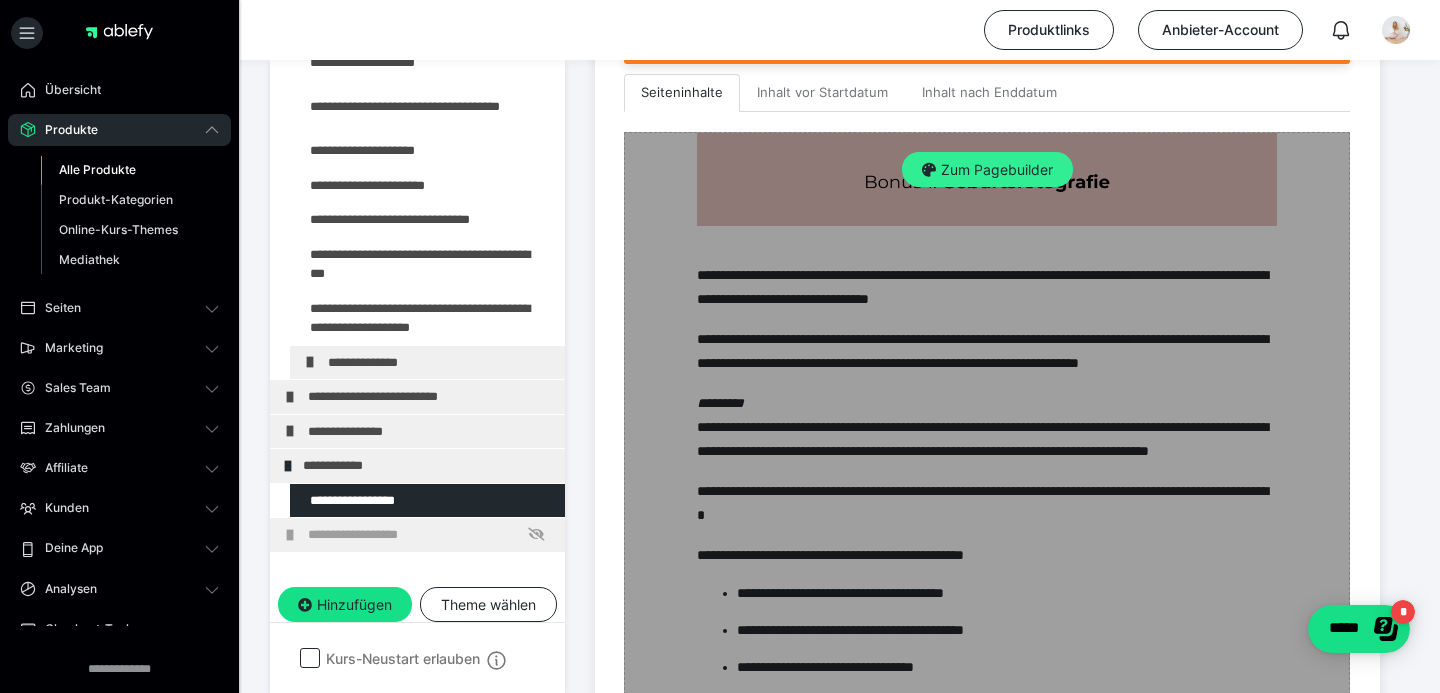 click on "Zum Pagebuilder" at bounding box center (987, 170) 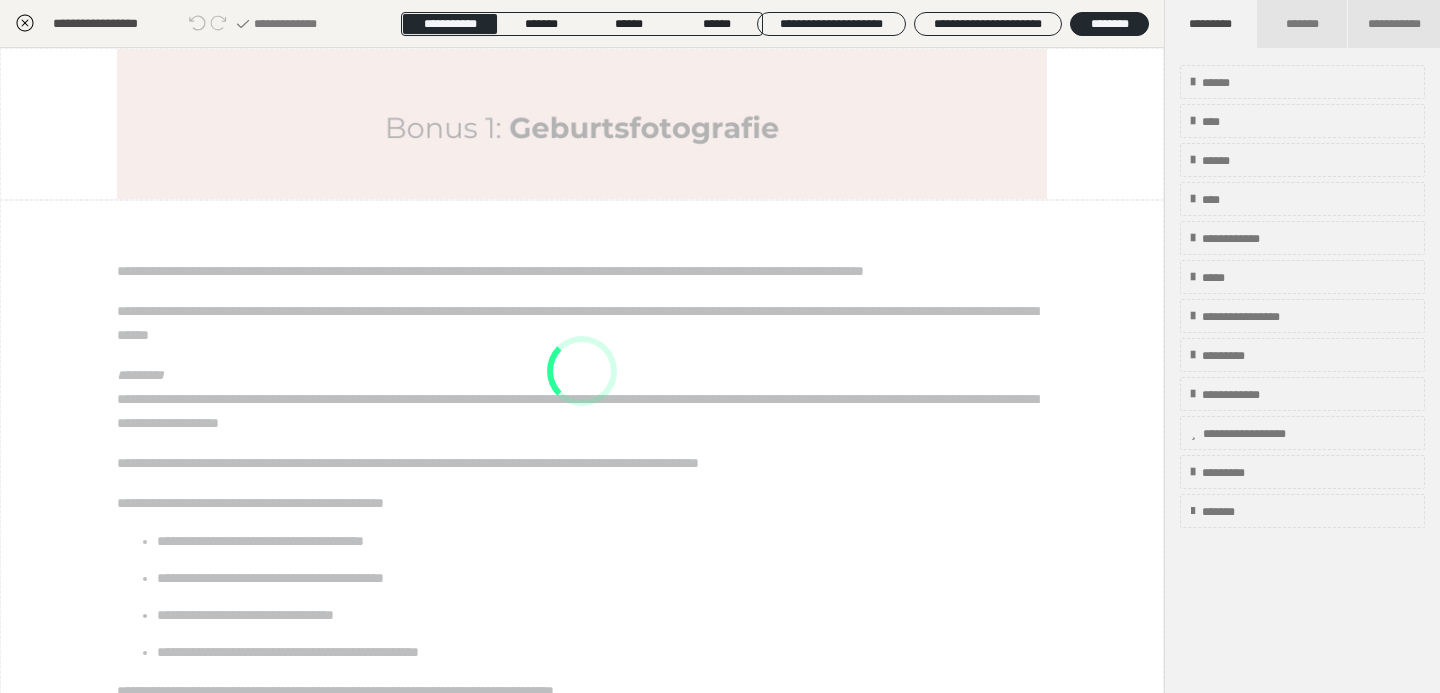 scroll, scrollTop: 374, scrollLeft: 0, axis: vertical 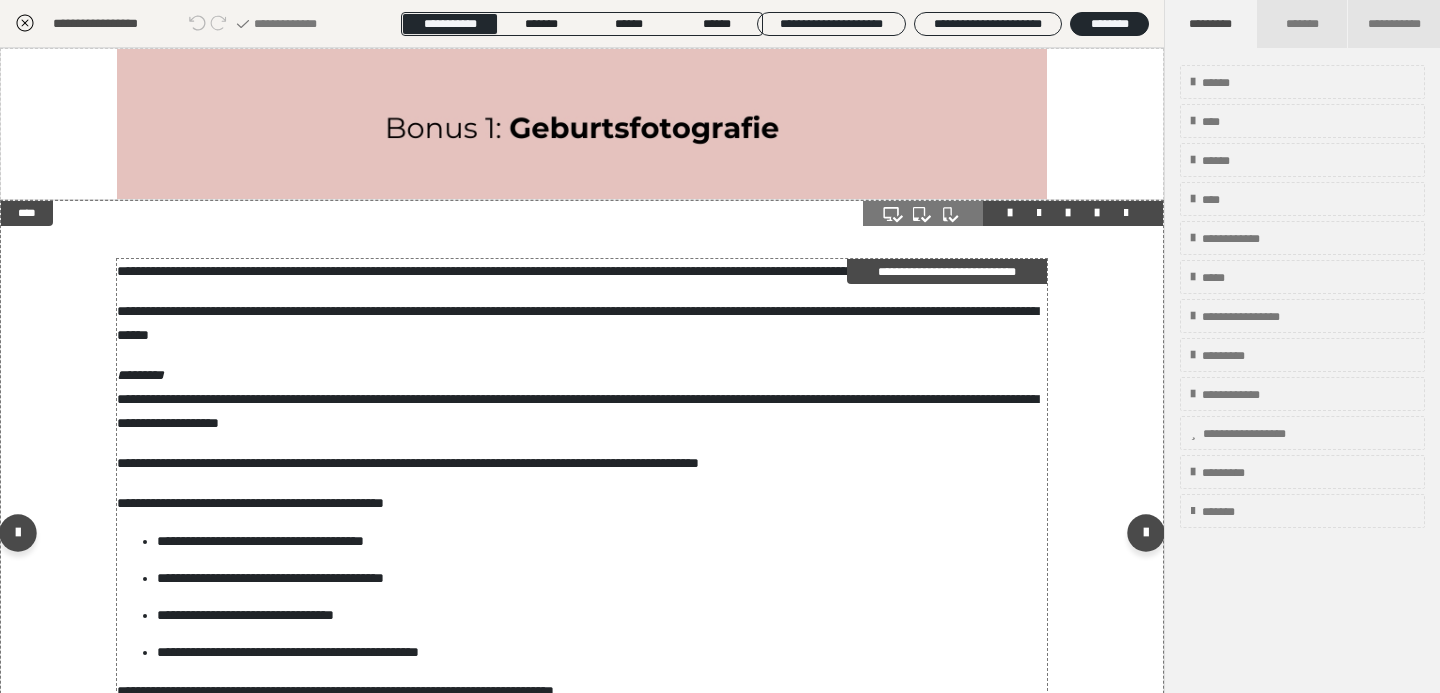 click on "**********" at bounding box center [582, 323] 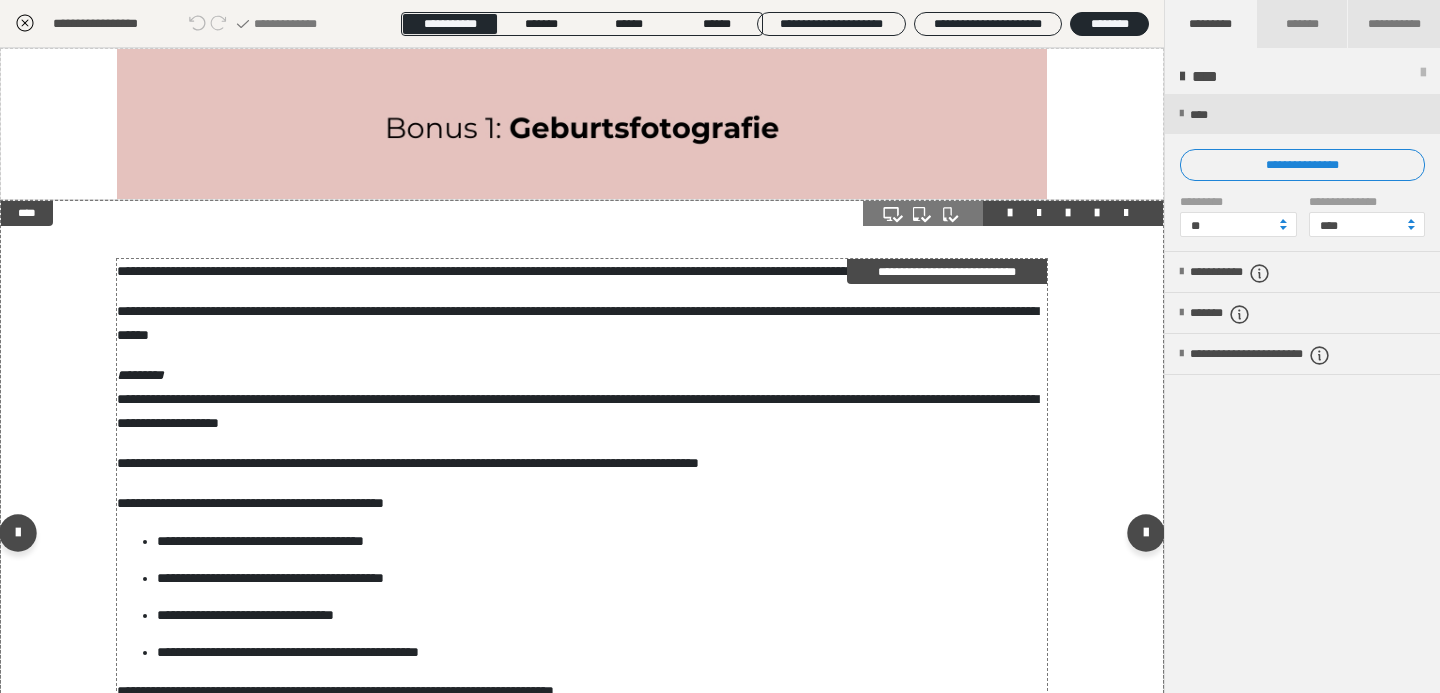 click on "**********" at bounding box center (582, 323) 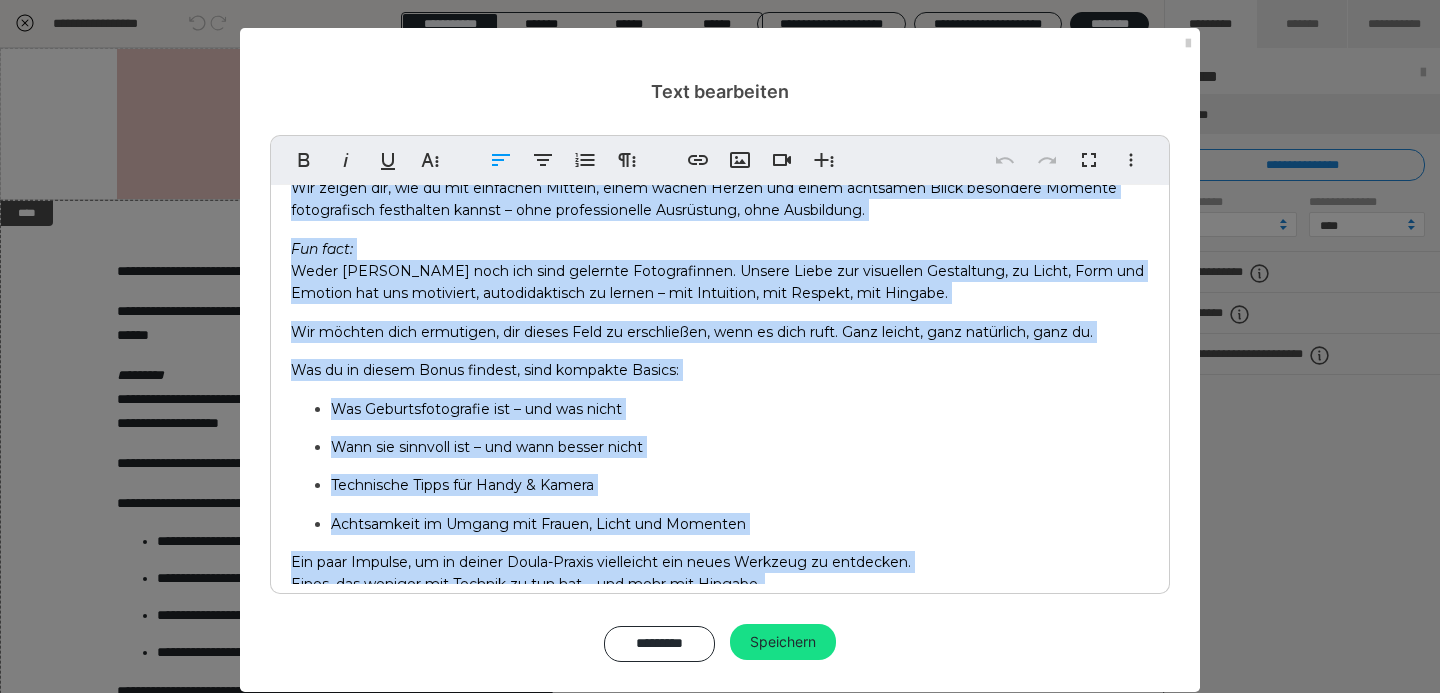 scroll, scrollTop: 204, scrollLeft: 0, axis: vertical 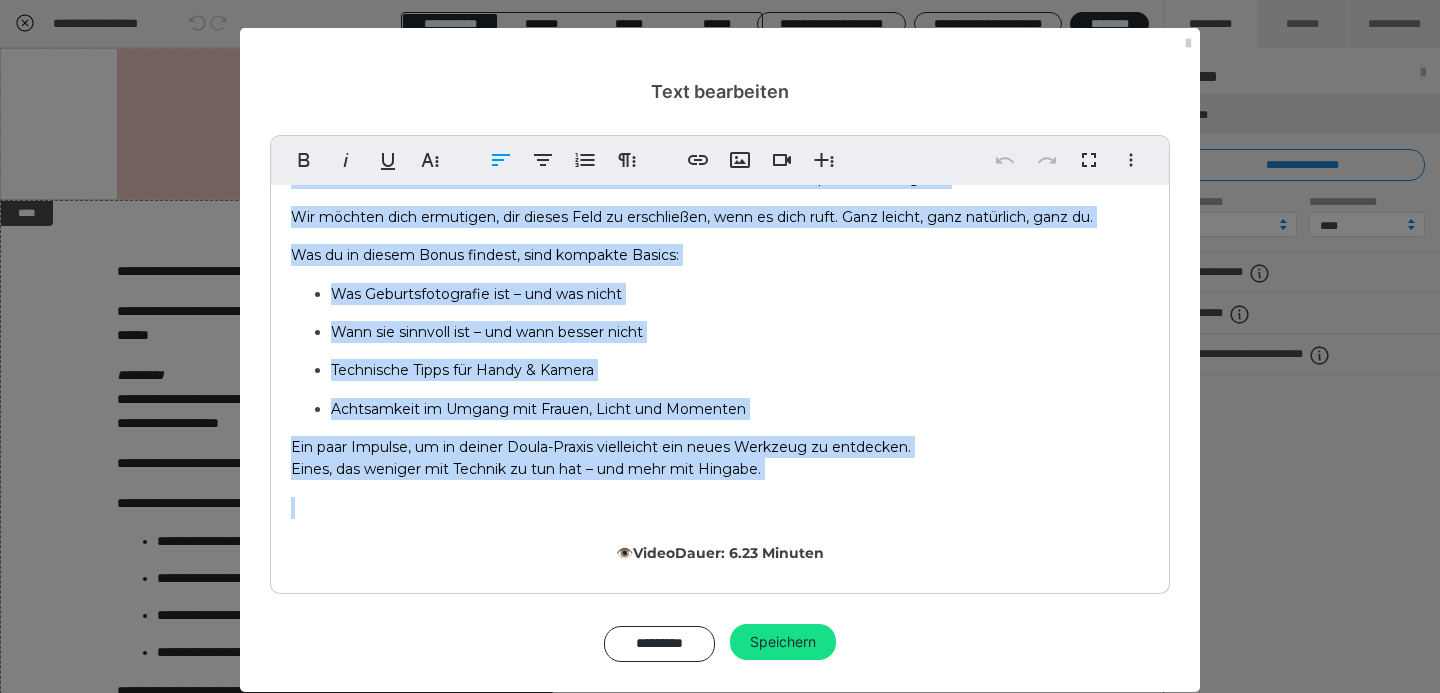 drag, startPoint x: 283, startPoint y: 218, endPoint x: 534, endPoint y: 607, distance: 462.94925 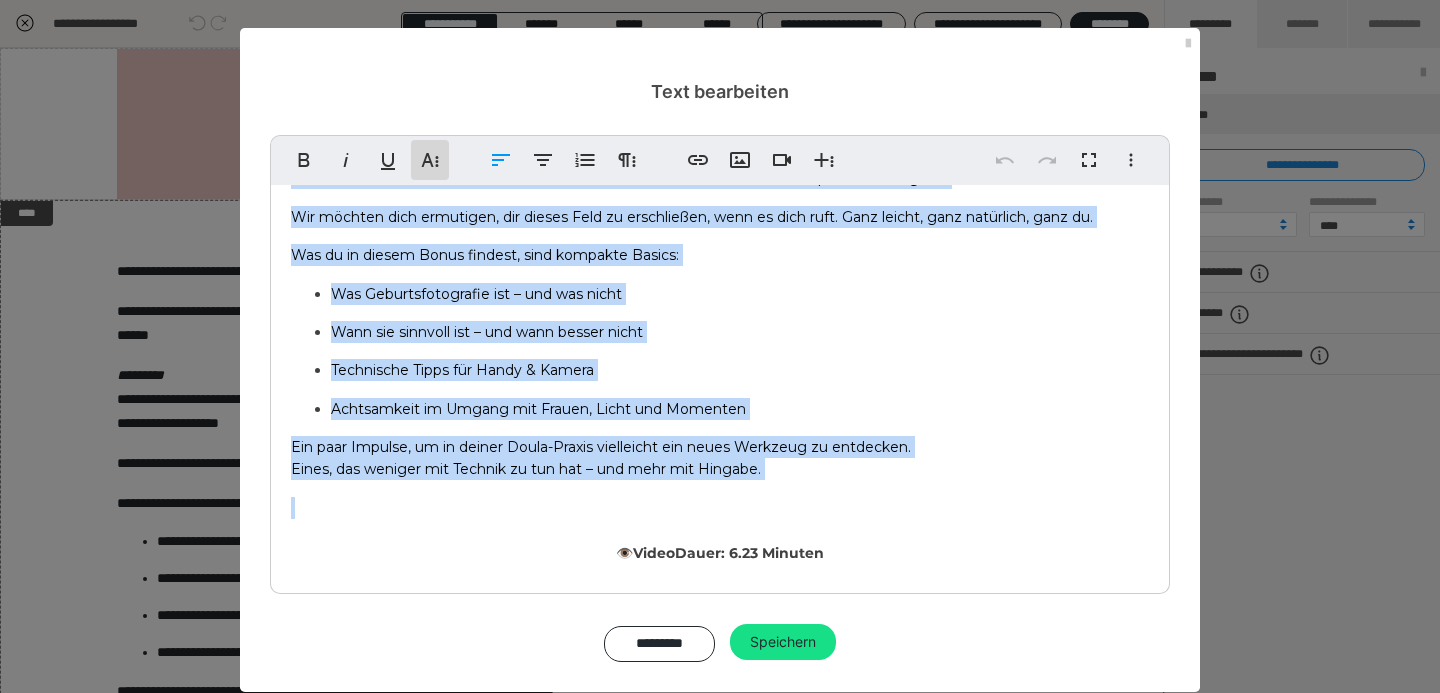 click 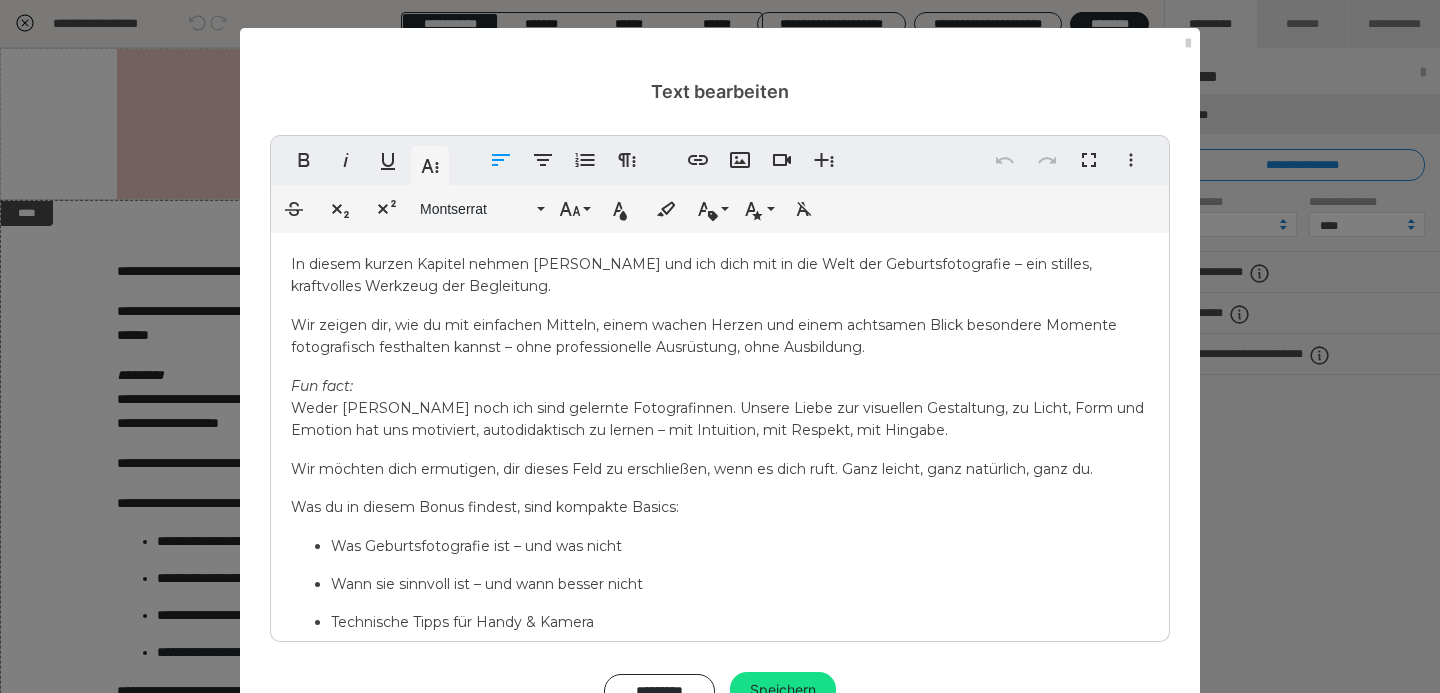 scroll, scrollTop: 204, scrollLeft: 0, axis: vertical 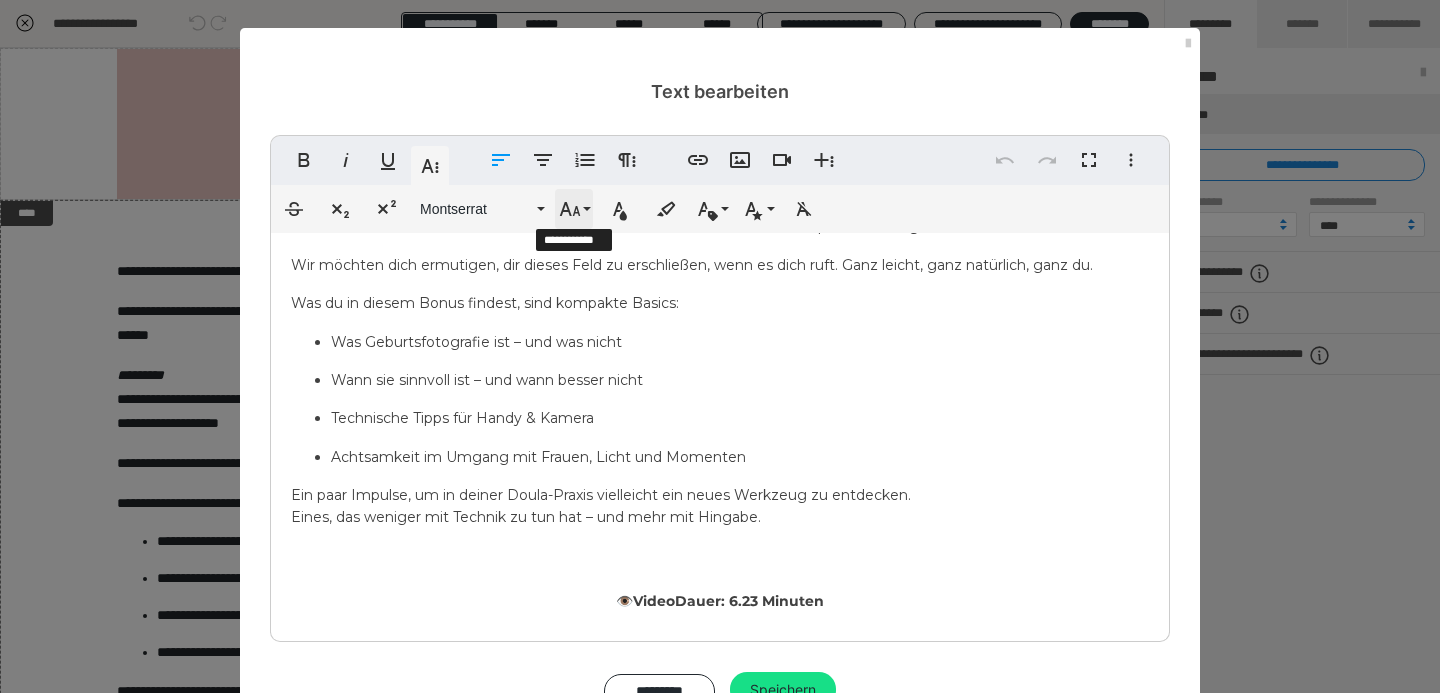 click on "Schriftgröße" at bounding box center [574, 209] 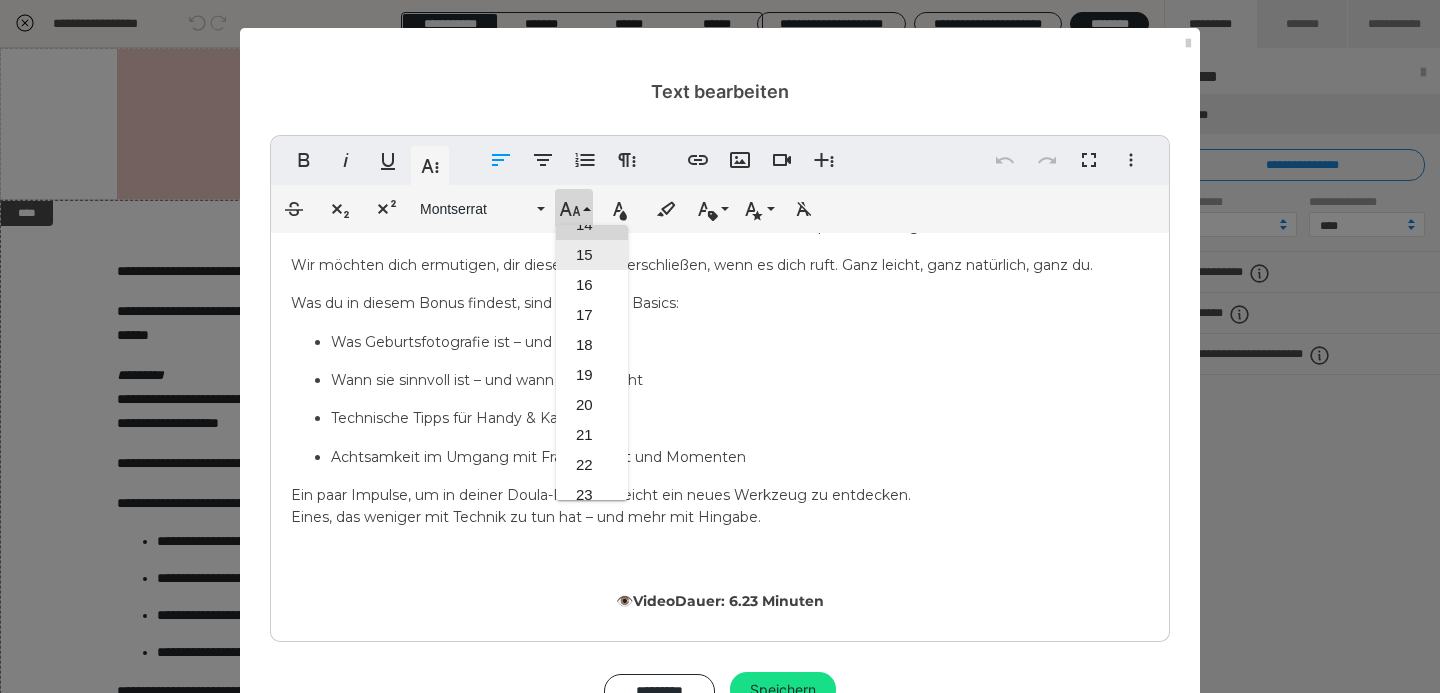 click on "15" at bounding box center (592, 255) 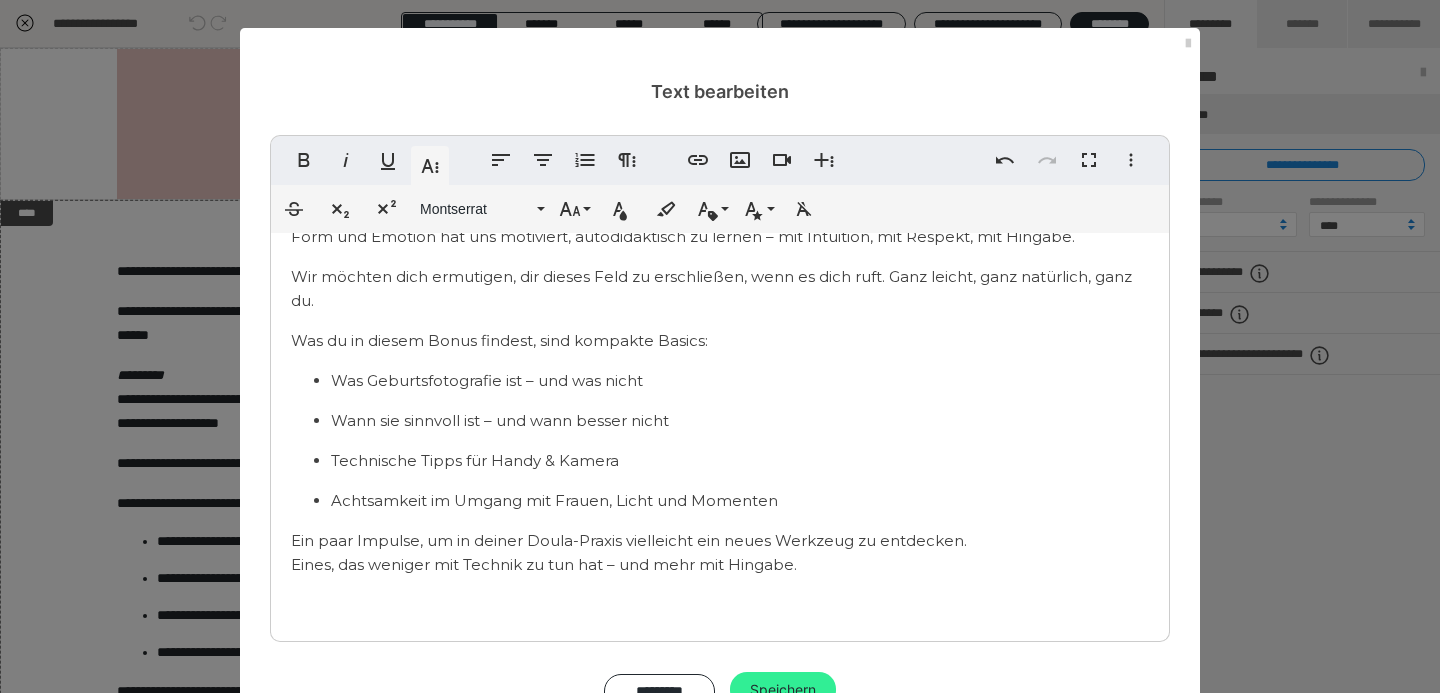 click on "Speichern" at bounding box center [783, 690] 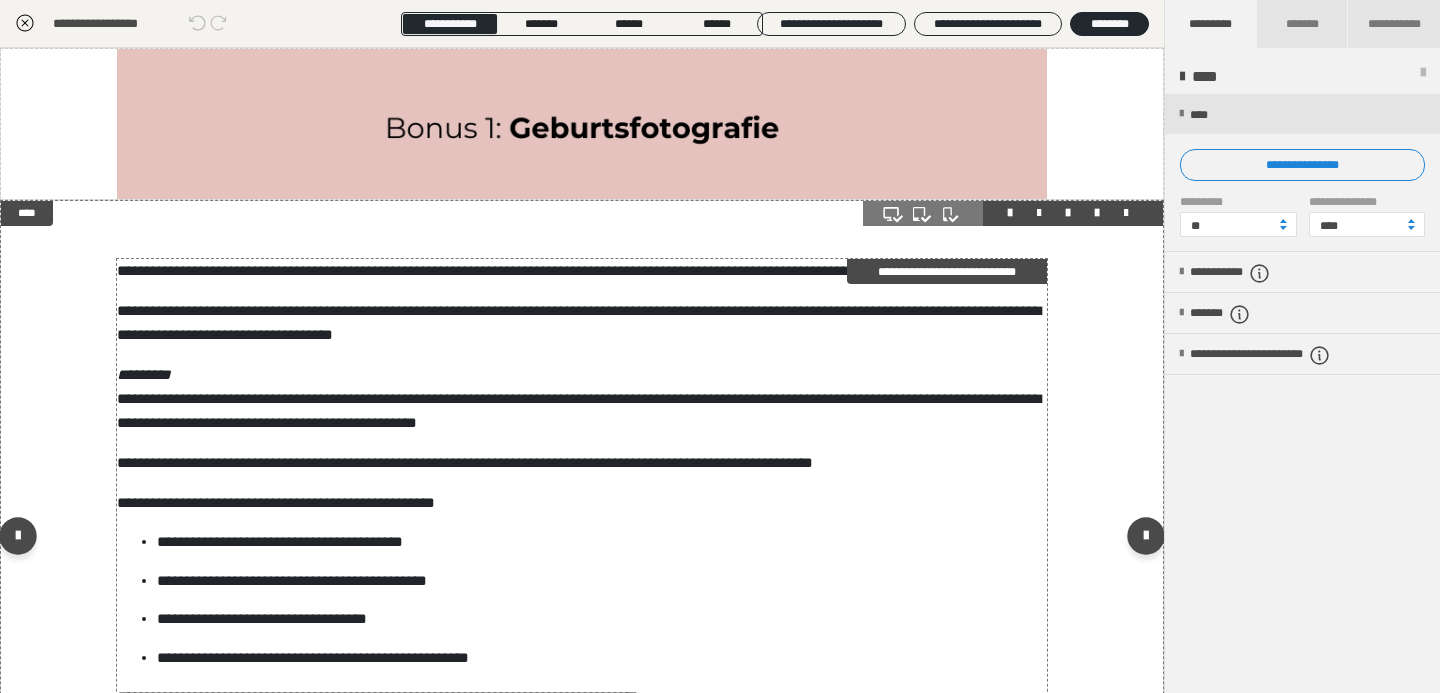 click on "**********" at bounding box center [564, 270] 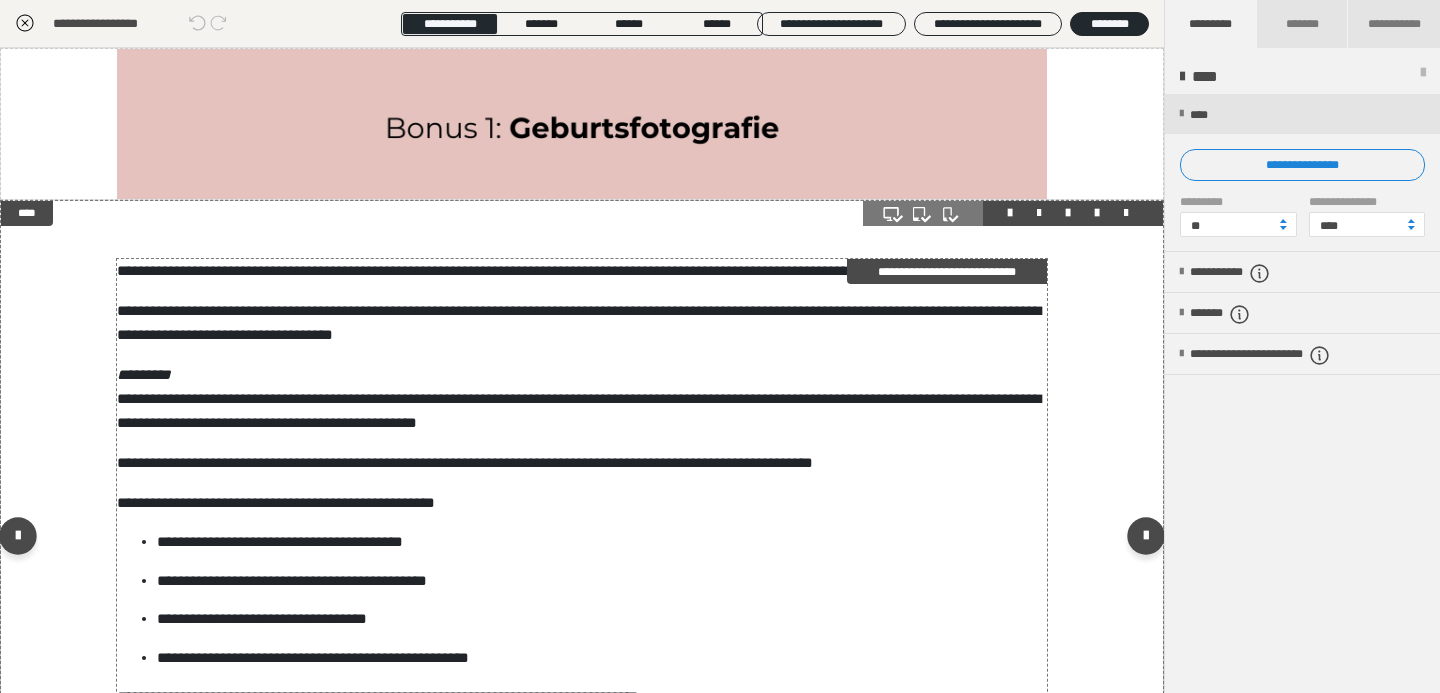 click on "**********" at bounding box center (564, 270) 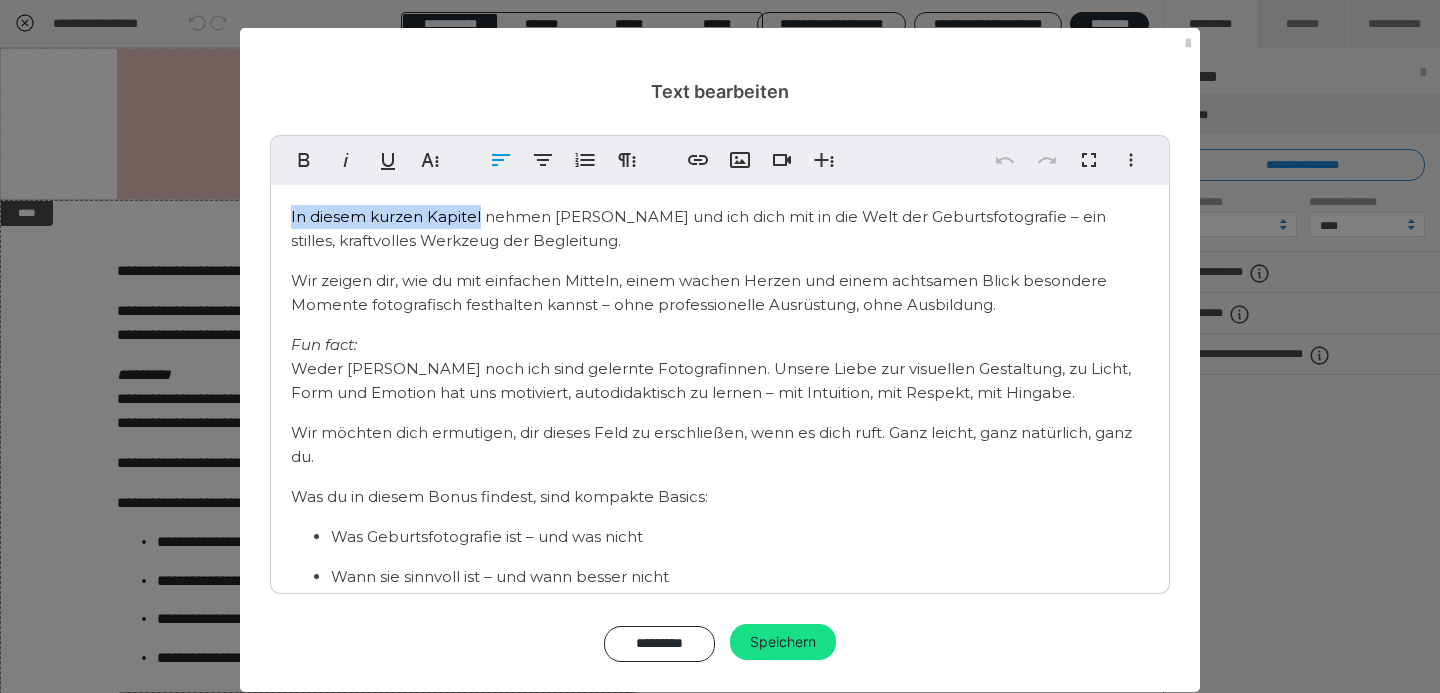 drag, startPoint x: 476, startPoint y: 218, endPoint x: 291, endPoint y: 214, distance: 185.04324 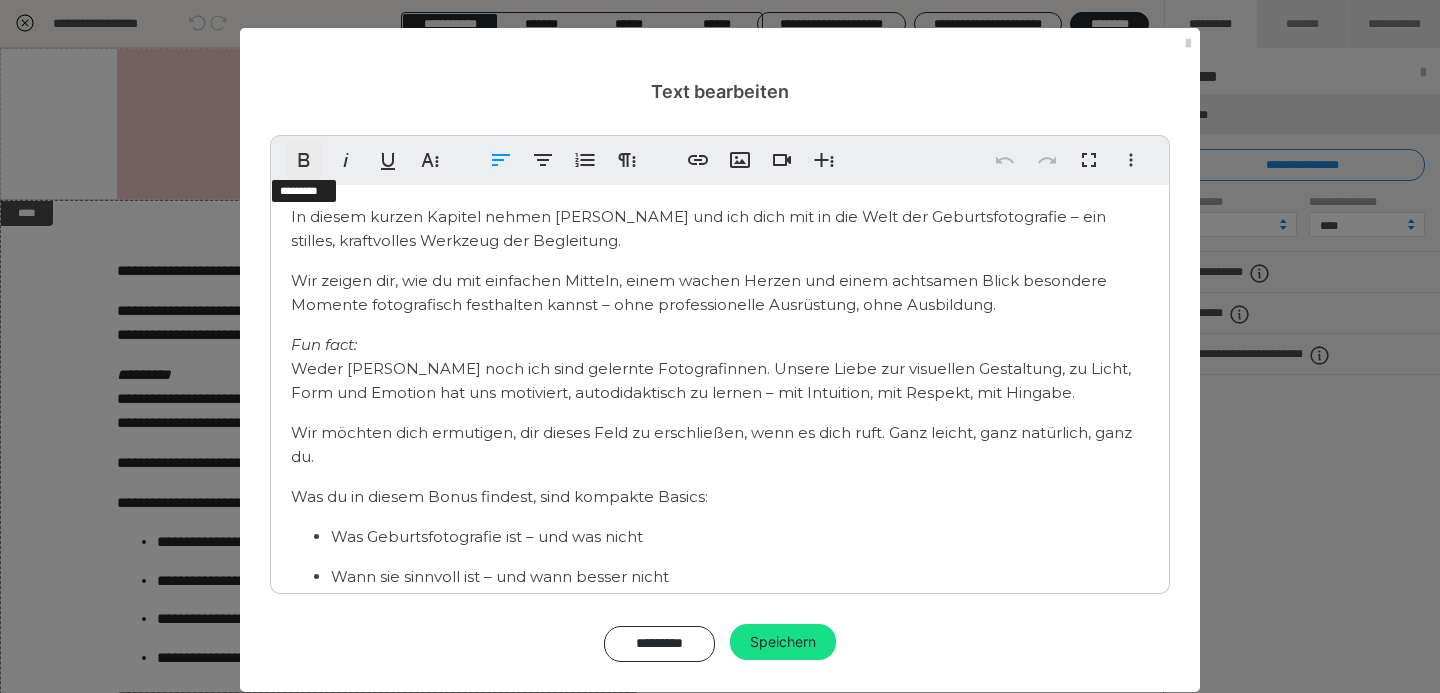 click 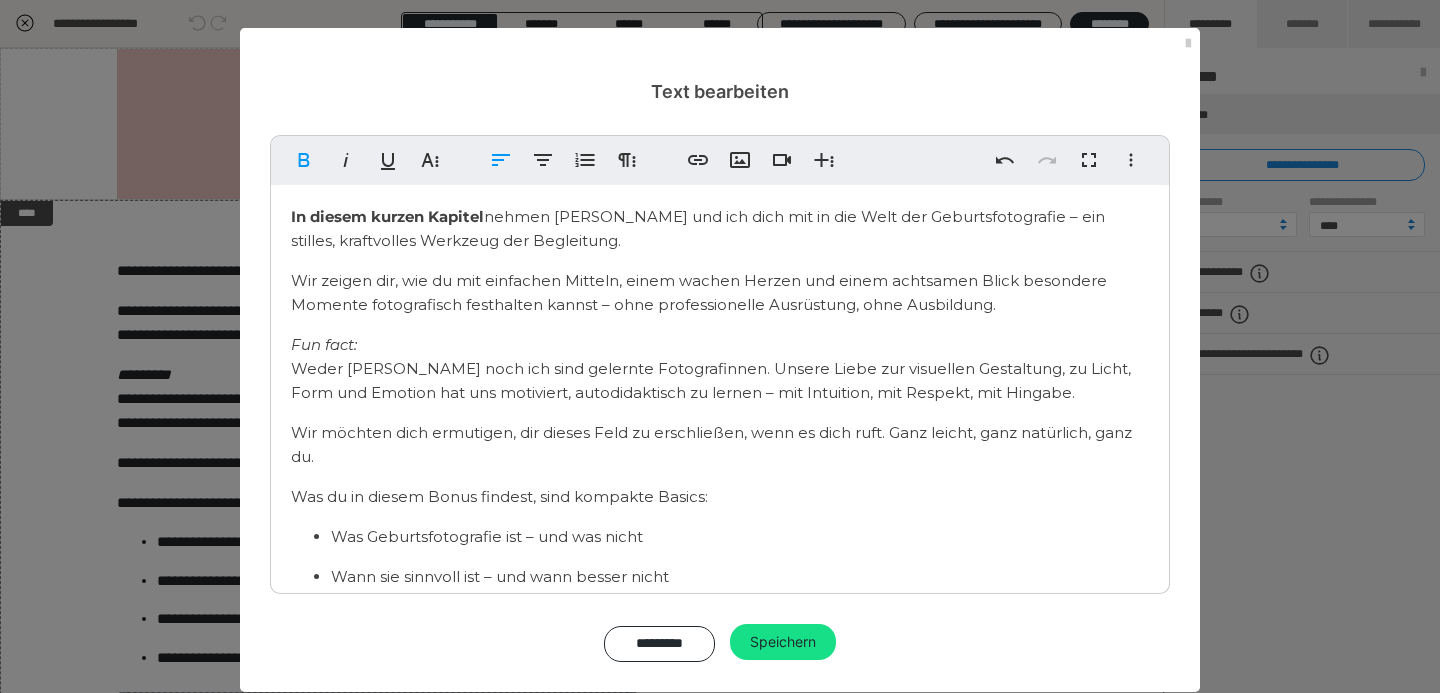 click on "In diesem kurzen Kapitel" at bounding box center (387, 216) 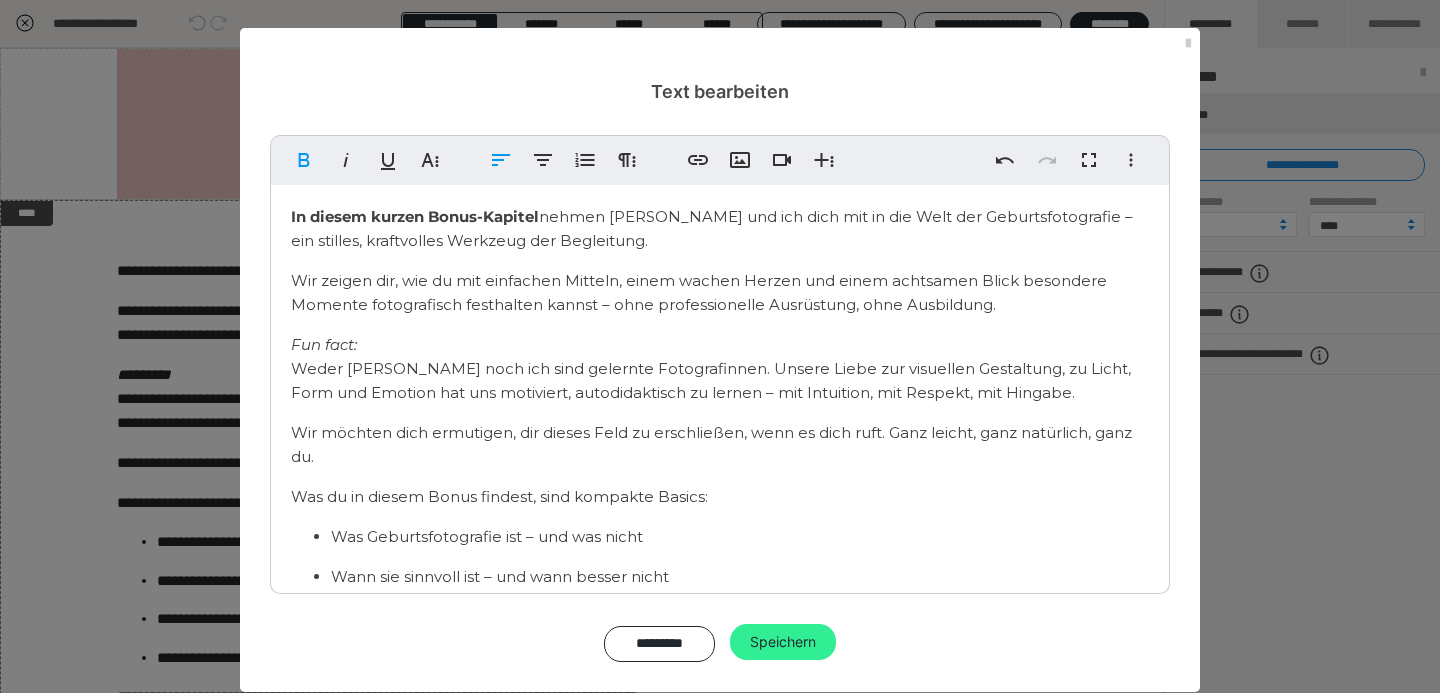 click on "Speichern" at bounding box center [783, 642] 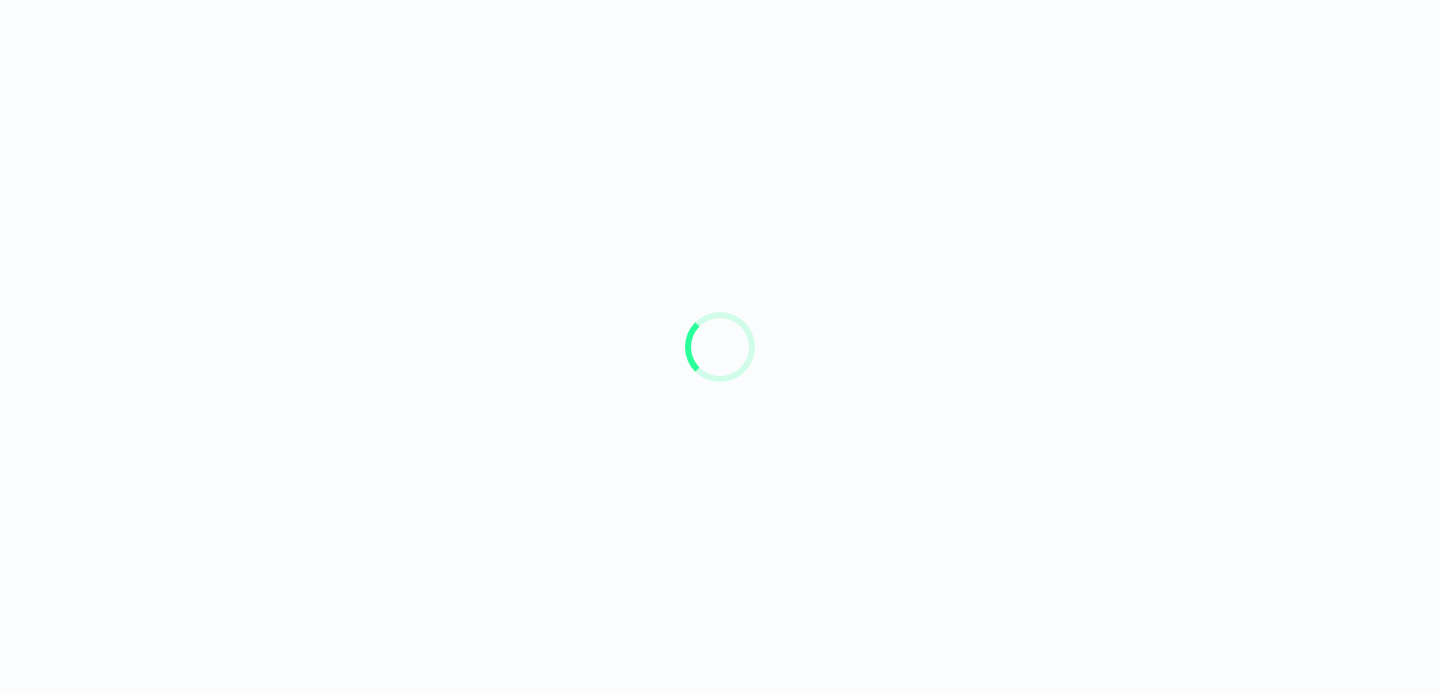 scroll, scrollTop: 0, scrollLeft: 0, axis: both 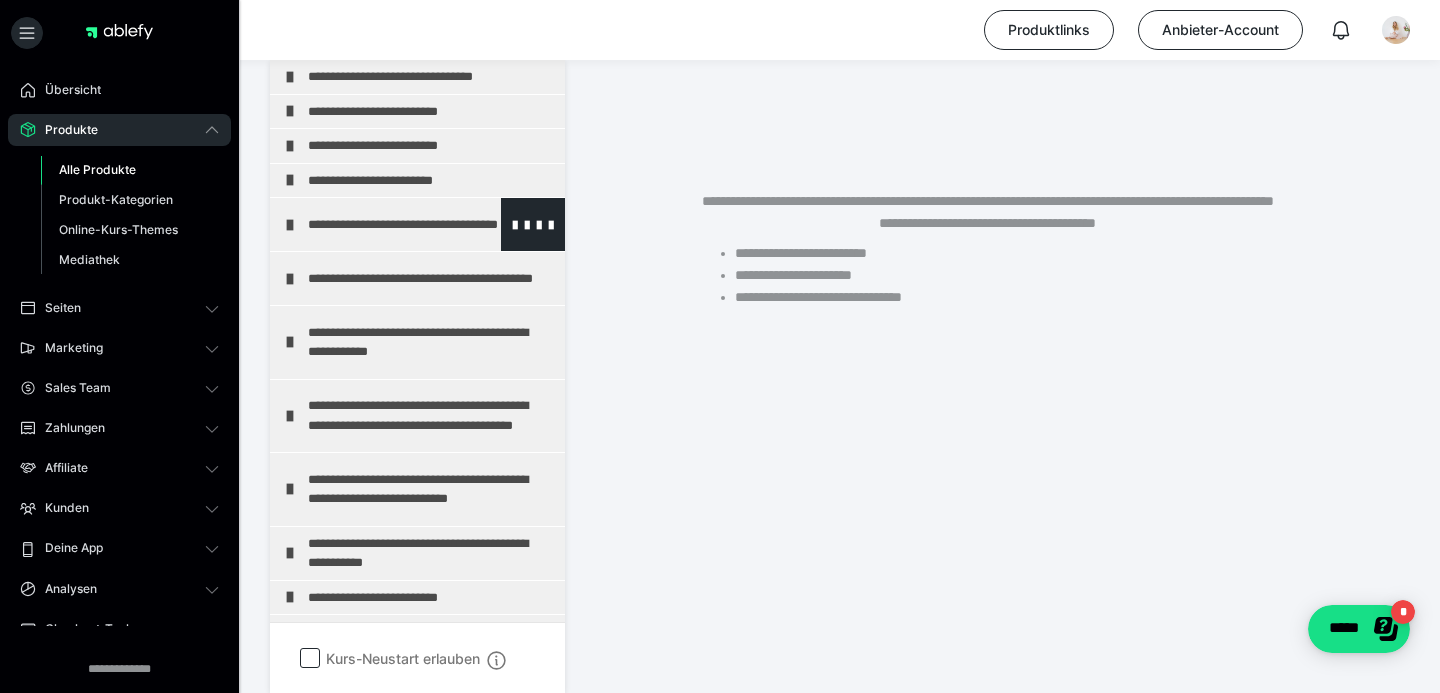 click on "**********" at bounding box center [431, 224] 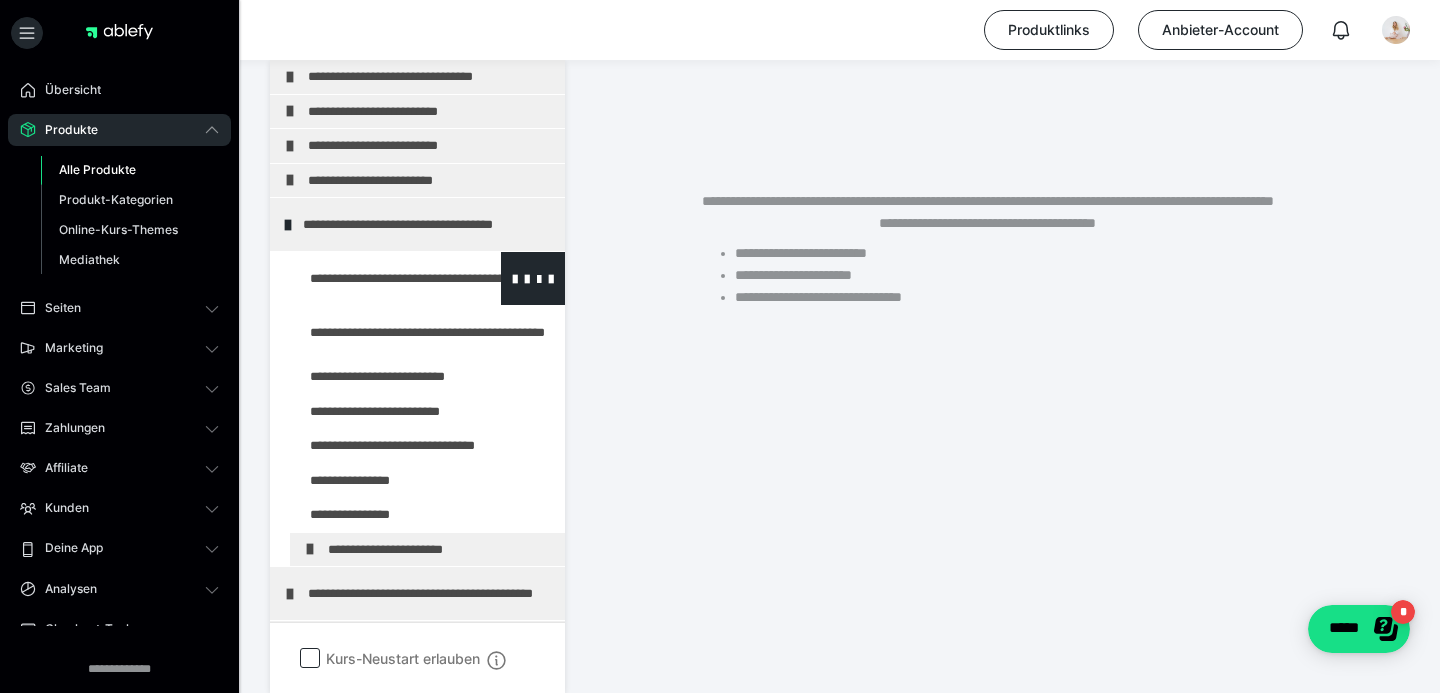 click at bounding box center [375, 278] 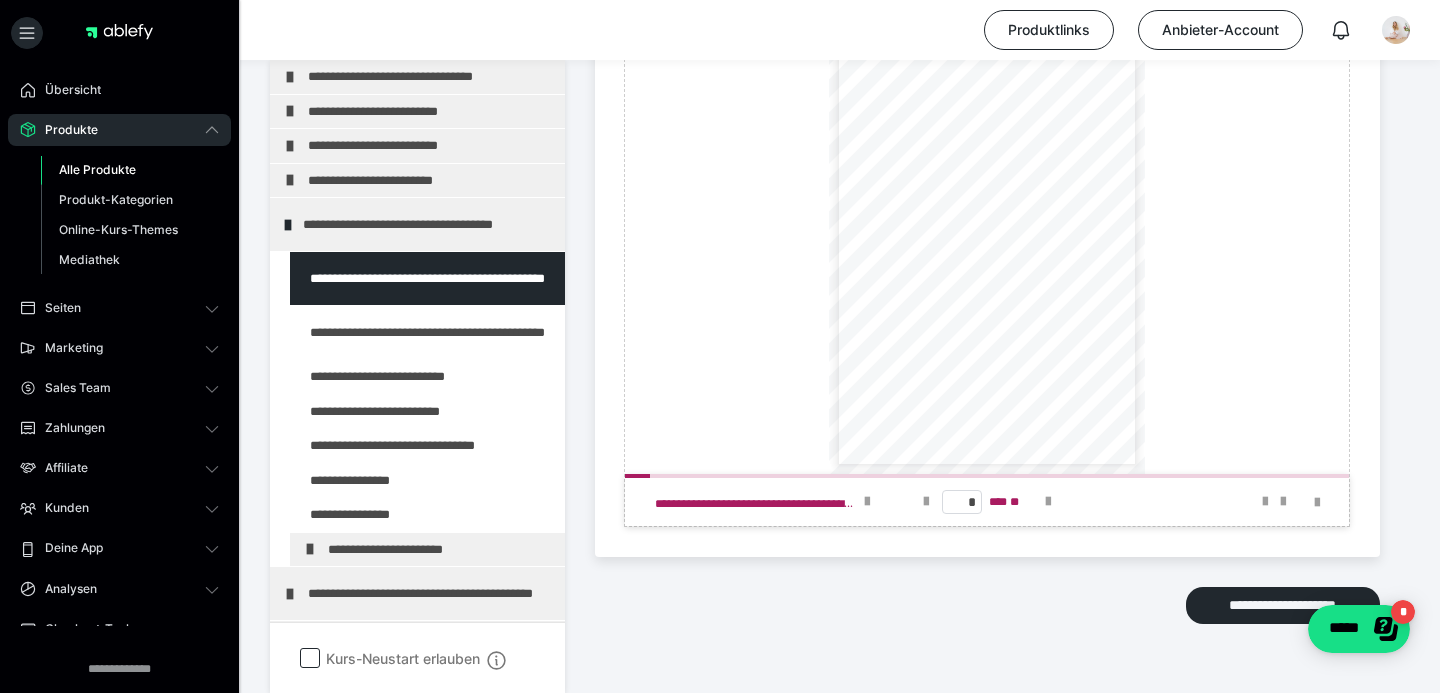 scroll, scrollTop: 1288, scrollLeft: 0, axis: vertical 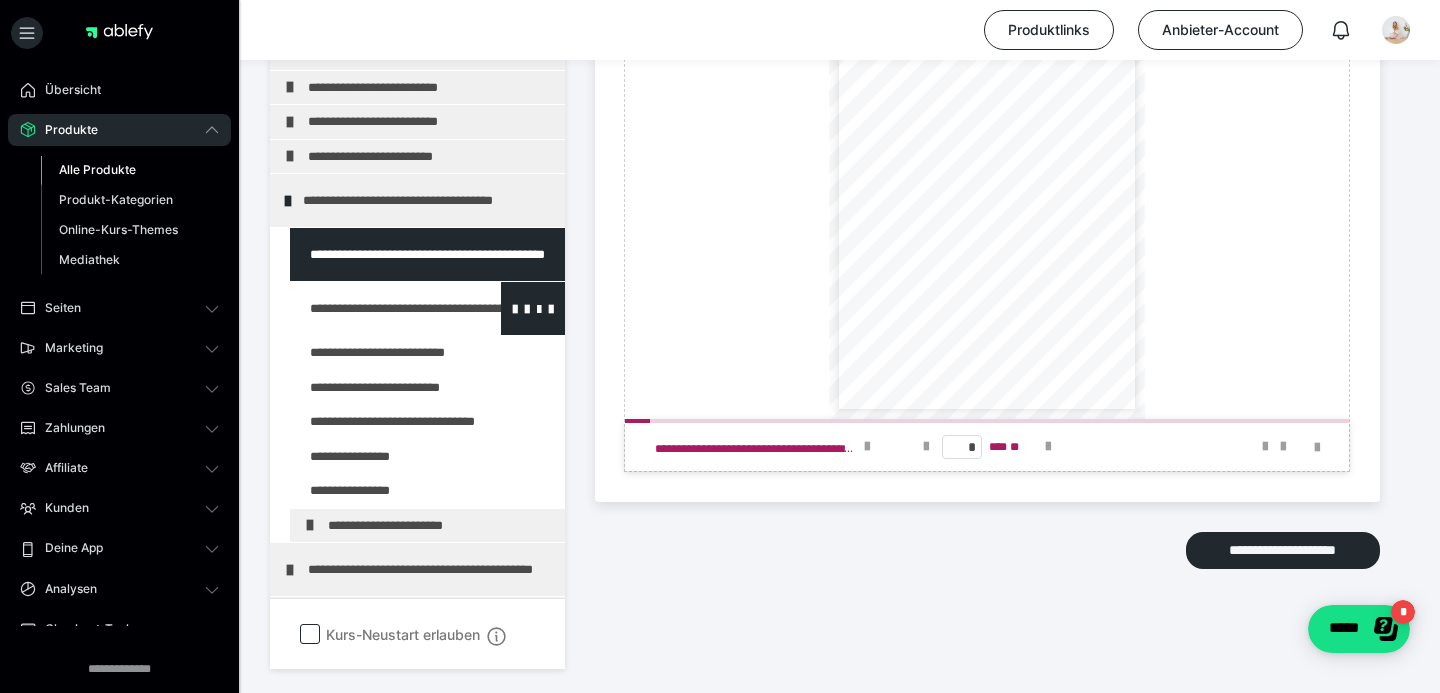 click at bounding box center [375, 308] 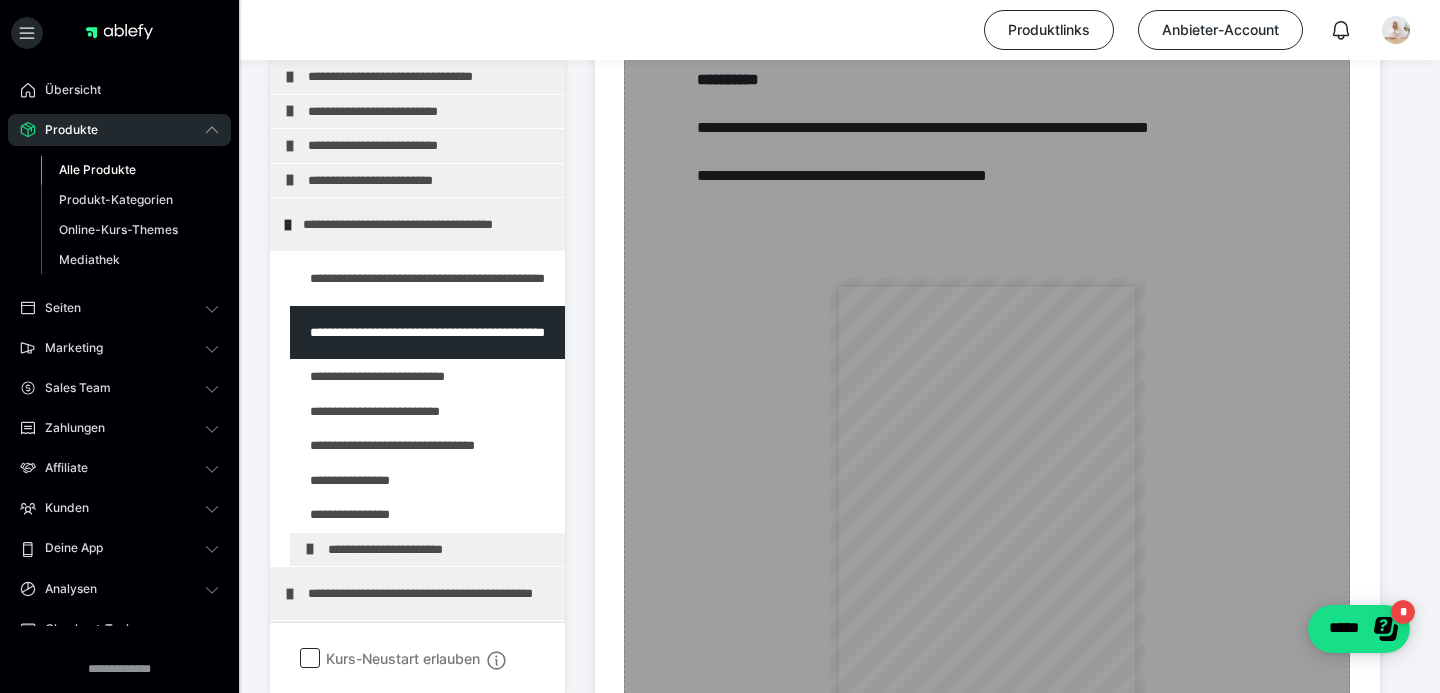 scroll, scrollTop: 930, scrollLeft: 0, axis: vertical 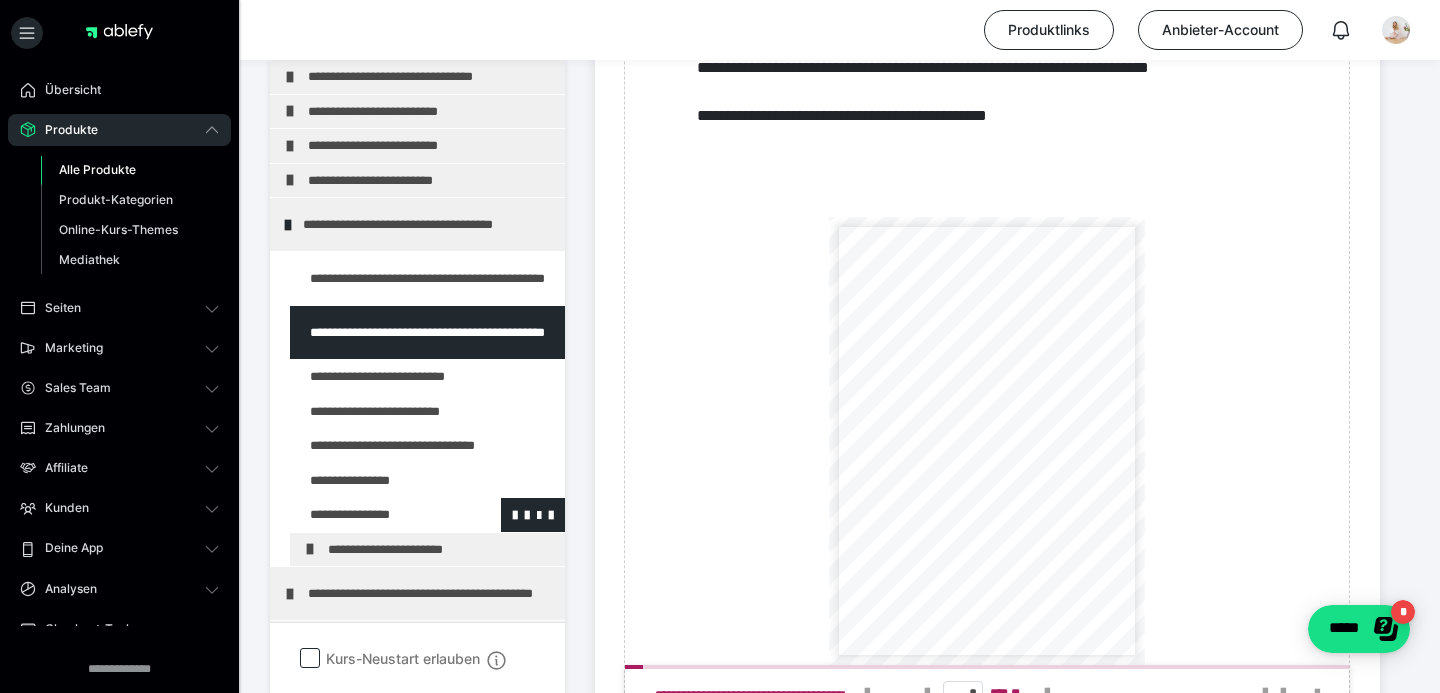 click at bounding box center [375, 515] 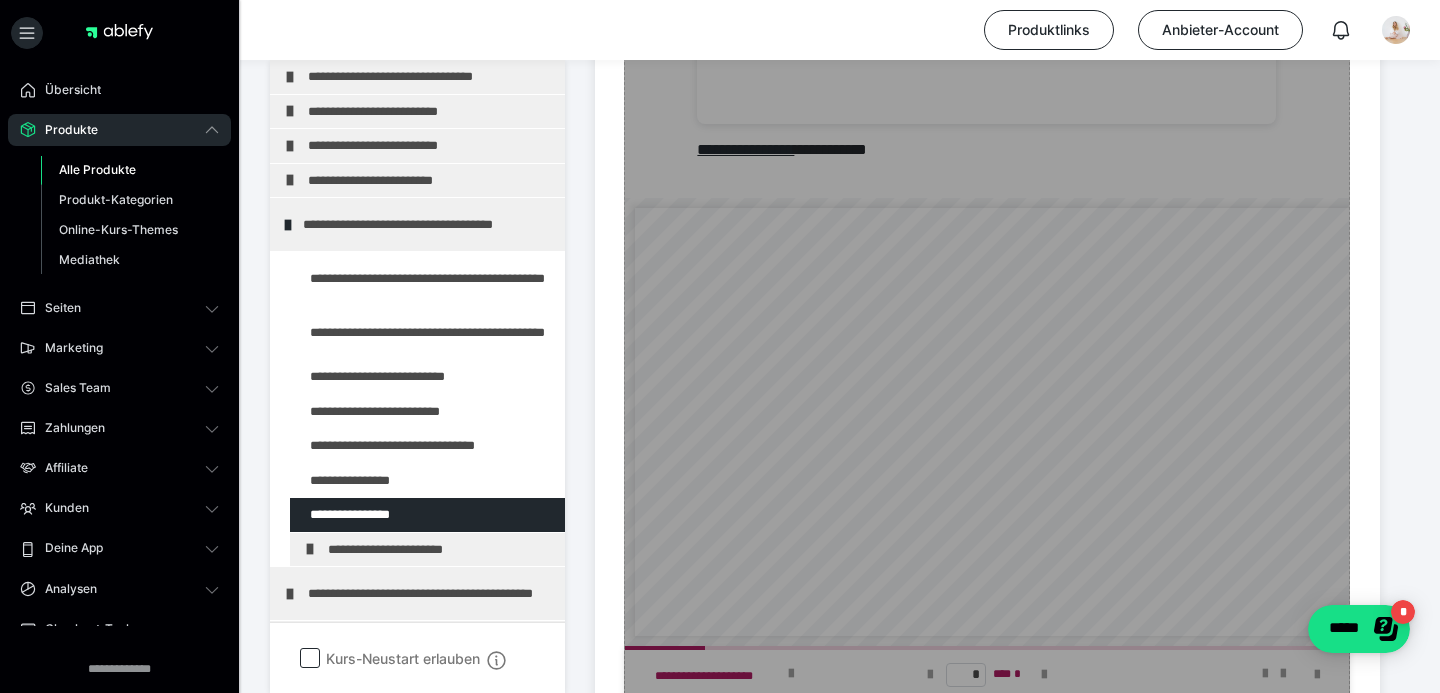scroll, scrollTop: 1458, scrollLeft: 0, axis: vertical 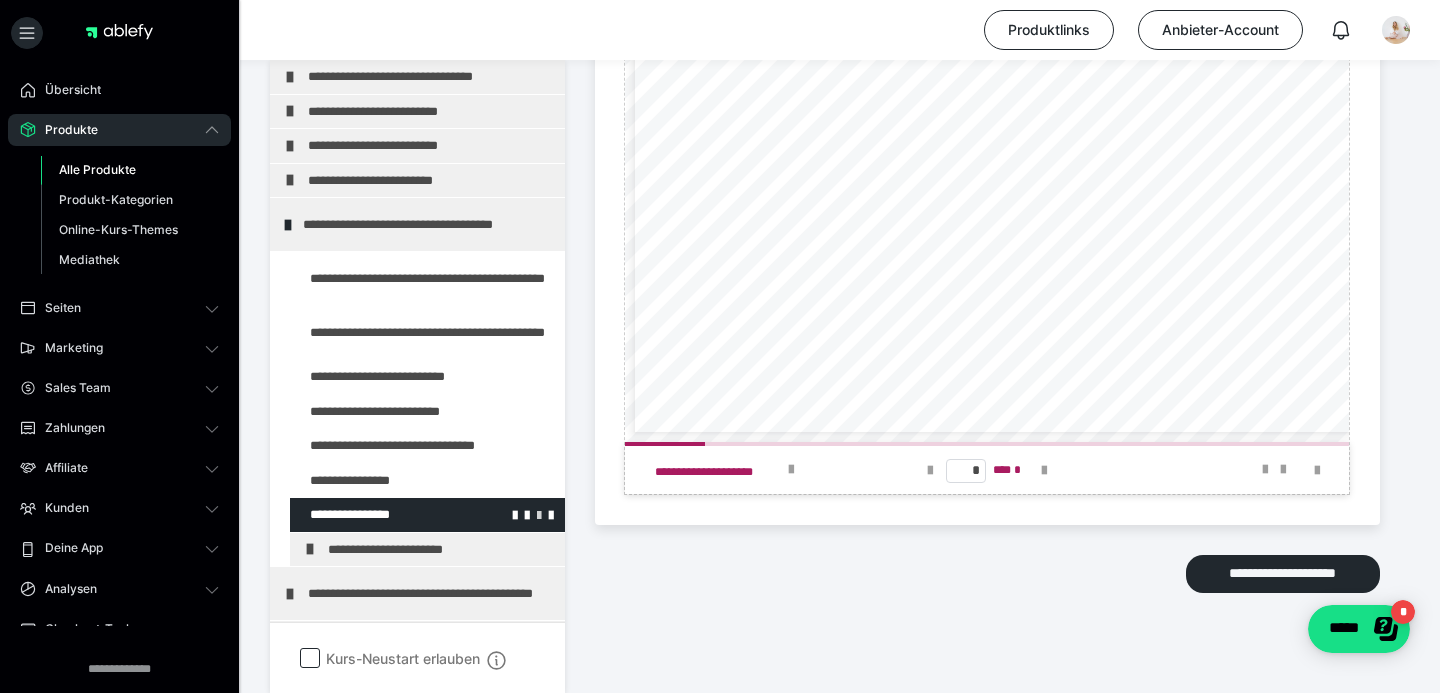 click at bounding box center (539, 514) 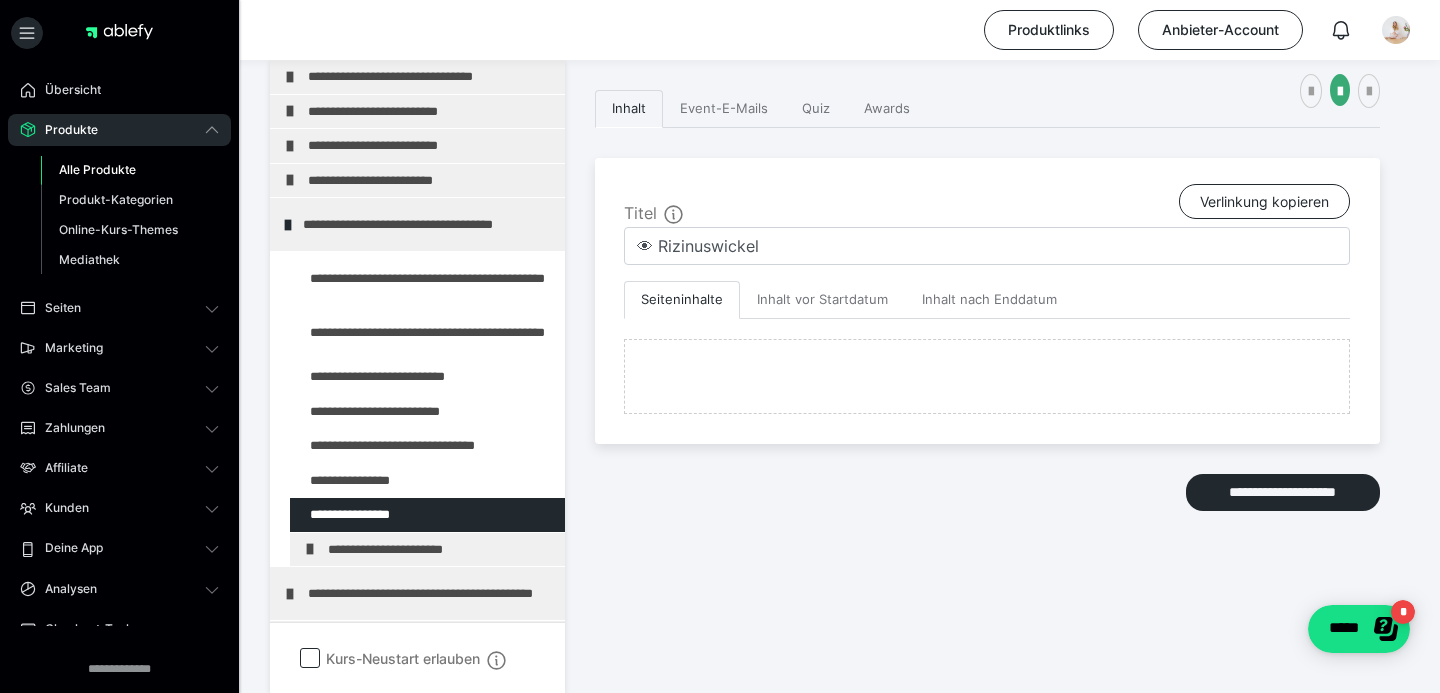 scroll, scrollTop: 1458, scrollLeft: 0, axis: vertical 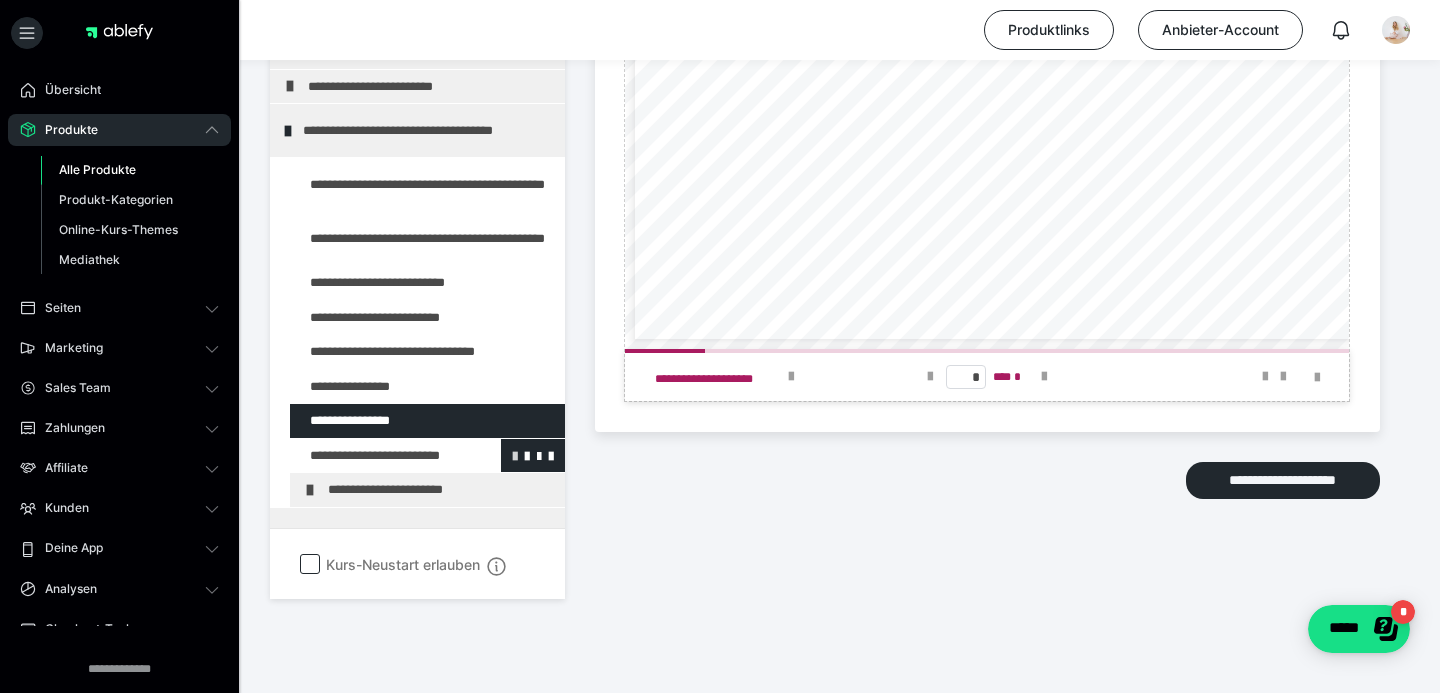 click at bounding box center [515, 455] 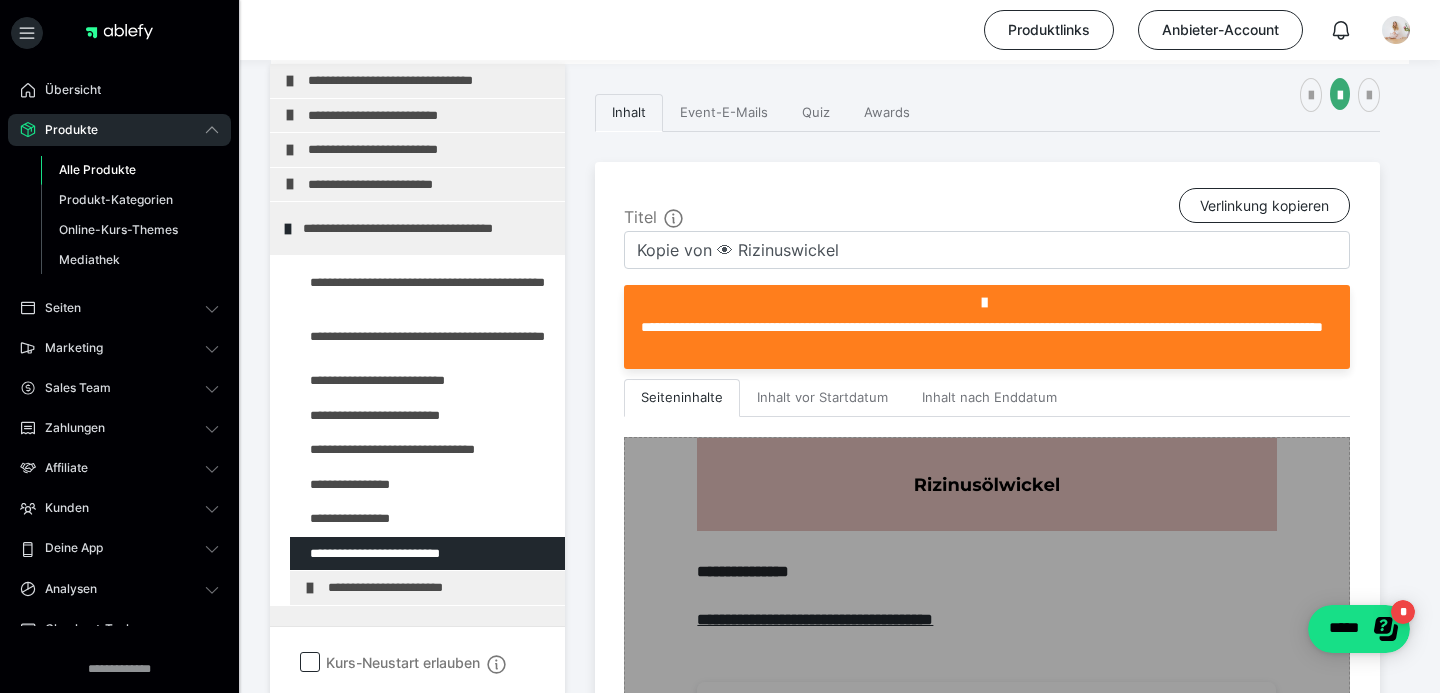 scroll, scrollTop: 374, scrollLeft: 0, axis: vertical 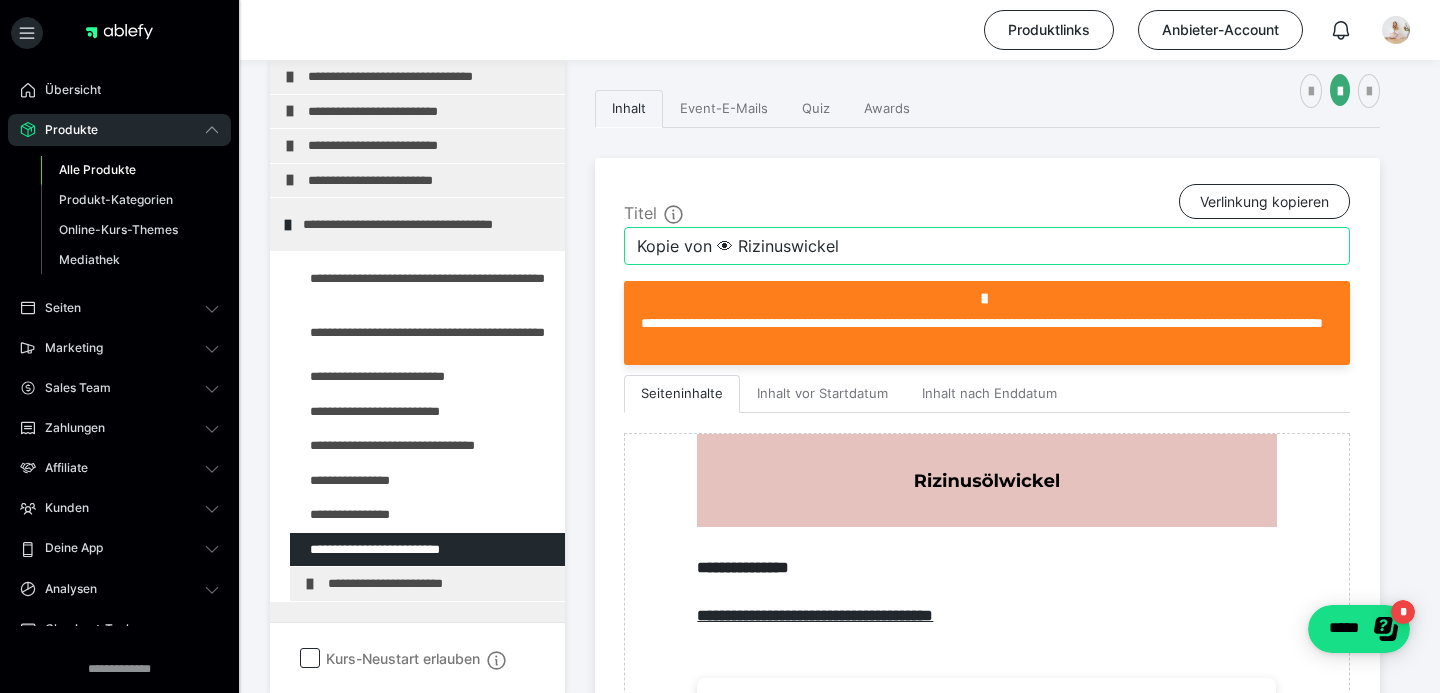 drag, startPoint x: 716, startPoint y: 241, endPoint x: 628, endPoint y: 240, distance: 88.005684 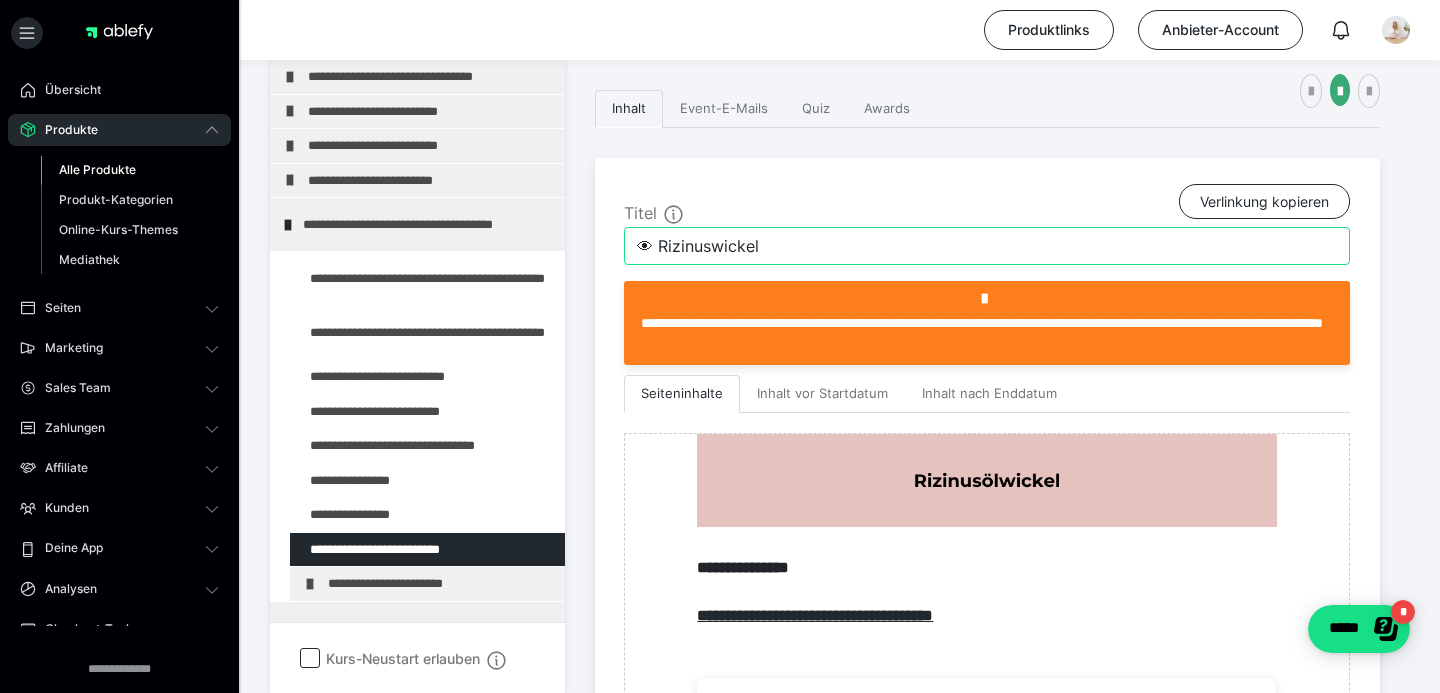 click on "👁 Rizinuswickel" at bounding box center [987, 246] 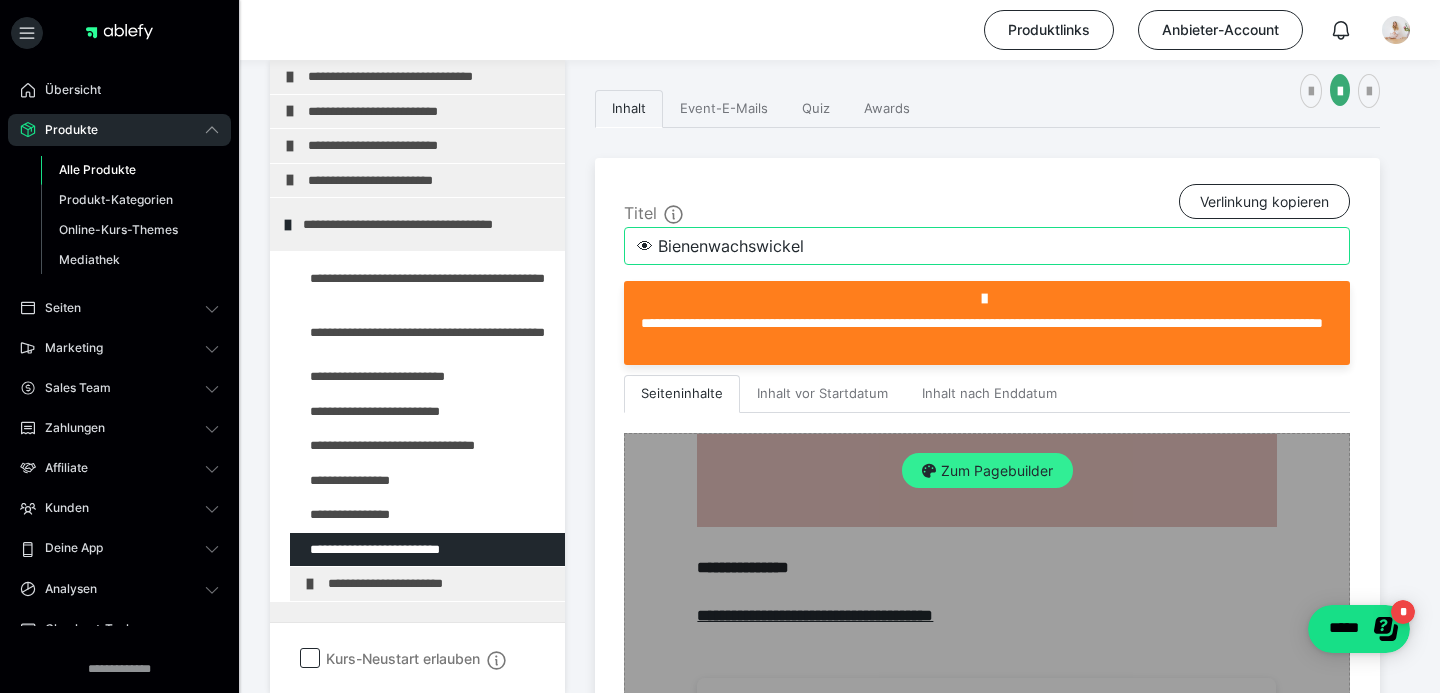 type on "👁 Bienenwachswickel" 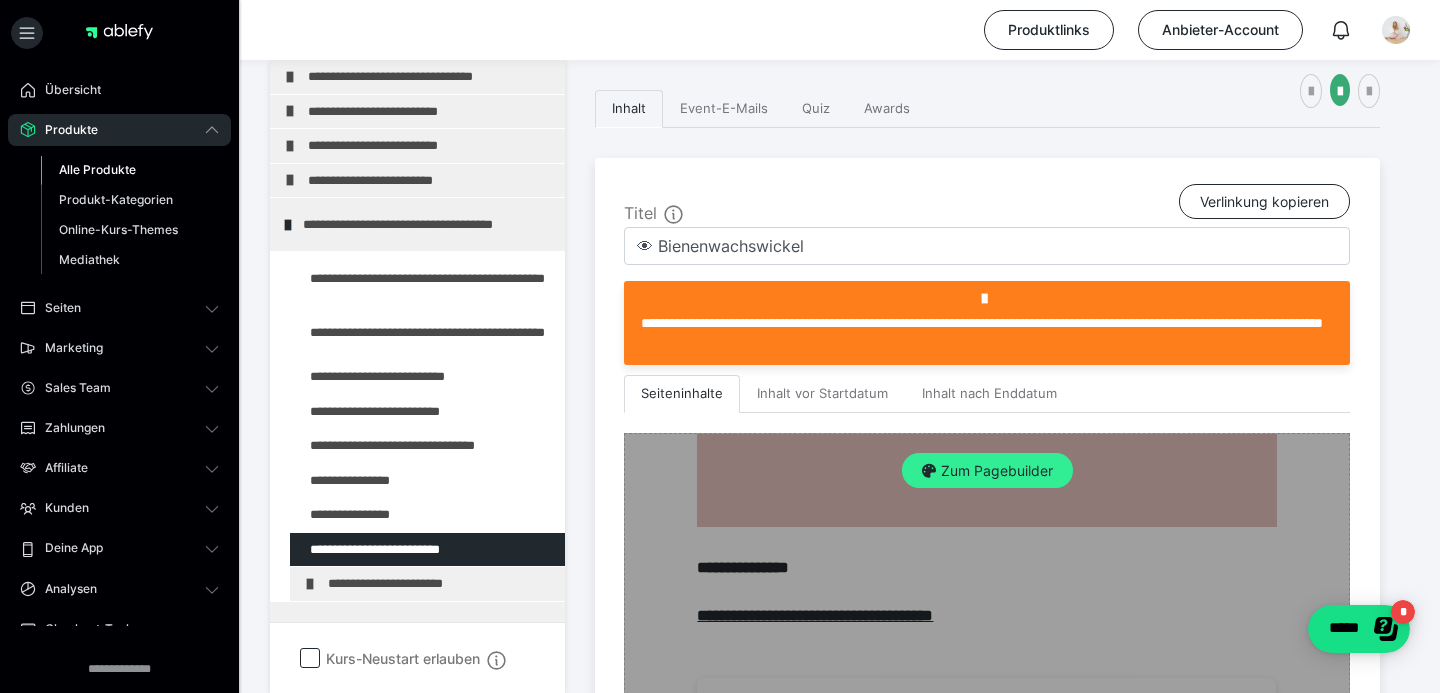 click on "Zum Pagebuilder" at bounding box center [987, 471] 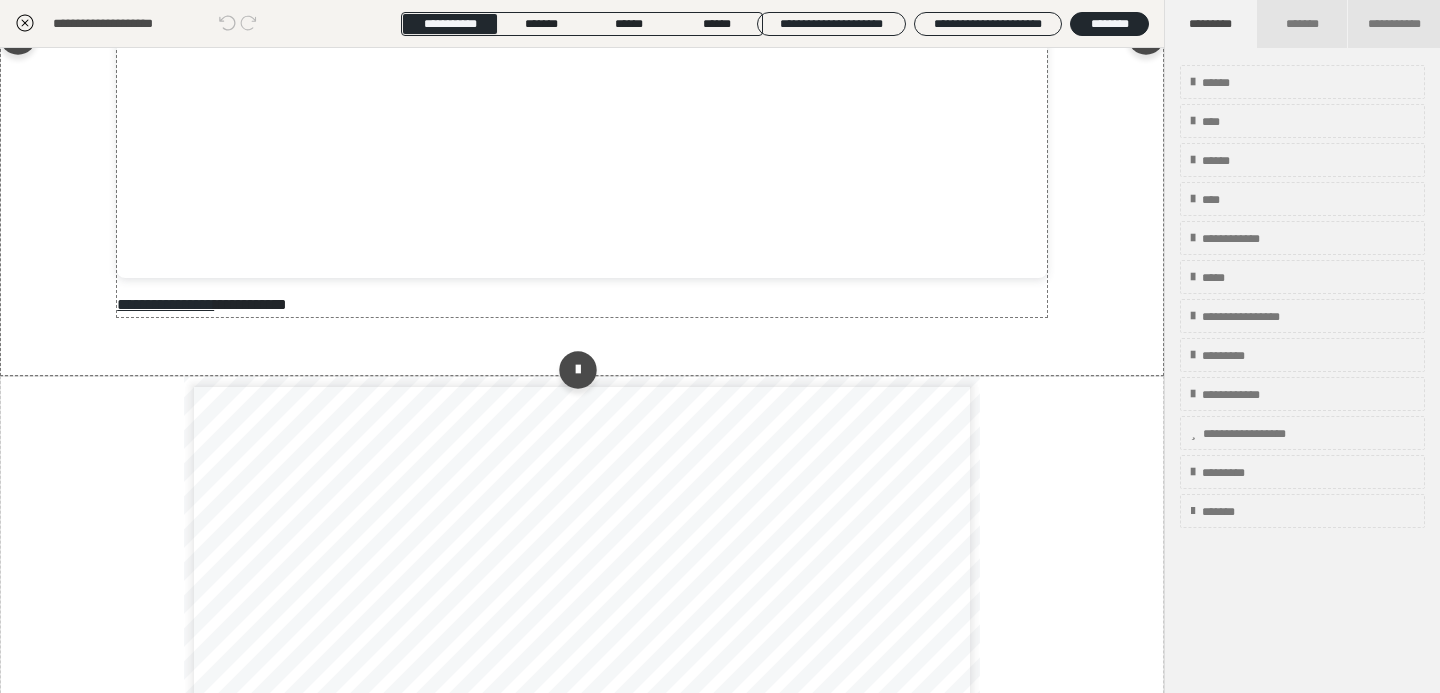 scroll, scrollTop: 460, scrollLeft: 0, axis: vertical 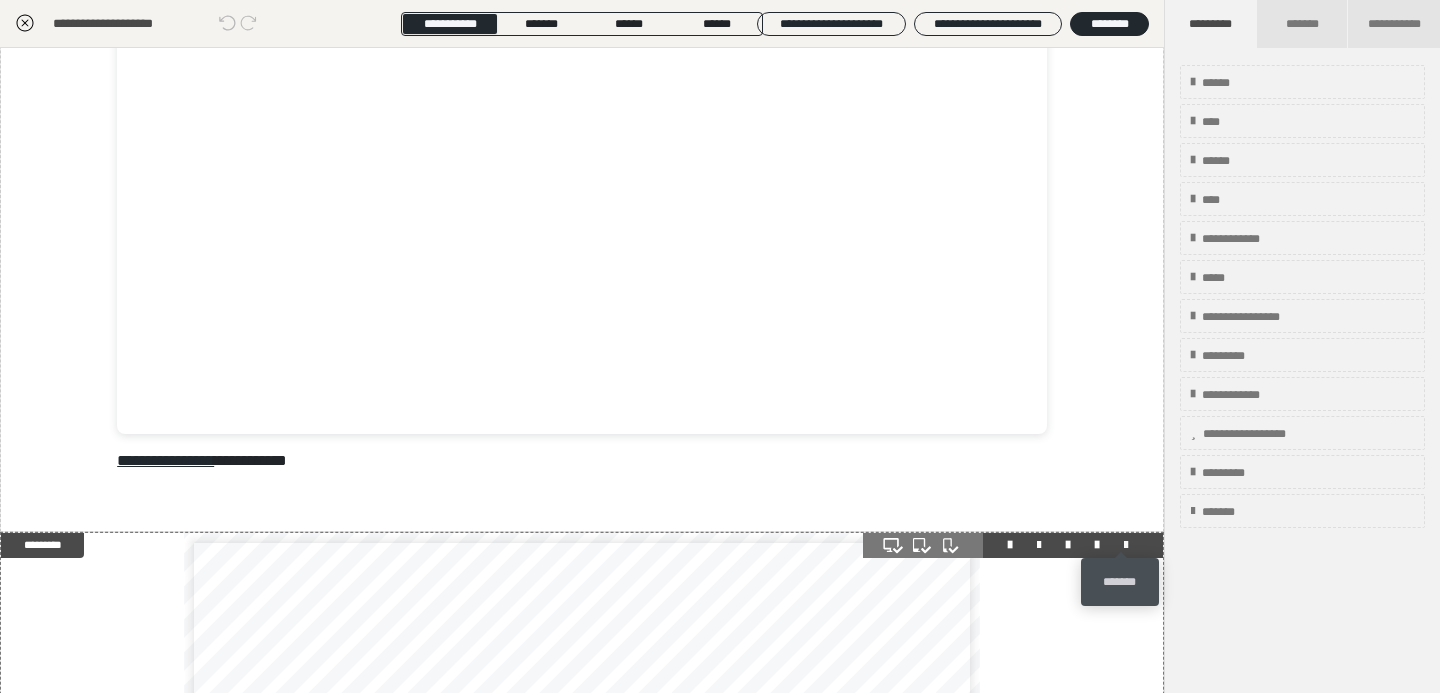 click at bounding box center [1126, 545] 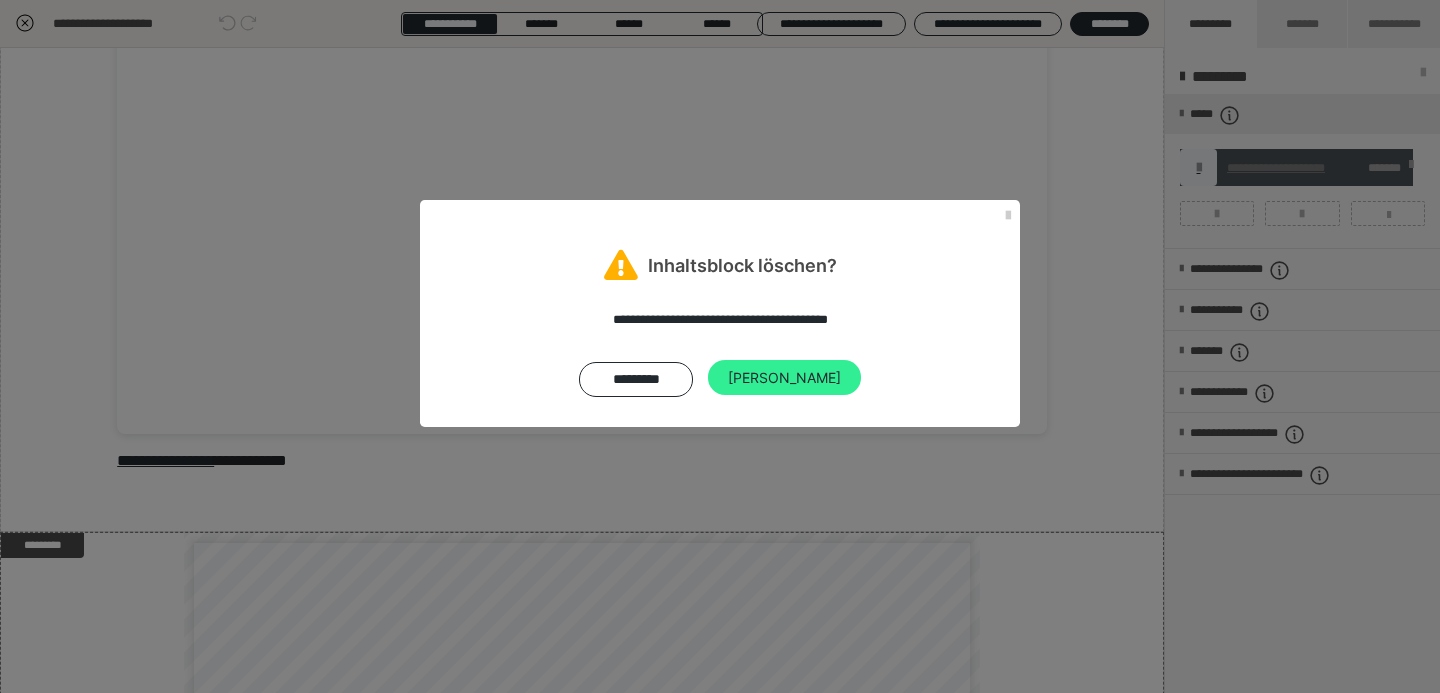 click on "[PERSON_NAME]" at bounding box center [784, 378] 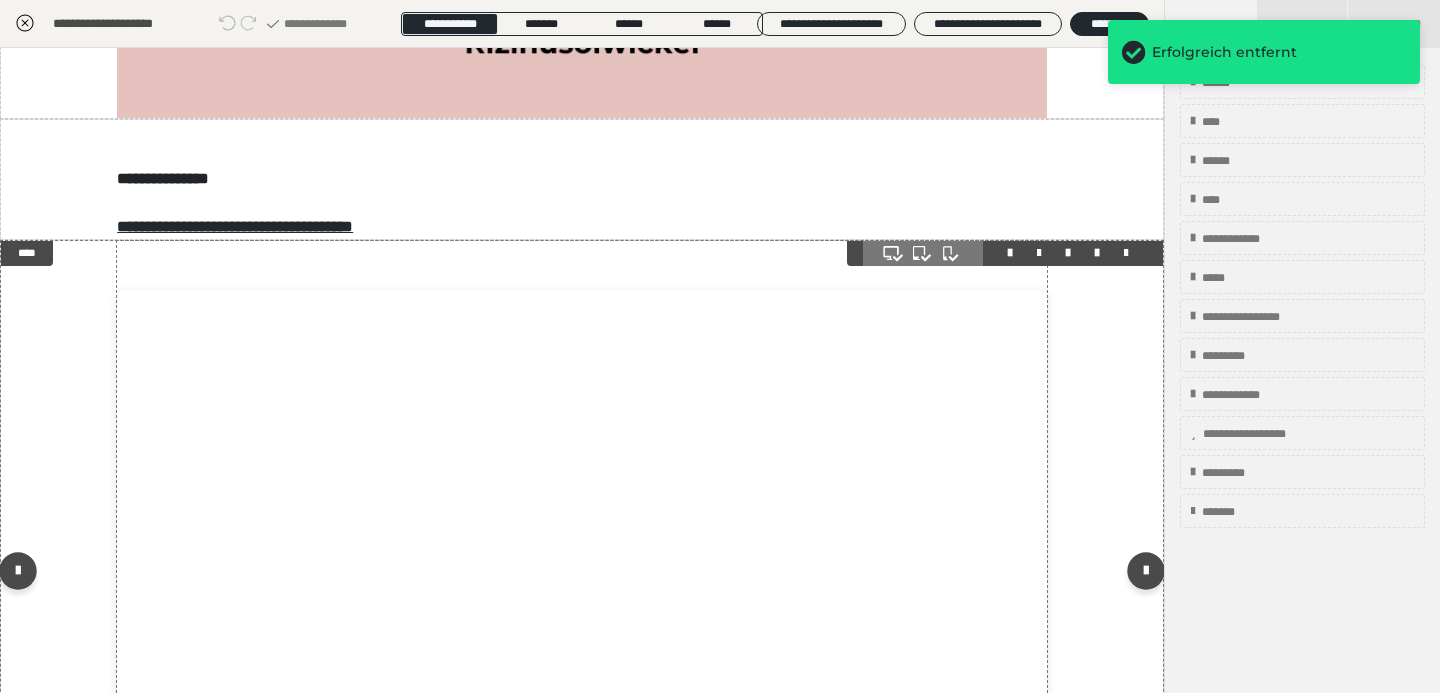 scroll, scrollTop: 77, scrollLeft: 0, axis: vertical 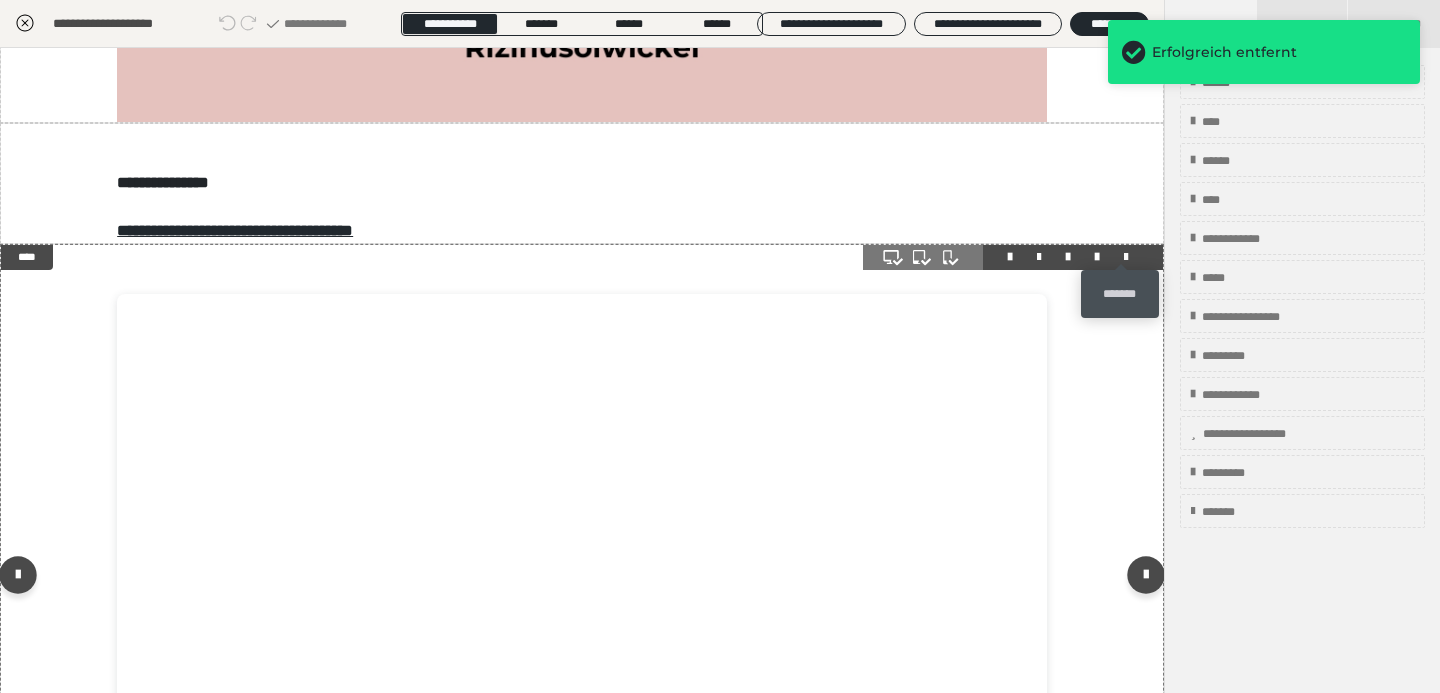click at bounding box center (1126, 257) 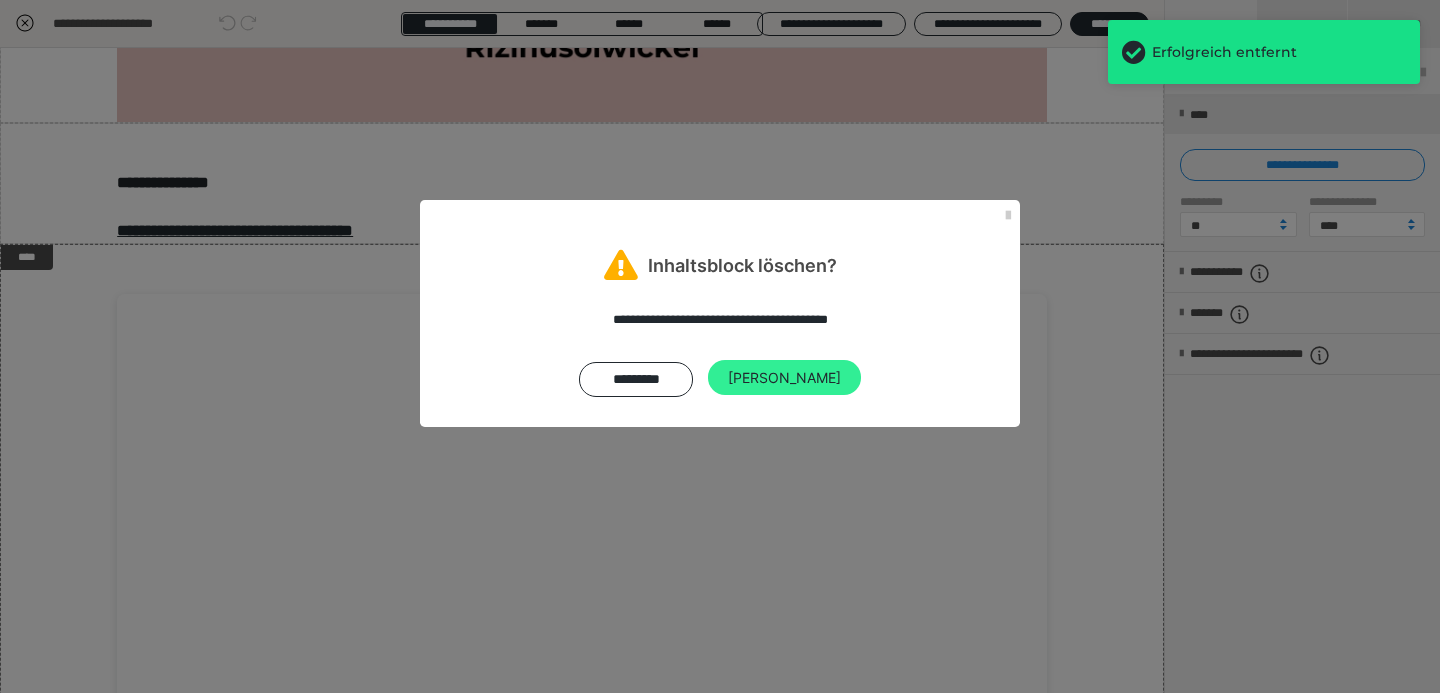 click on "[PERSON_NAME]" at bounding box center (784, 378) 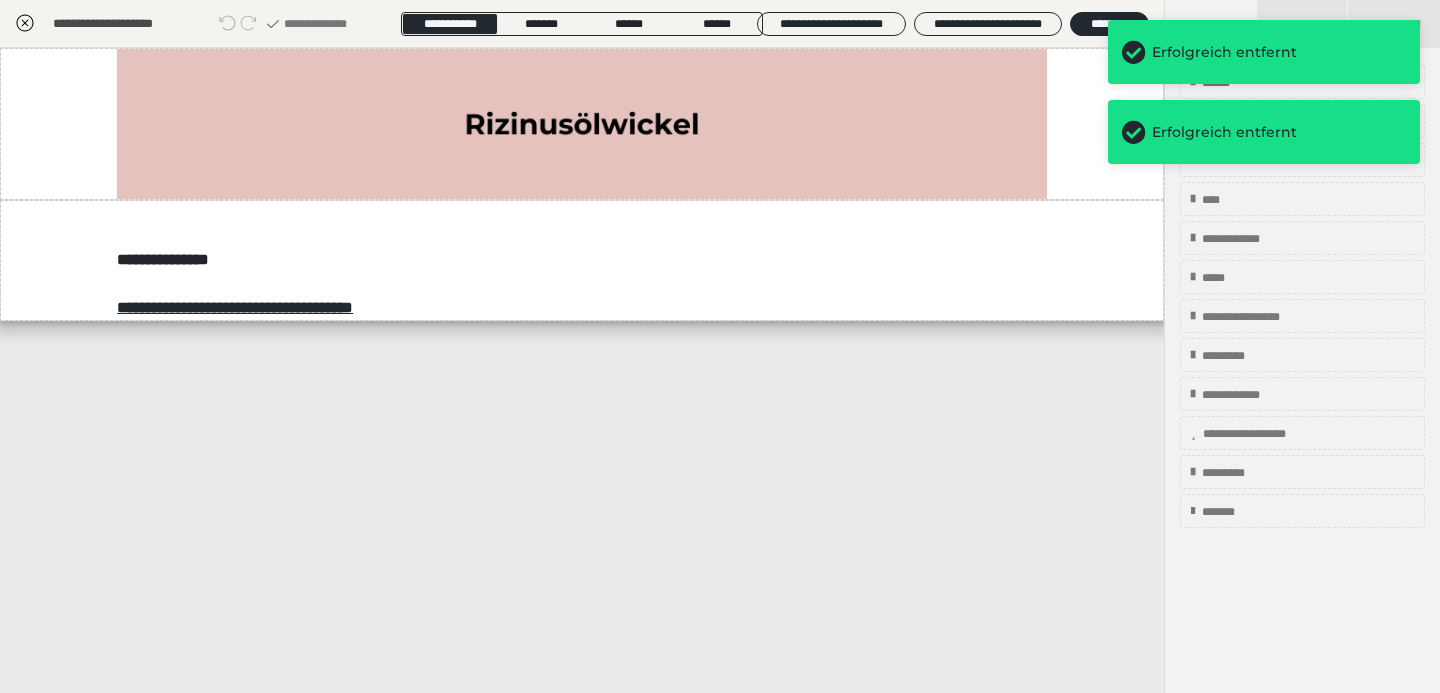 scroll, scrollTop: 0, scrollLeft: 0, axis: both 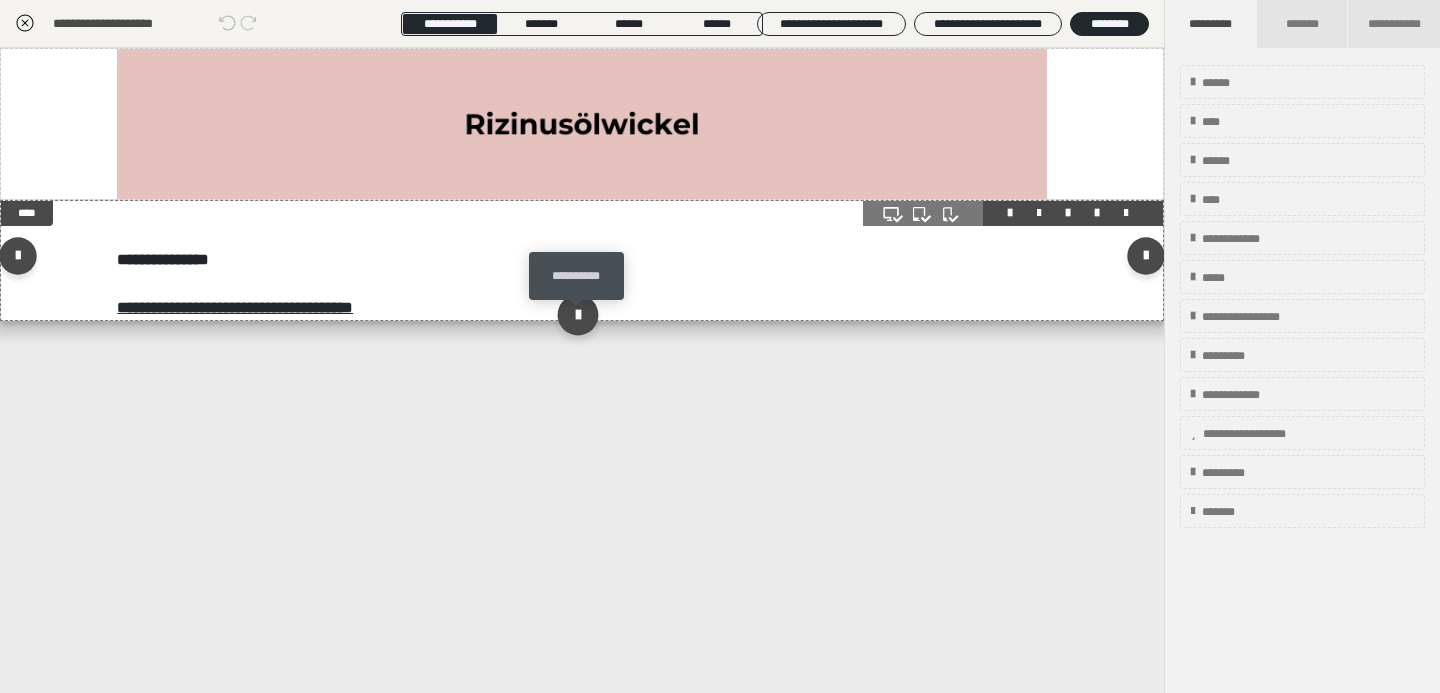 click at bounding box center [577, 315] 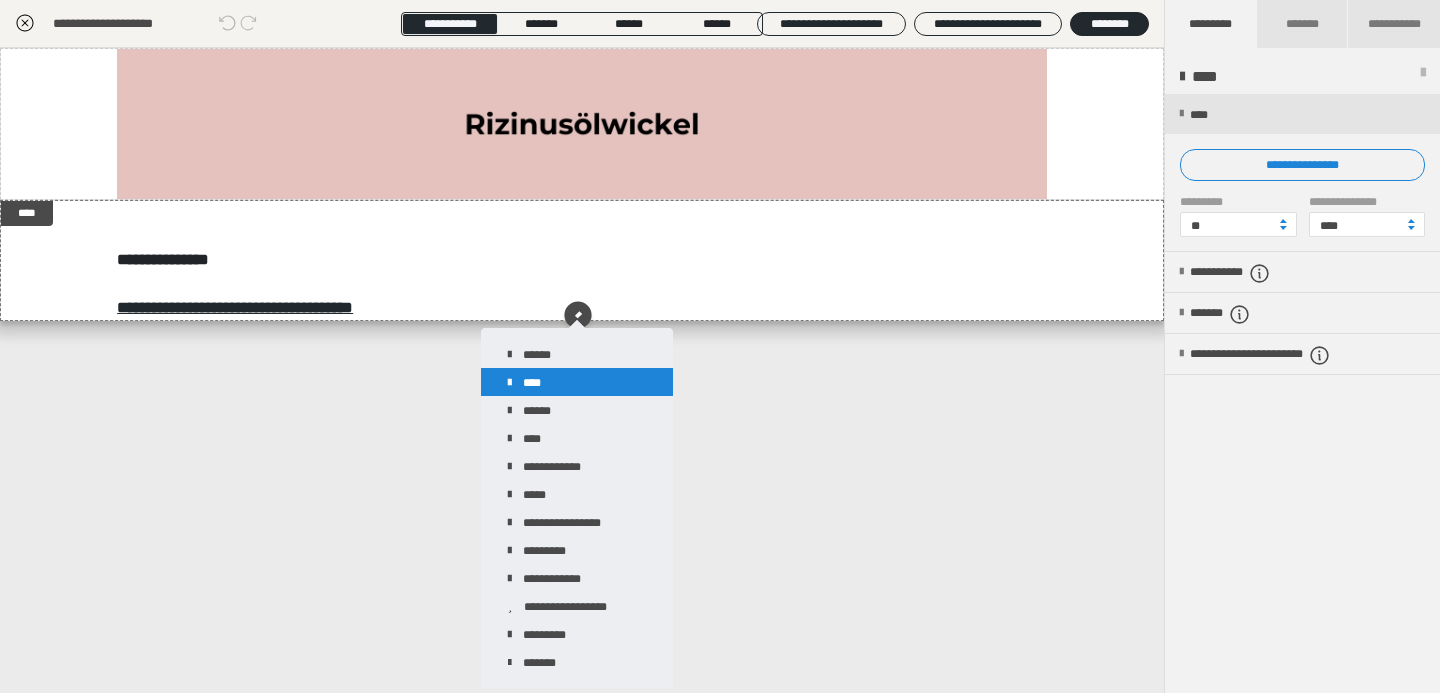 click on "****" at bounding box center (577, 382) 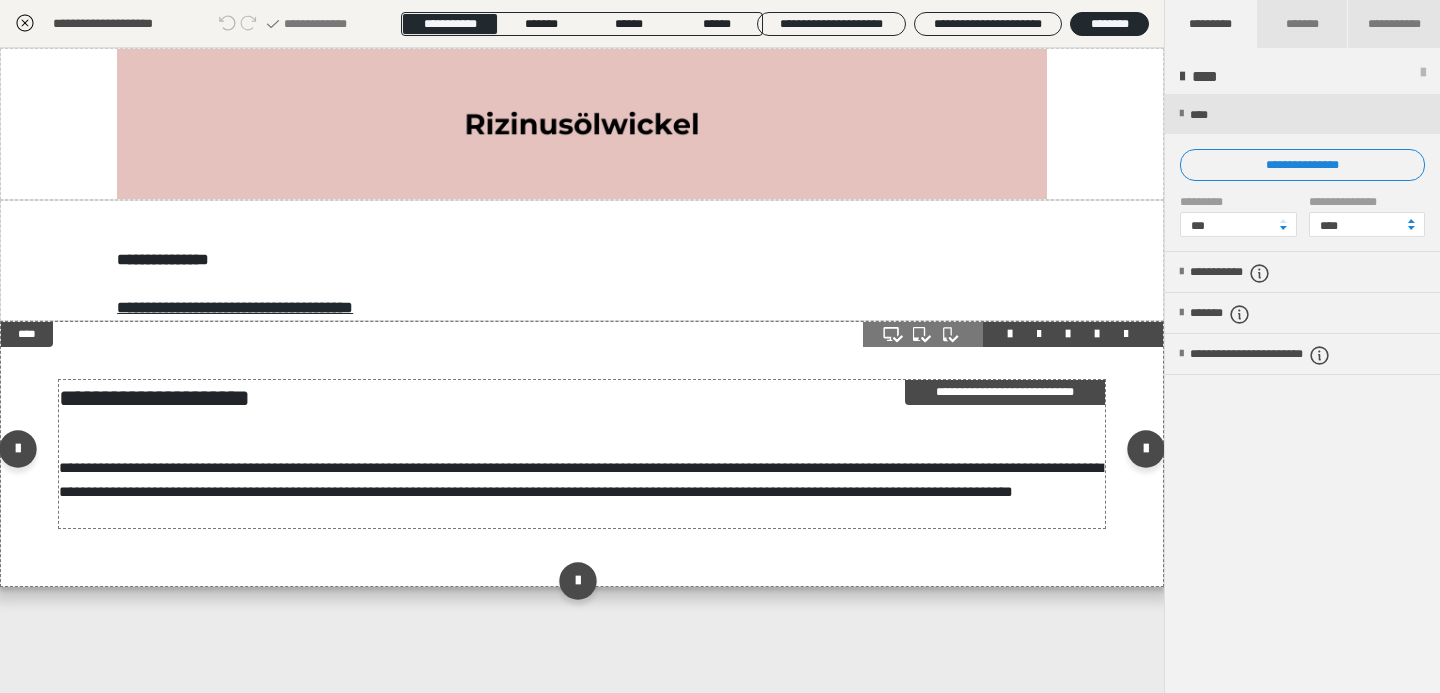 click on "**********" at bounding box center [582, 480] 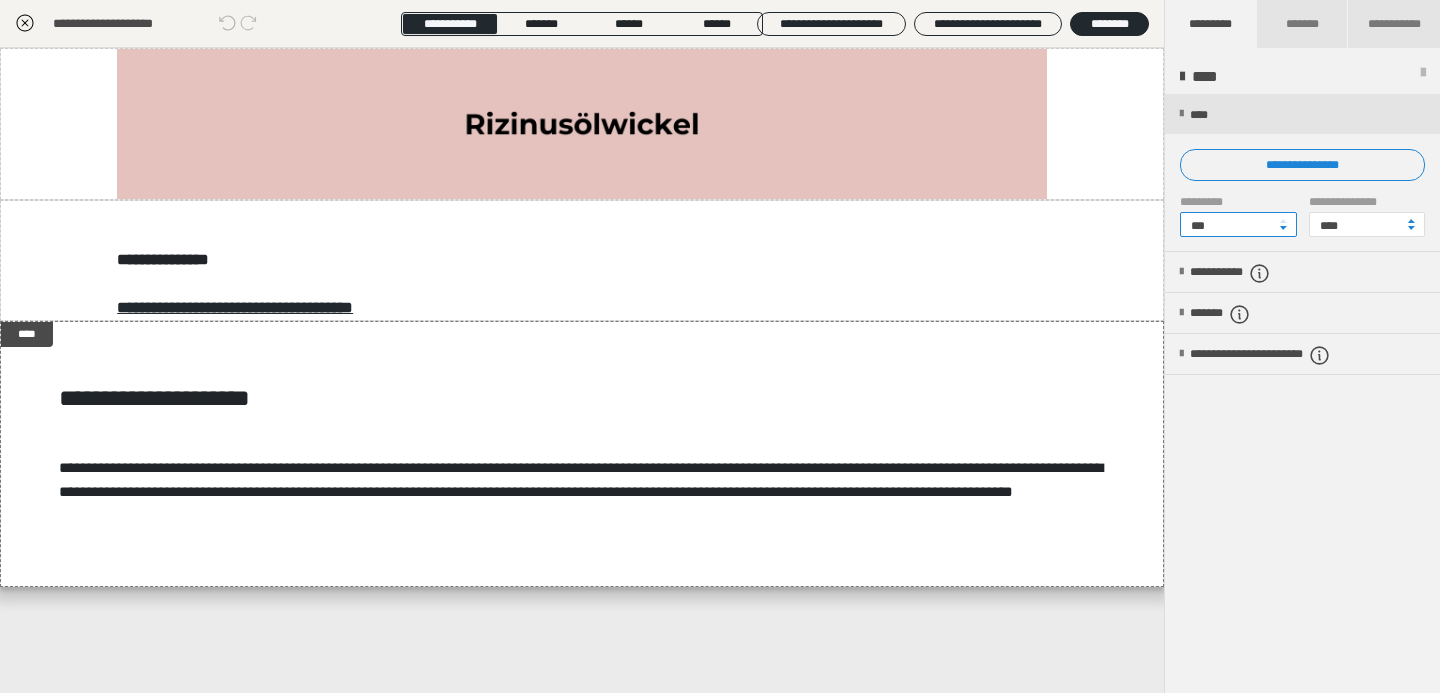click on "***" at bounding box center (1238, 224) 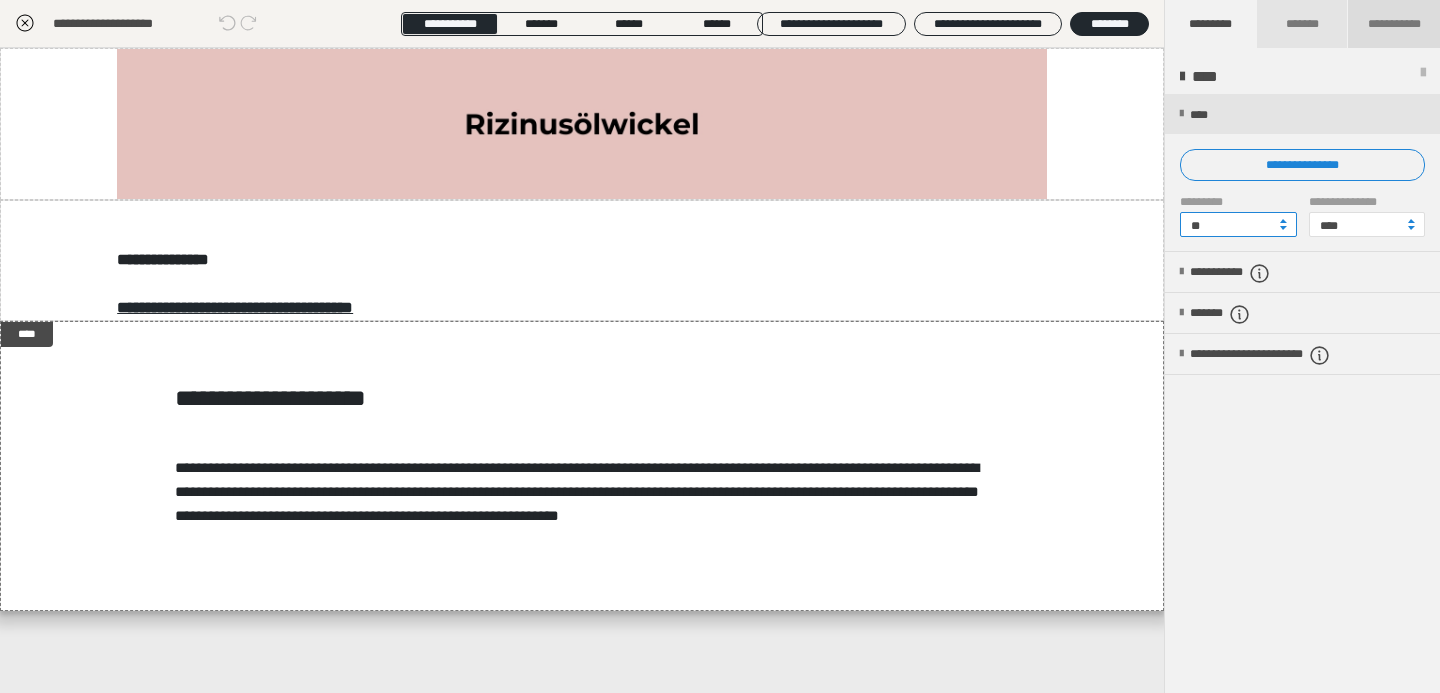 type on "**" 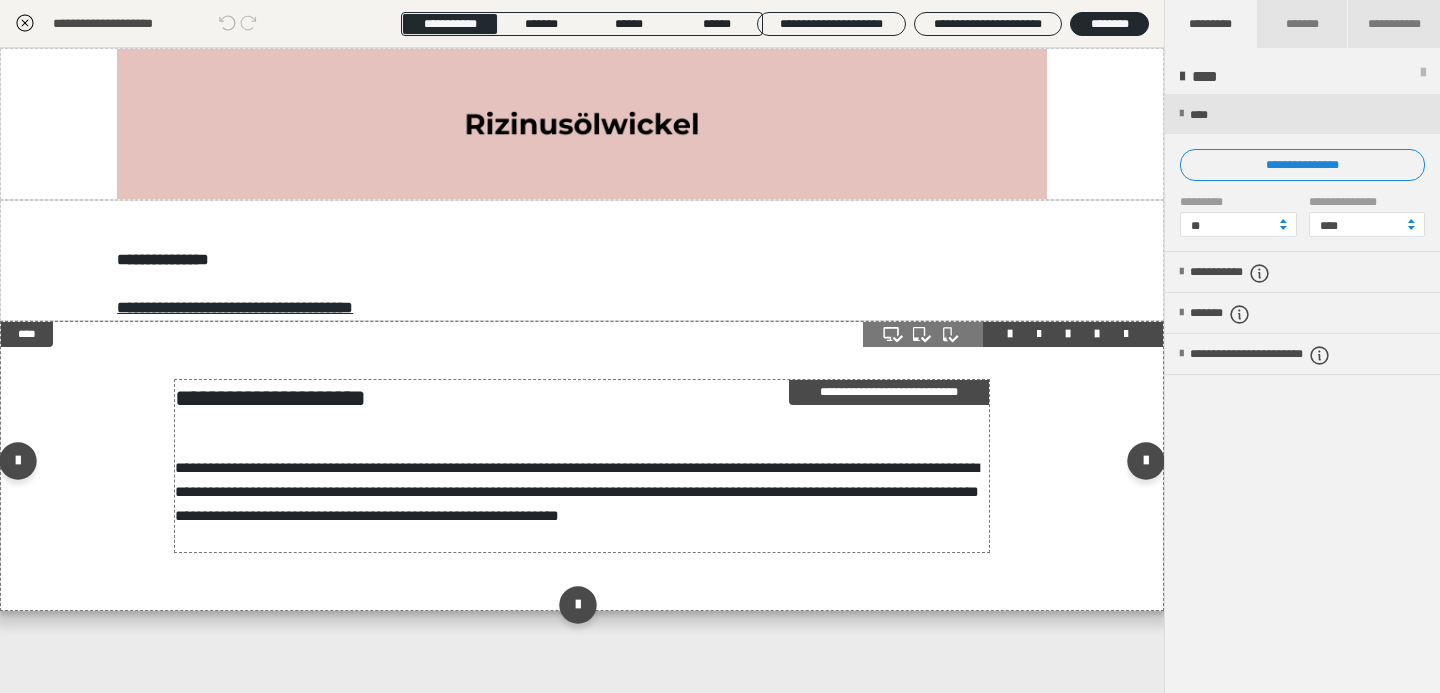 click on "**********" at bounding box center [581, 466] 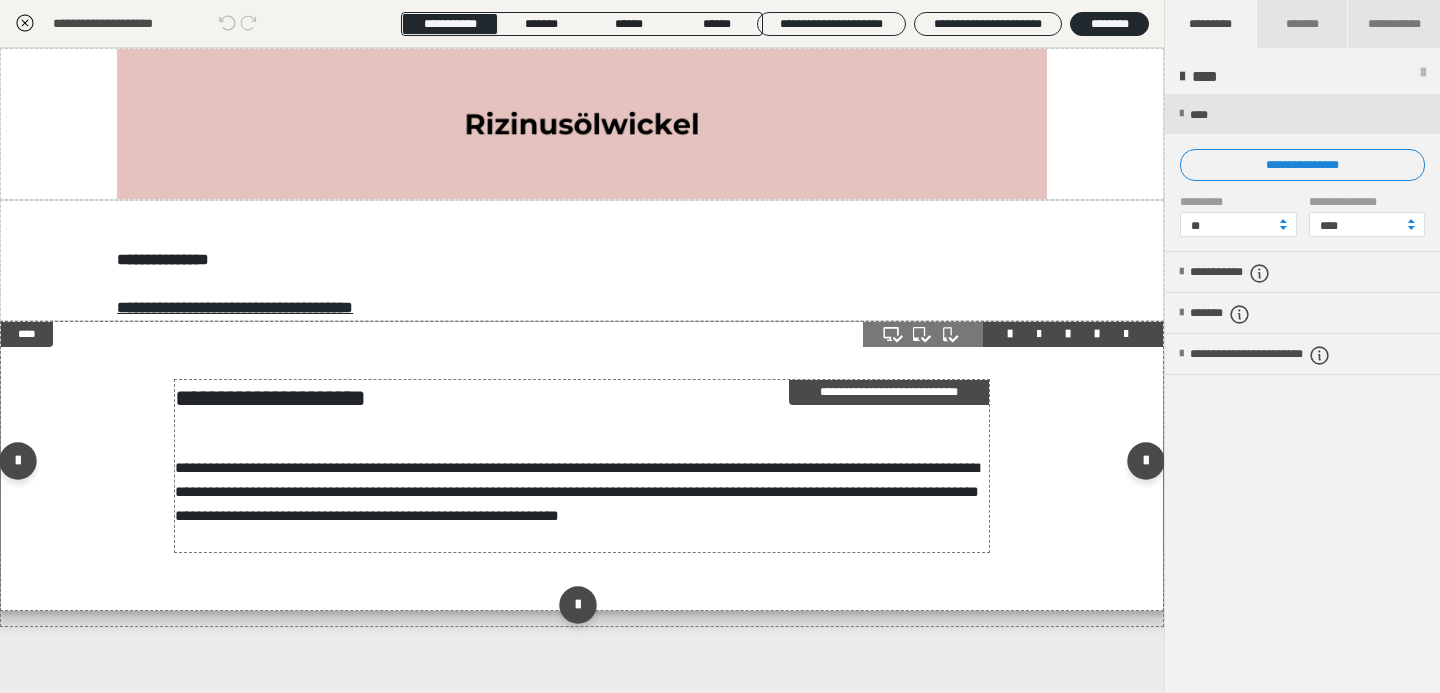 click on "**********" at bounding box center [581, 466] 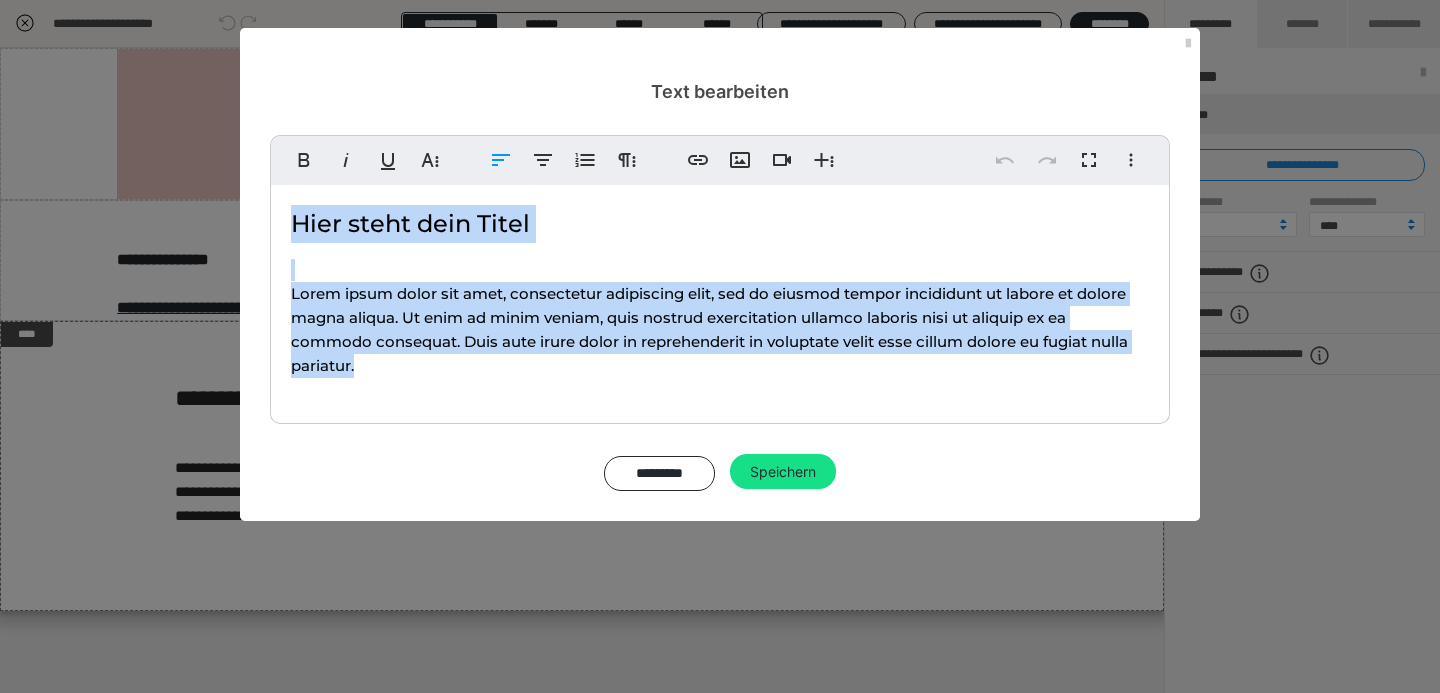 drag, startPoint x: 429, startPoint y: 366, endPoint x: 277, endPoint y: 214, distance: 214.96046 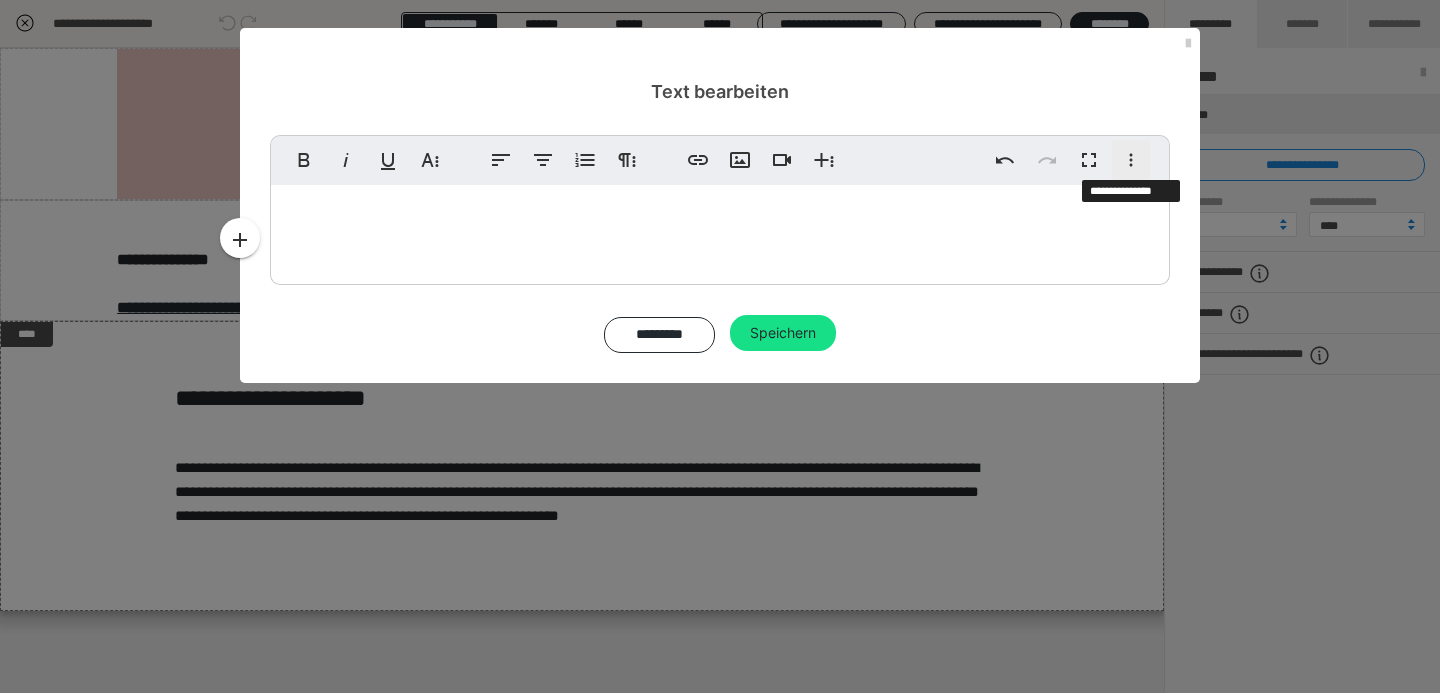 click 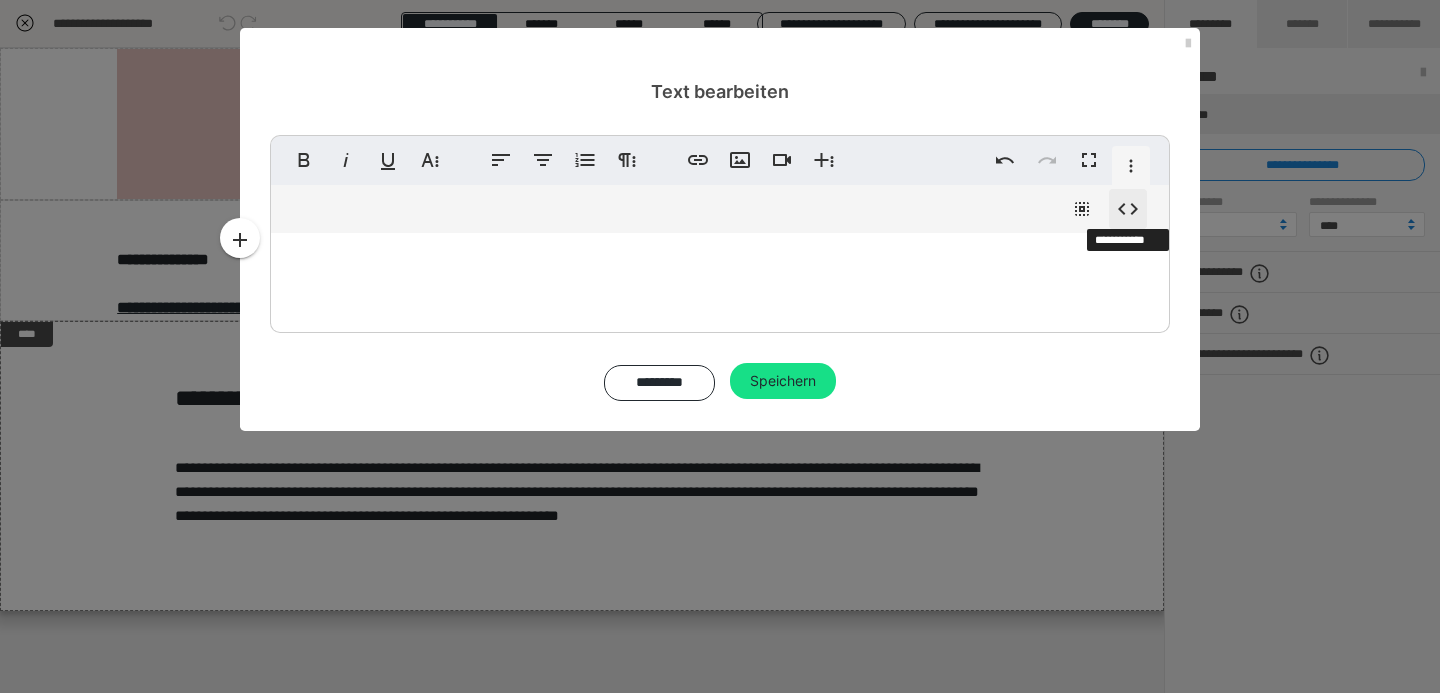 click 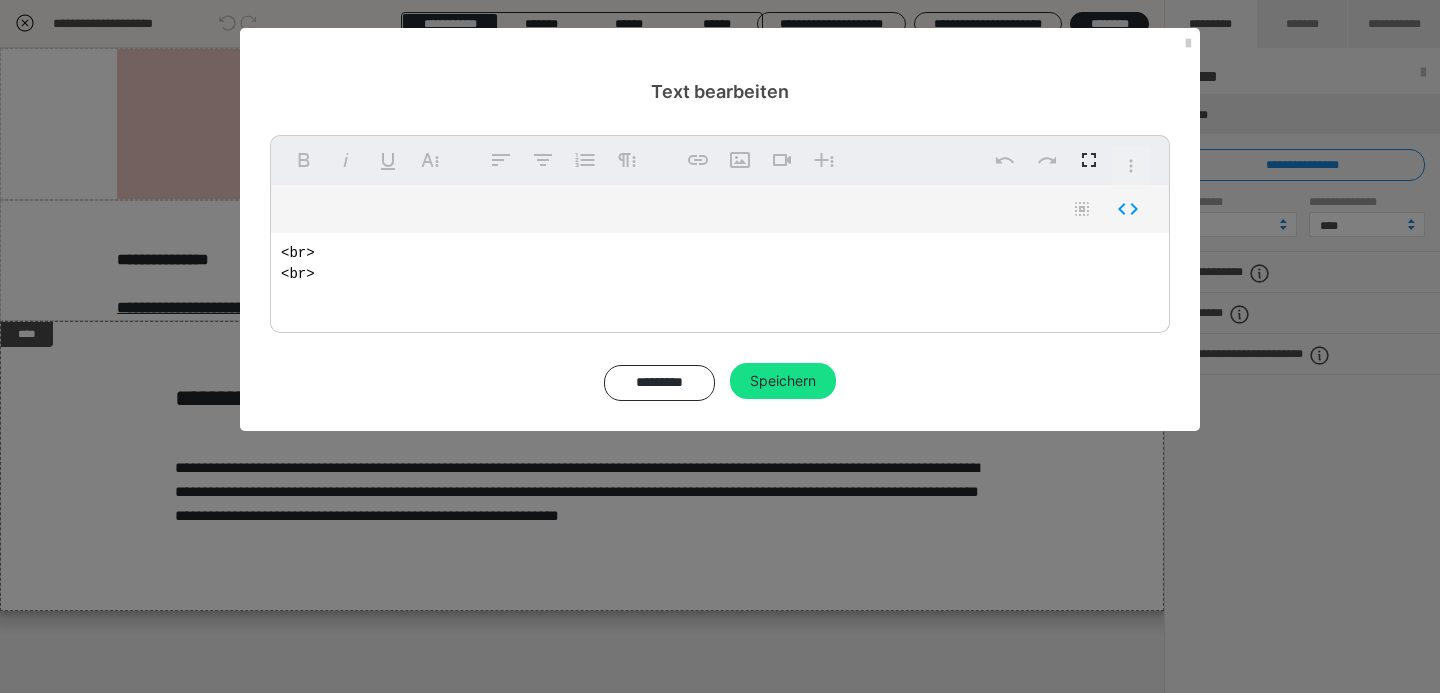 click on "<br>
<br>" at bounding box center [720, 278] 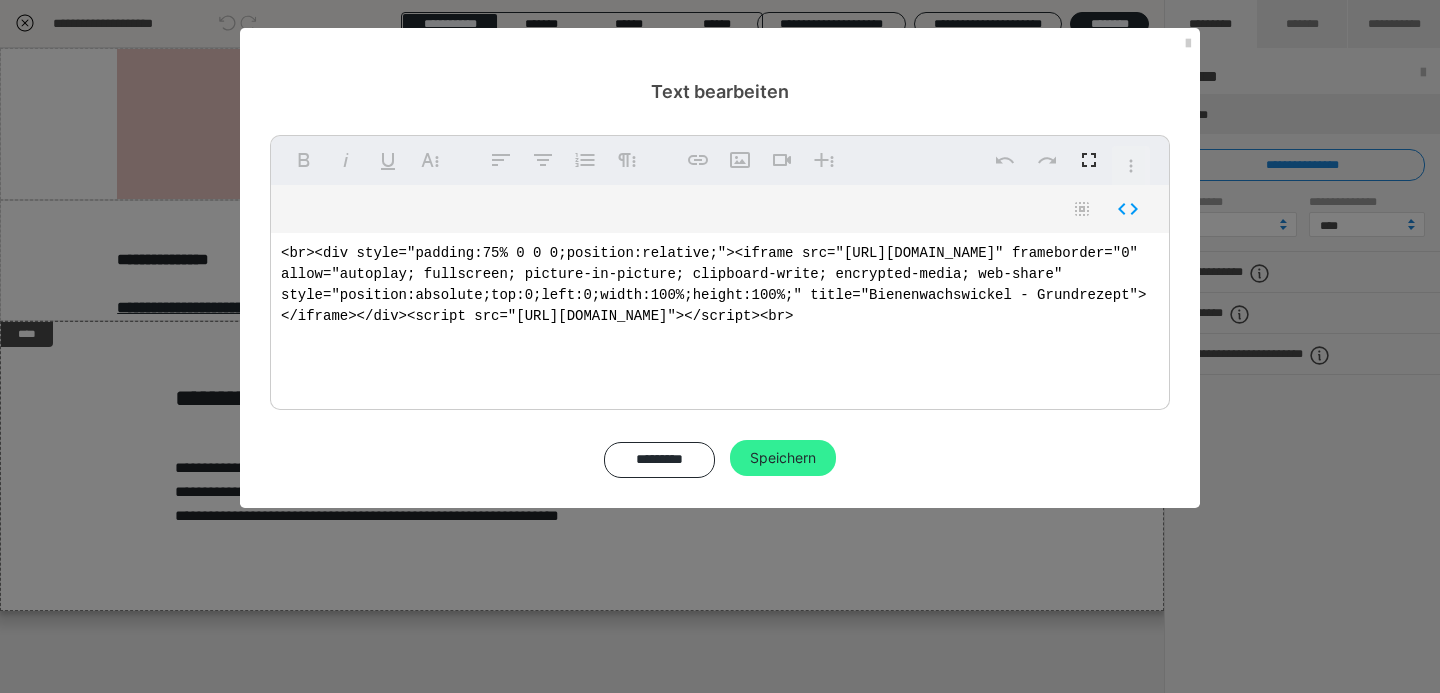 type on "<br>
<div style="padding:75% 0 0 0;position:relative;">
<iframe src="https://player.vimeo.com/video/1100518148?h=37aa9da115&amp;badge=0&amp;autopause=0&amp;player_id=0&amp;app_id=58479" frameborder="0" style="position:absolute;top:0;left:0;width:100%;height:100%;" title="Bienenwachswickel - Grundrezept"></iframe>
</div>
<script src="https://player.vimeo.com/api/player.js"></script>" 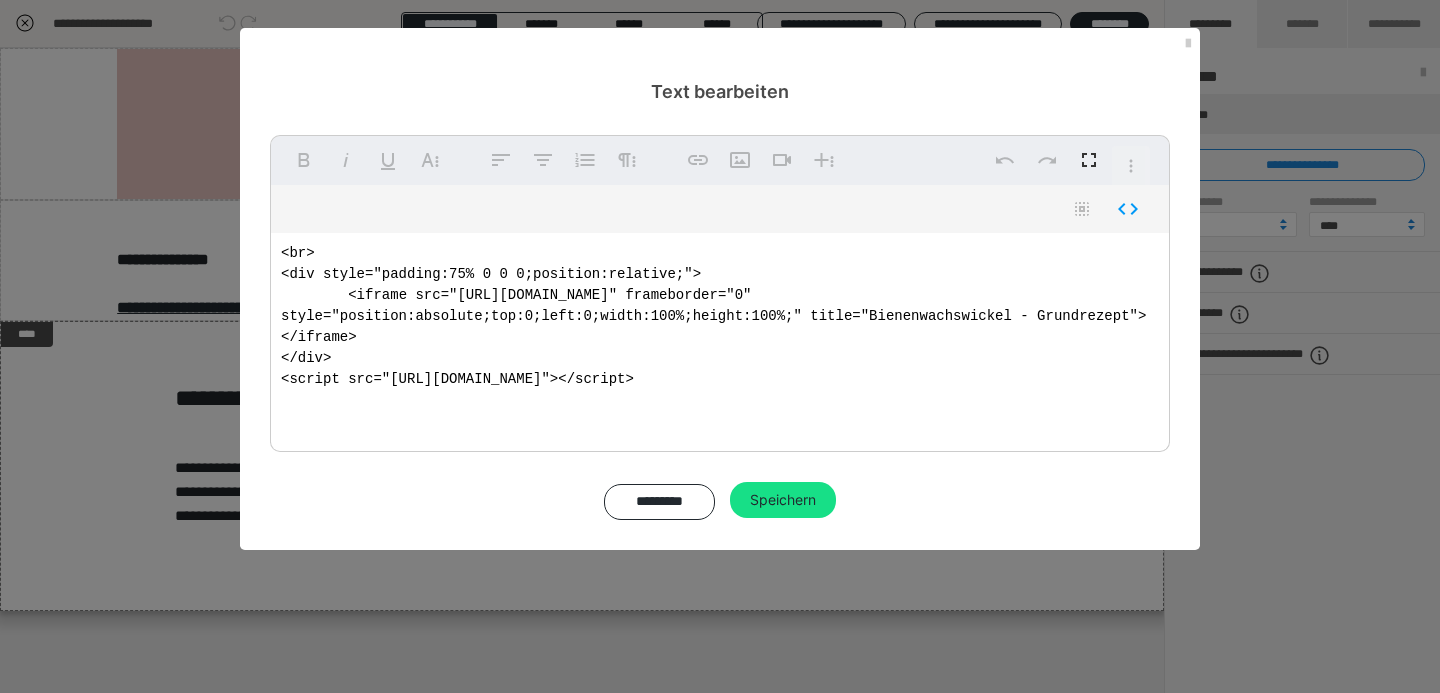 click on "Fett Kursiv Unterstrichen Weitere Textformate Linksbündig ausrichten Zentriert ausrichten Nummerierte Liste Weitere Absatzformate Link einfügen Bild einfügen Video einfügen Weitere Reichhaltige Formate Rückgängig Wiederholen Vollbild Weitere Formate Durchgestrichen Tiefgestellt Hochgestellt Schriftart ABeeZee Abhaya Libre Abril FatFace Alegreya Alice Amaranth Amatic SC Anonymous Pro Anton Arapey Archivo Black Archivo Light Archivo Medium Archivo Arimo Arvo B612 Barlow Bebas Neue Belleza Big Shoulders Stencil Display BioRhyme Blinker Cairo Cardo Catamaran Caveat Caveat Brush Comfortaa Concert One Cormorant Cormorant Garamond Courier Prime Crimson Text Dancing Script Eczar Exo Exo 2 Figtree Fira Sans Fjalla One Forum Frank Ruhl Libre Fraunces Grandstander IBM Plex Serif Inconsolata Inder Indie Flower Inter Josefin Sans Jost Karla Lato Lexend Deca Libre Baskerville Libre Franklin Lilita One Lobster Lobster Two Lora Merienda Merriweather Montserrat Montserrat Black Montserrat Extra Bold Montserrat Light 1 2" at bounding box center [720, 327] 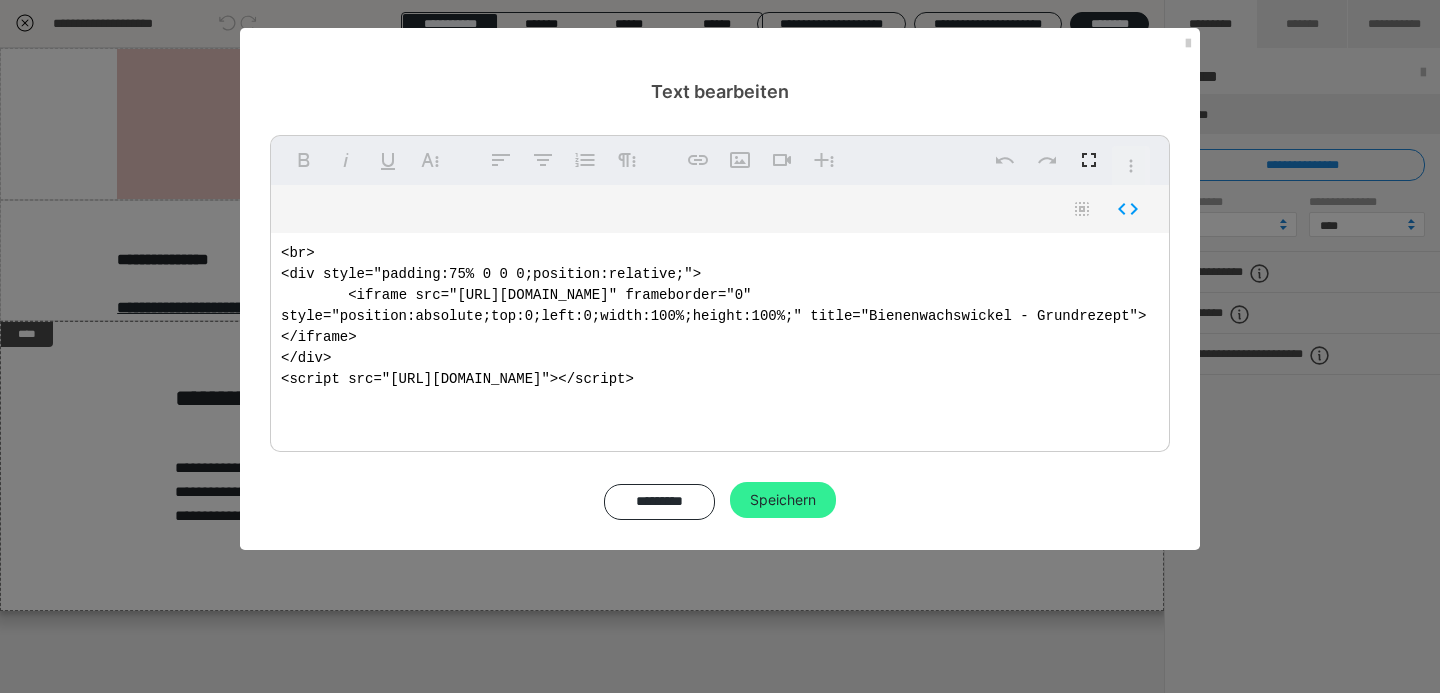 click on "Speichern" at bounding box center [783, 500] 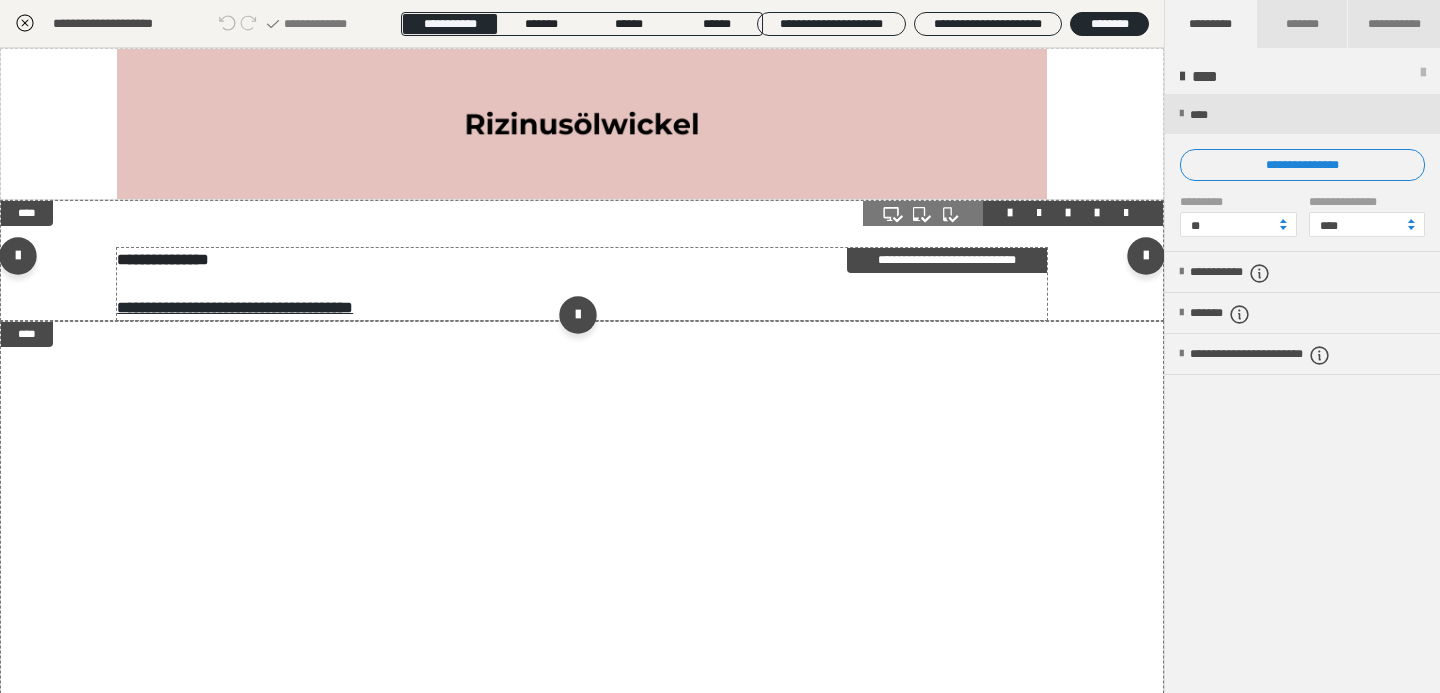 click on "**********" at bounding box center (582, 284) 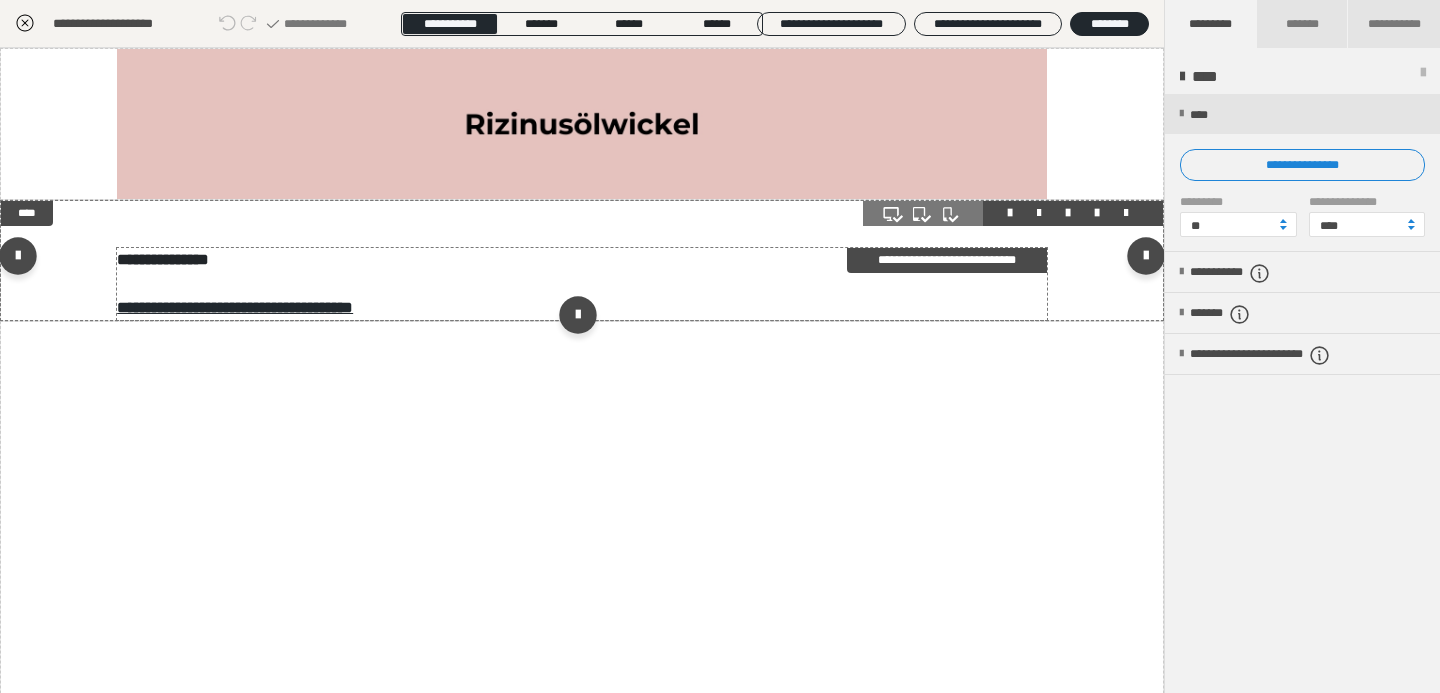 click on "**********" at bounding box center (582, 284) 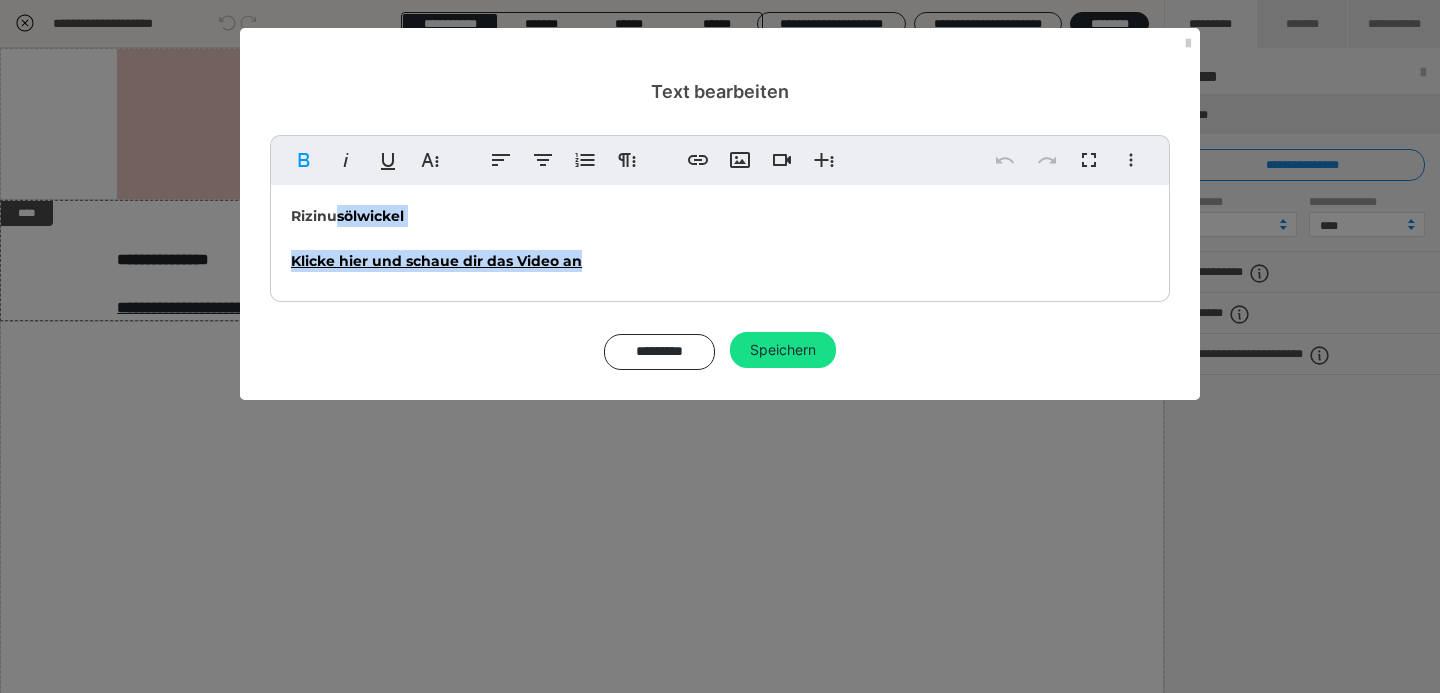 drag, startPoint x: 621, startPoint y: 260, endPoint x: 336, endPoint y: 206, distance: 290.07068 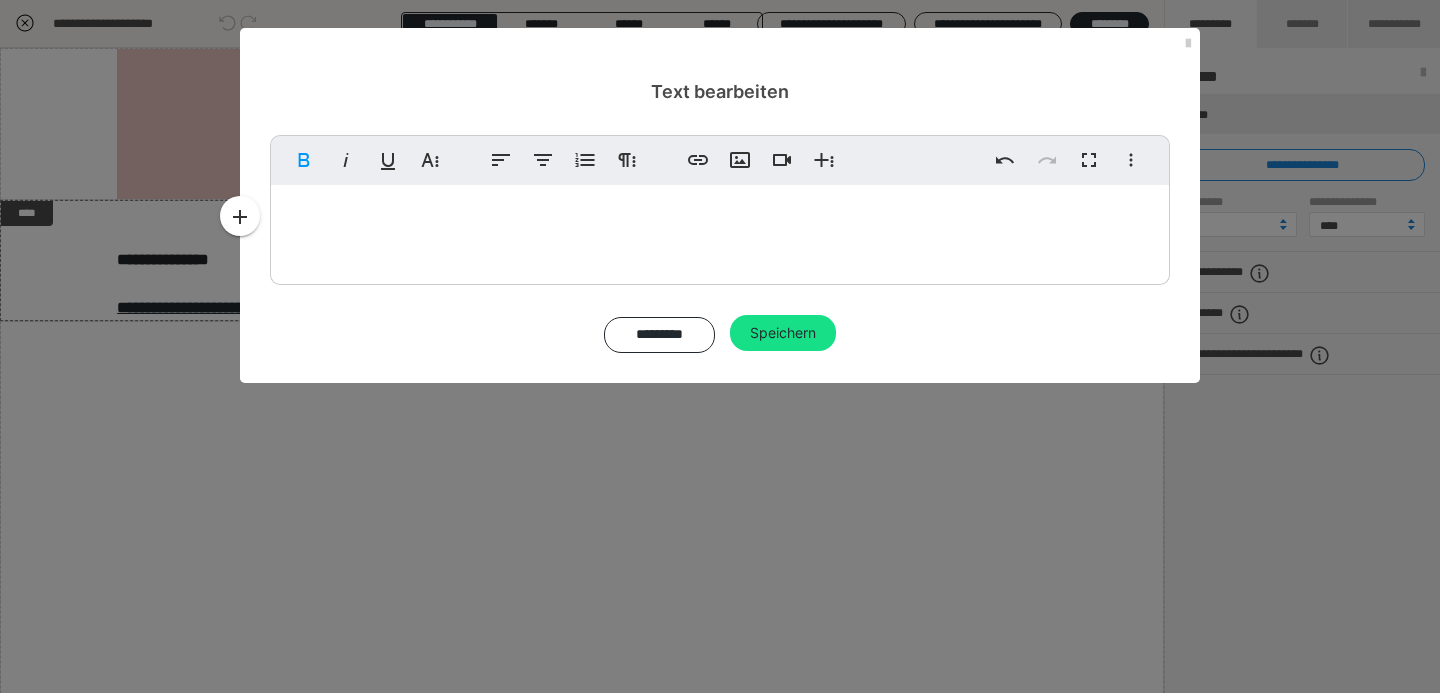 type 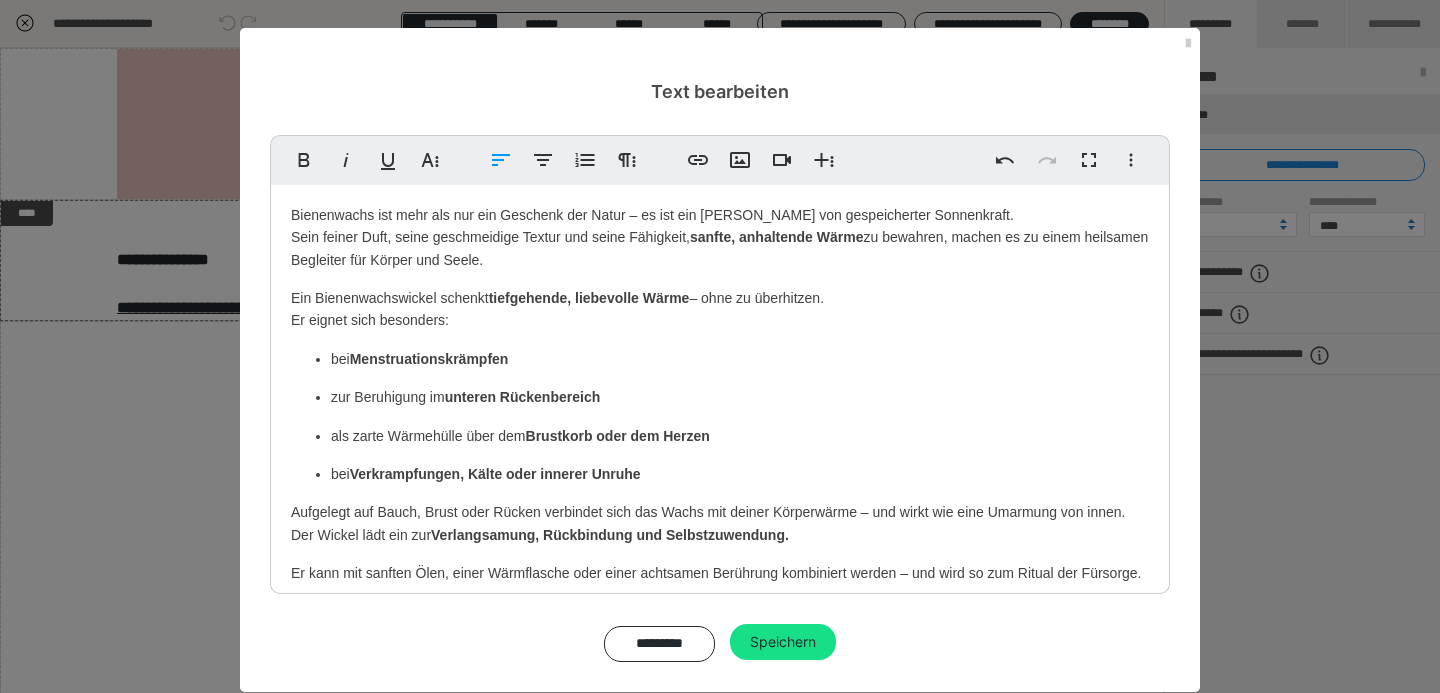 scroll, scrollTop: 0, scrollLeft: 0, axis: both 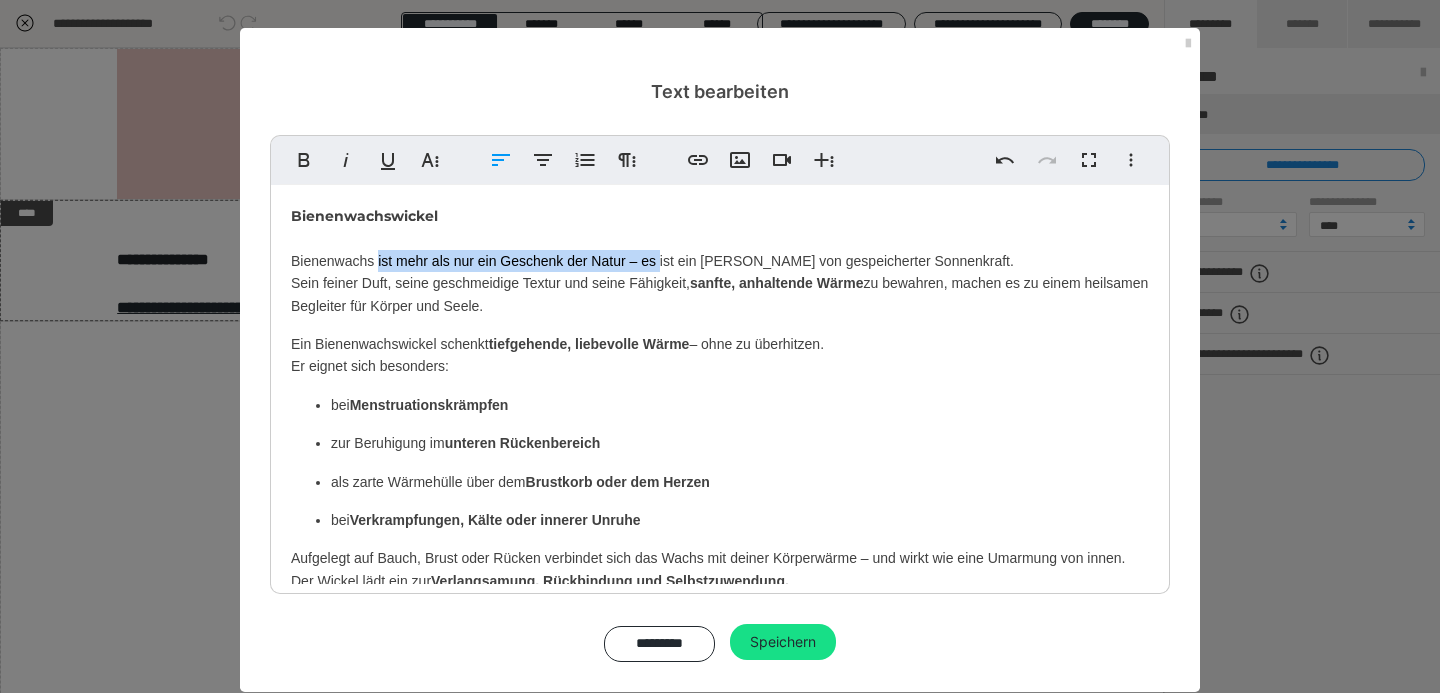 drag, startPoint x: 659, startPoint y: 264, endPoint x: 379, endPoint y: 271, distance: 280.0875 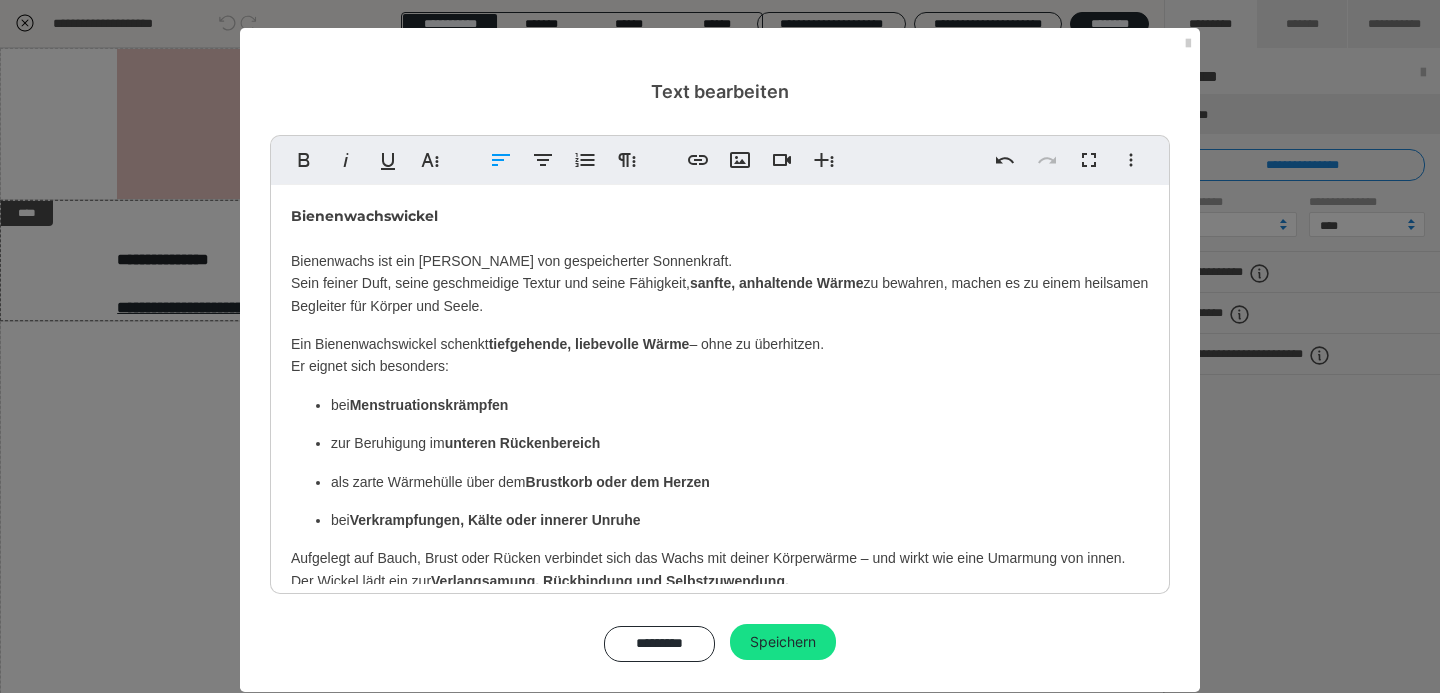 click on "Bienenwachs ist ein Träger von gespeicherter Sonnenkraft. Sein feiner Duft, seine geschmeidige Textur und seine Fähigkeit,  sanfte, anhaltende Wärme  zu bewahren, machen es zu einem heilsamen Begleiter für Körper und Seele." at bounding box center [720, 283] 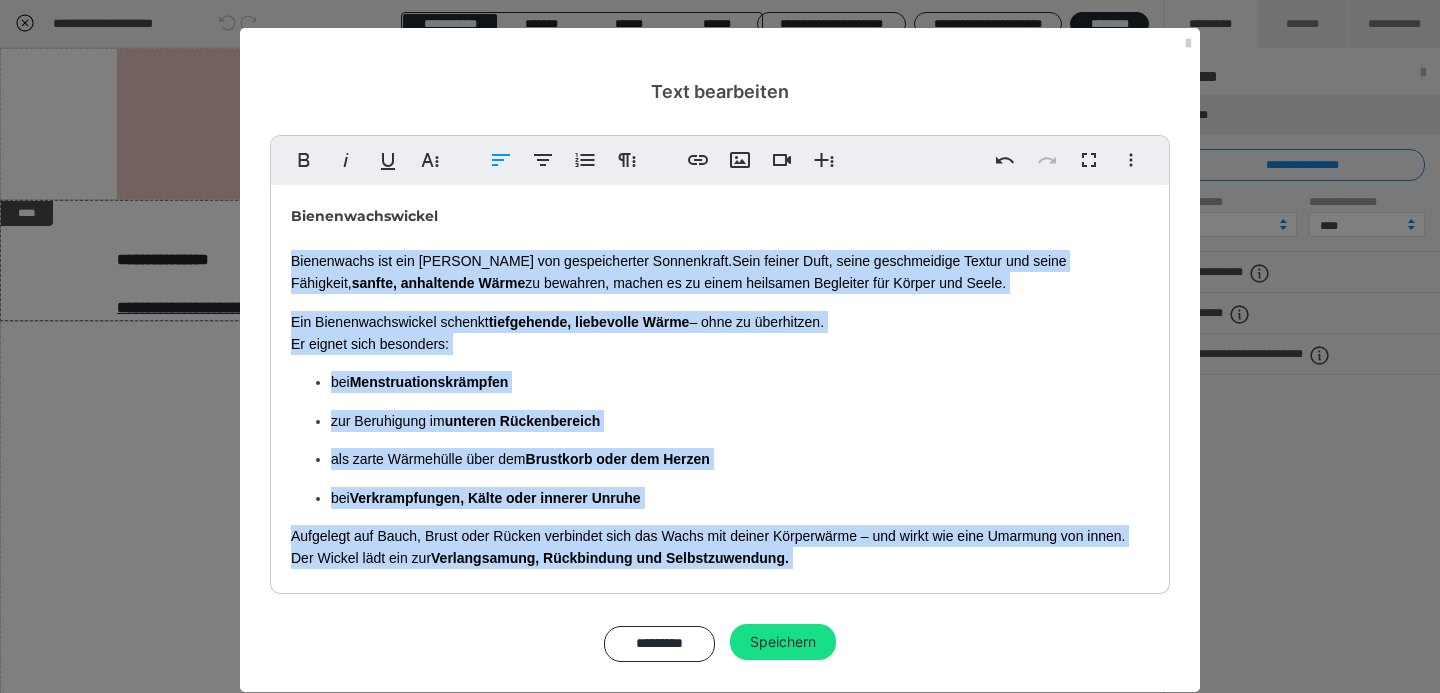 scroll, scrollTop: 82, scrollLeft: 0, axis: vertical 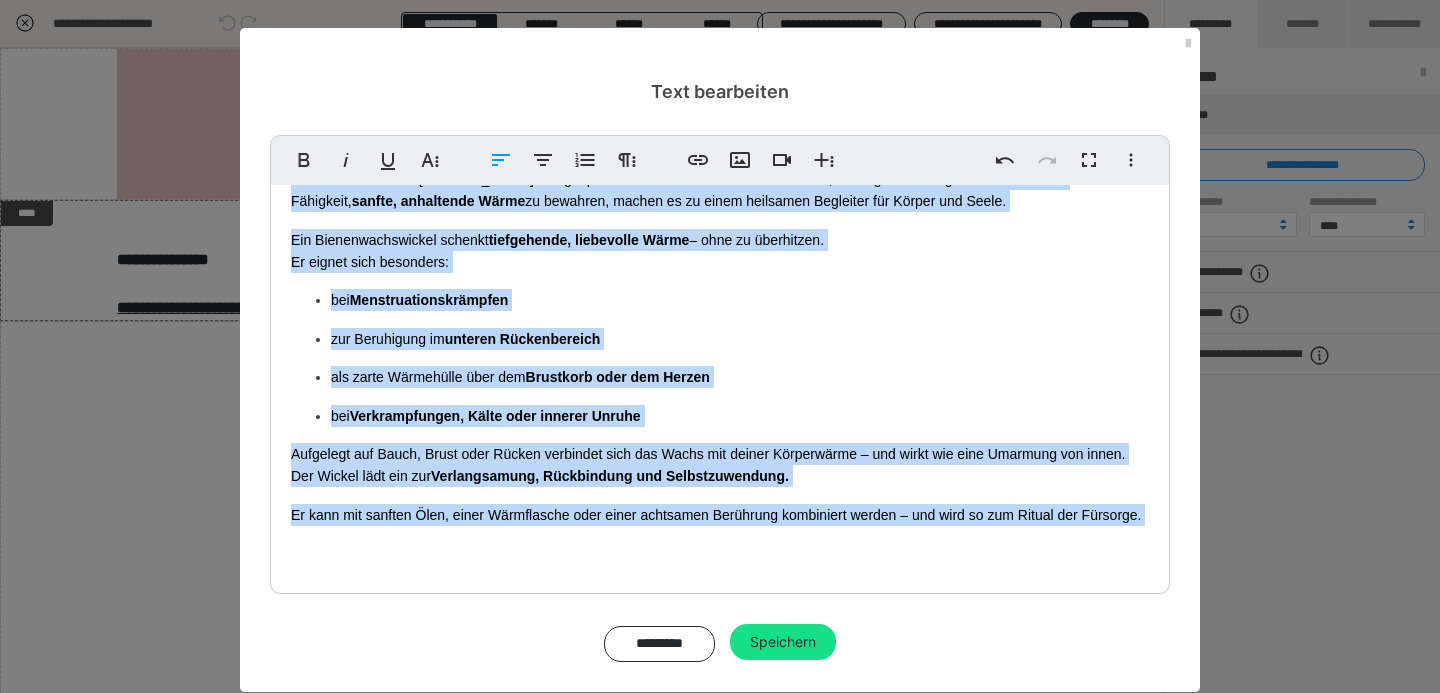 drag, startPoint x: 290, startPoint y: 261, endPoint x: 471, endPoint y: 621, distance: 402.94043 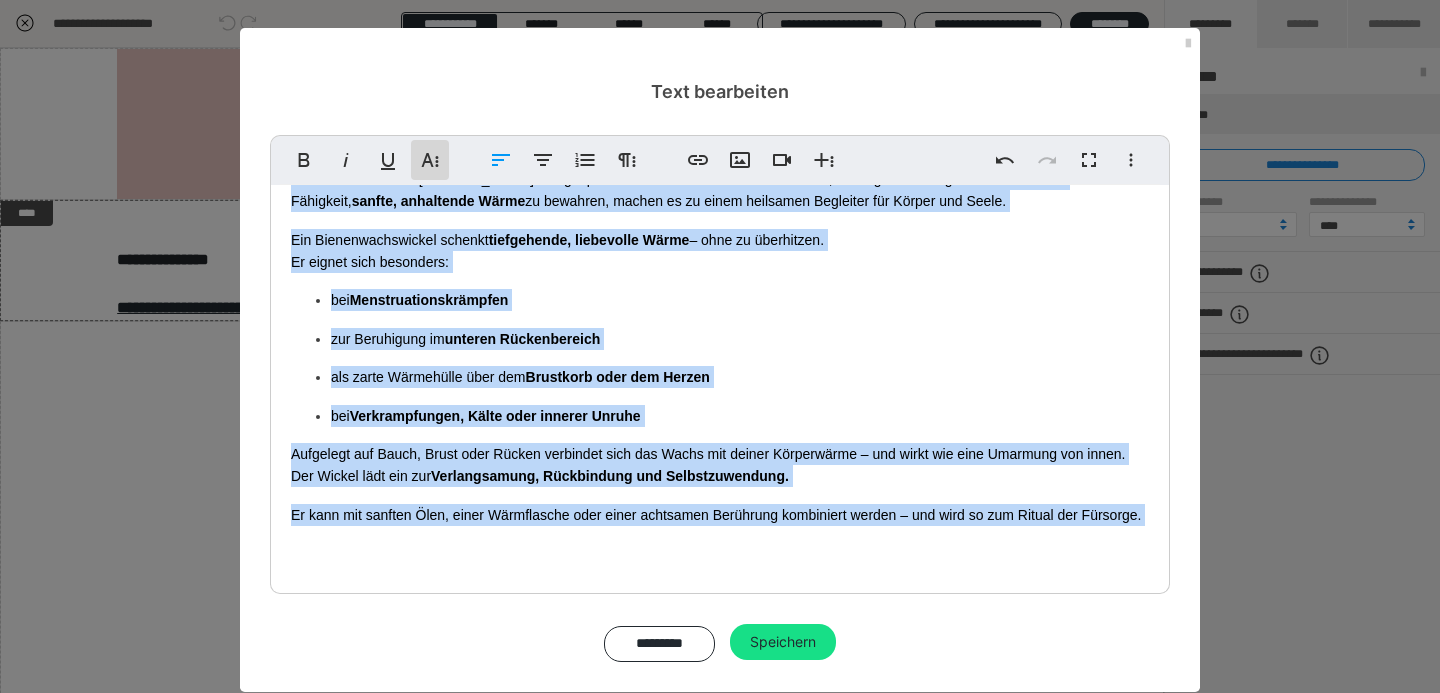 click 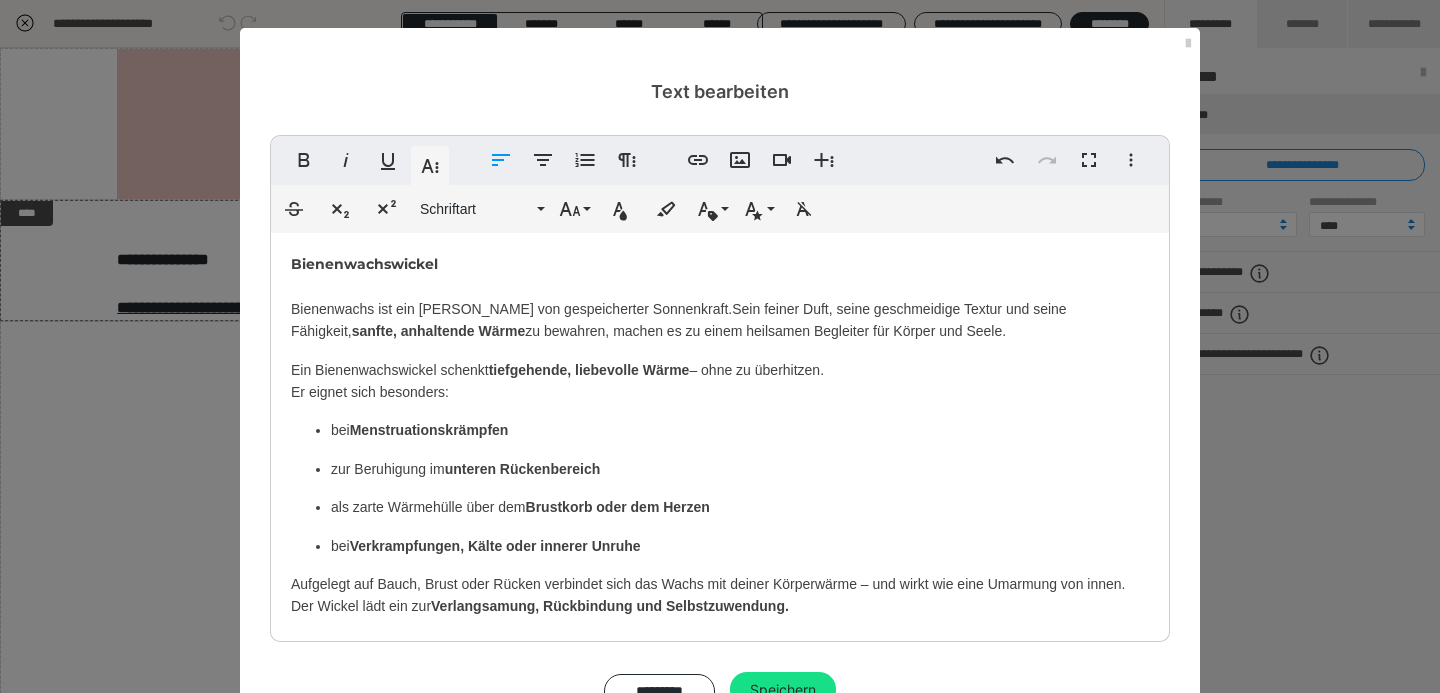 scroll, scrollTop: 82, scrollLeft: 0, axis: vertical 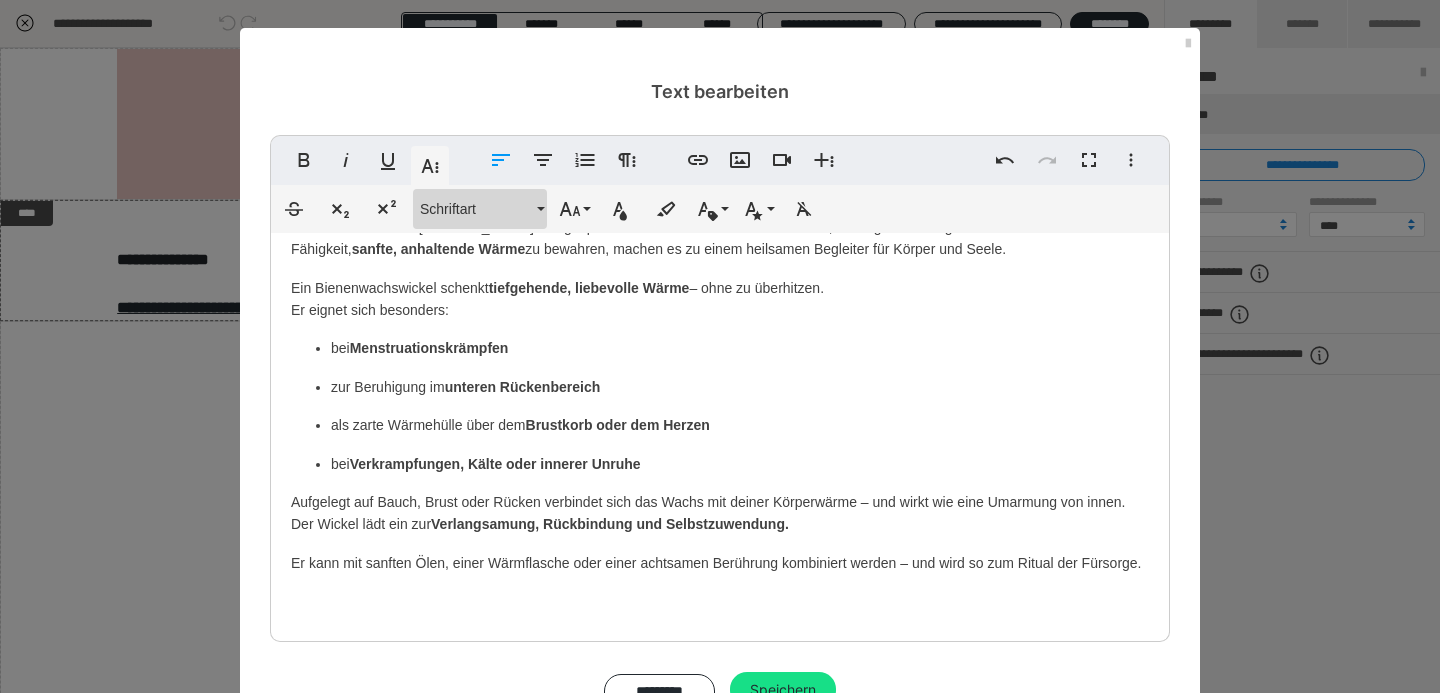 click on "Schriftart" at bounding box center (476, 209) 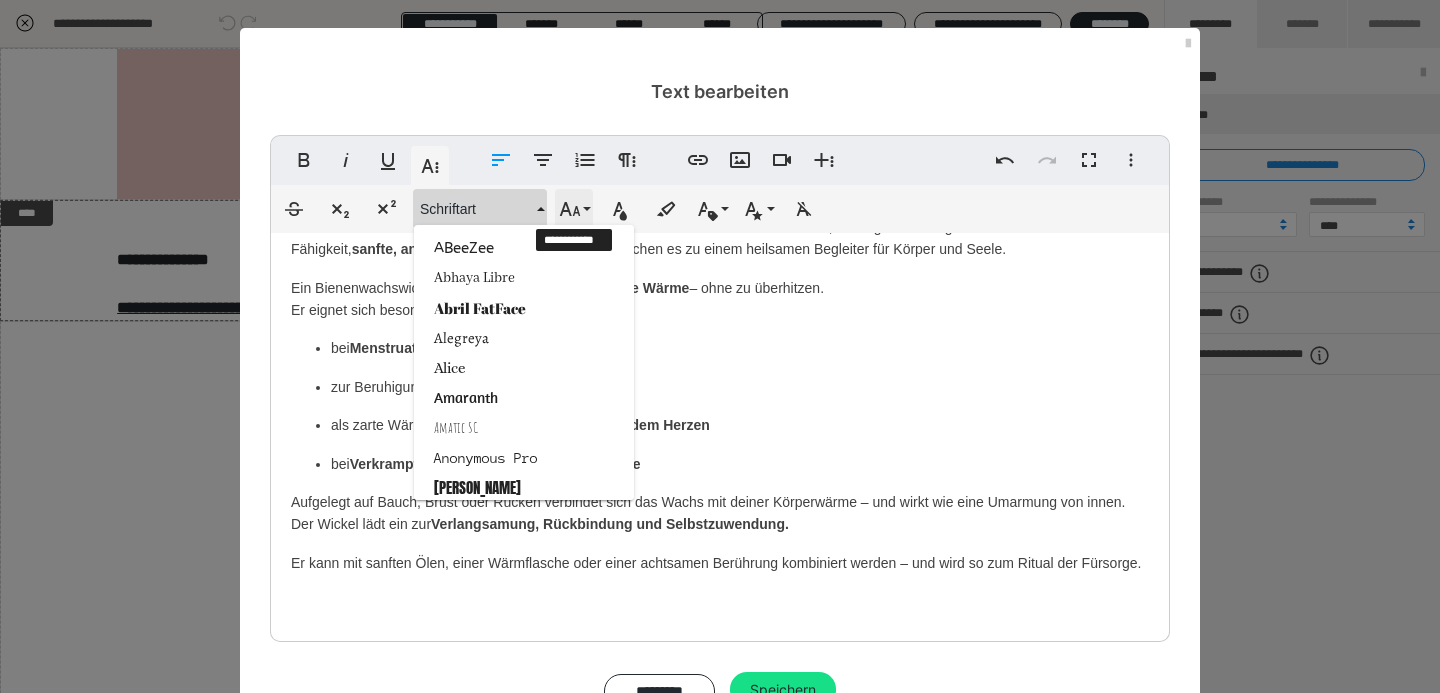 click 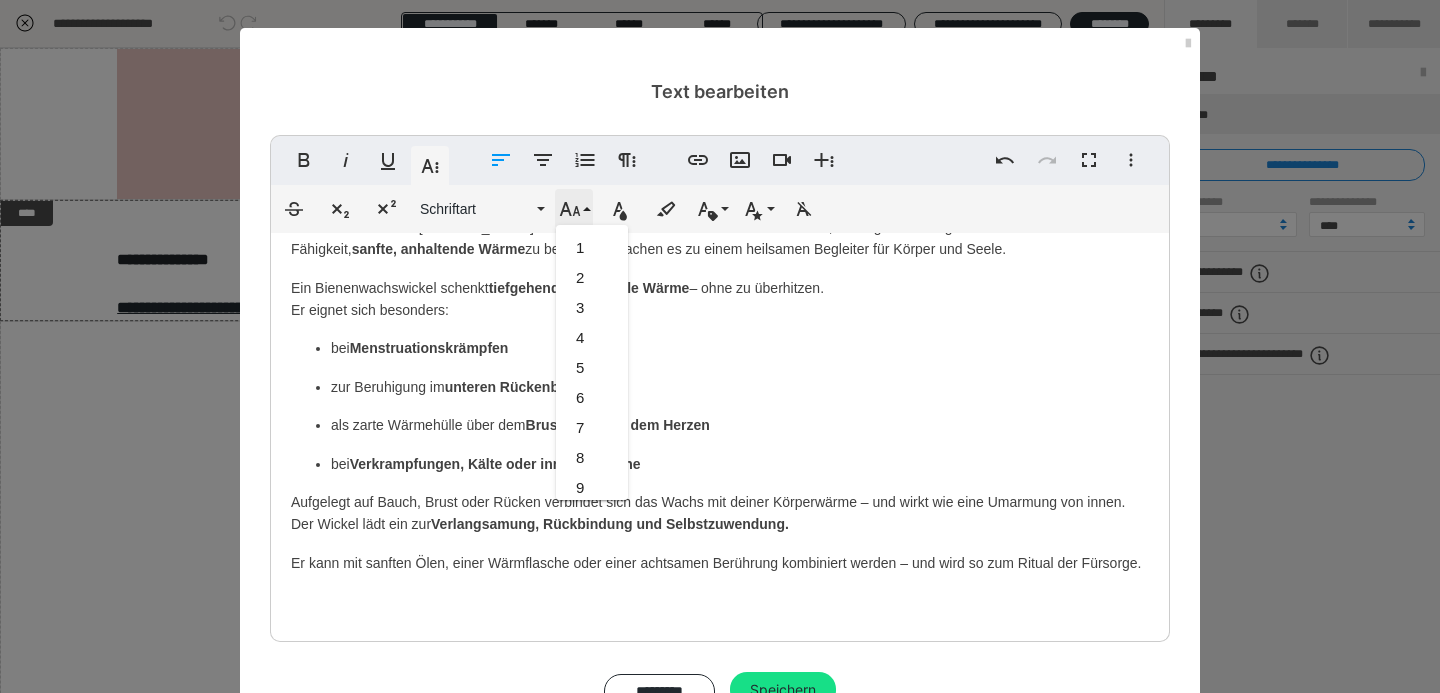 scroll, scrollTop: 413, scrollLeft: 0, axis: vertical 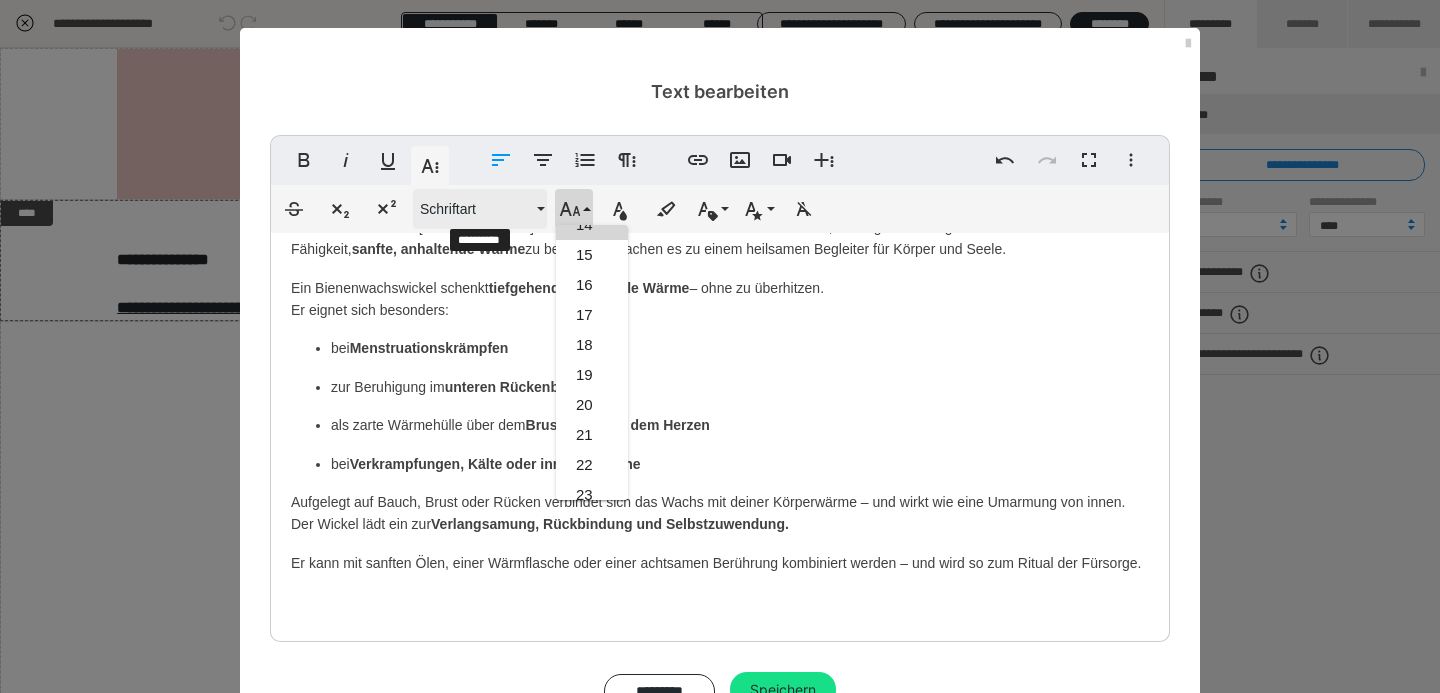 click on "Schriftart" at bounding box center (476, 209) 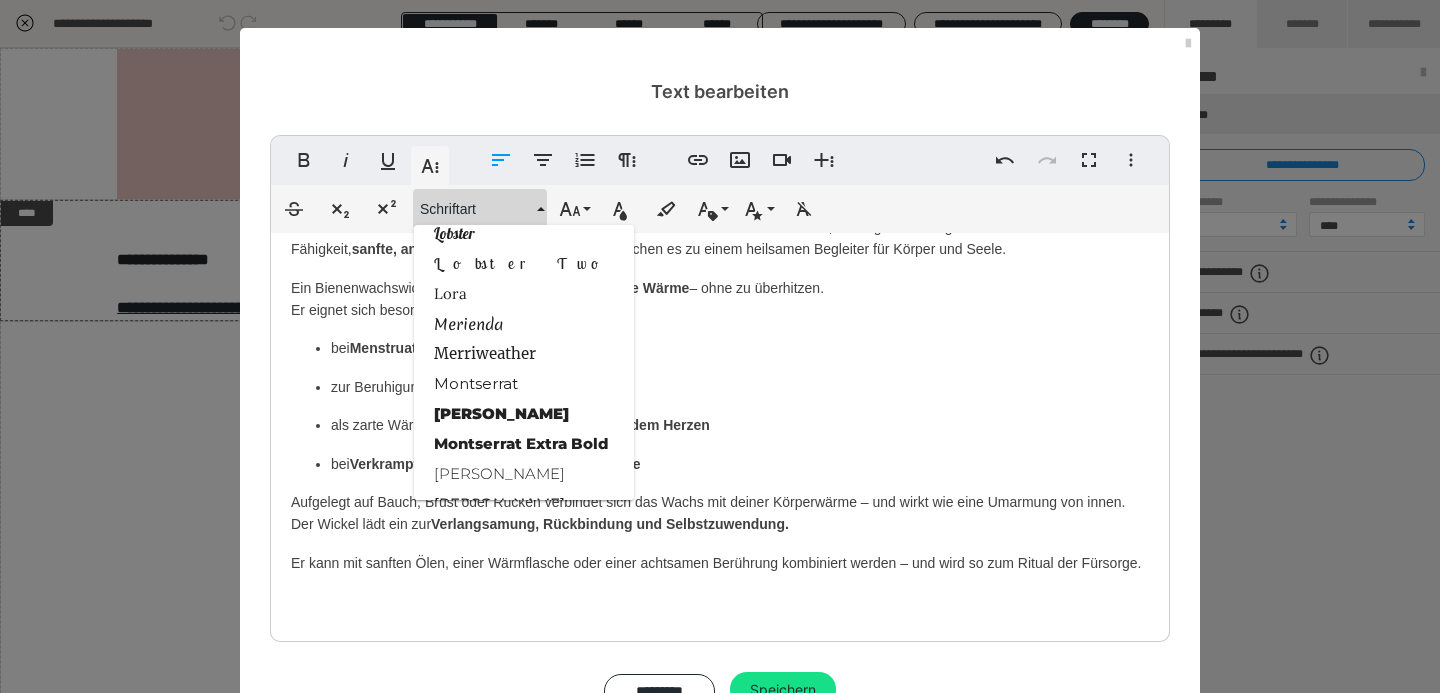 scroll, scrollTop: 1757, scrollLeft: 0, axis: vertical 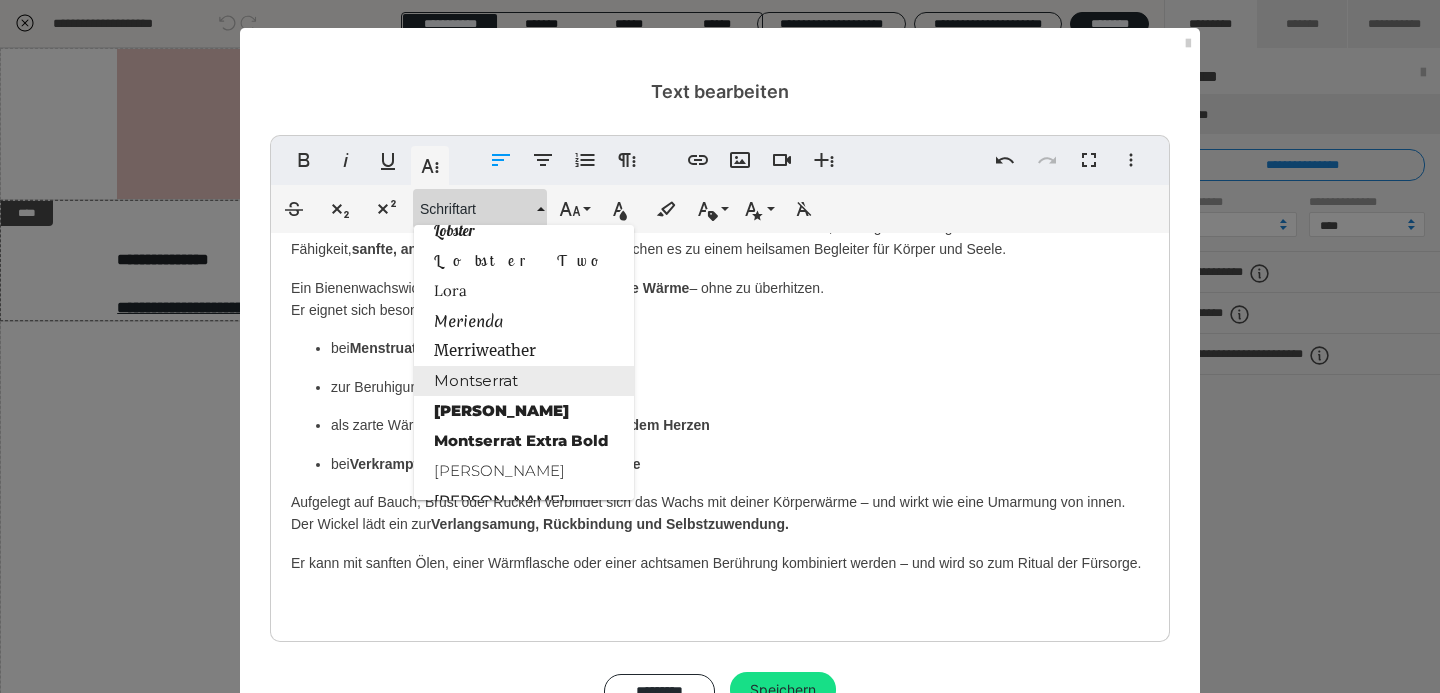 click on "Montserrat" at bounding box center [524, 381] 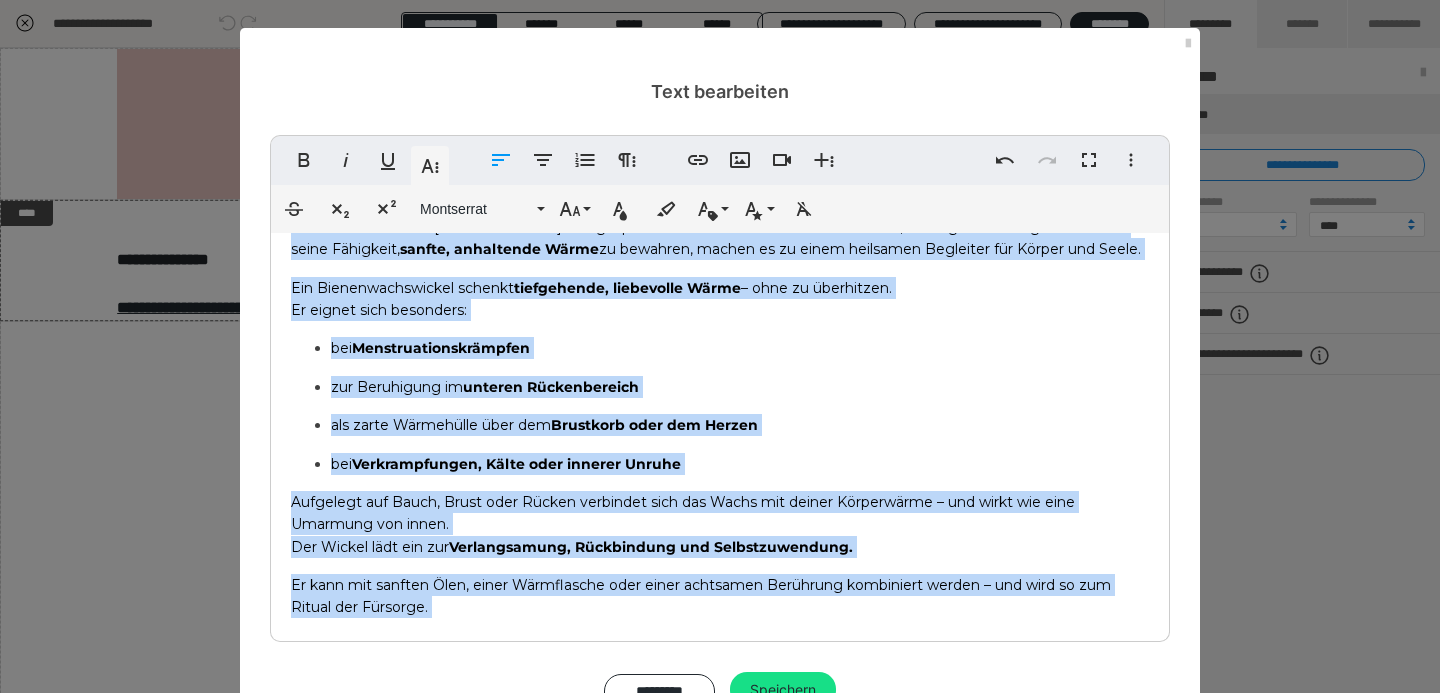 click on "zur Beruhigung im  unteren Rückenbereich" at bounding box center [740, 387] 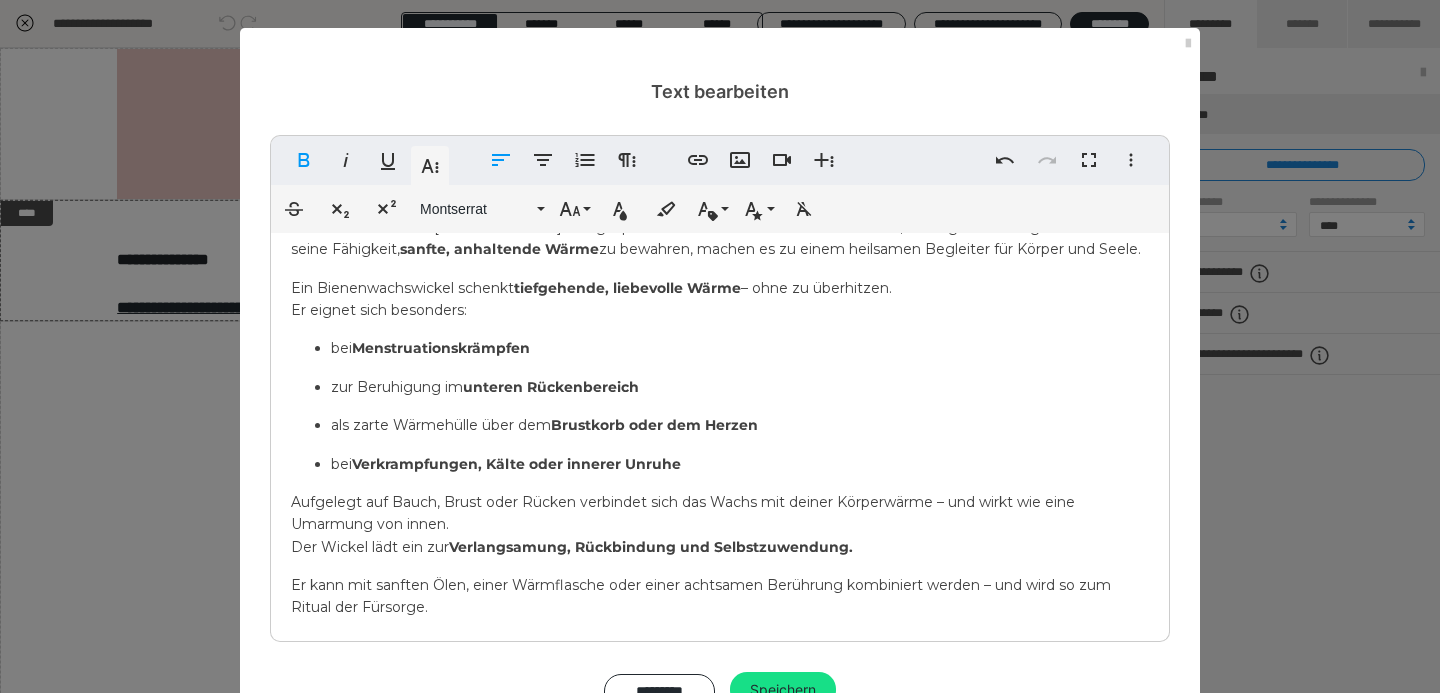 scroll, scrollTop: 104, scrollLeft: 0, axis: vertical 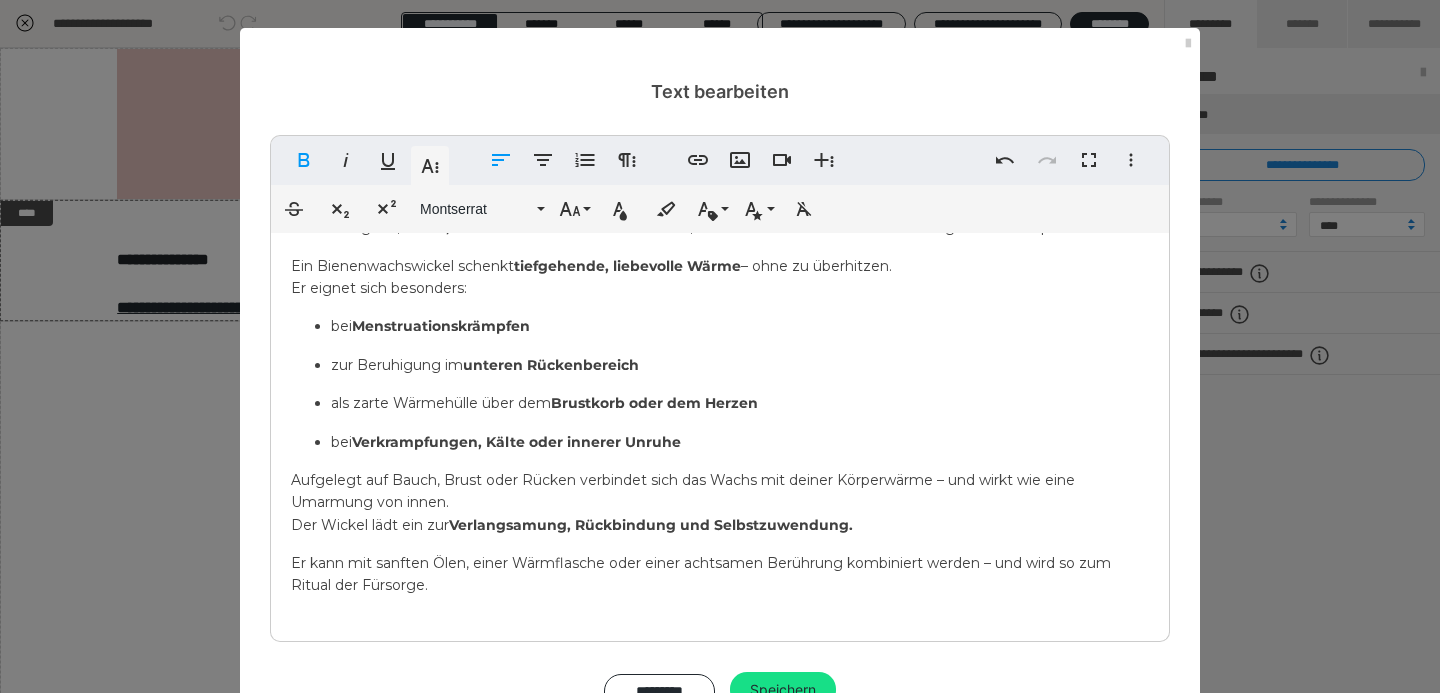 click on "als zarte Wärmehülle über dem  Brustkorb oder dem Herzen" at bounding box center (740, 403) 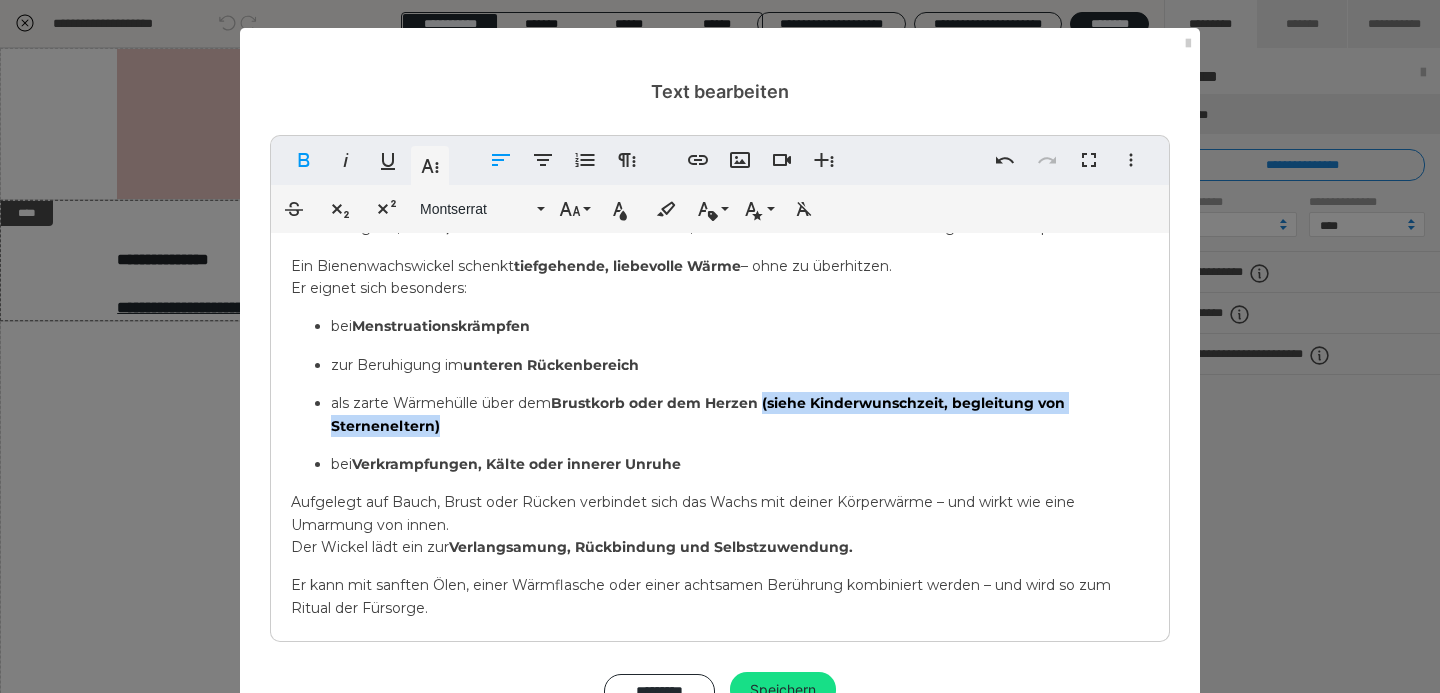 drag, startPoint x: 763, startPoint y: 404, endPoint x: 759, endPoint y: 426, distance: 22.36068 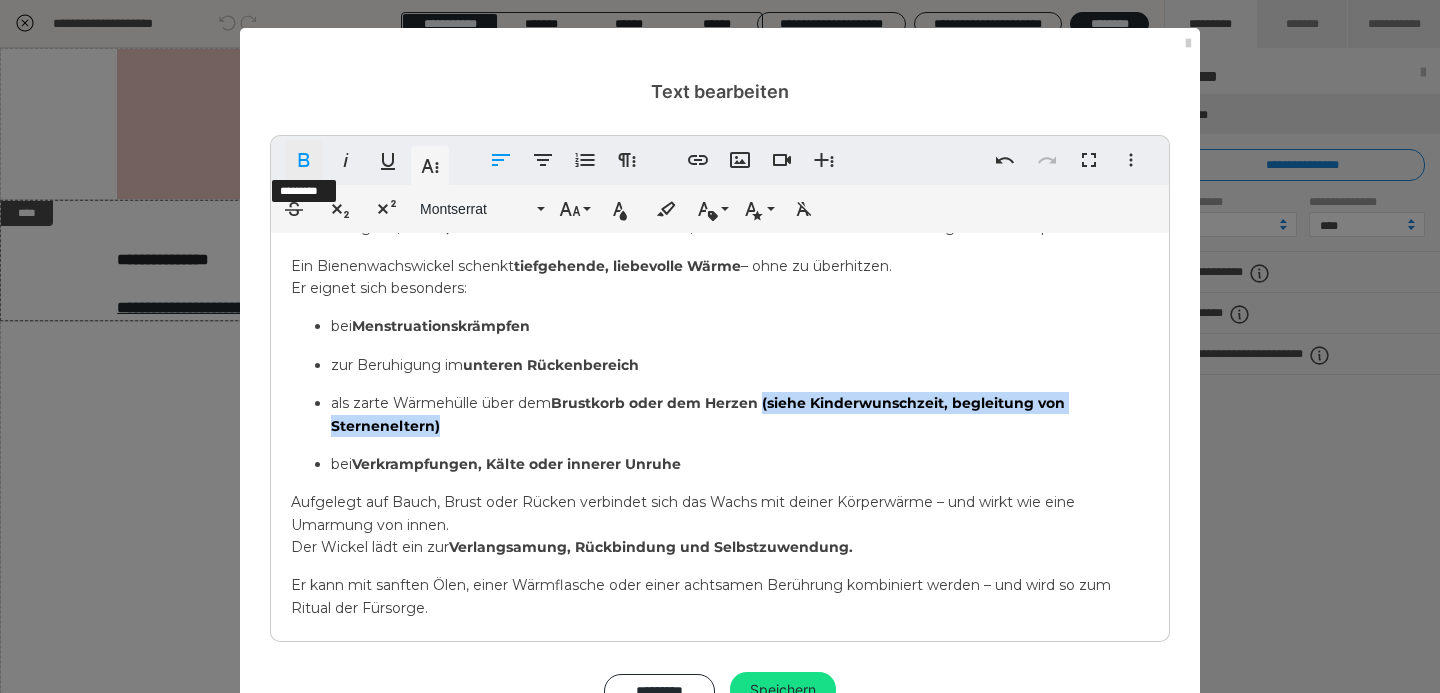 click 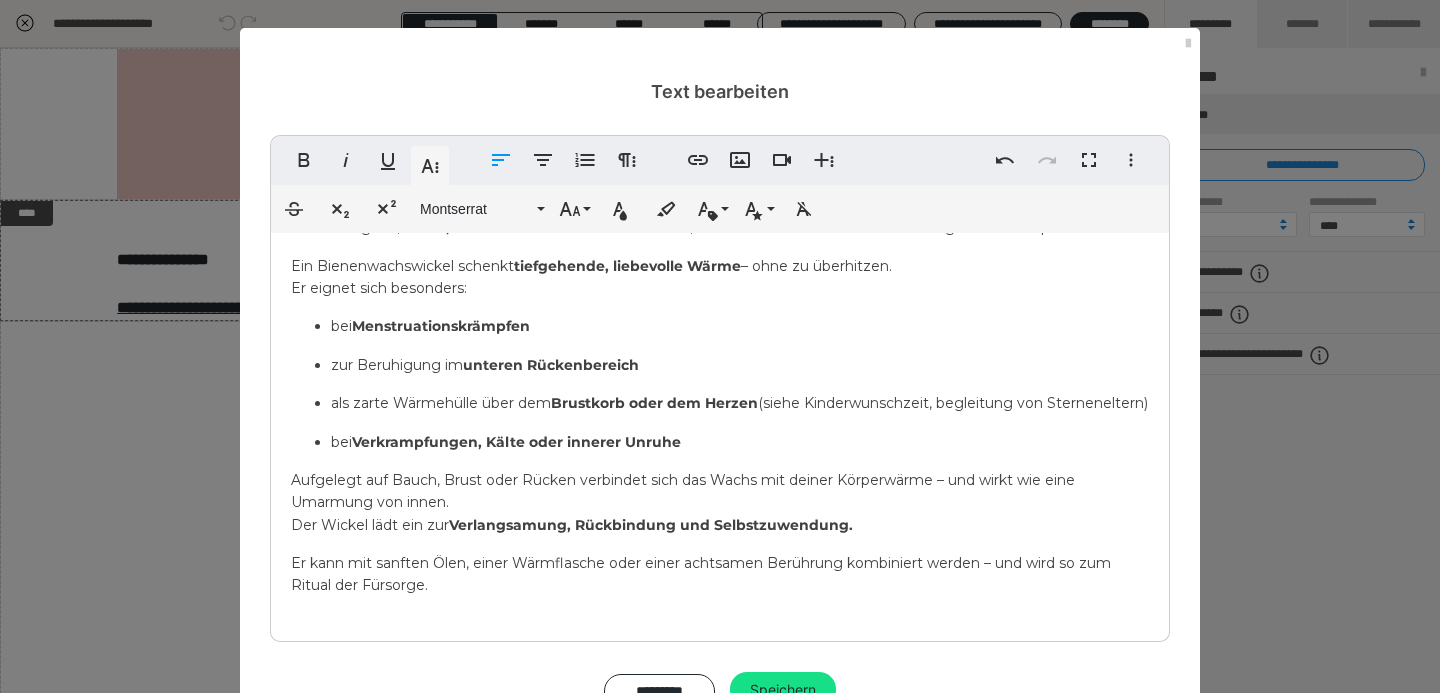 click on "als zarte Wärmehülle über dem  Brustkorb oder dem Herzen  (siehe Kinderwunschzeit, begleitung von Sterneneltern)" at bounding box center (740, 403) 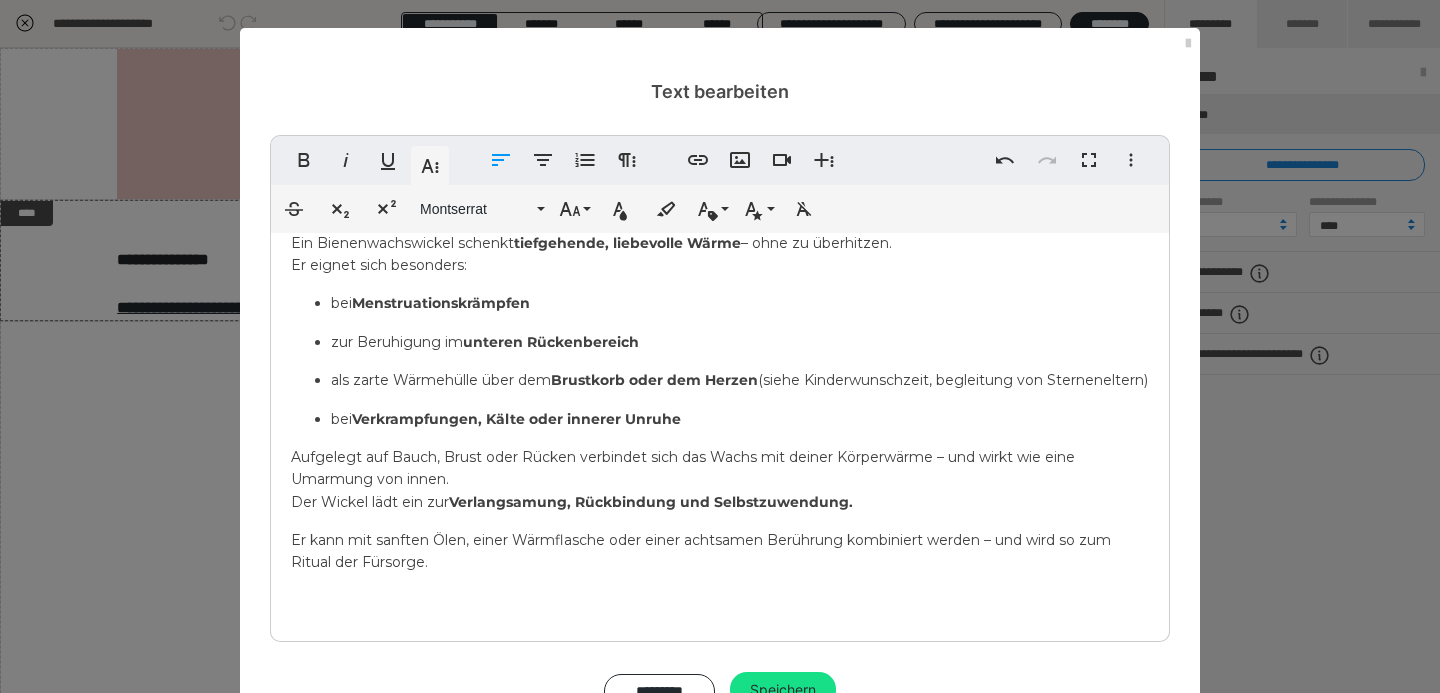 click on "Verkrampfungen, Kälte oder innerer Unruhe" at bounding box center (516, 419) 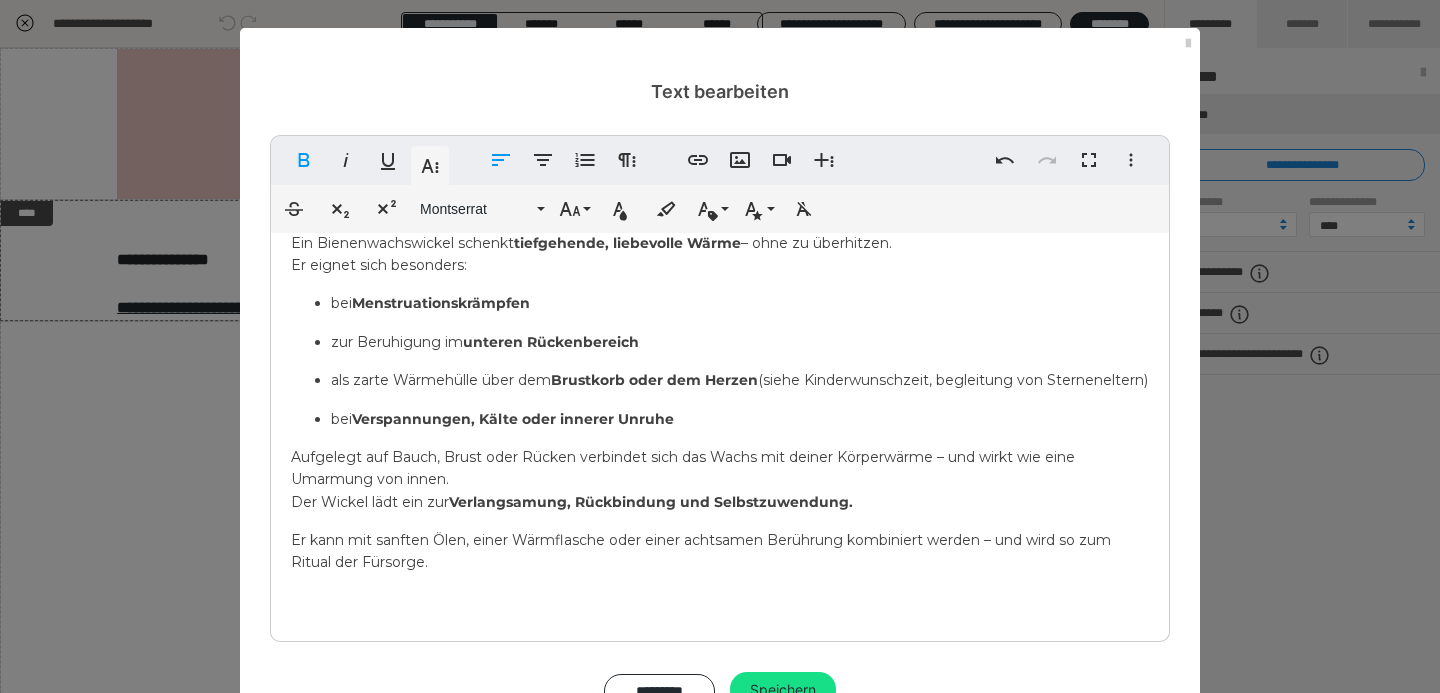 scroll, scrollTop: 72, scrollLeft: 0, axis: vertical 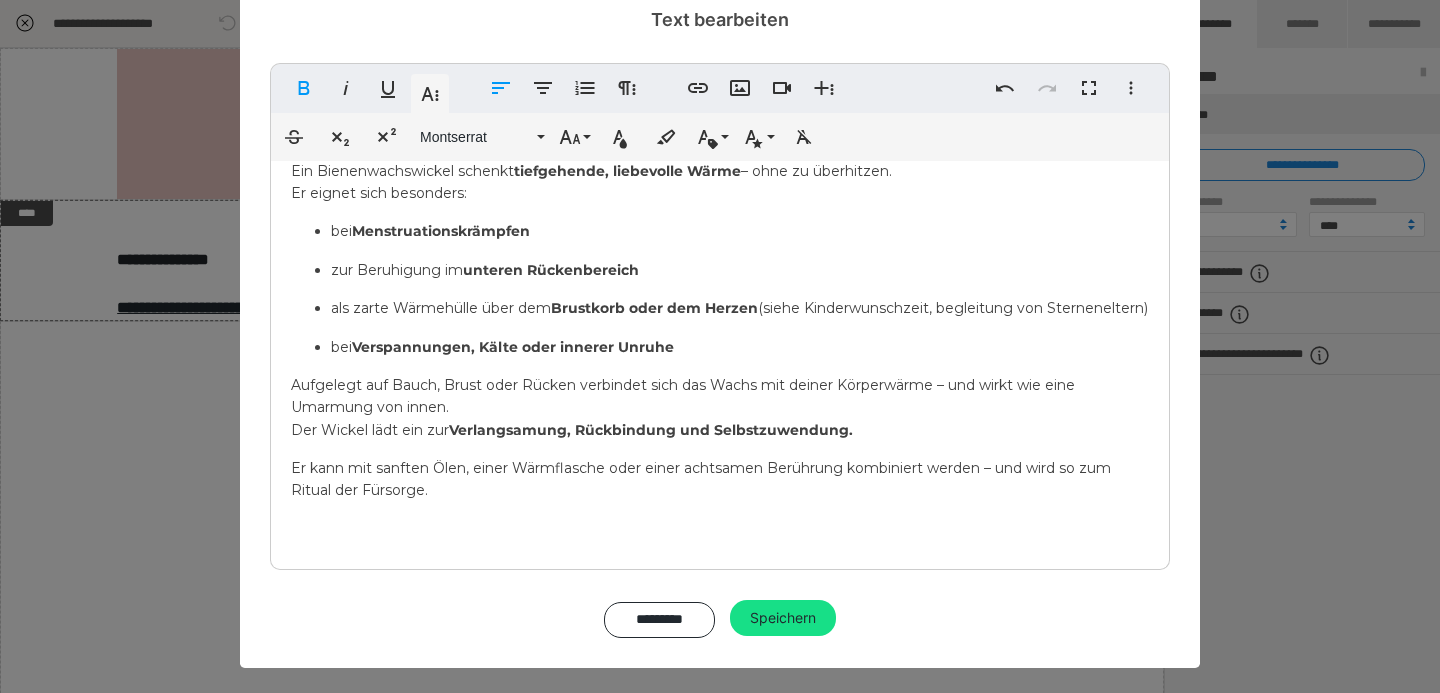 click on "Aufgelegt auf Bauch, Brust oder Rücken verbindet sich das Wachs mit deiner Körperwärme – und wirkt wie eine Umarmung von innen. Der Wickel lädt ein zur  Verlangsamung, Rückbindung und Selbstzuwendung." at bounding box center [683, 407] 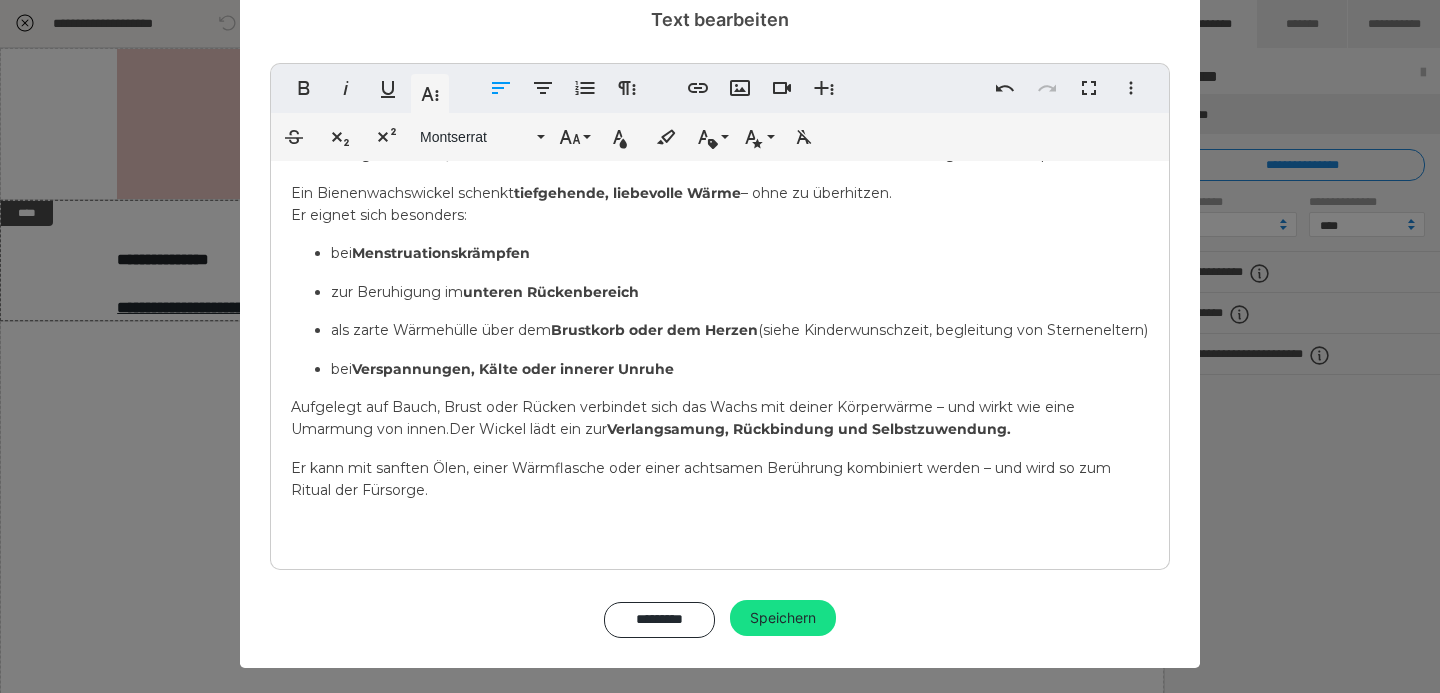 scroll, scrollTop: 127, scrollLeft: 0, axis: vertical 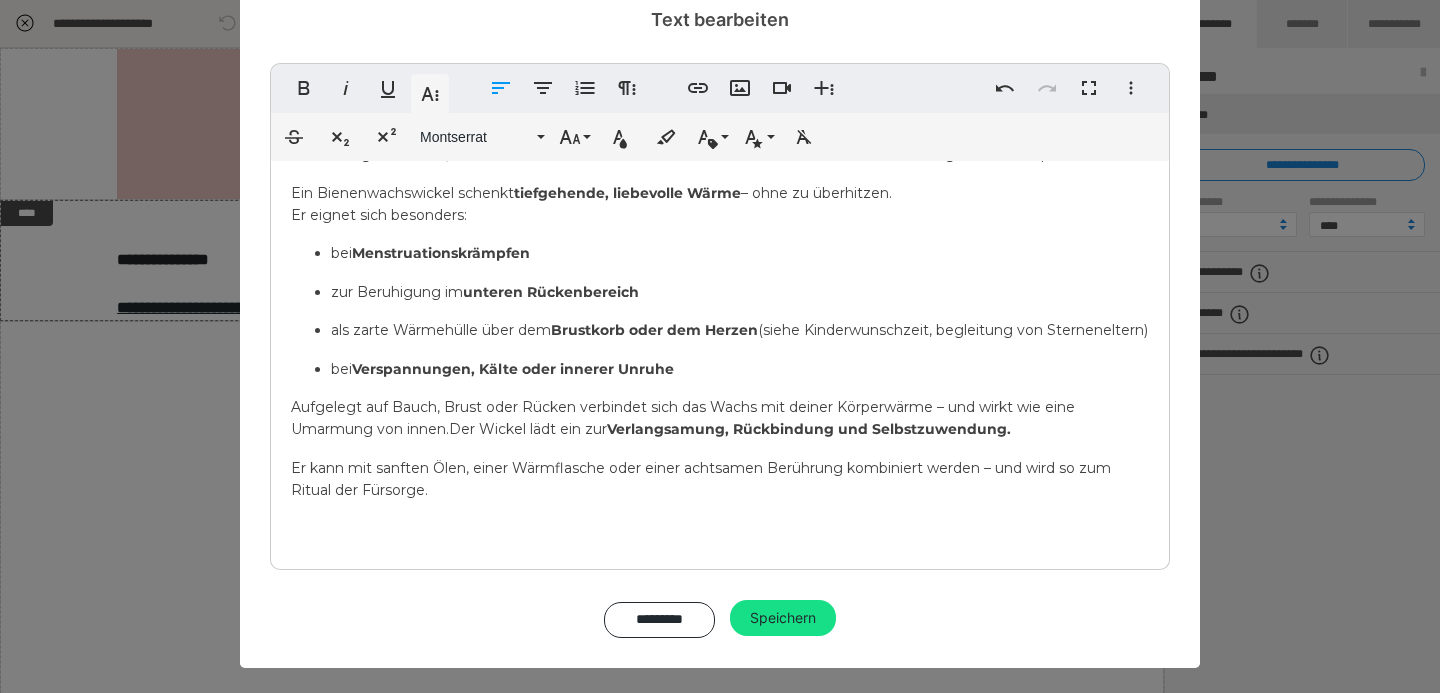 click on "Bienenwachswickel ​ Bienenwachs ist ein Träger von gespeicherter Sonnenkraft. Sein feiner Duft, seine geschmeidige Textur und seine Fähigkeit,  sanfte, anhaltende Wärme  zu bewahren, machen es zu einem heilsamen Begleiter für Körper und Seele. Ein Bienenwachswickel schenkt  tiefgehende, liebevolle Wärme  – ohne zu überhitzen. Er eignet sich besonders: bei  Menstruationskrämpfen zur Beruhigung im  unteren Rückenbereich als zarte Wärmehülle über dem  Brustkorb oder dem Herzen  (siehe Kinderwunschzeit, begleitung von Sterneneltern) bei  Verspannungen, Kälte oder innerer Unruhe Aufgelegt auf Bauch, Brust oder Rücken verbindet sich das Wachs mit deiner Körperwärme – und wirkt wie eine Umarmung von innen.  Der Wickel lädt ein zur  Verlangsamung, Rückbindung und Selbstzuwendung. Er kann mit sanften Ölen, einer Wärmflasche oder einer achtsamen Berührung kombiniert werden – und wird so zum Ritual der Fürsorge. ​" at bounding box center [720, 308] 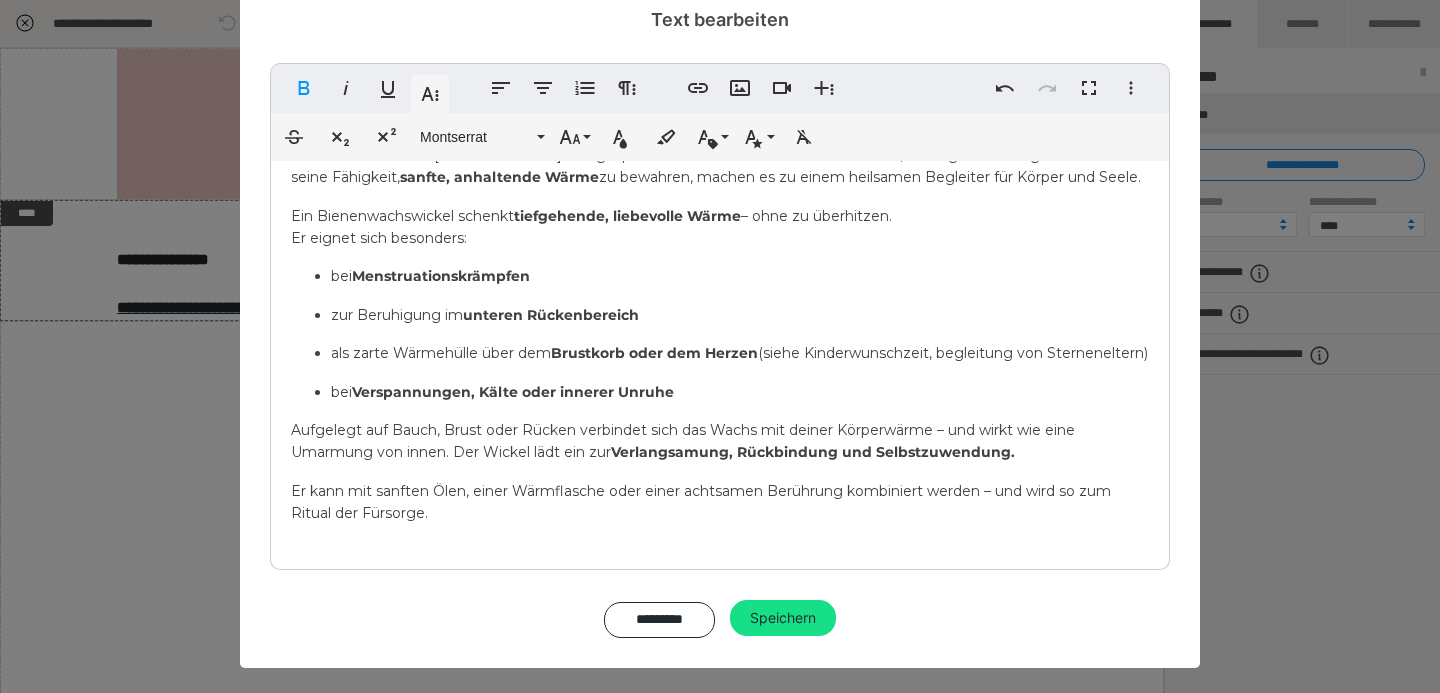 scroll, scrollTop: 105, scrollLeft: 0, axis: vertical 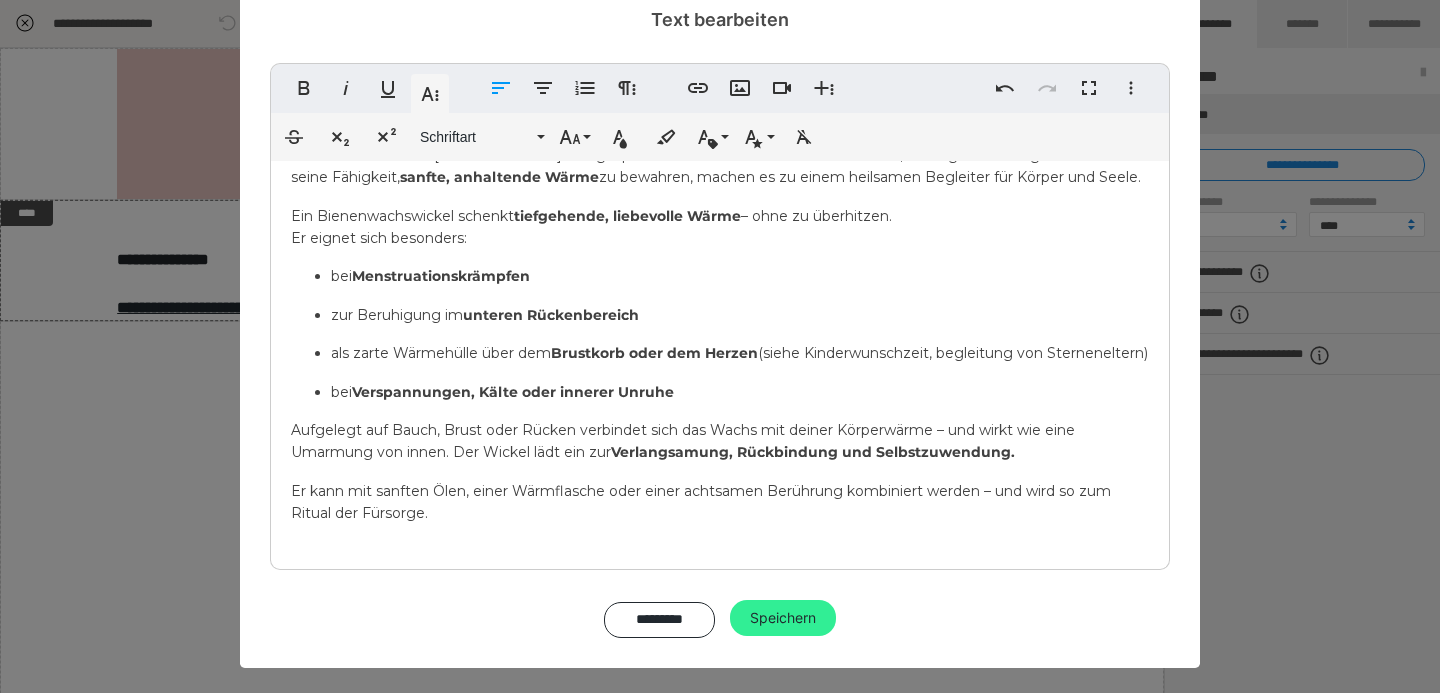 click on "Speichern" at bounding box center (783, 618) 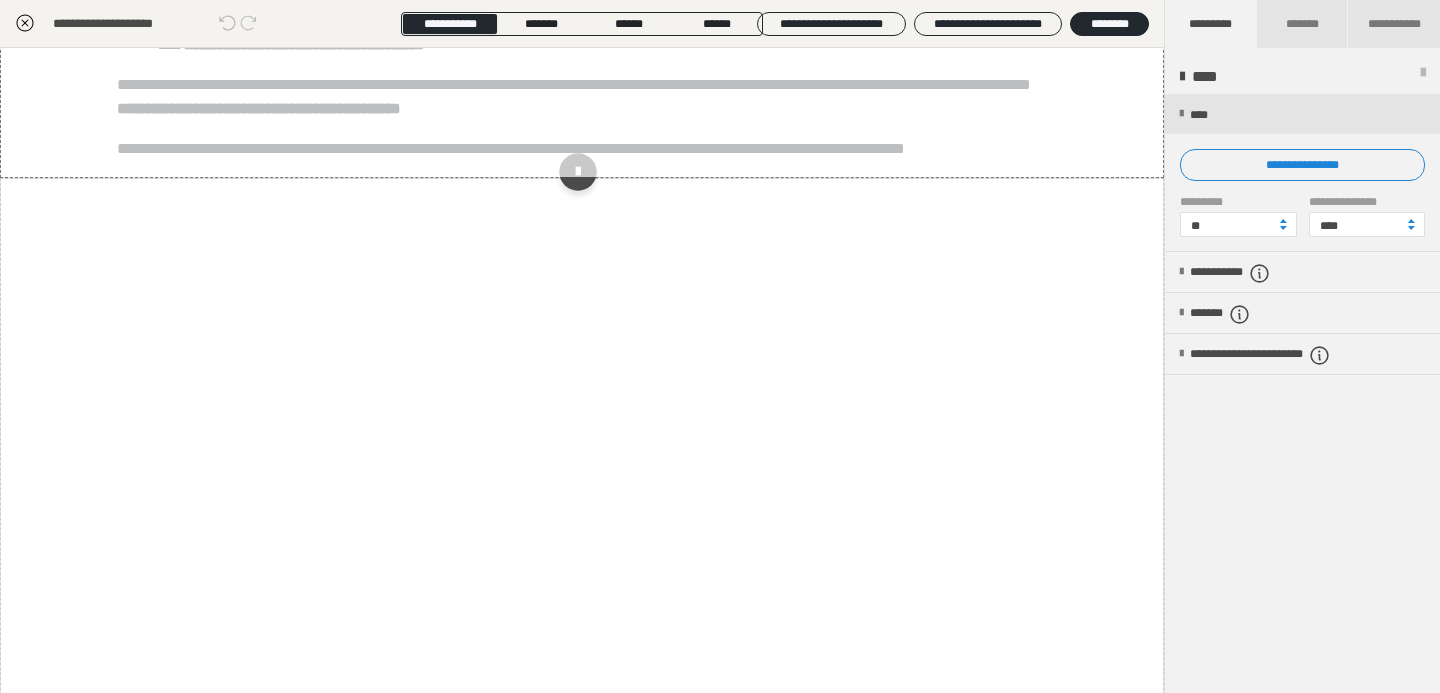 scroll, scrollTop: 526, scrollLeft: 0, axis: vertical 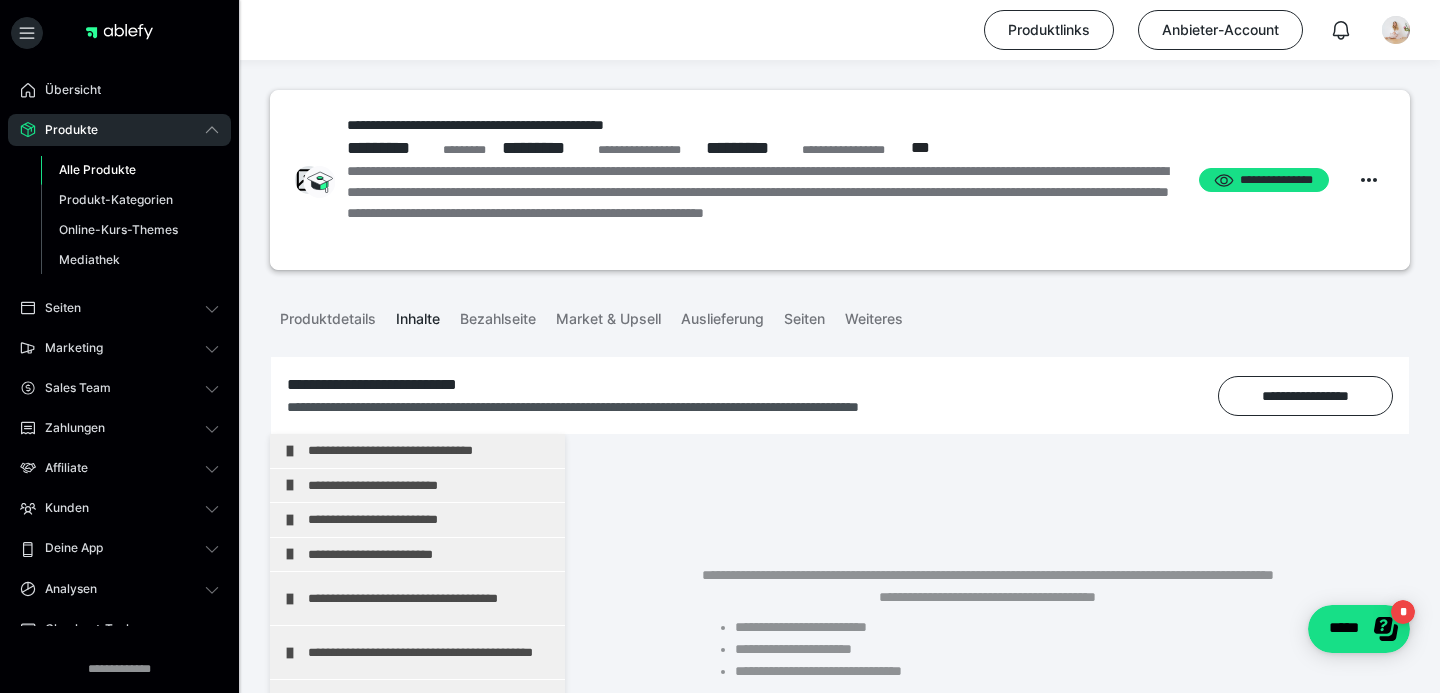 click on "Alle Produkte" at bounding box center [97, 169] 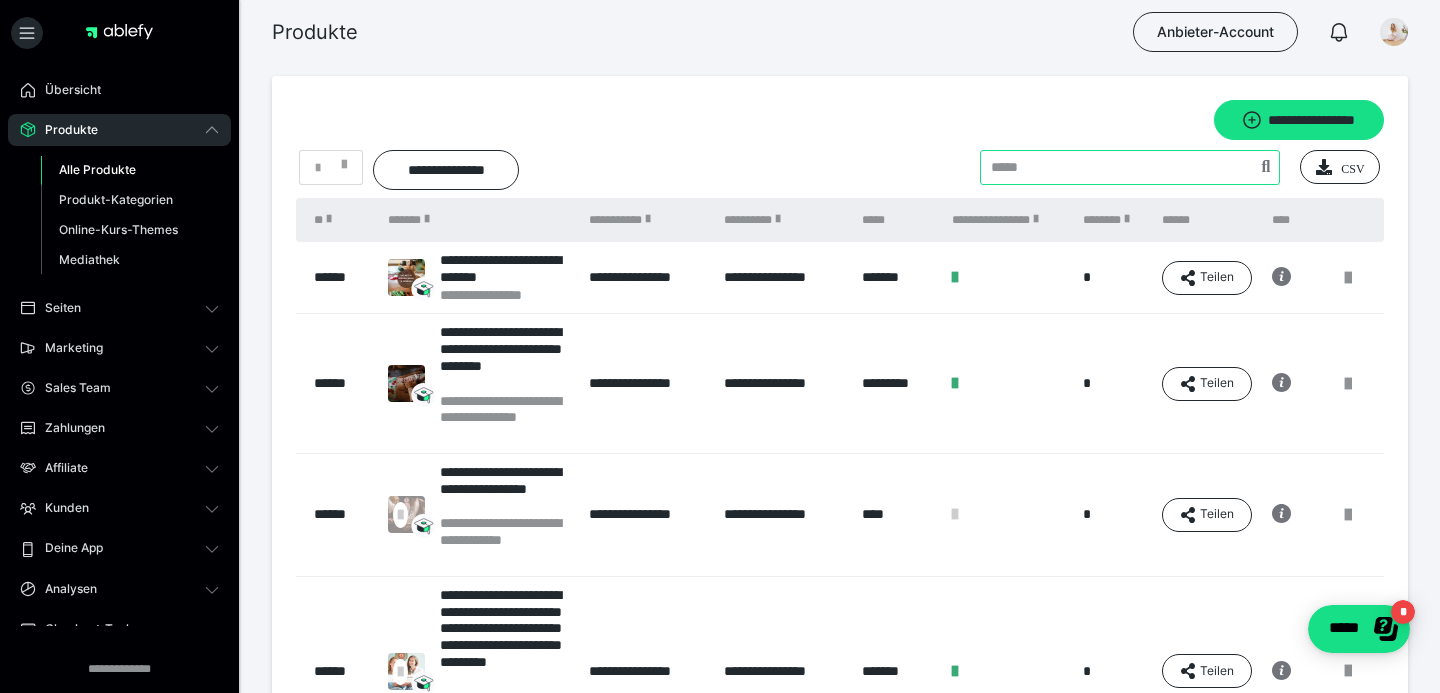 click at bounding box center [1130, 167] 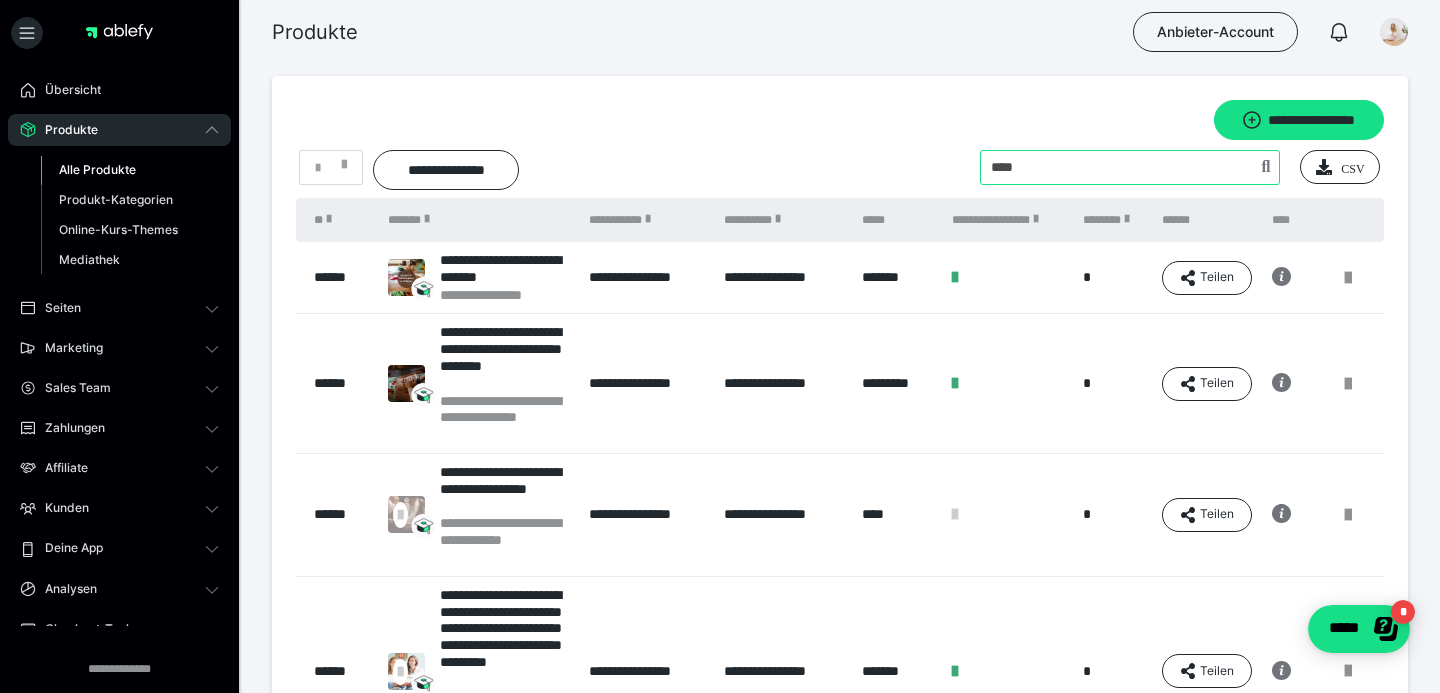 type on "****" 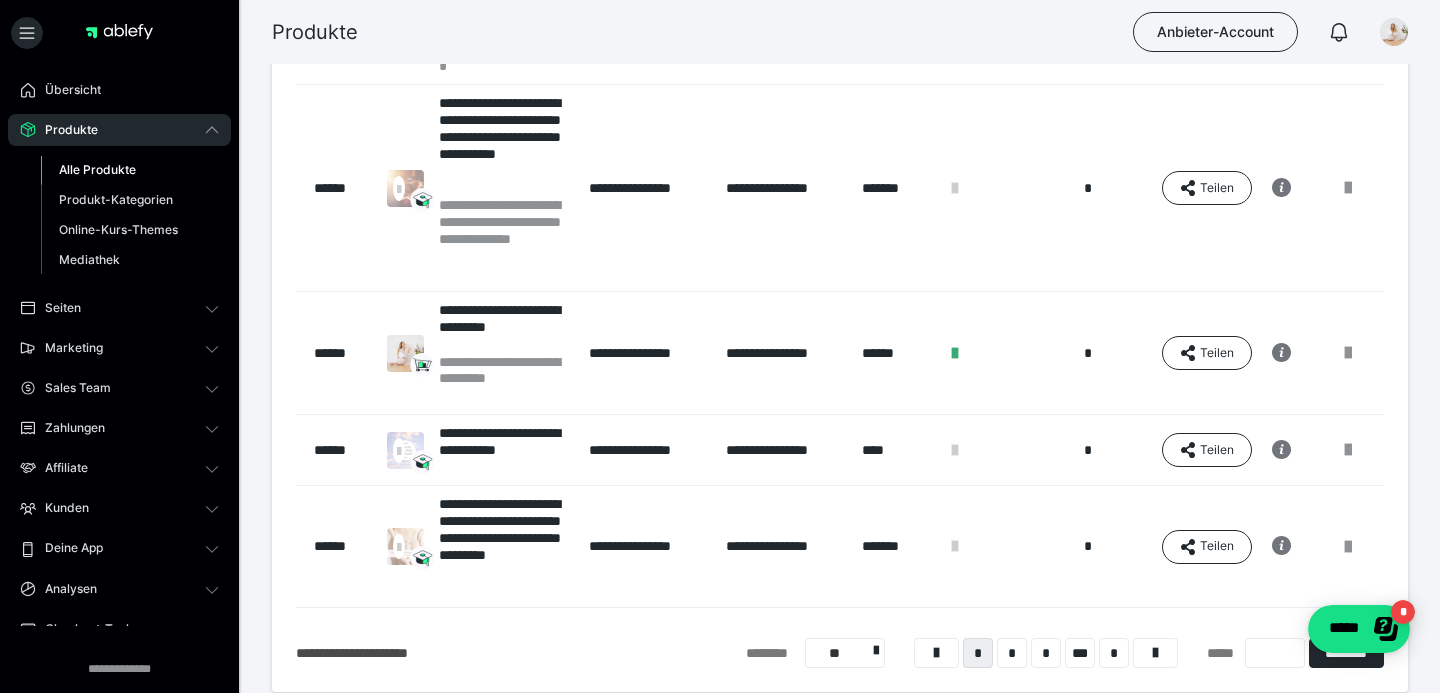 scroll, scrollTop: 1285, scrollLeft: 0, axis: vertical 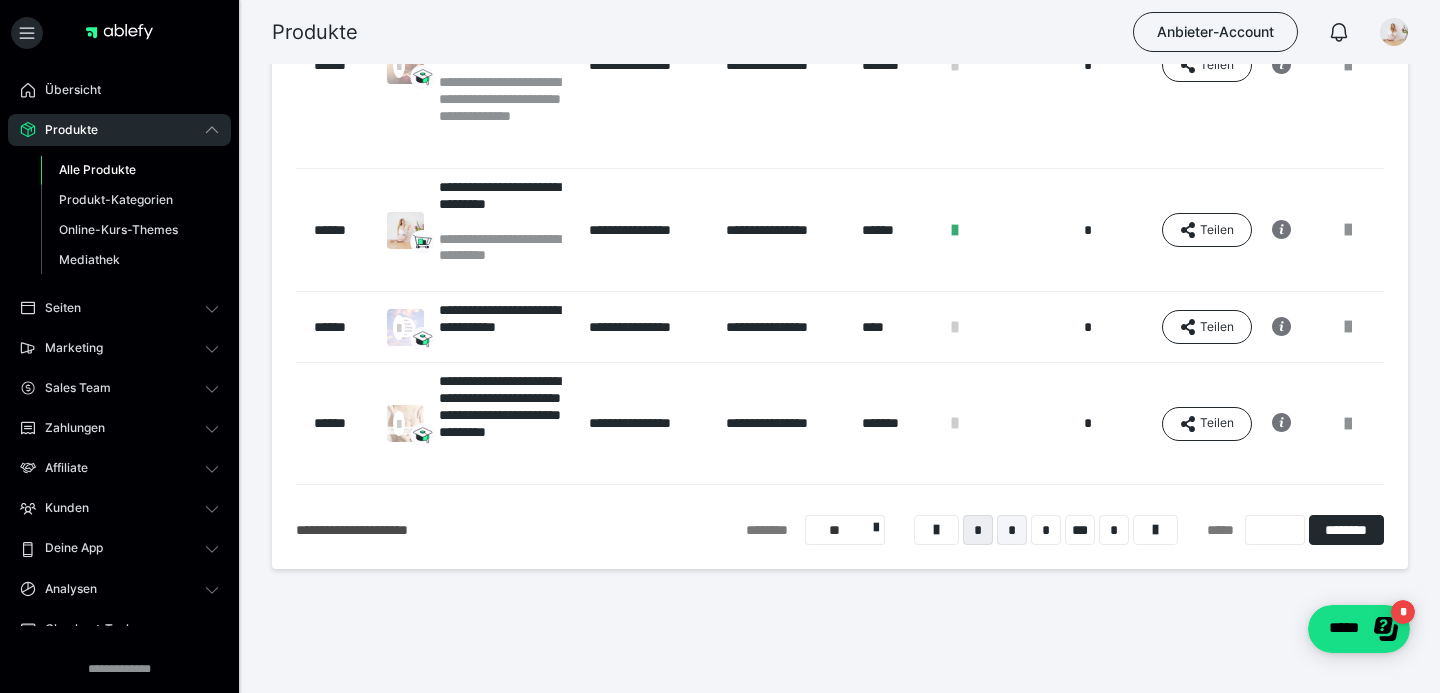 click on "*" at bounding box center [1012, 530] 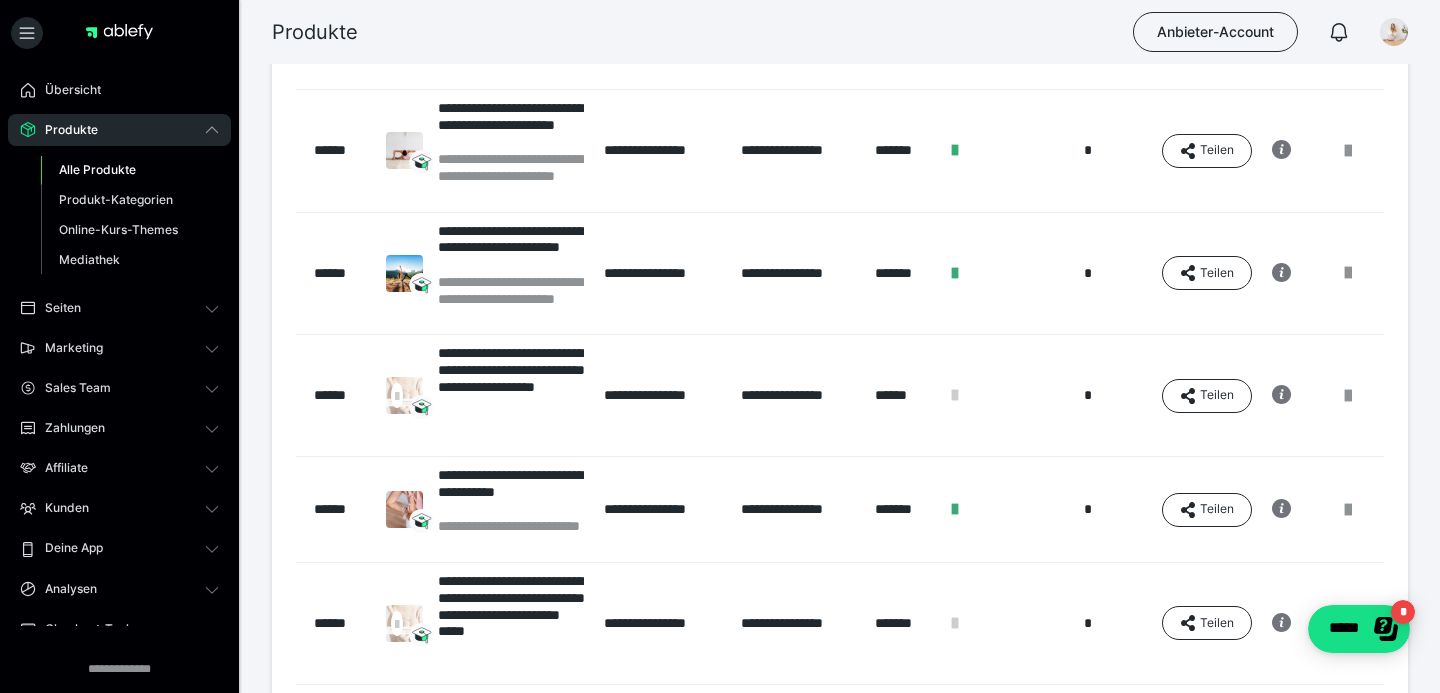 scroll, scrollTop: 562, scrollLeft: 0, axis: vertical 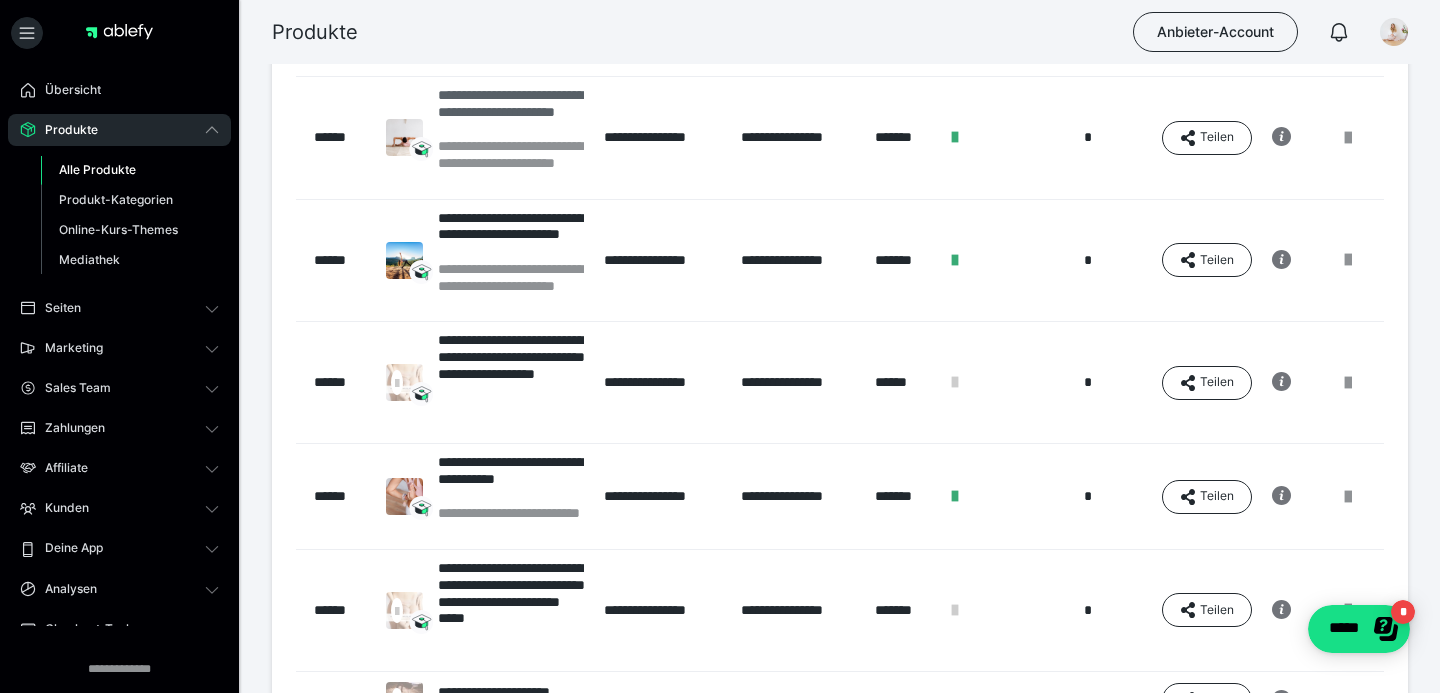 click on "**********" at bounding box center [511, 112] 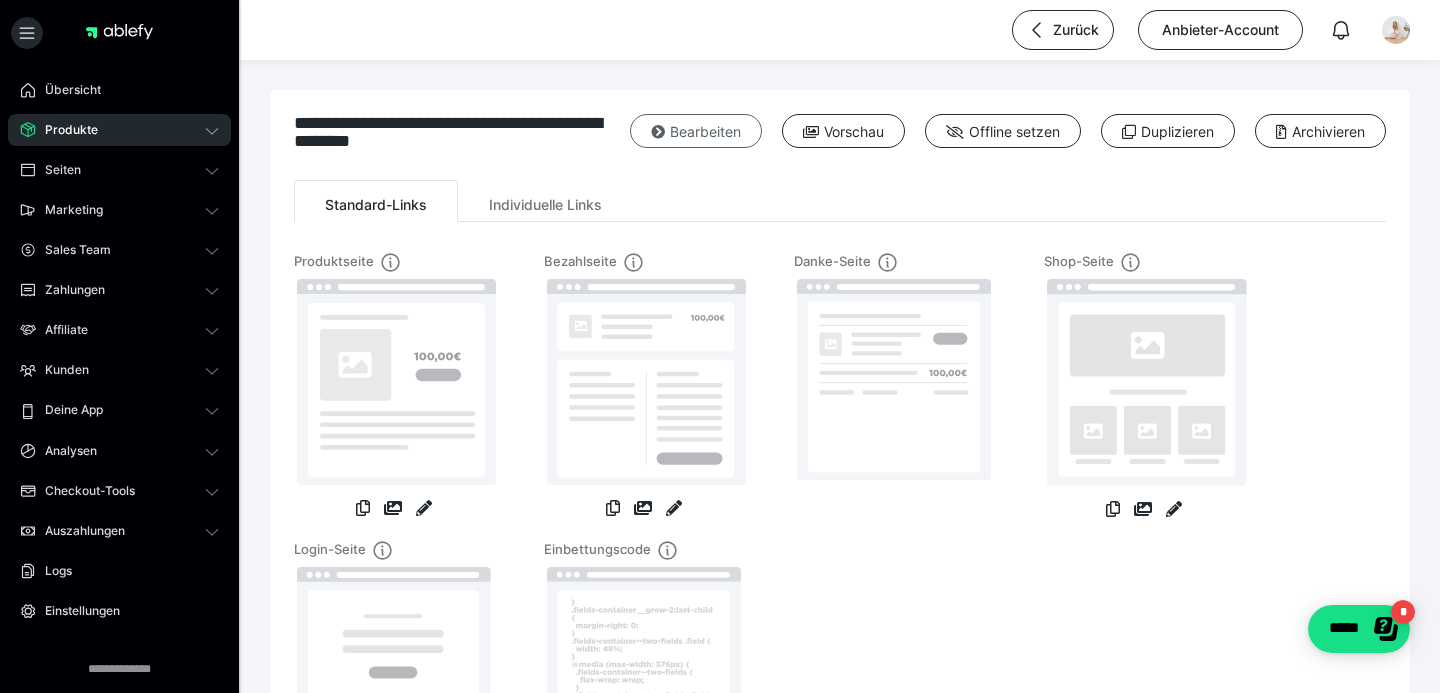 click on "Bearbeiten" at bounding box center (696, 131) 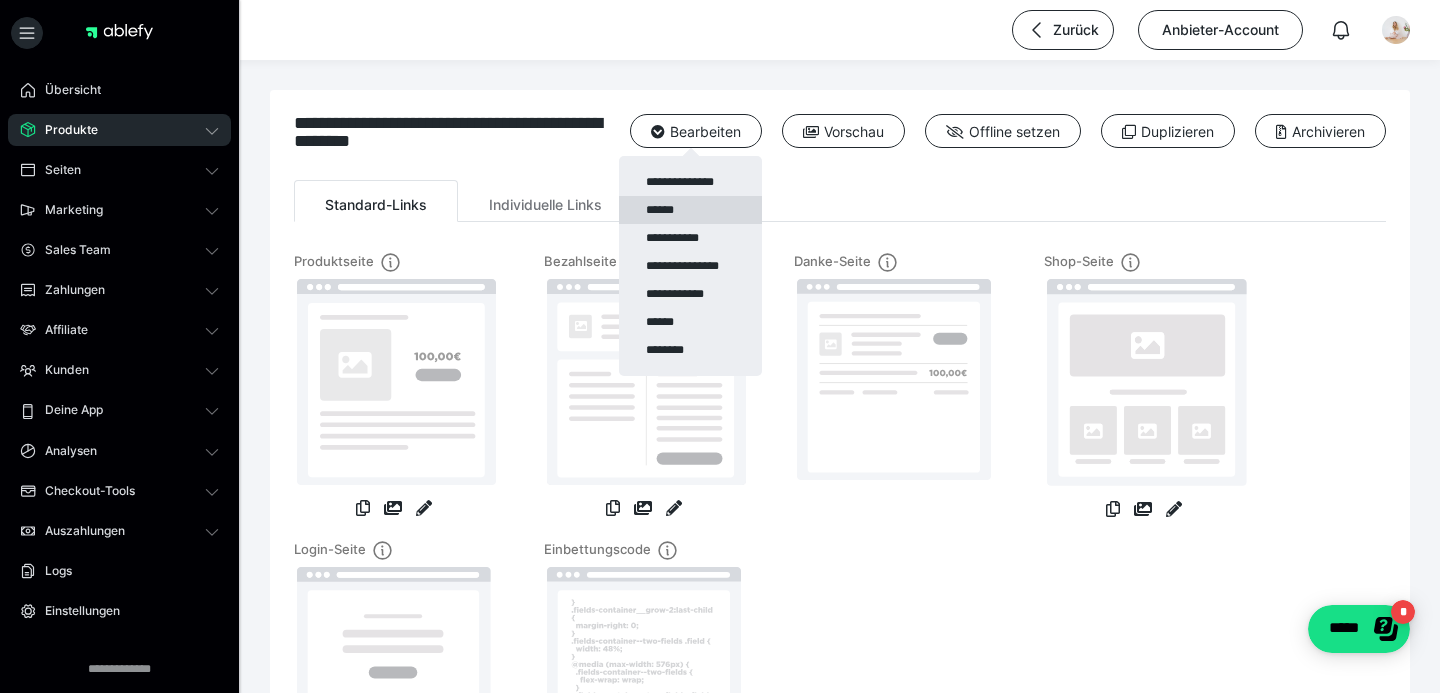 click on "******" at bounding box center (690, 210) 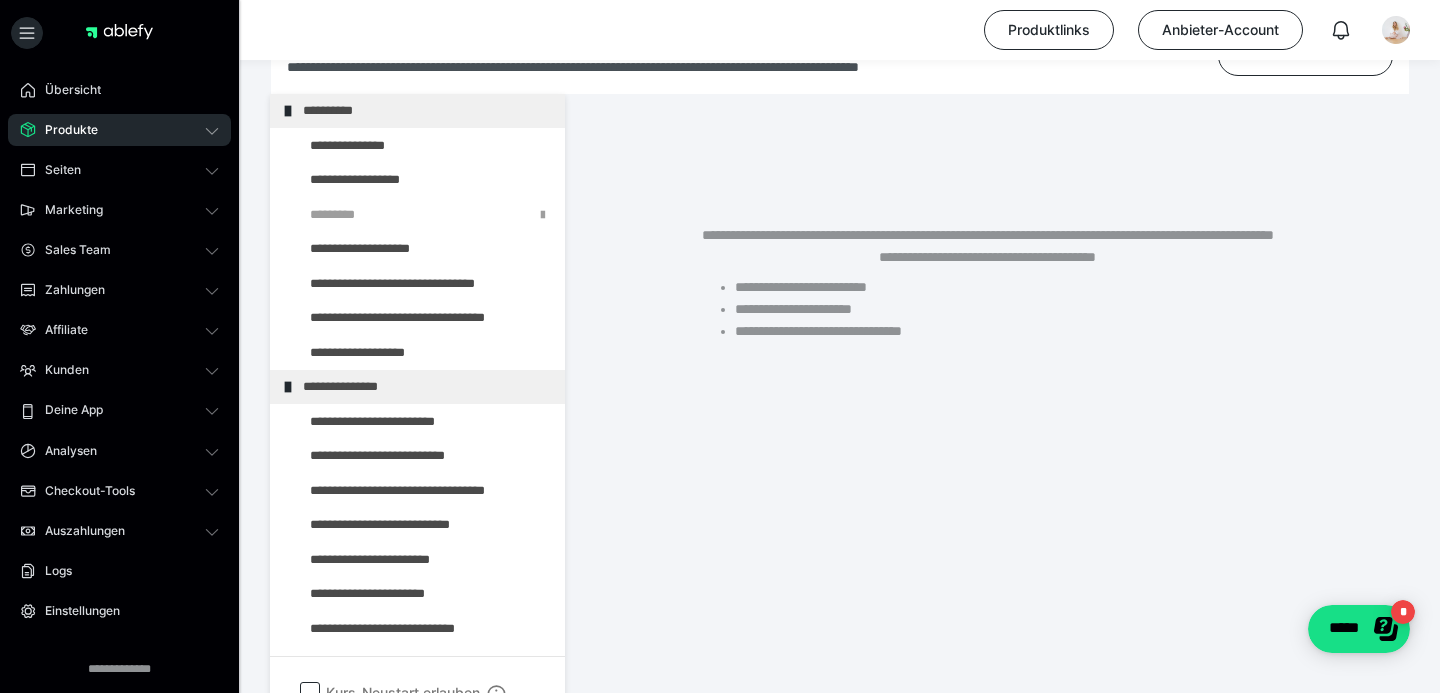 scroll, scrollTop: 360, scrollLeft: 0, axis: vertical 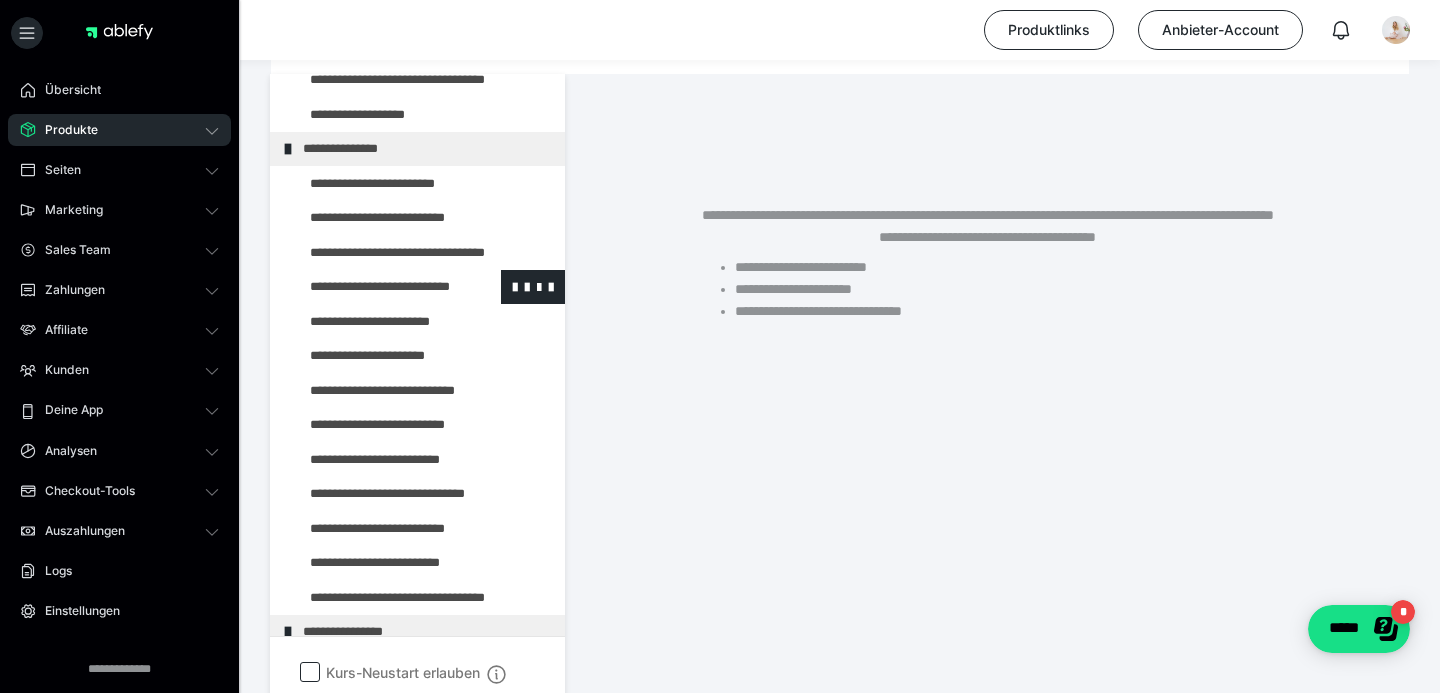click at bounding box center [375, 287] 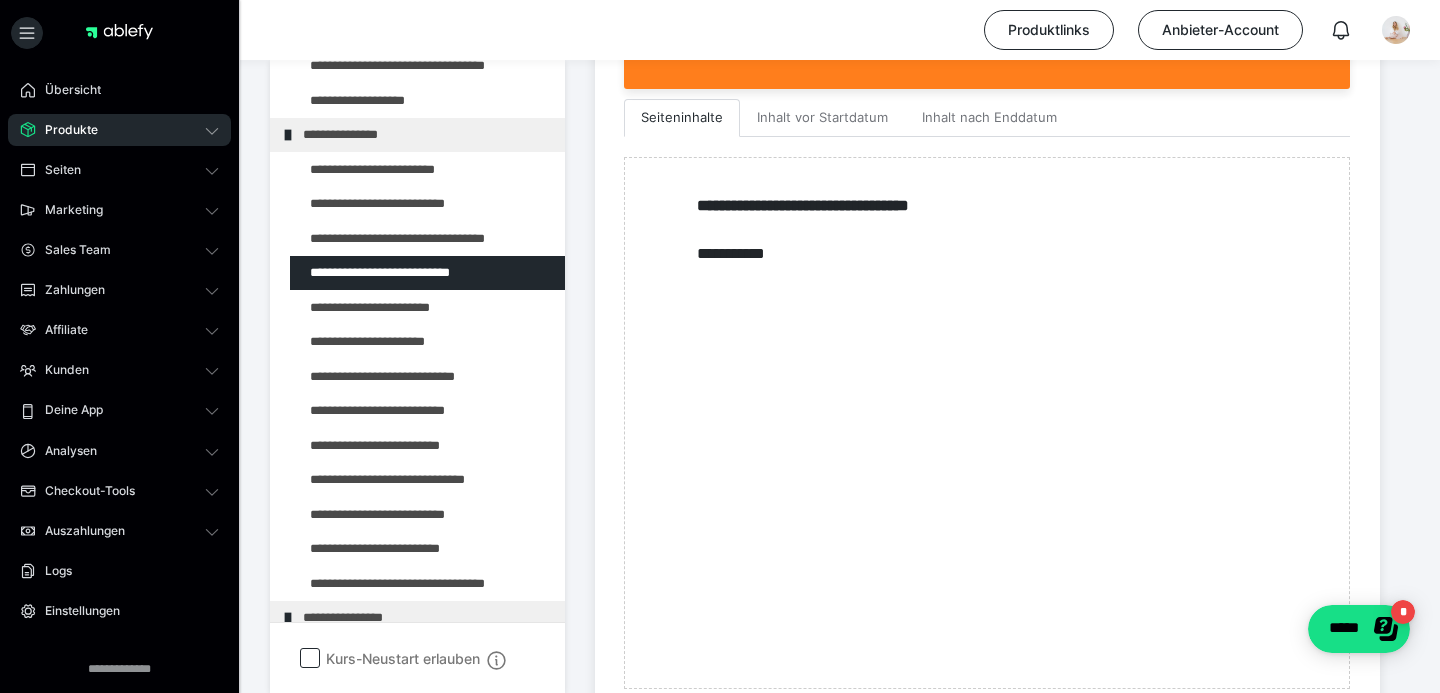 scroll, scrollTop: 652, scrollLeft: 0, axis: vertical 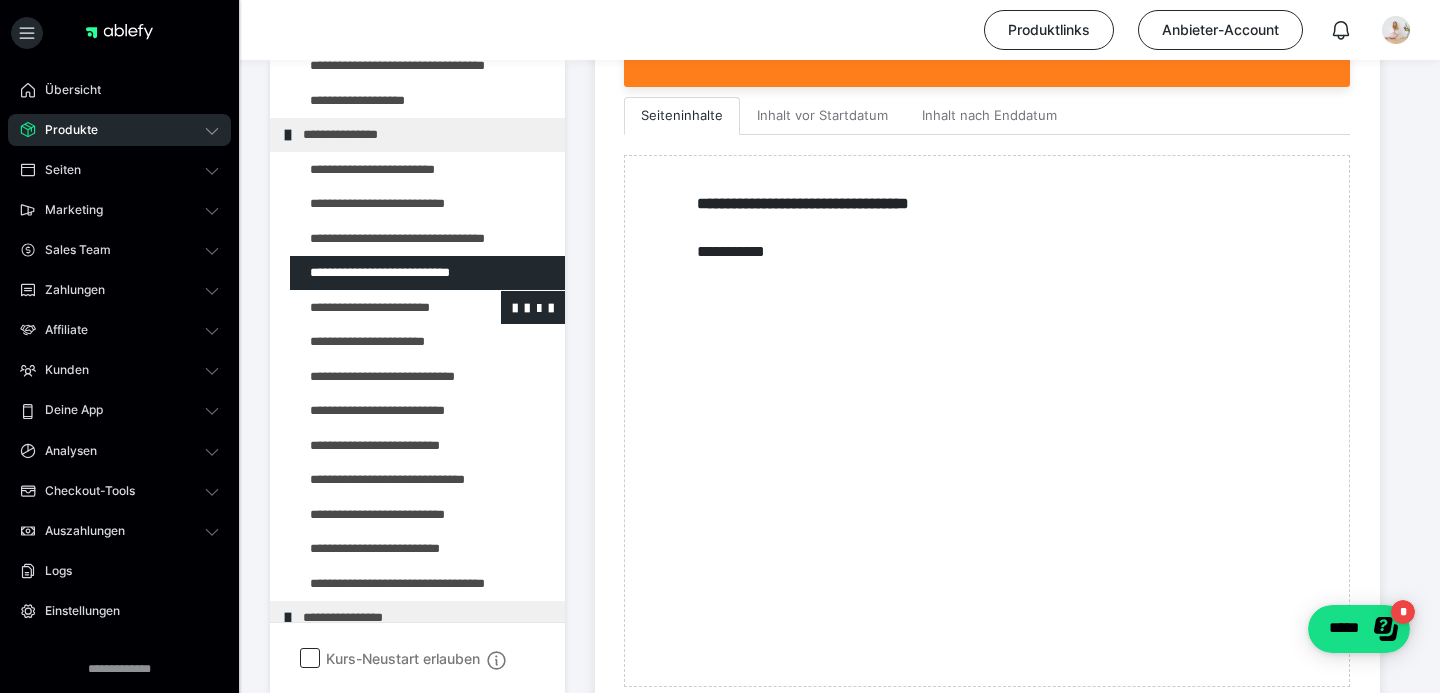 click at bounding box center (375, 308) 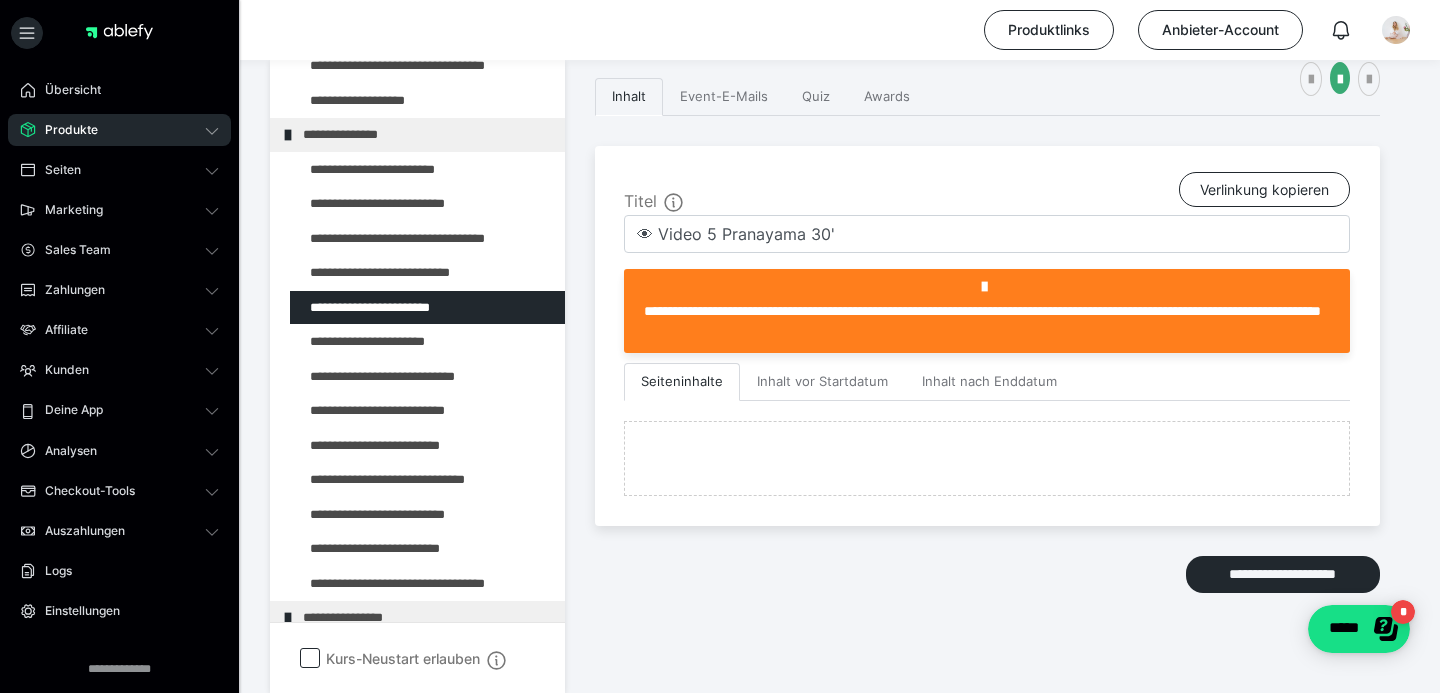 scroll, scrollTop: 652, scrollLeft: 0, axis: vertical 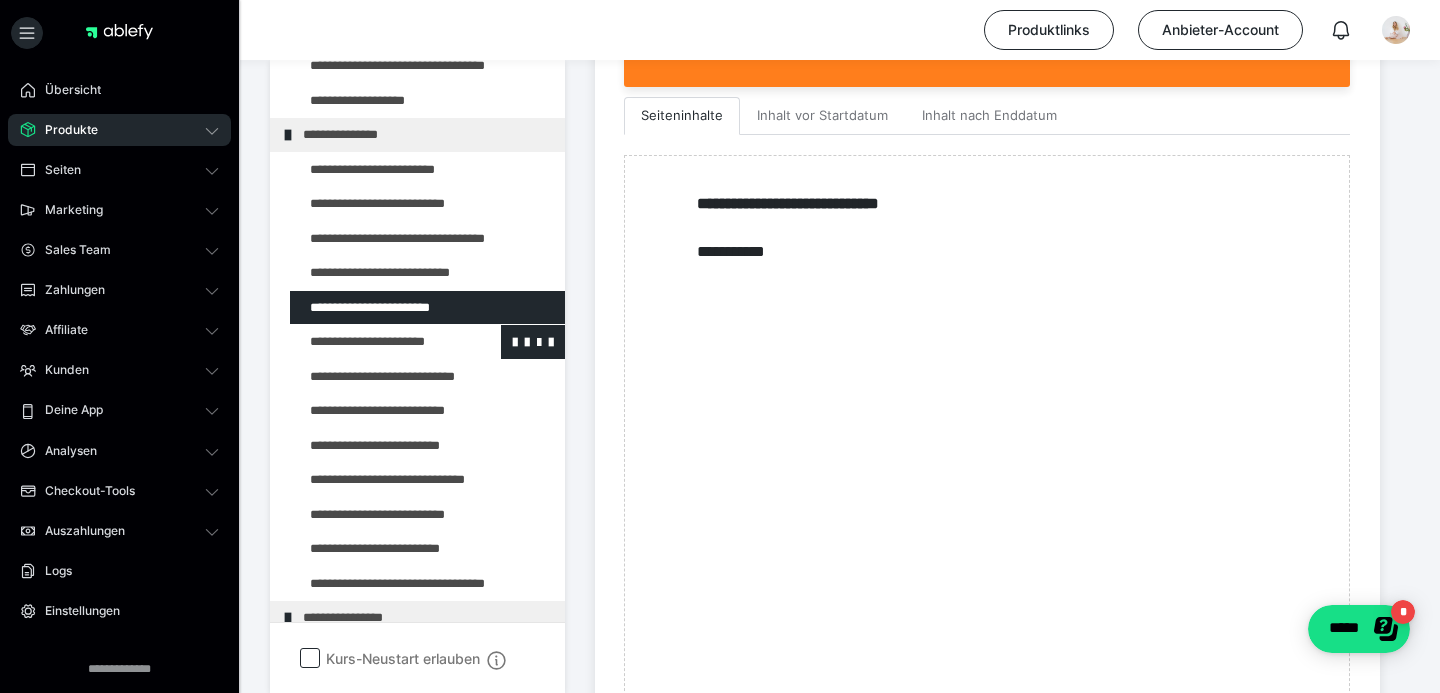 click at bounding box center [375, 342] 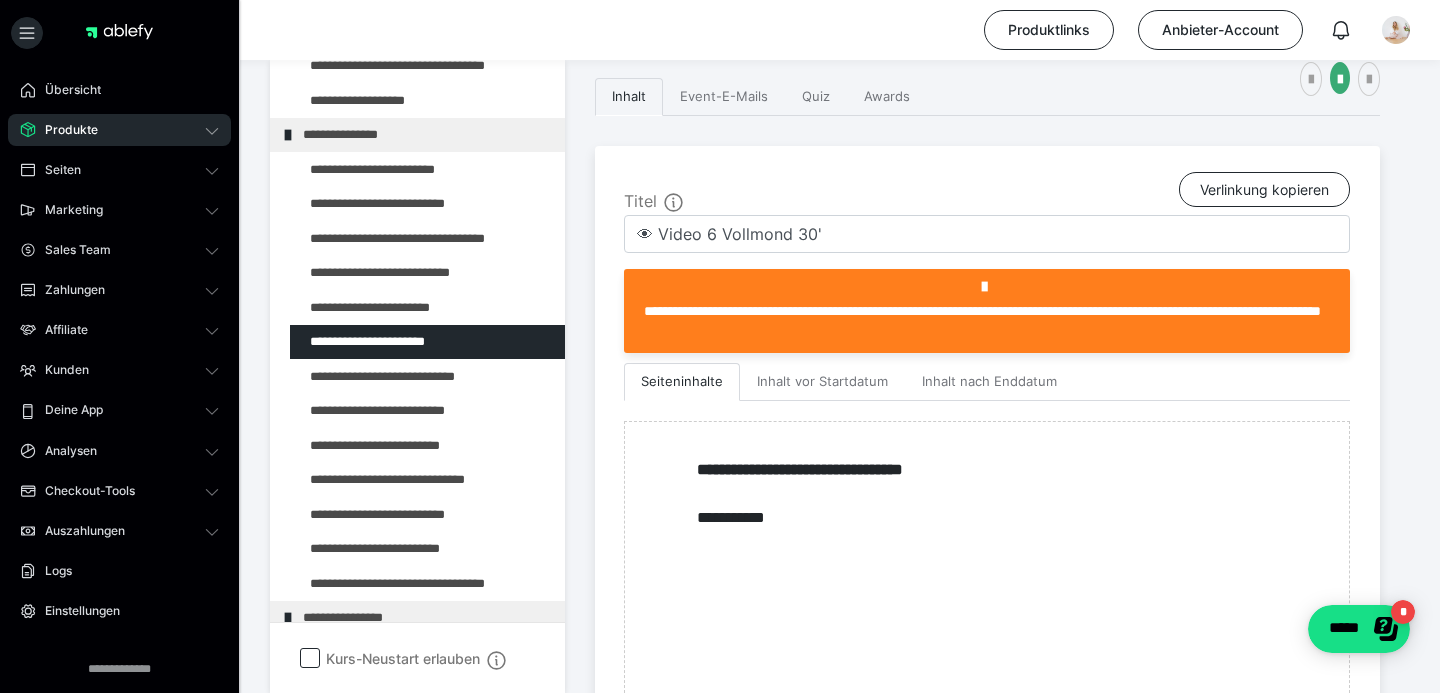 scroll, scrollTop: 652, scrollLeft: 0, axis: vertical 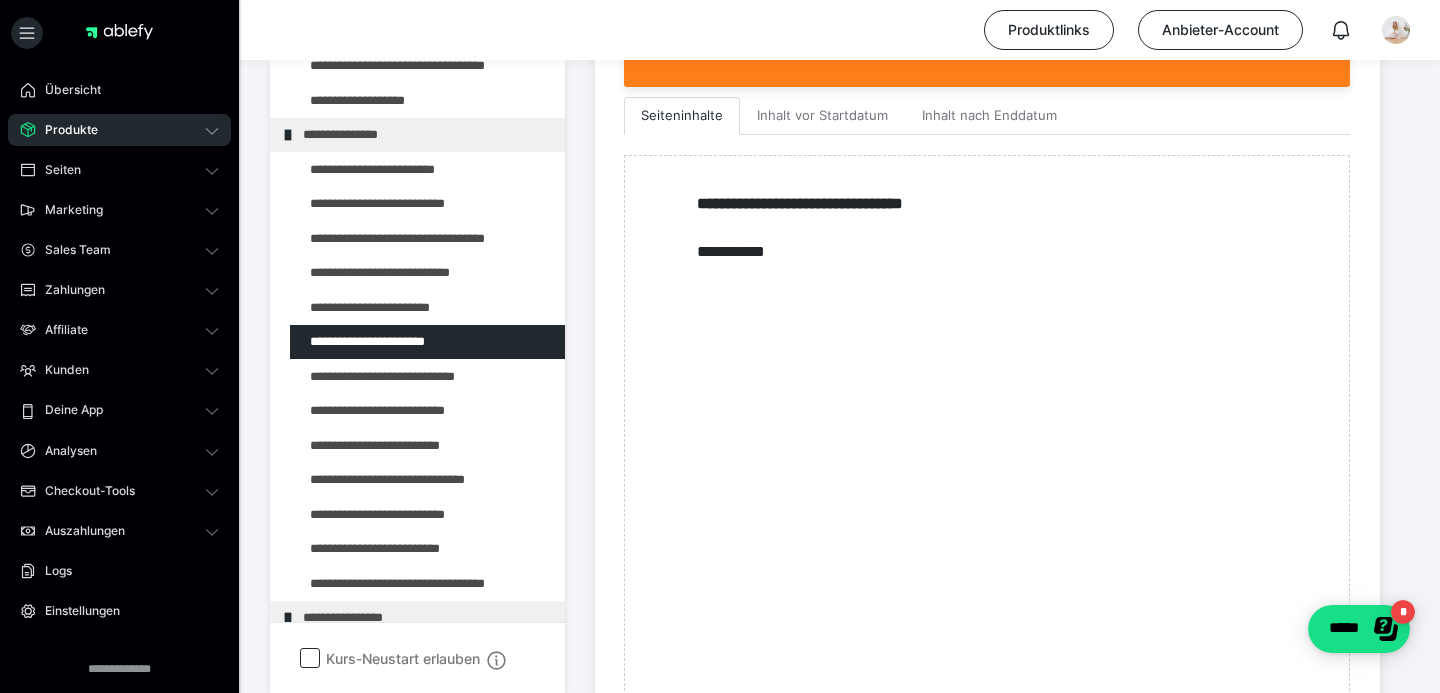 click at bounding box center (375, 273) 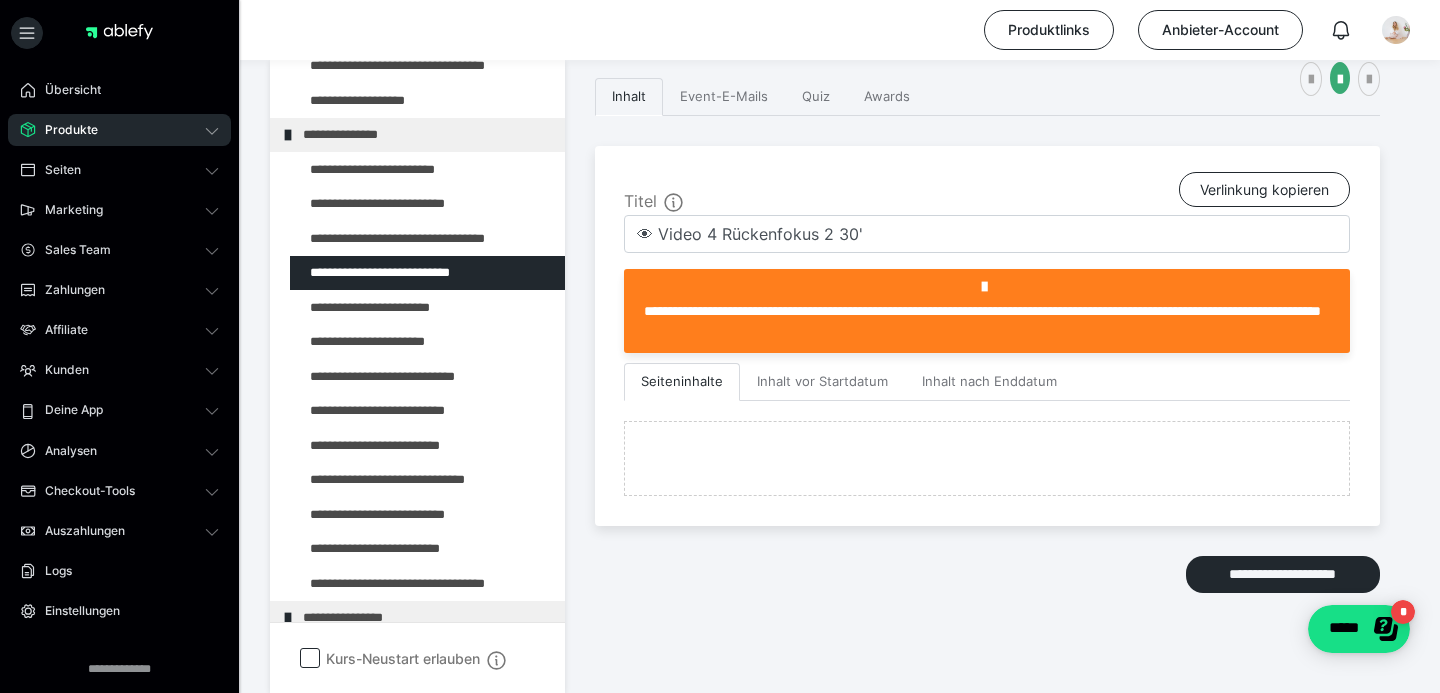 scroll, scrollTop: 652, scrollLeft: 0, axis: vertical 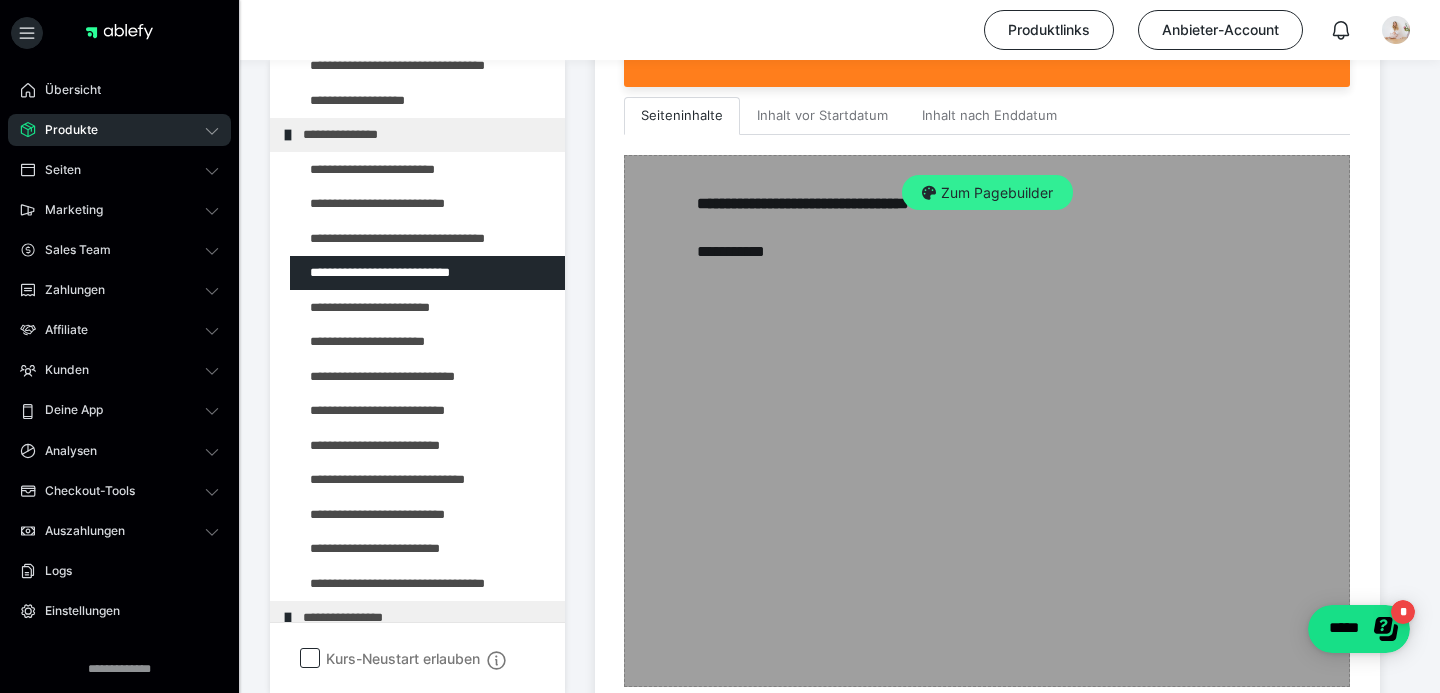 click on "Zum Pagebuilder" at bounding box center (987, 193) 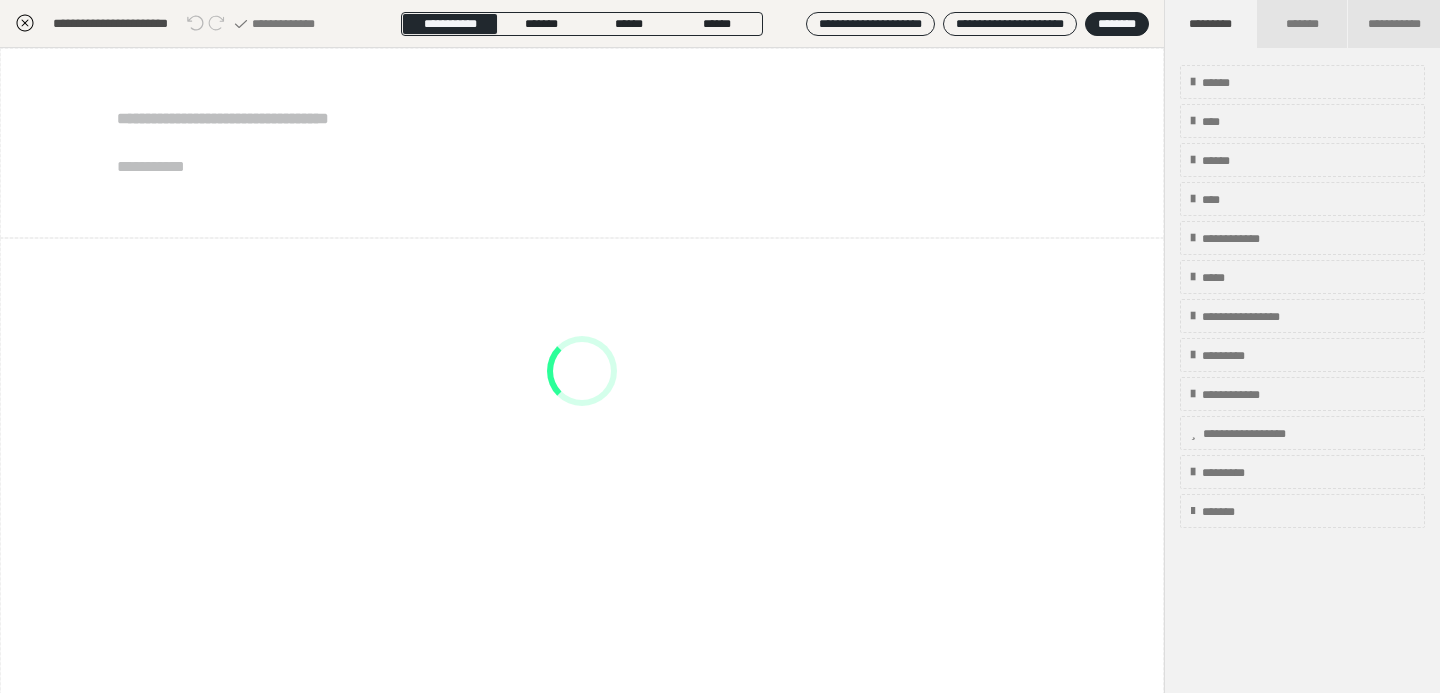 scroll, scrollTop: 374, scrollLeft: 0, axis: vertical 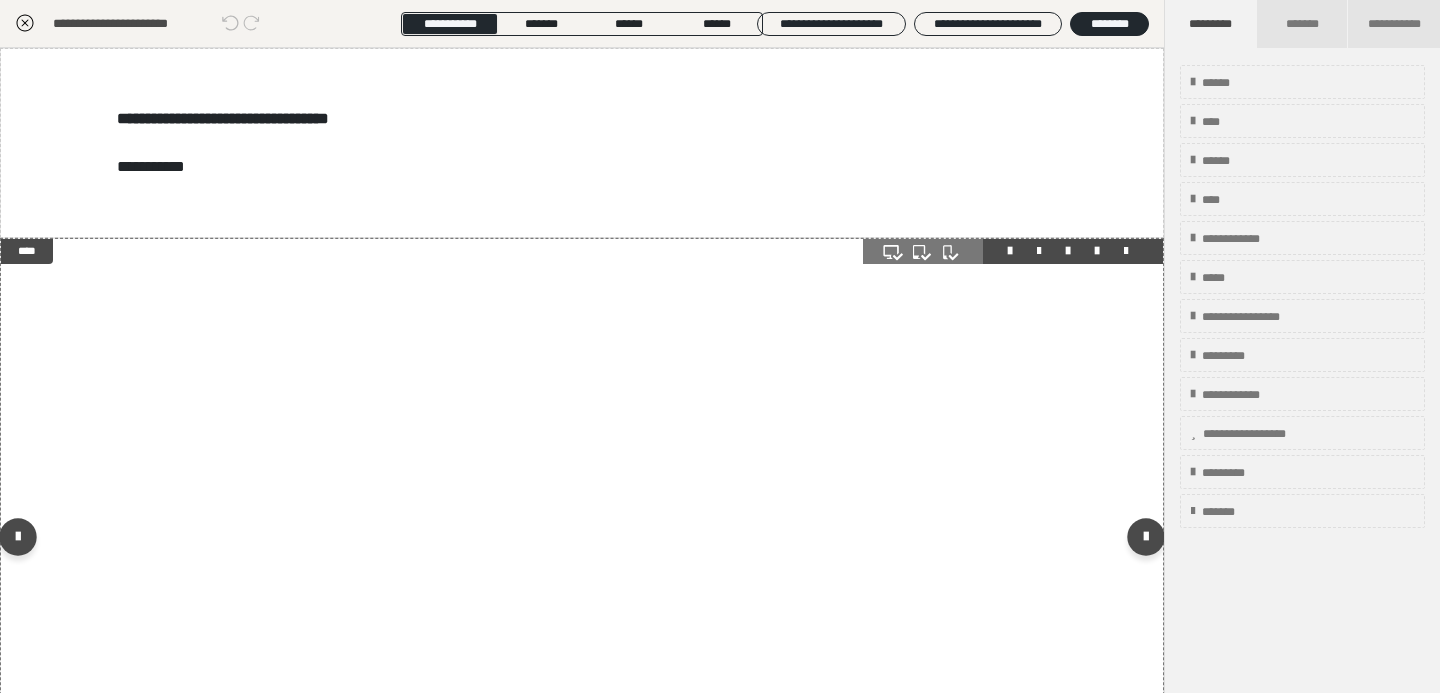 click on "**********" at bounding box center [582, 541] 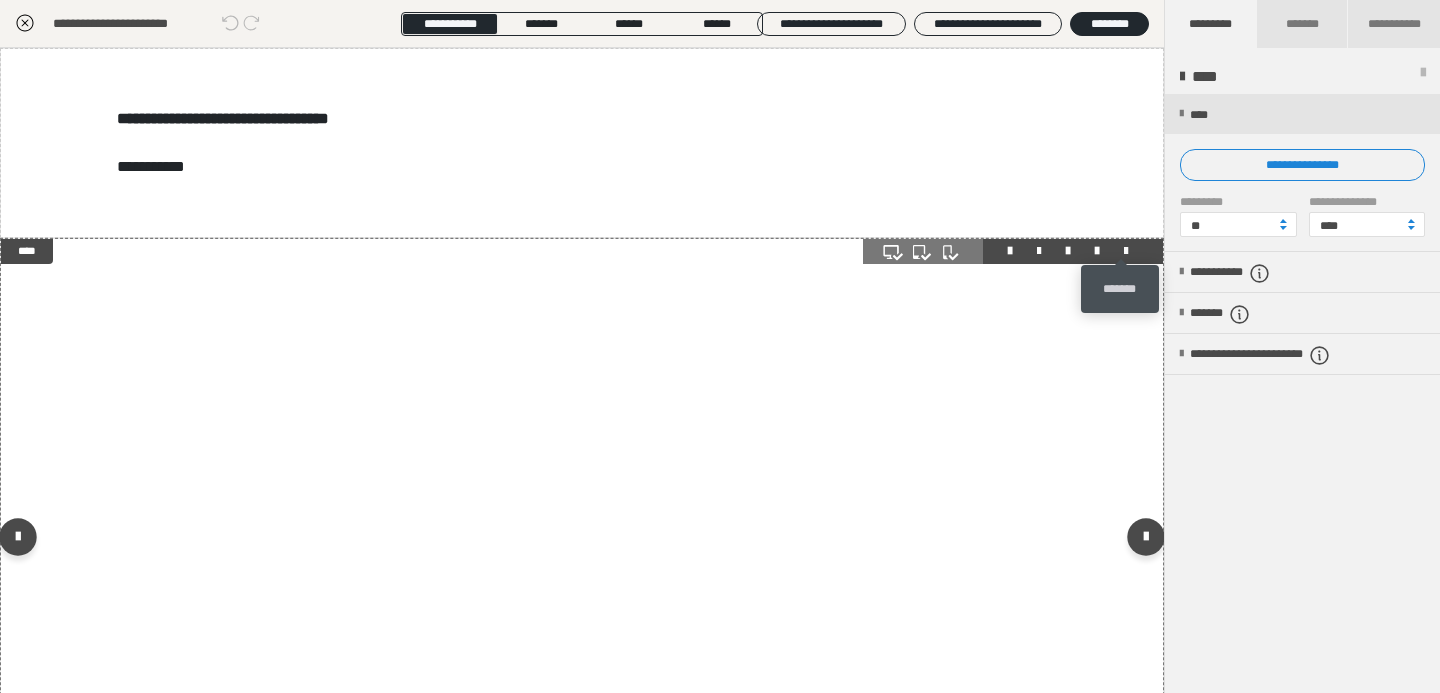 click at bounding box center [1126, 251] 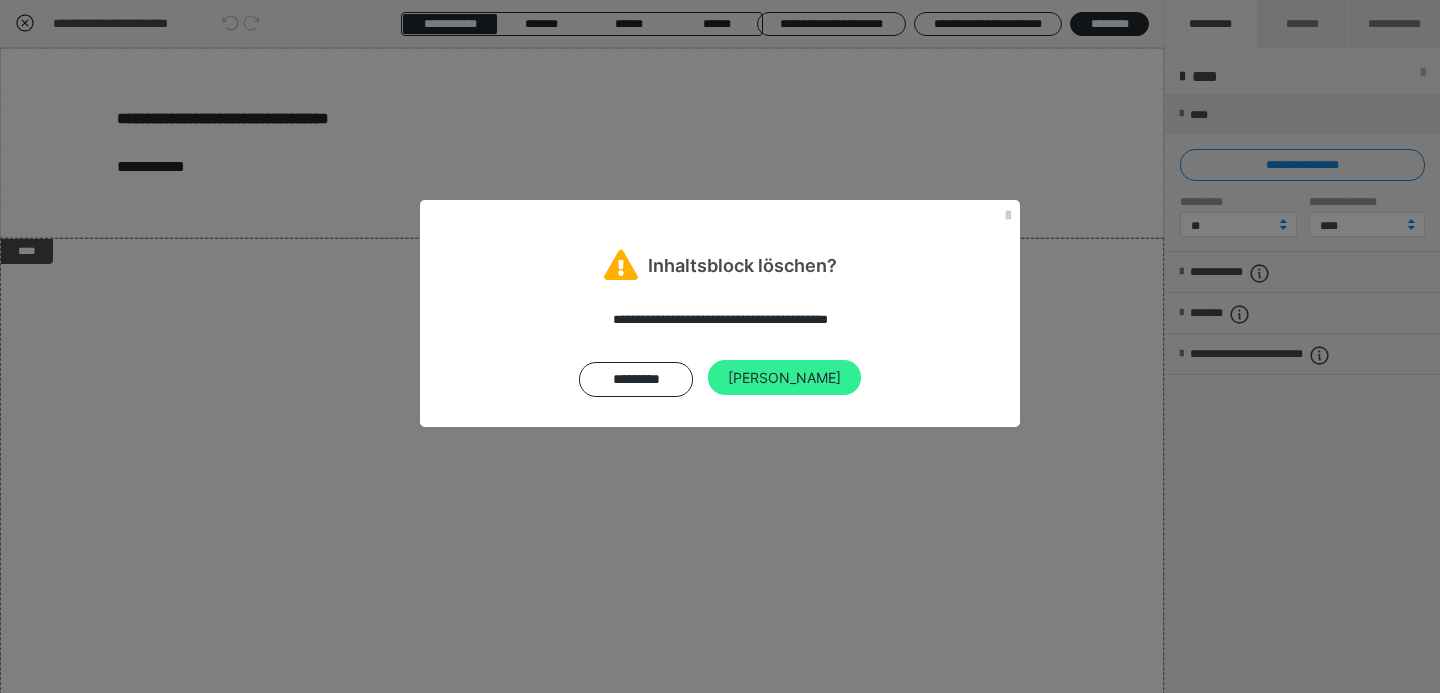 click on "Ja" at bounding box center (784, 378) 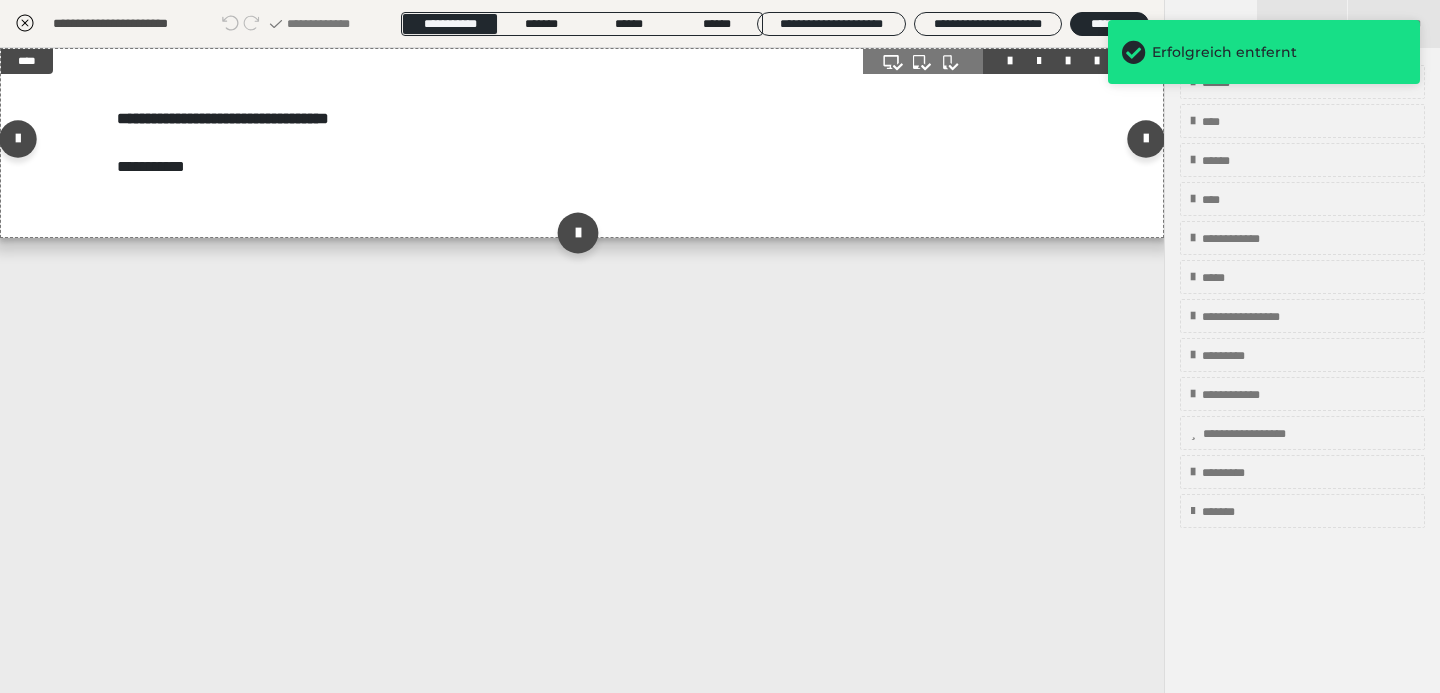 click at bounding box center [577, 232] 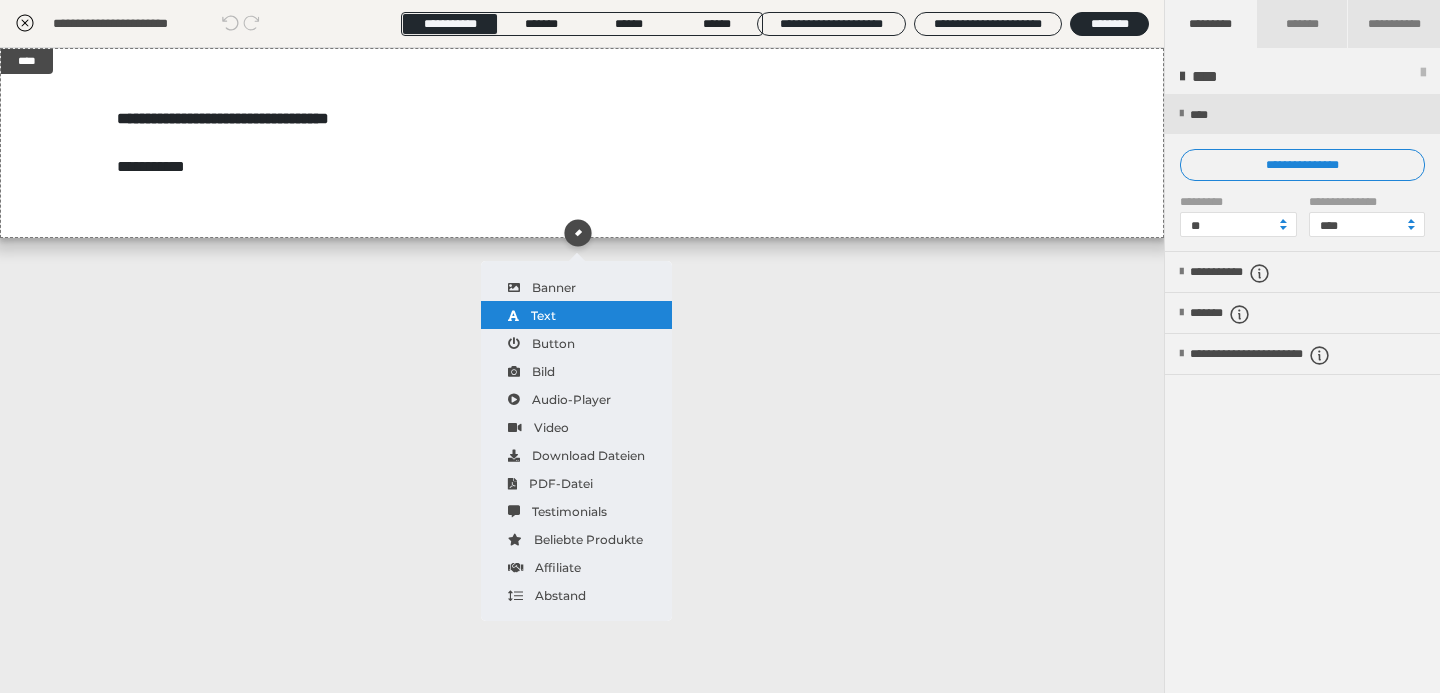 click on "Text" at bounding box center [576, 315] 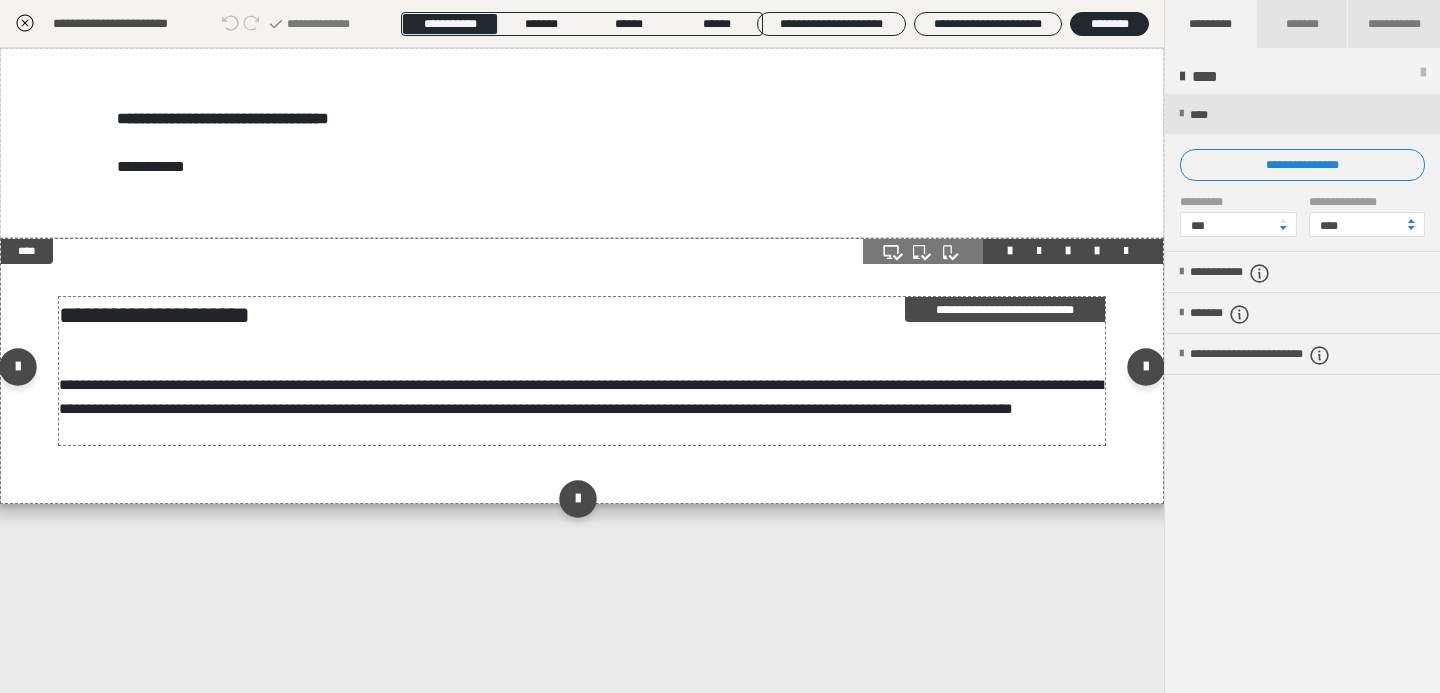 click on "**********" at bounding box center [581, 396] 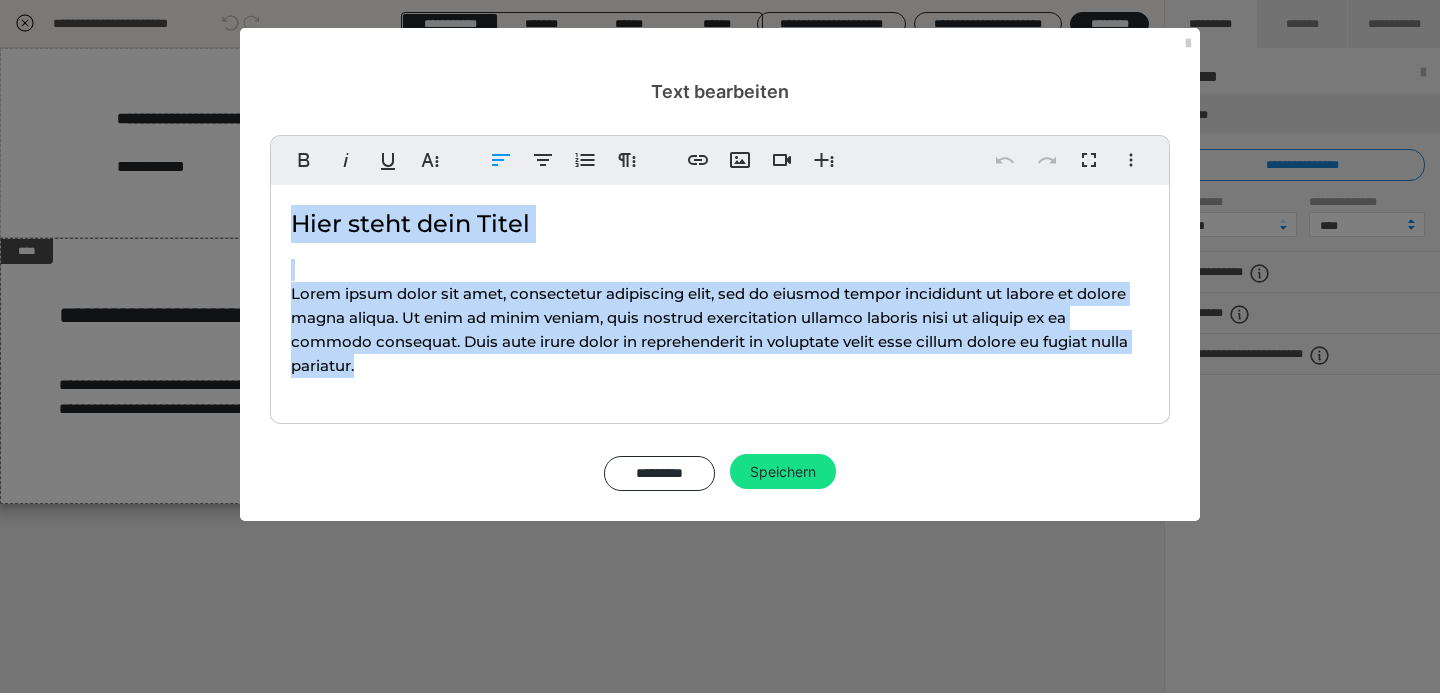 drag, startPoint x: 416, startPoint y: 372, endPoint x: 272, endPoint y: 193, distance: 229.73245 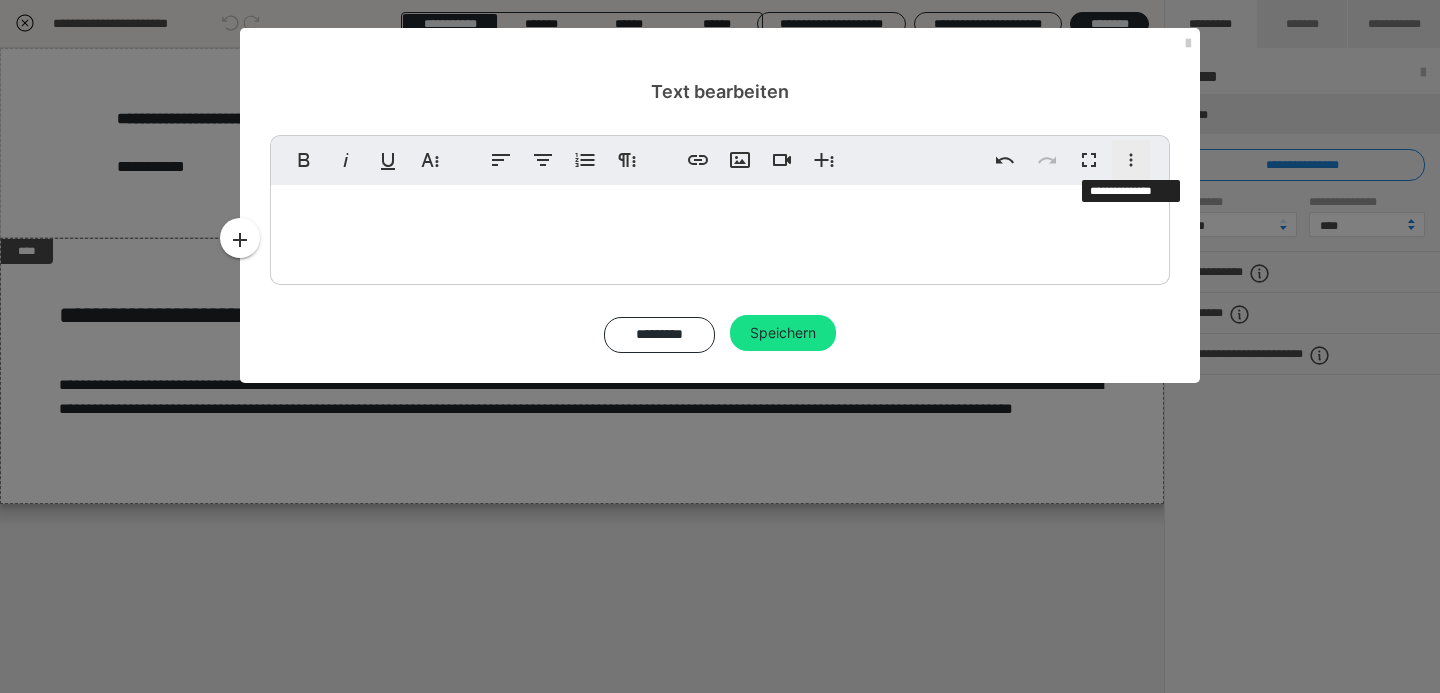 click 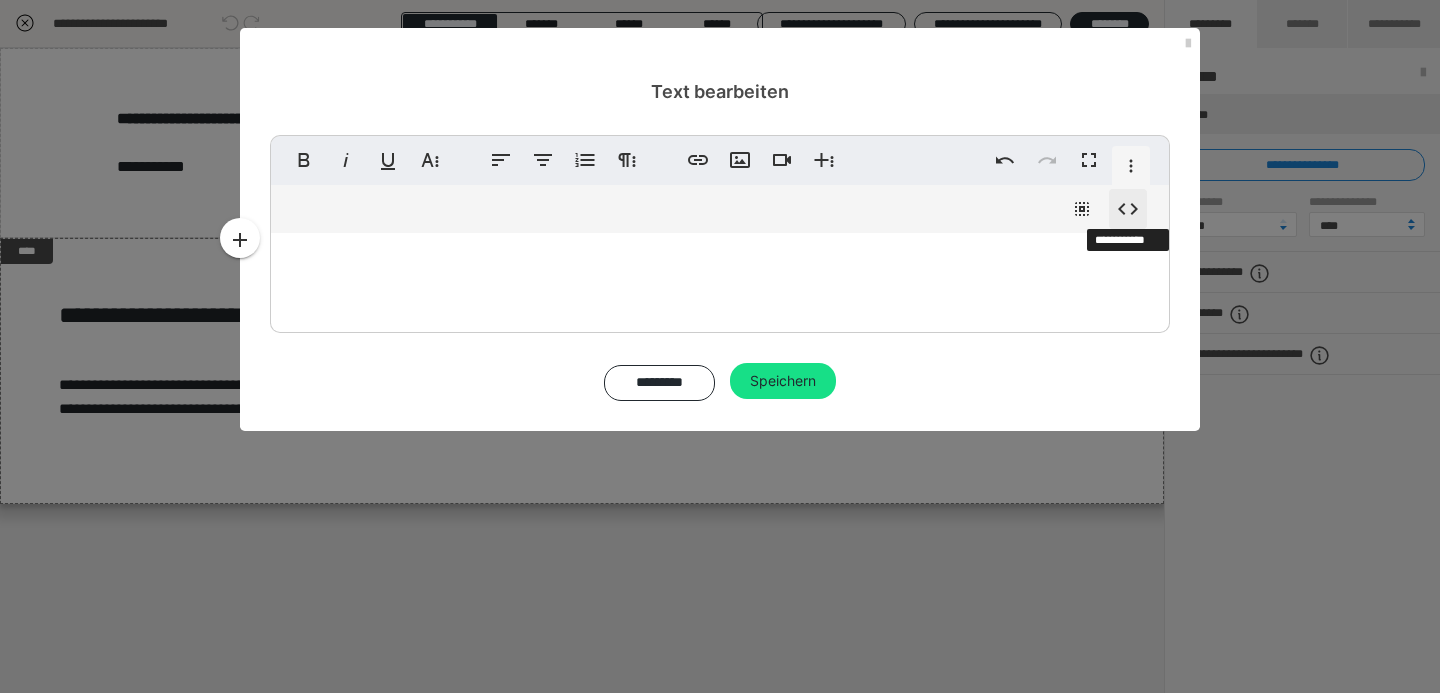 click 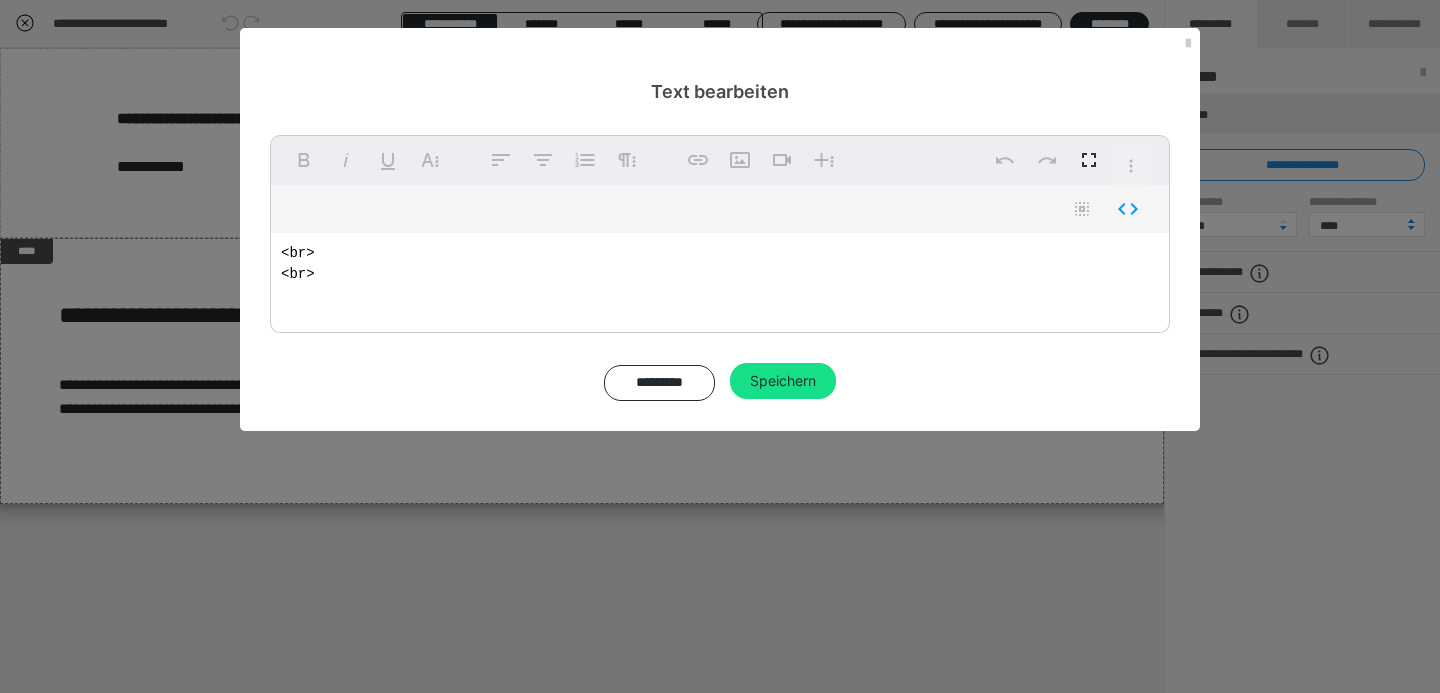 click on "<br>
<br>" at bounding box center [720, 278] 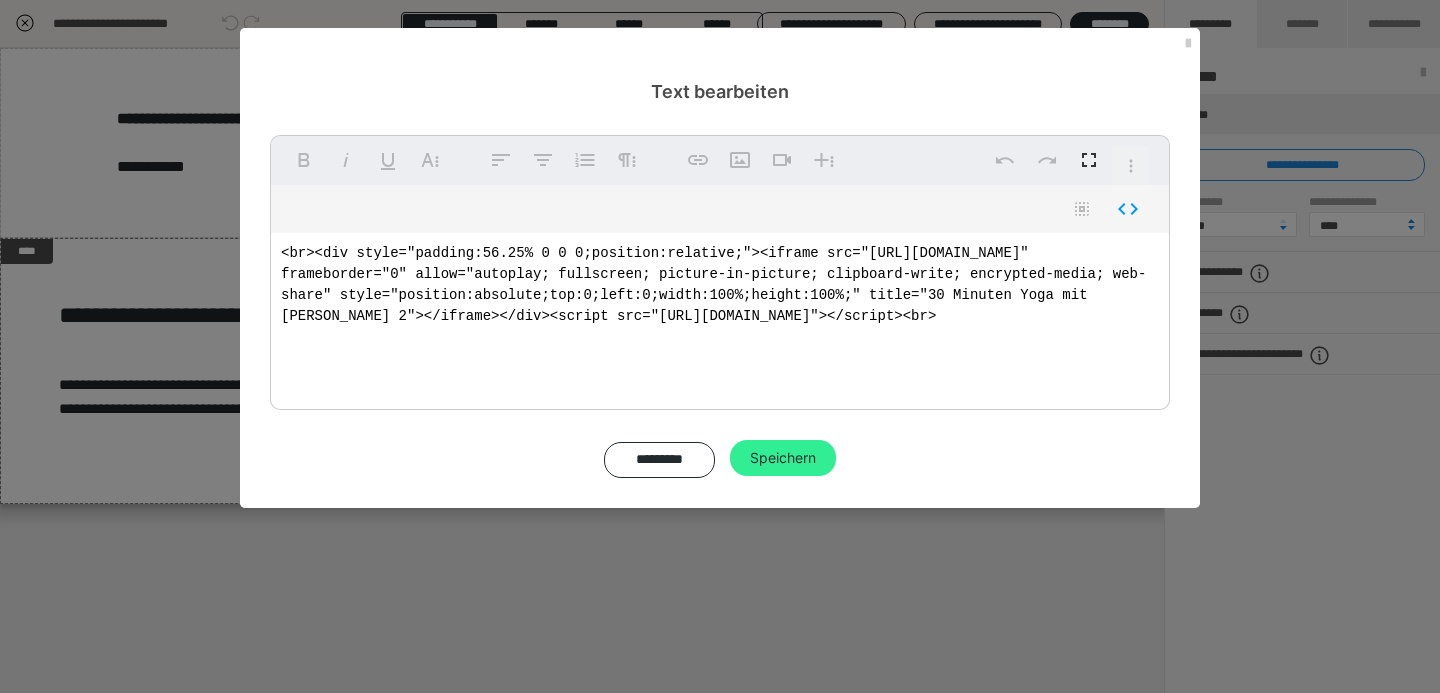 type on "<br>
<div style="padding:56.25% 0 0 0;position:relative;">
<iframe src="https://player.vimeo.com/video/643210651?h=fd156edf2e&amp;badge=0&amp;autopause=0&amp;player_id=0&amp;app_id=58479" frameborder="0" style="position:absolute;top:0;left:0;width:100%;height:100%;" title="30 Minuten Yoga mit Valeria - Rückenfokus 2"></iframe>
</div>
<script src="https://player.vimeo.com/api/player.js"></script>" 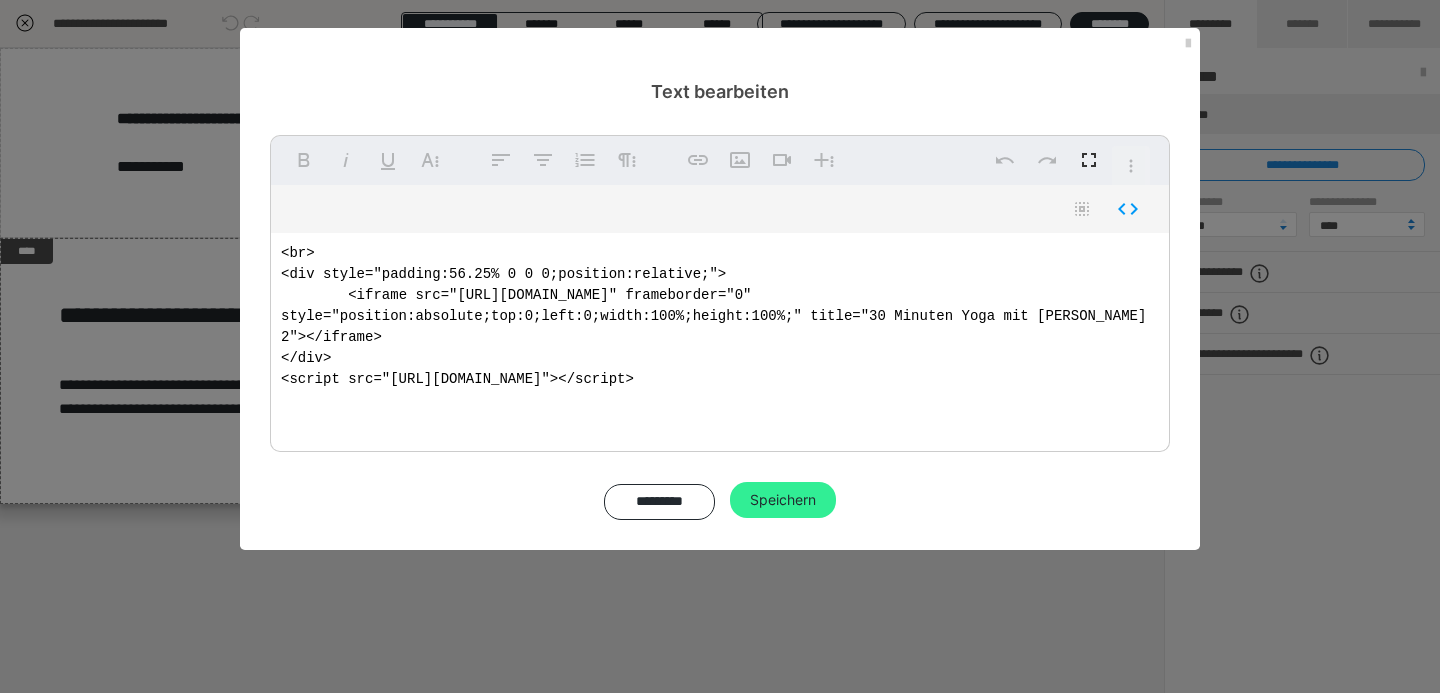 click on "Fett Kursiv Unterstrichen Weitere Textformate Linksbündig ausrichten Zentriert ausrichten Nummerierte Liste Weitere Absatzformate Link einfügen Bild einfügen Video einfügen Weitere Reichhaltige Formate Rückgängig Wiederholen Vollbild Weitere Formate Durchgestrichen Tiefgestellt Hochgestellt Schriftart ABeeZee Abhaya Libre Abril FatFace Alegreya Alice Amaranth Amatic SC Anonymous Pro Anton Arapey Archivo Black Archivo Light Archivo Medium Archivo Arimo Arvo B612 Barlow Bebas Neue Belleza Big Shoulders Stencil Display BioRhyme Blinker Cairo Cardo Catamaran Caveat Caveat Brush Comfortaa Concert One Cormorant Cormorant Garamond Courier Prime Crimson Text Dancing Script Eczar Exo Exo 2 Figtree Fira Sans Fjalla One Forum Frank Ruhl Libre Fraunces Grandstander IBM Plex Serif Inconsolata Inder Indie Flower Inter Josefin Sans Jost Karla Lato Lexend Deca Libre Baskerville Libre Franklin Lilita One Lobster Lobster Two Lora Merienda Merriweather Montserrat Montserrat Black Montserrat Extra Bold Montserrat Light 1 2" at bounding box center [720, 327] 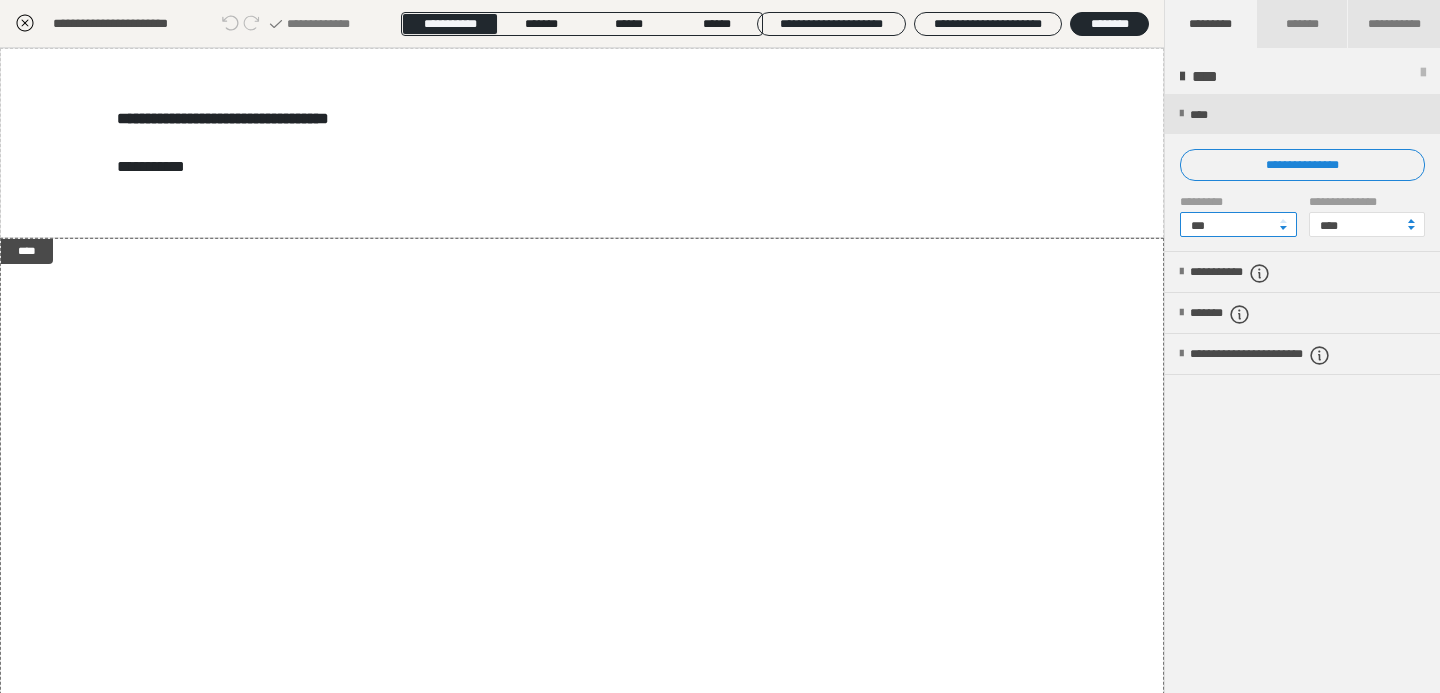 click on "***" at bounding box center (1238, 224) 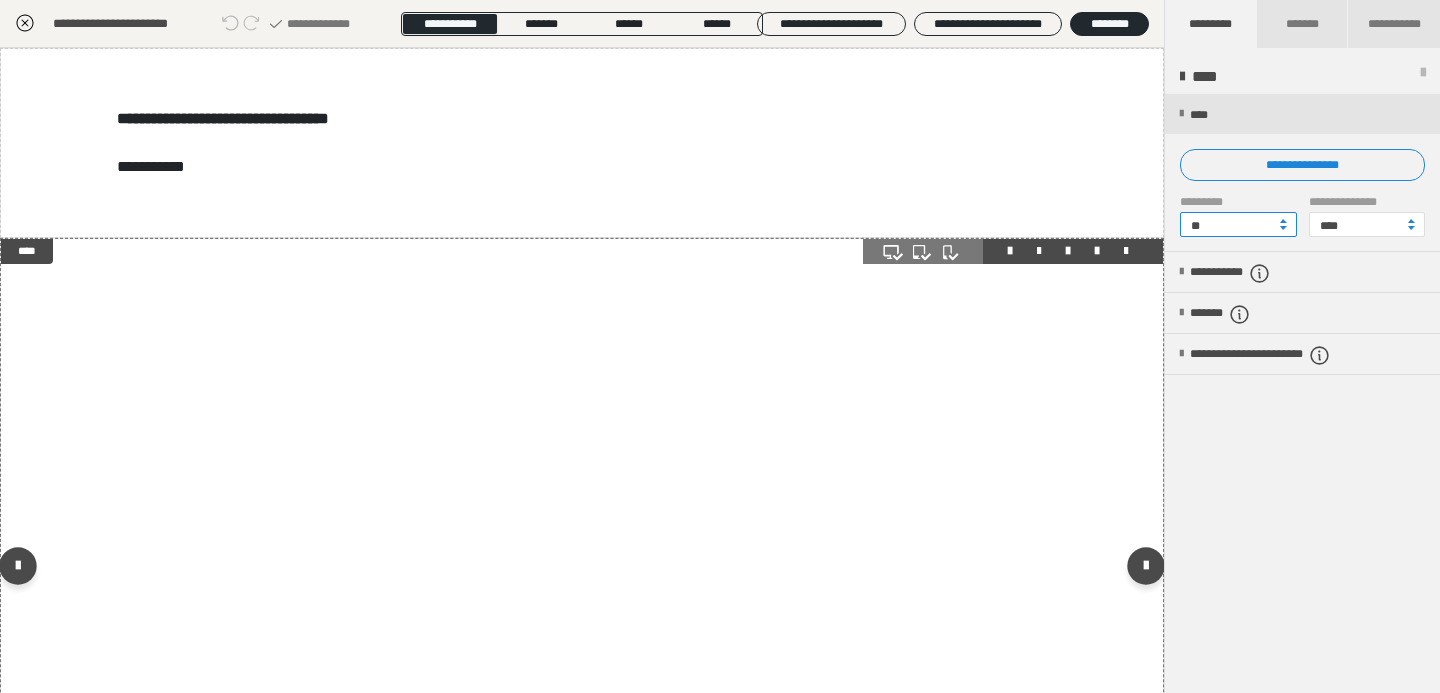 type on "**" 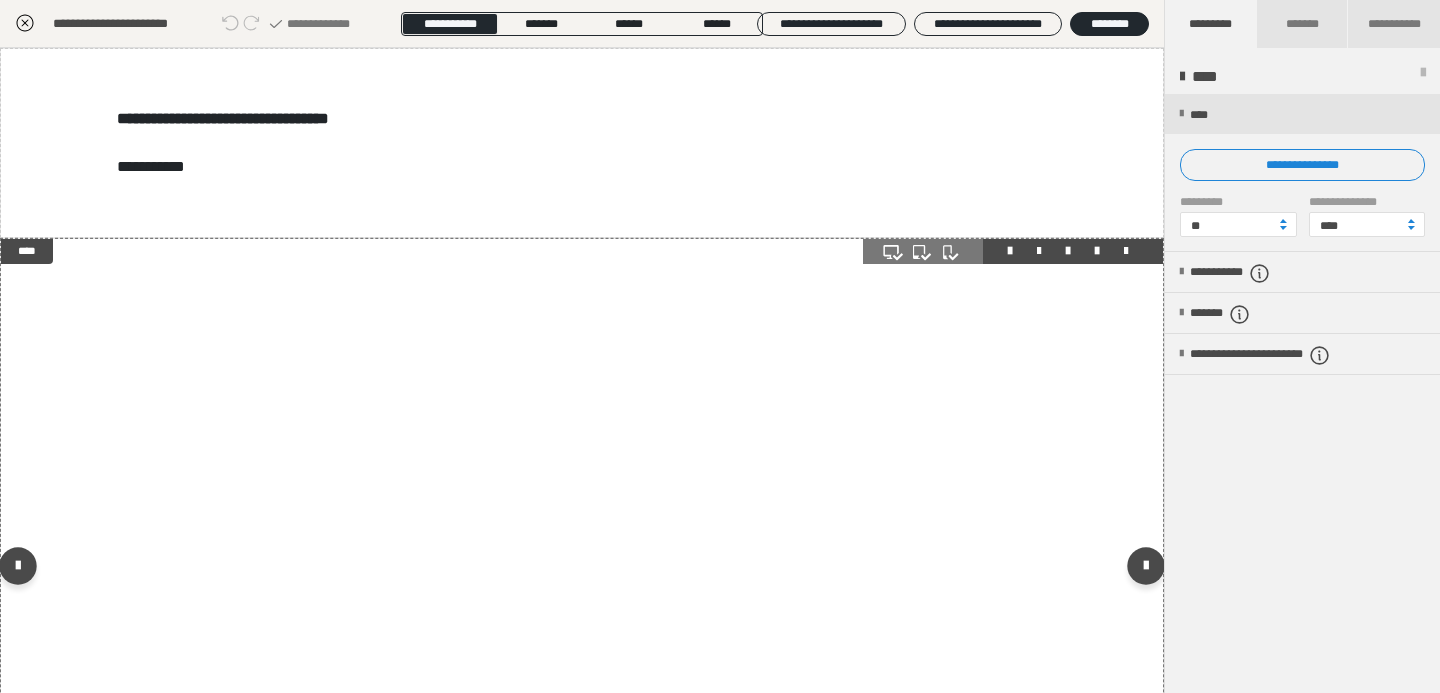 click on "**********" at bounding box center (582, 570) 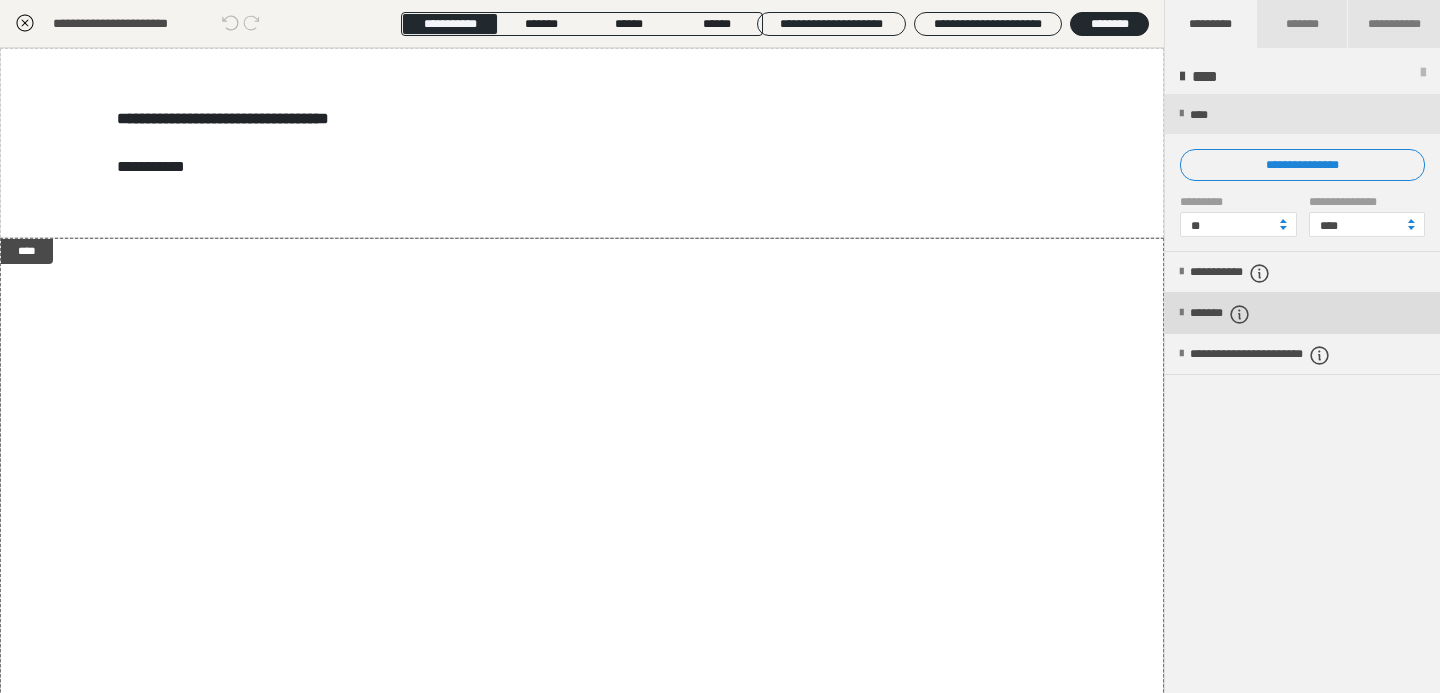 click on "*******" at bounding box center [1237, 314] 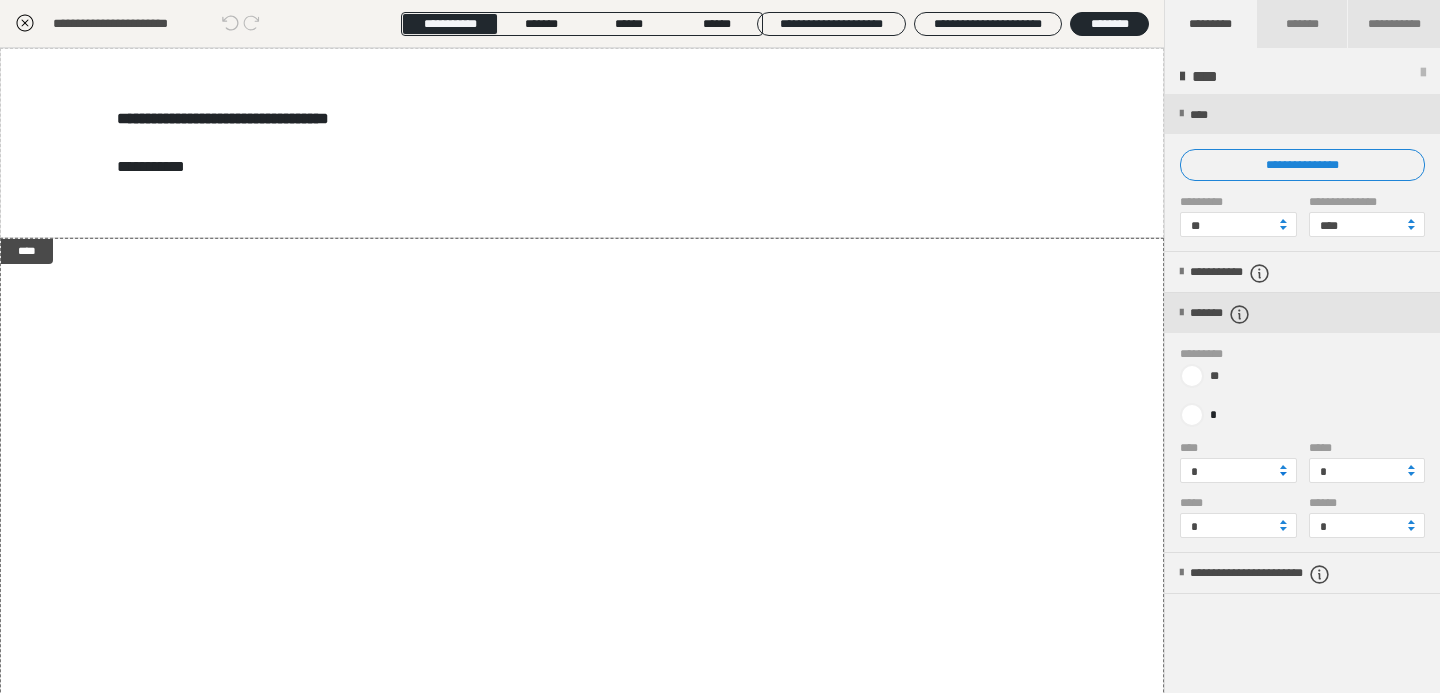 click at bounding box center (1283, 474) 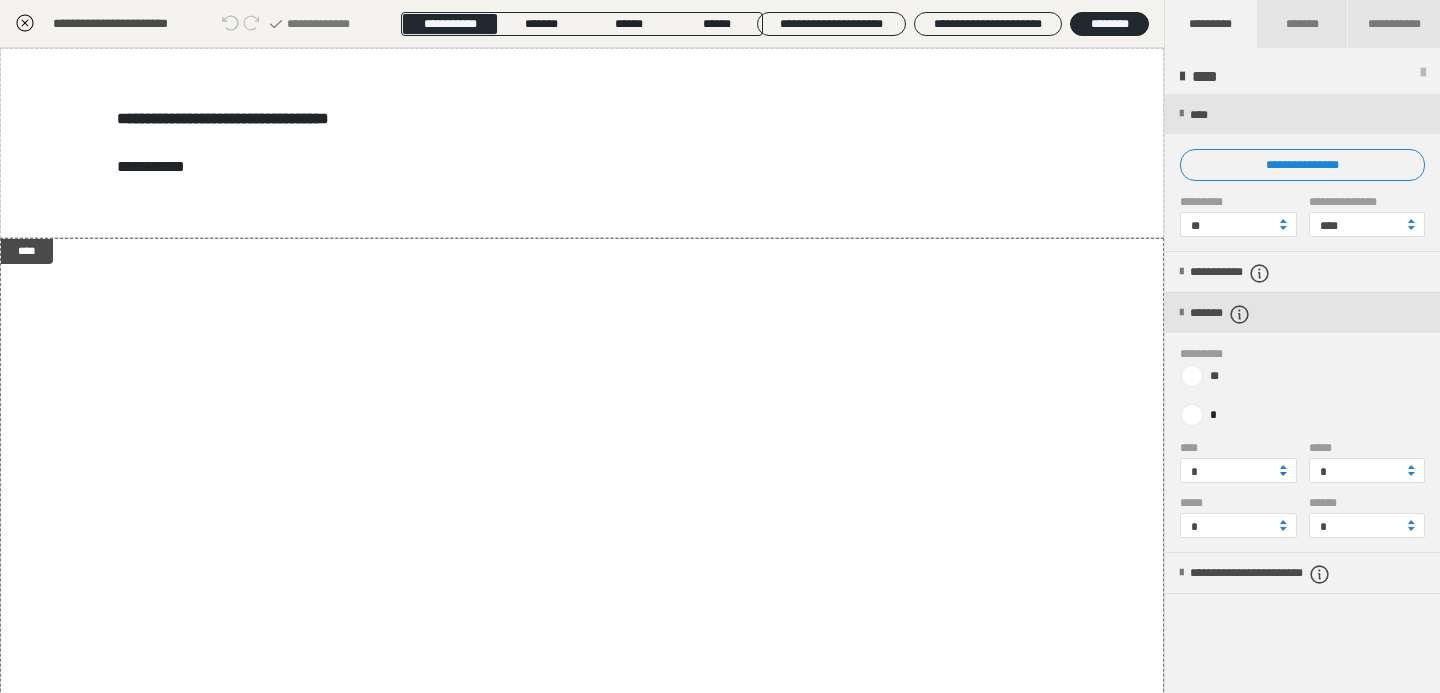 click at bounding box center (1283, 474) 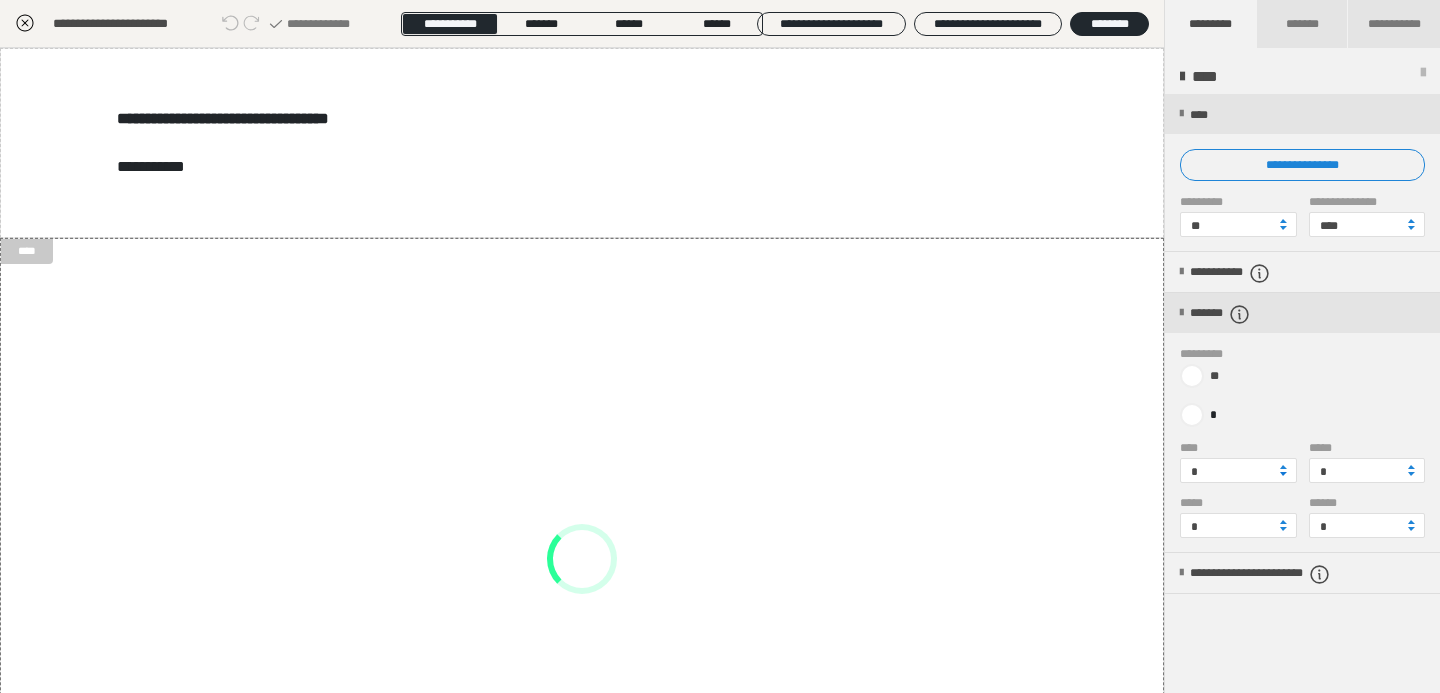 click at bounding box center [1283, 474] 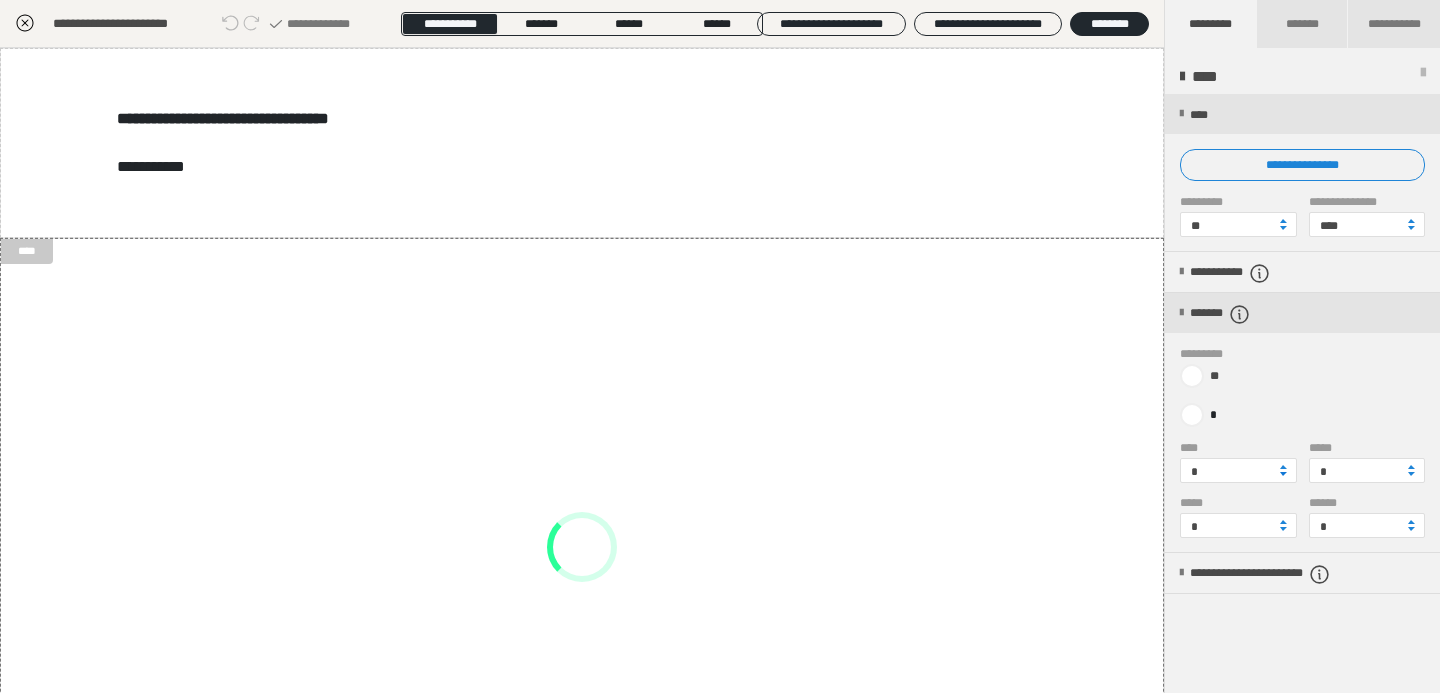 click at bounding box center (1283, 474) 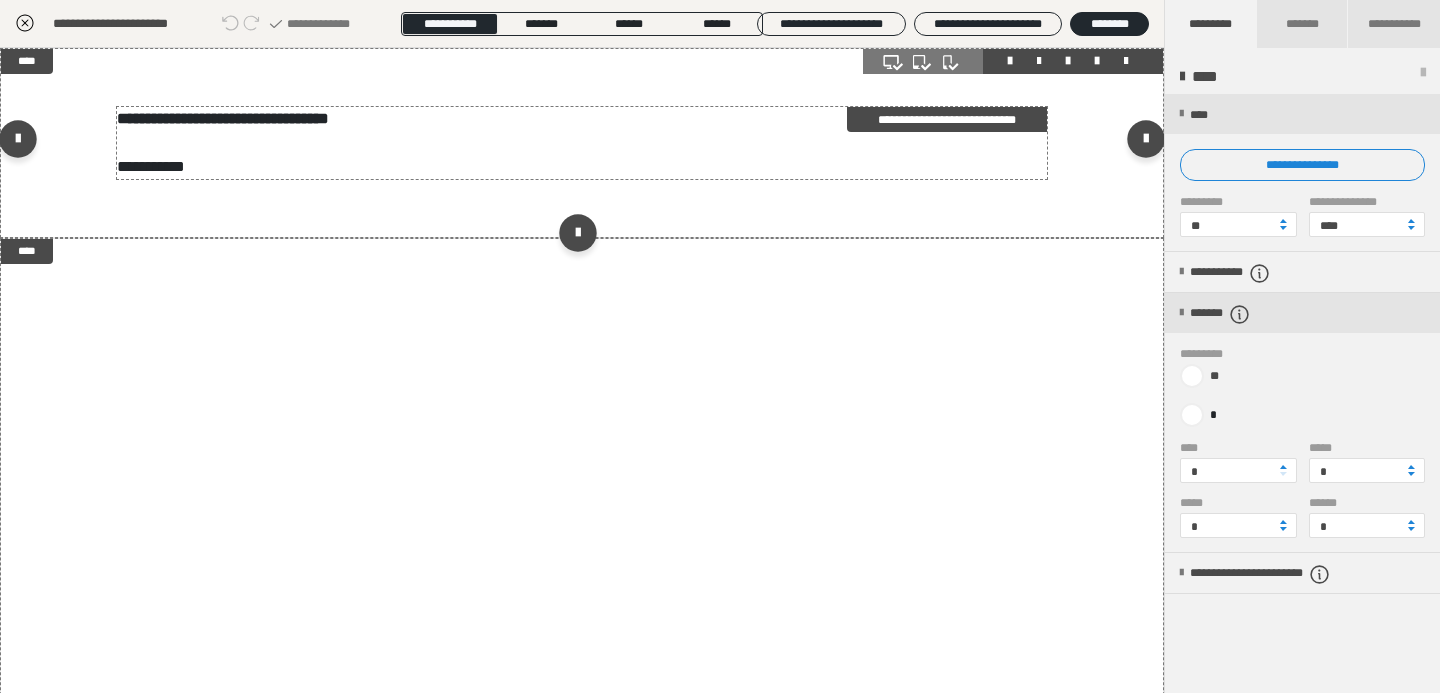 click on "**********" at bounding box center (582, 143) 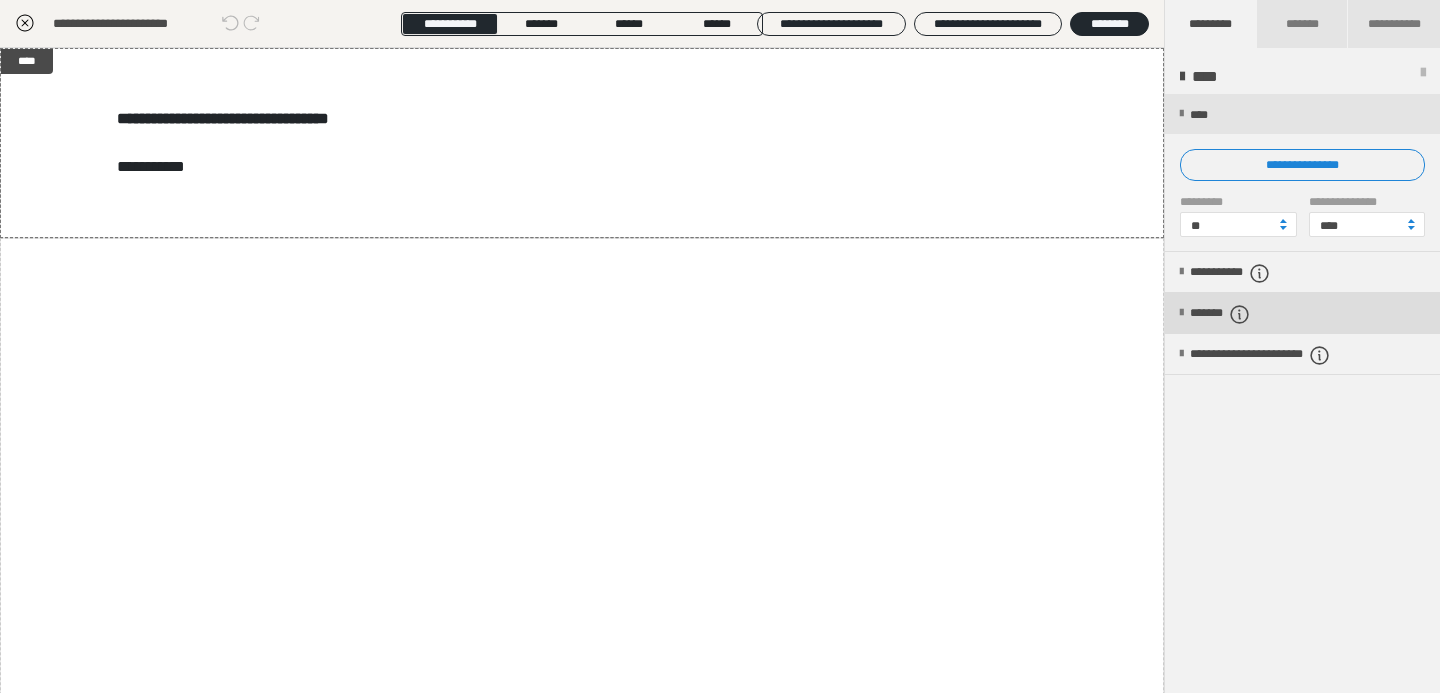 click on "*******" at bounding box center (1237, 314) 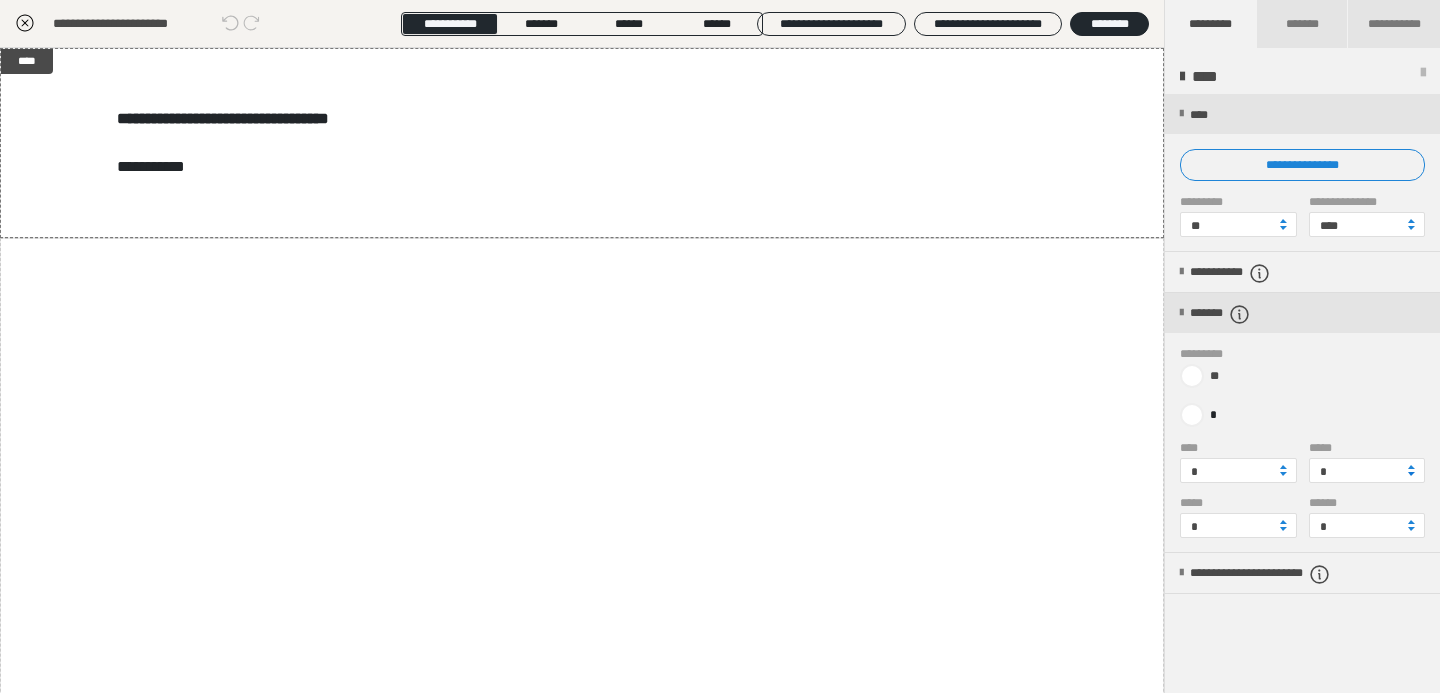 click at bounding box center (1411, 474) 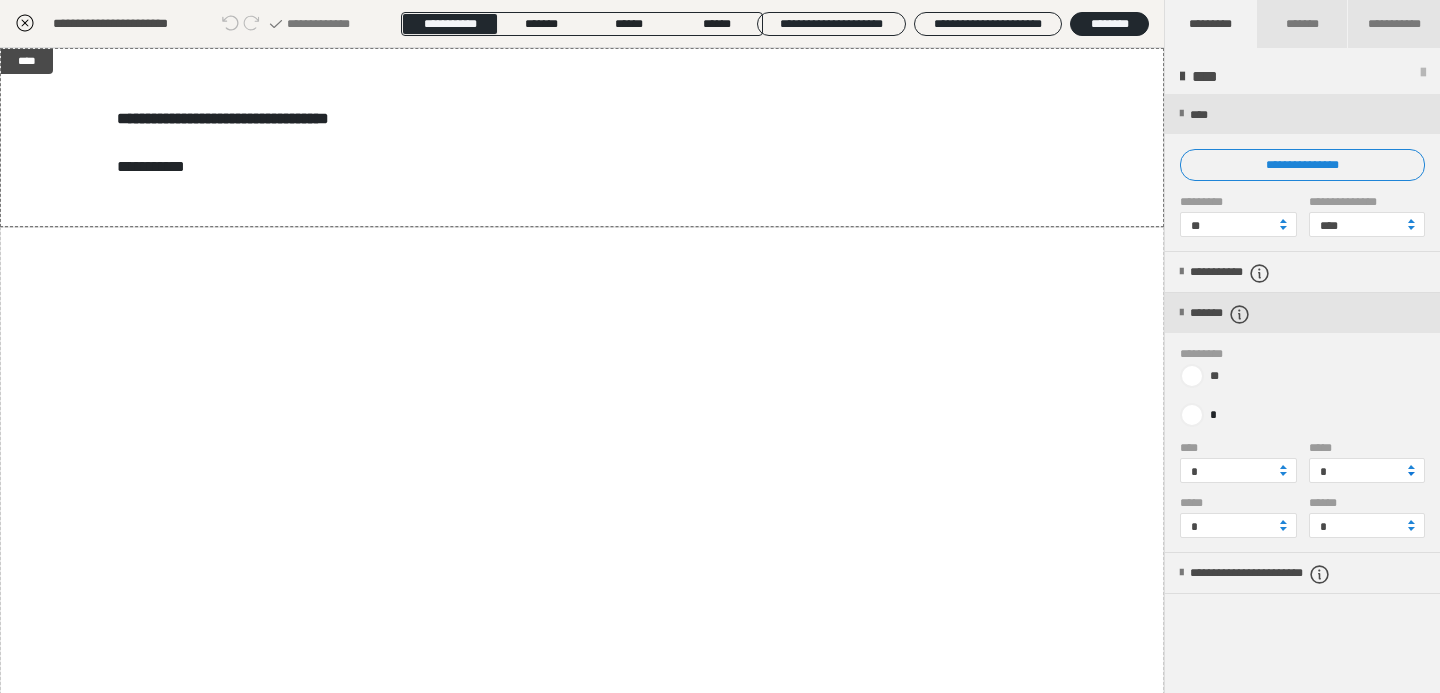 click at bounding box center (1411, 474) 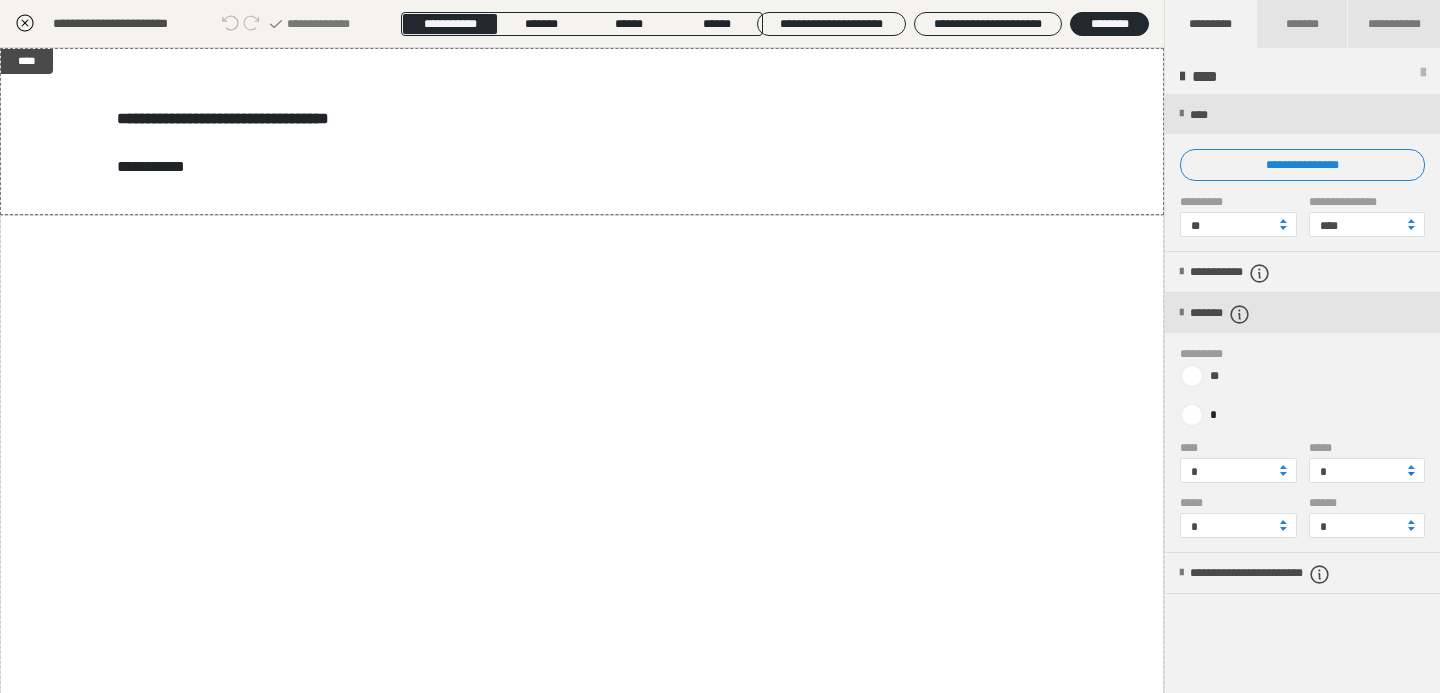 click at bounding box center [1411, 474] 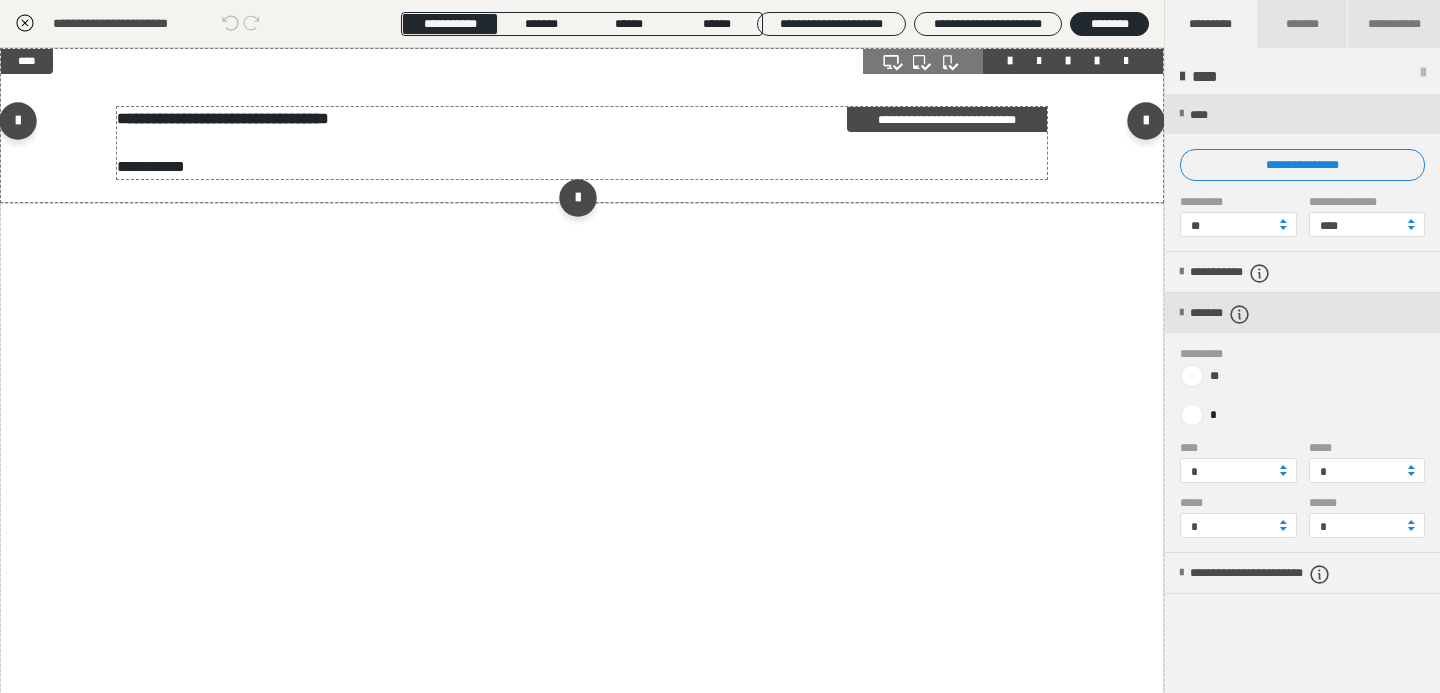 click on "**********" at bounding box center (582, 143) 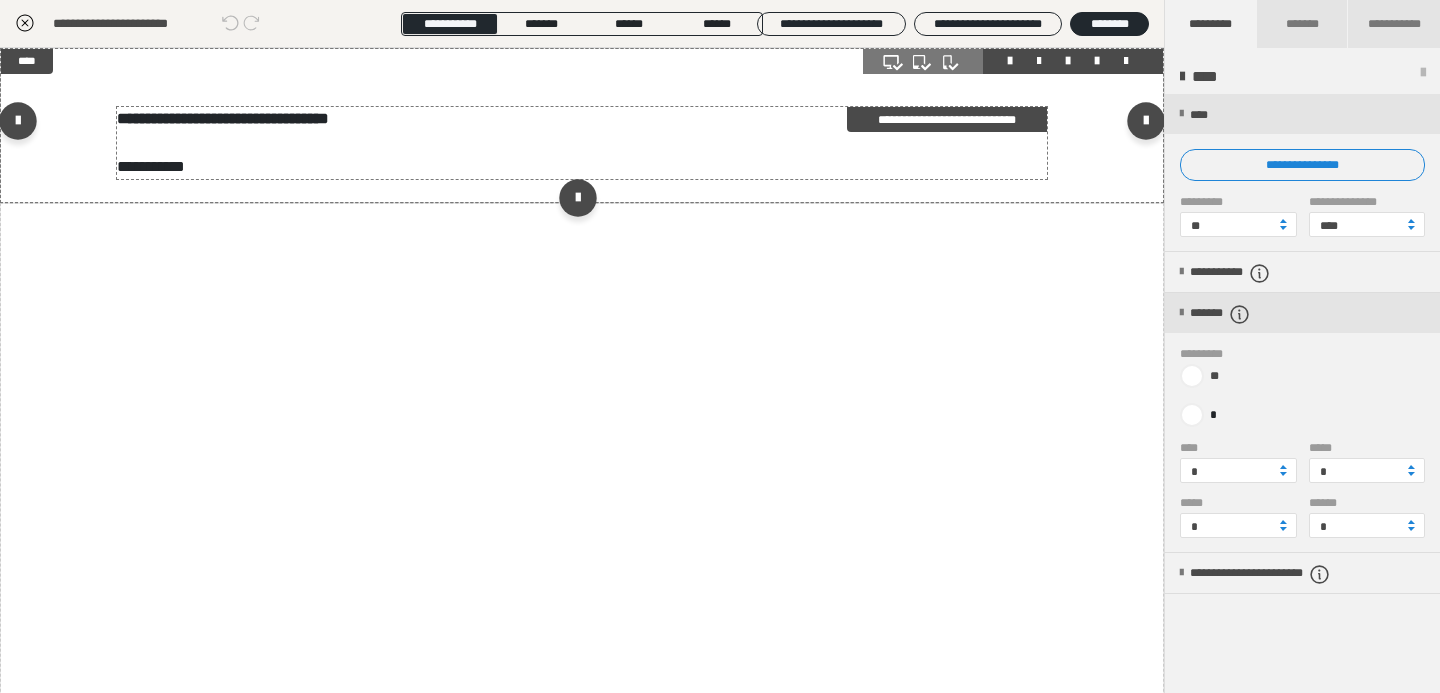 click on "**********" at bounding box center [582, 143] 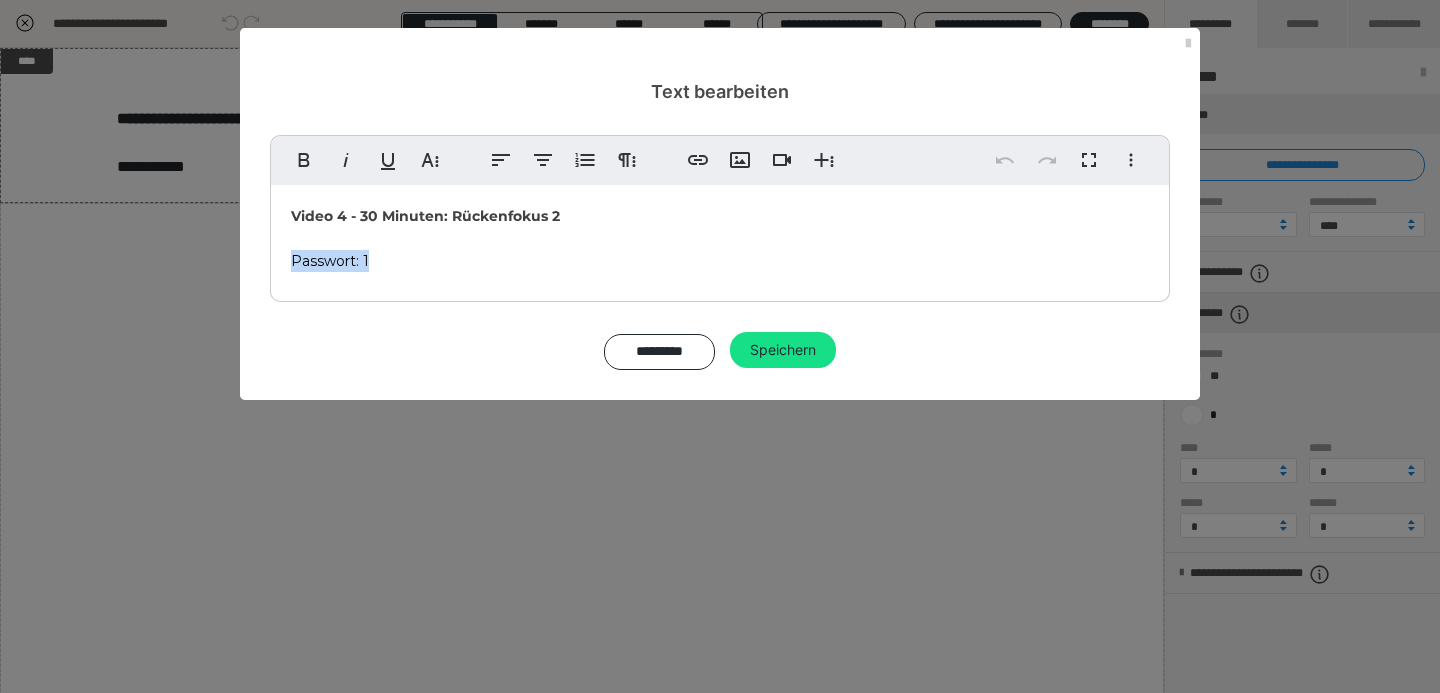 drag, startPoint x: 379, startPoint y: 263, endPoint x: 276, endPoint y: 261, distance: 103.01942 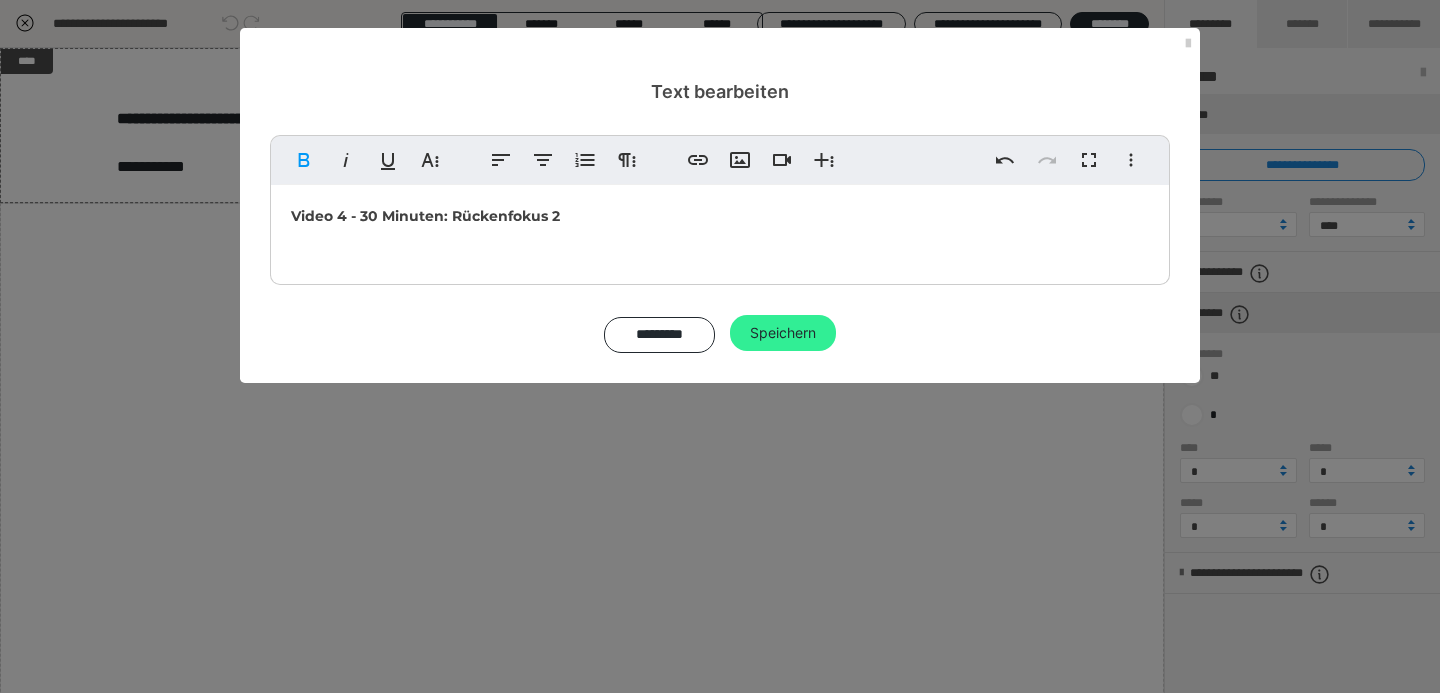 click on "Speichern" at bounding box center [783, 333] 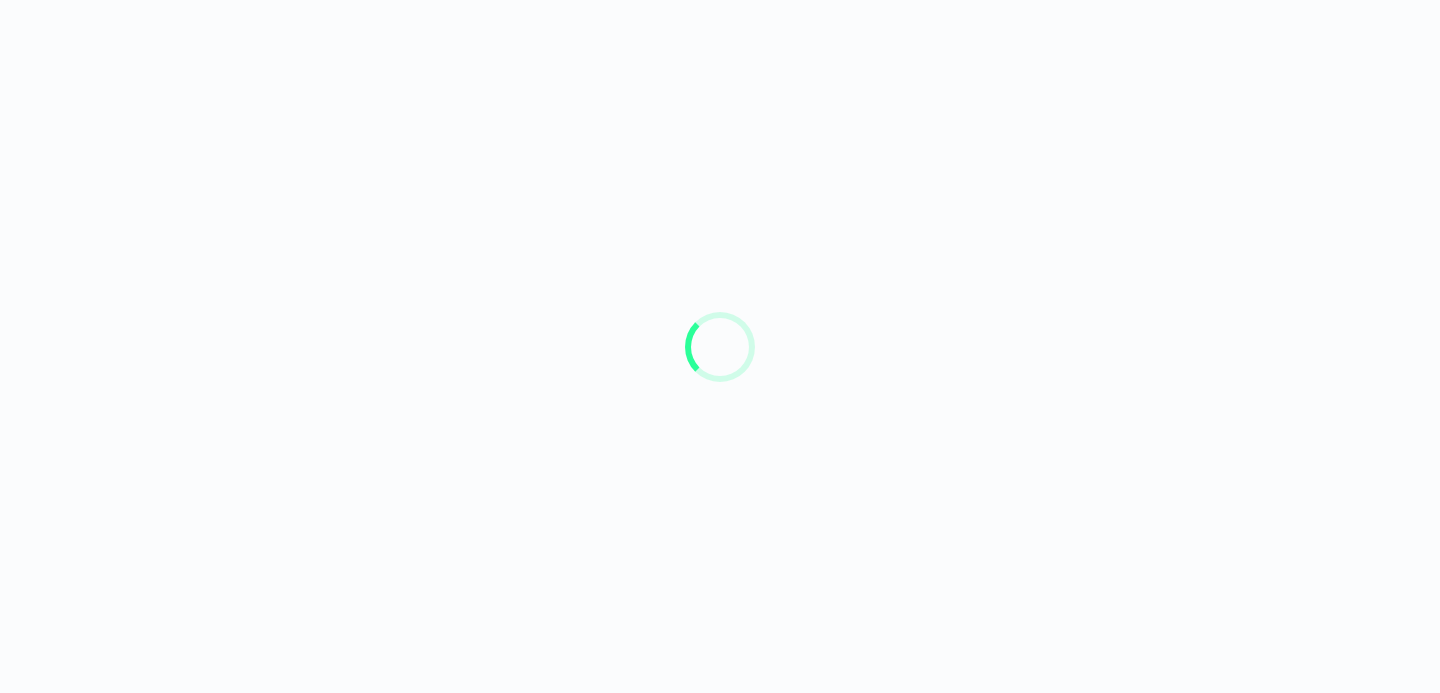 scroll, scrollTop: 0, scrollLeft: 0, axis: both 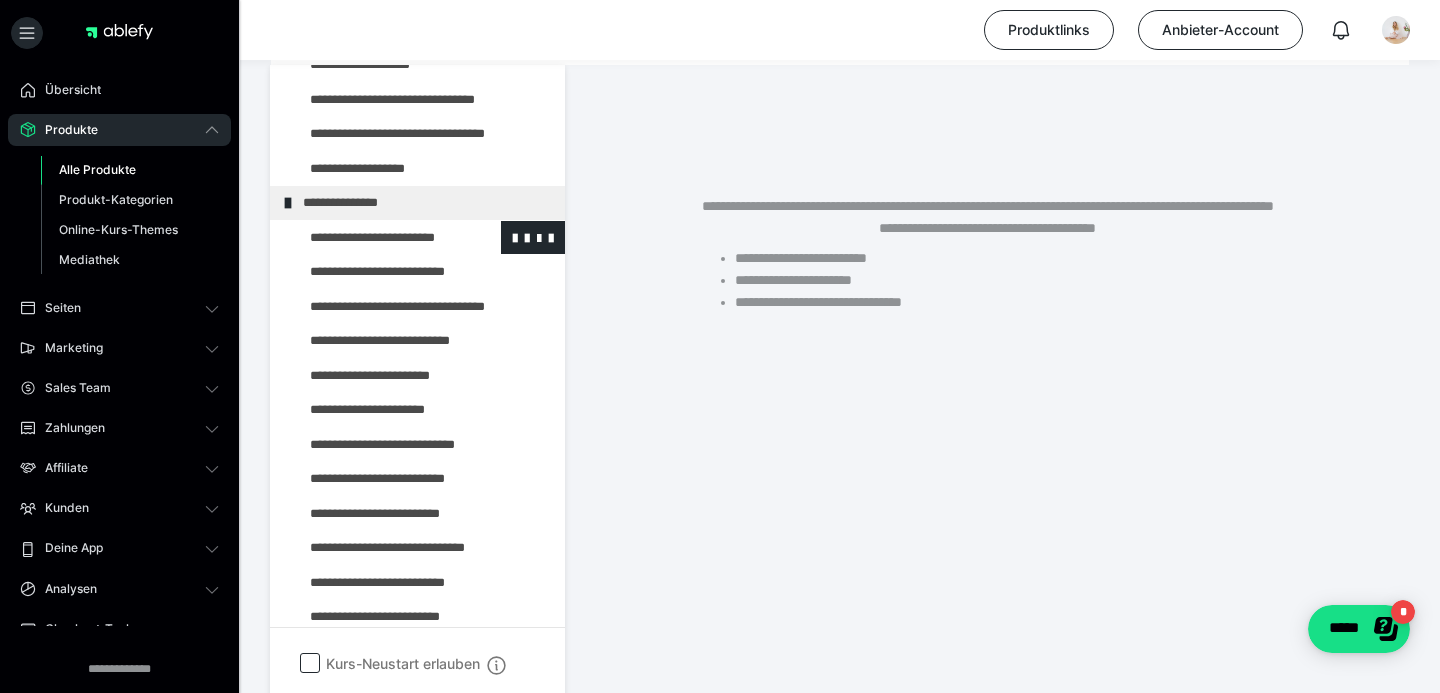 click at bounding box center [375, 238] 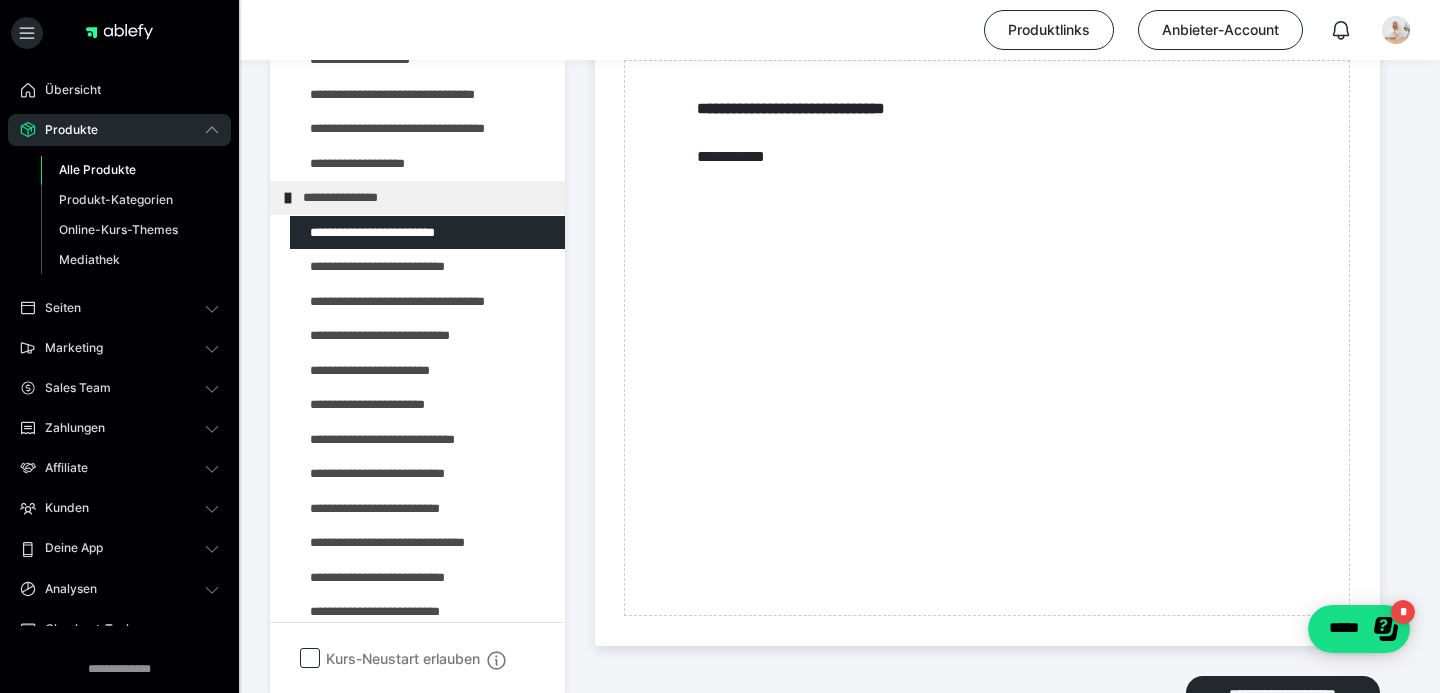 scroll, scrollTop: 746, scrollLeft: 0, axis: vertical 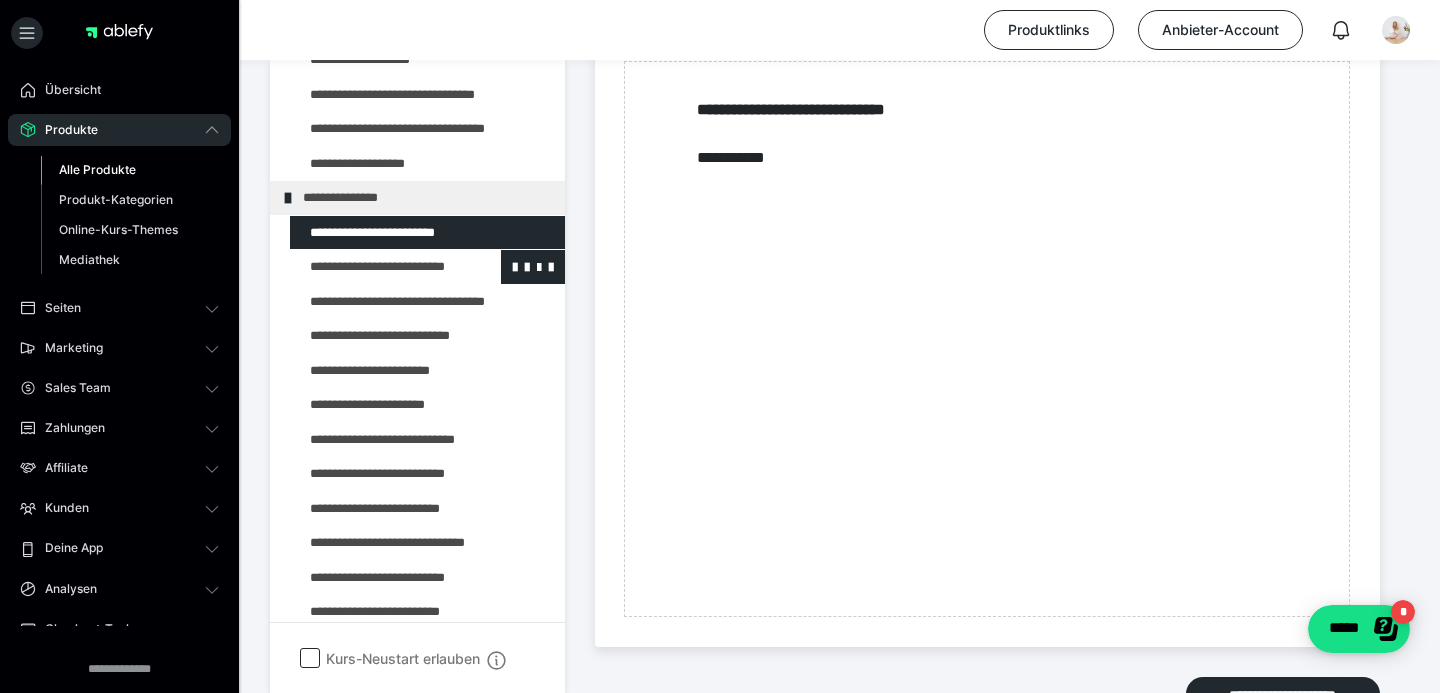click at bounding box center (375, 267) 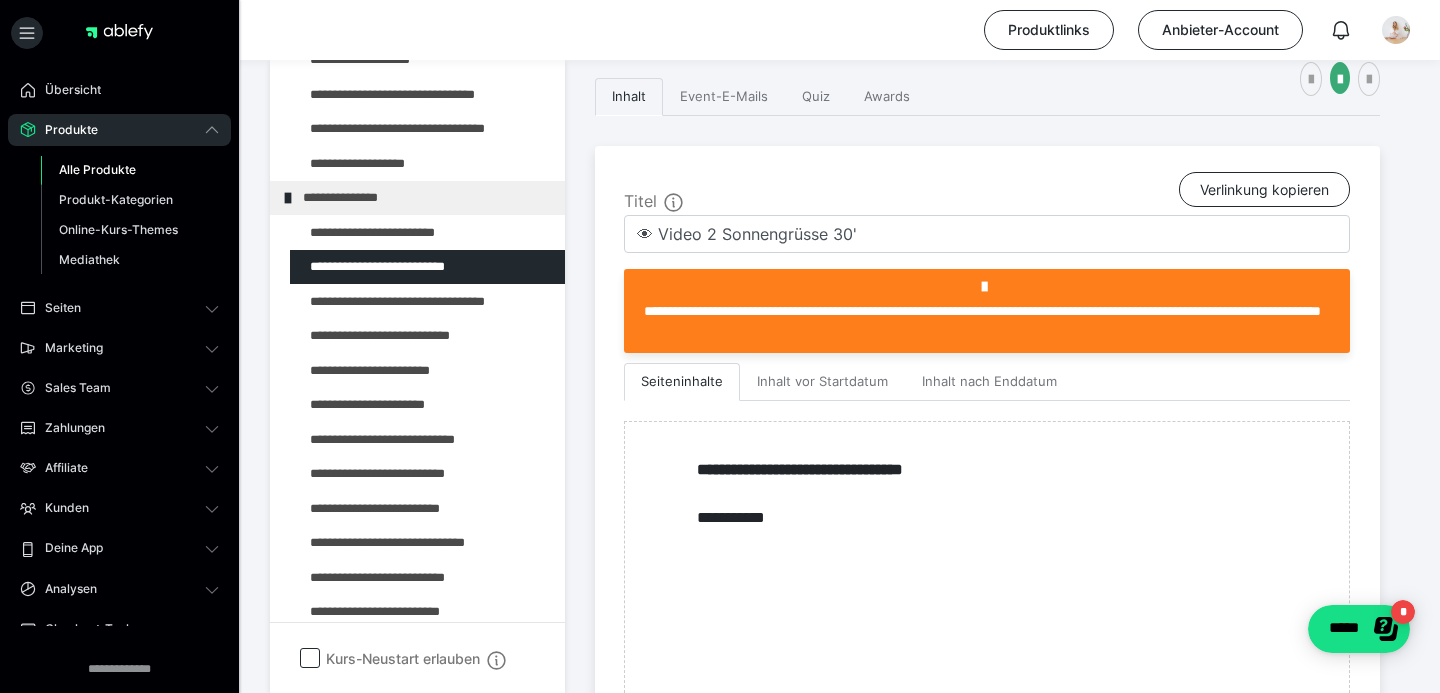 scroll, scrollTop: 746, scrollLeft: 0, axis: vertical 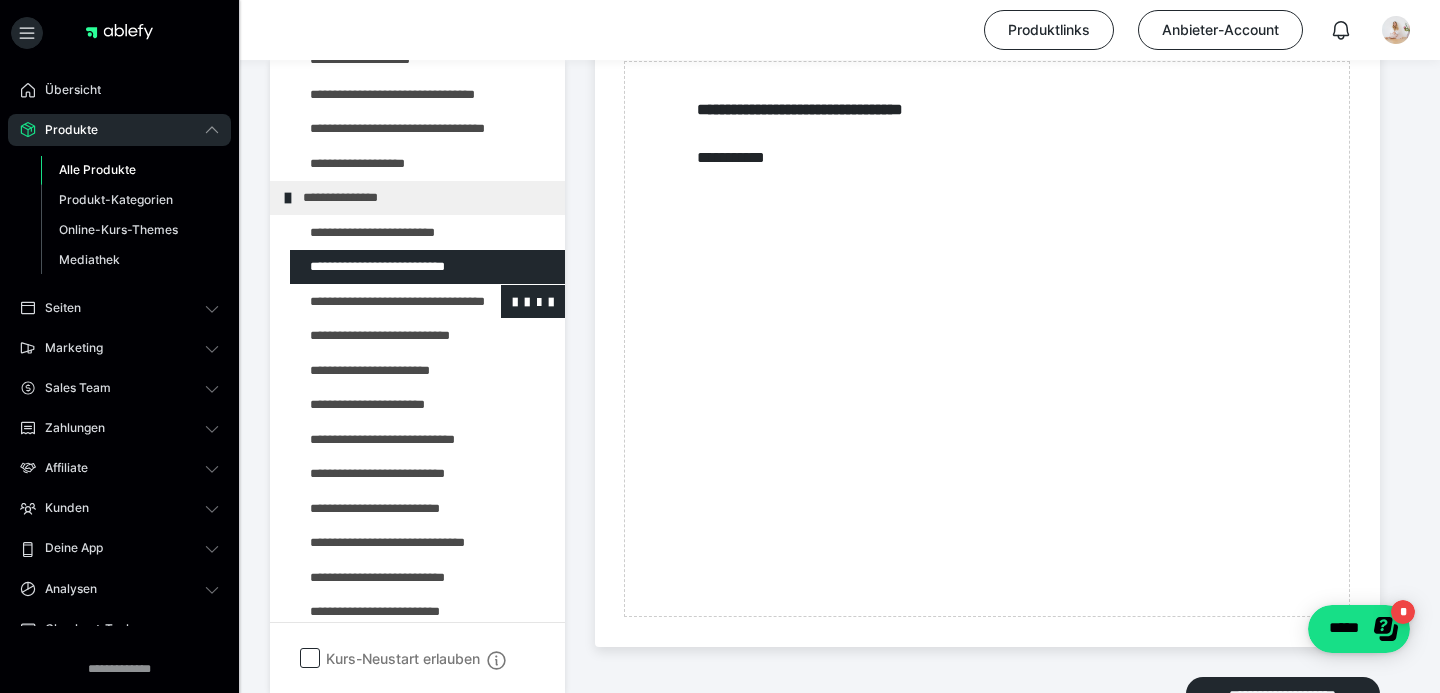 click at bounding box center (375, 302) 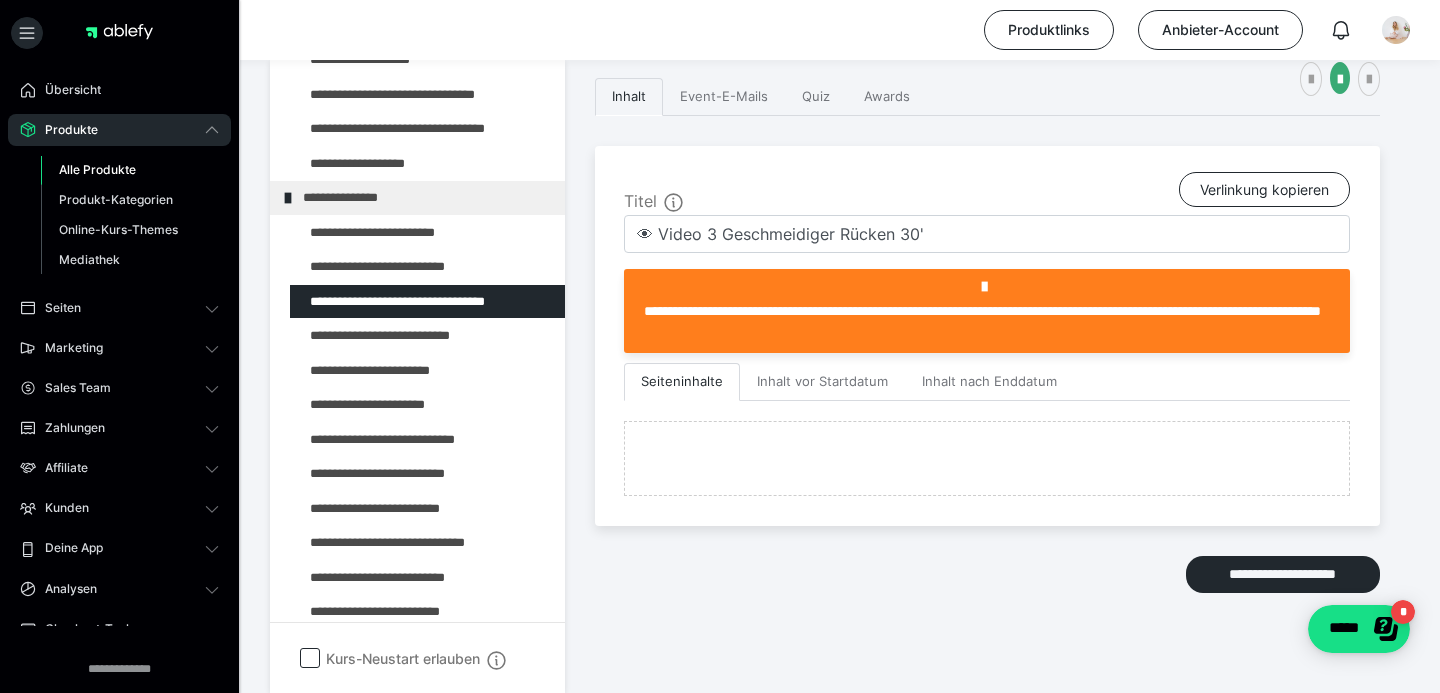 scroll, scrollTop: 746, scrollLeft: 0, axis: vertical 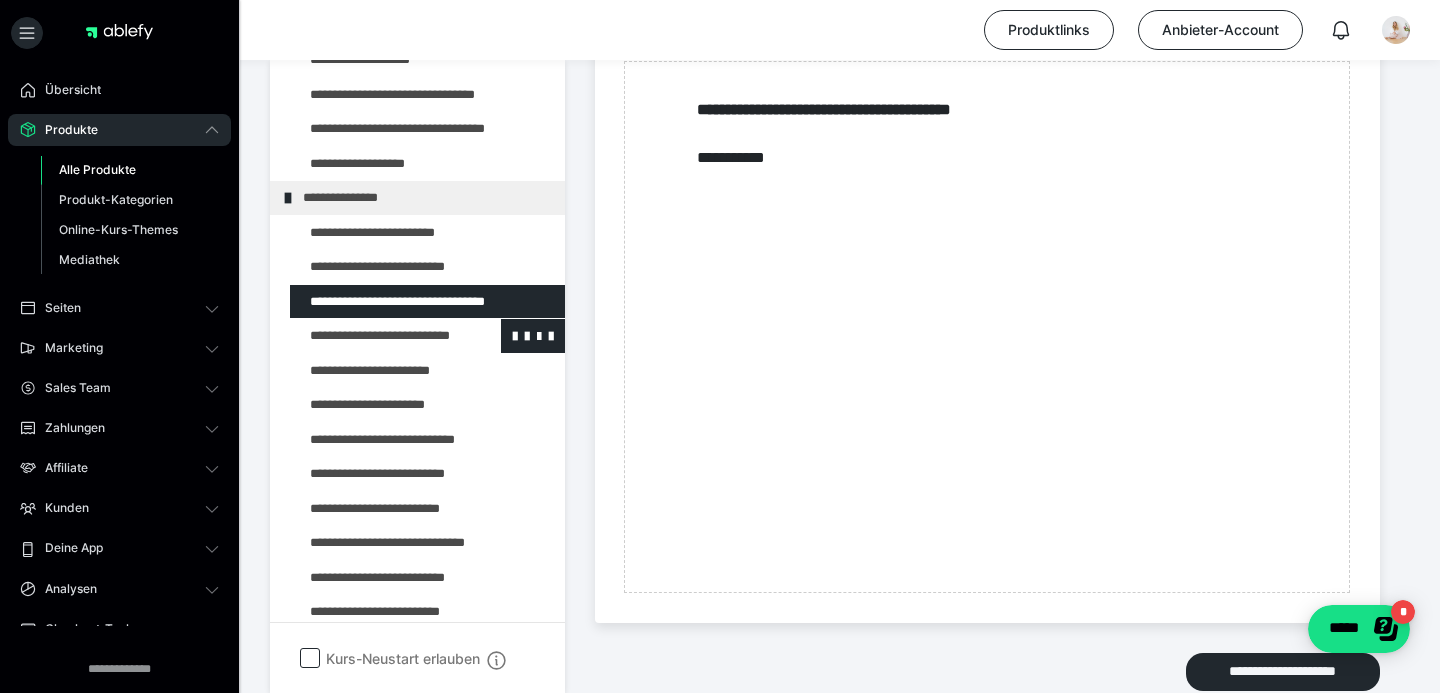 click at bounding box center [375, 336] 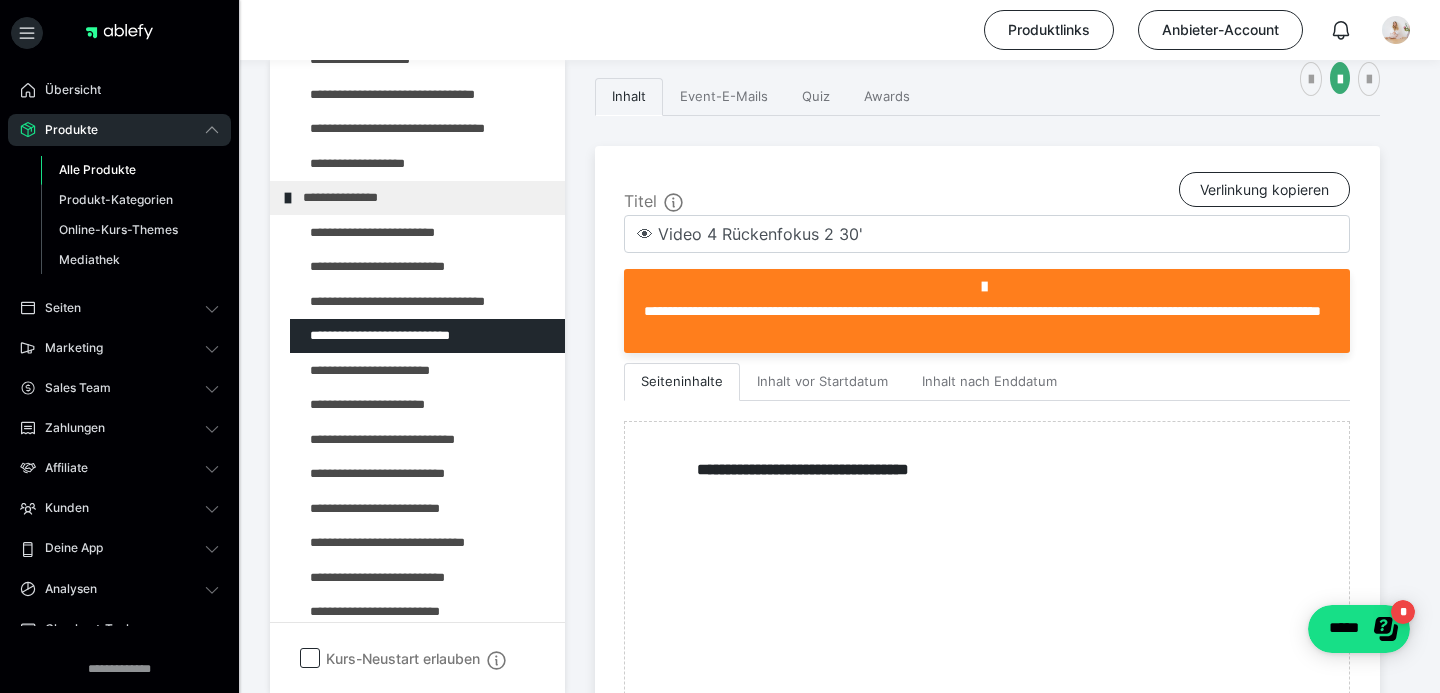 scroll, scrollTop: 746, scrollLeft: 0, axis: vertical 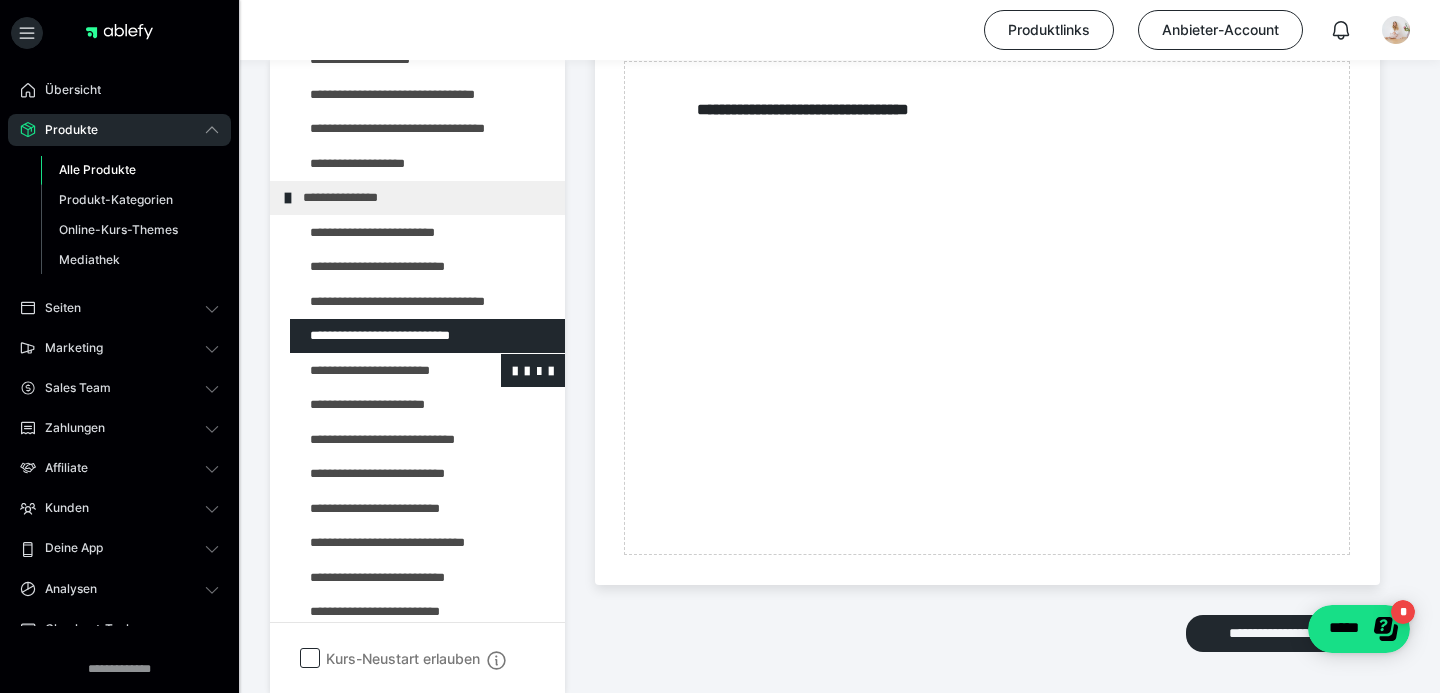 click at bounding box center [375, 371] 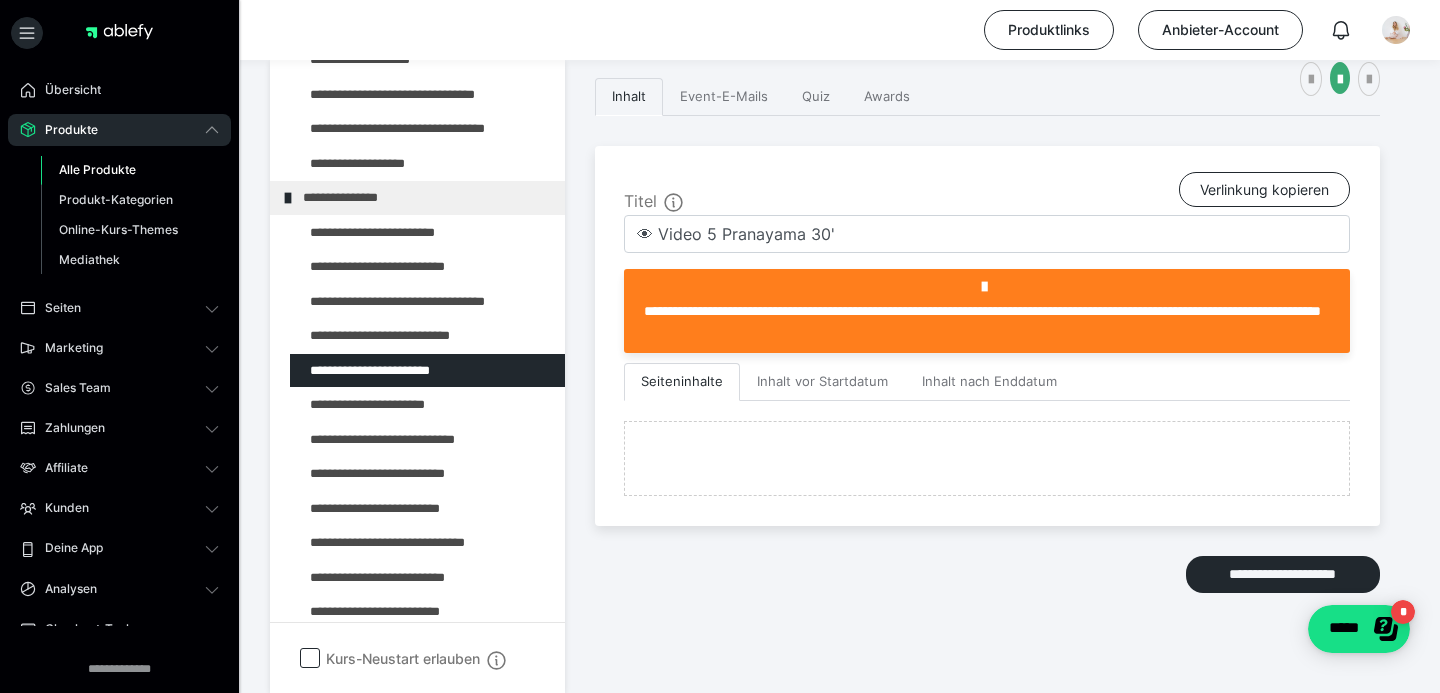 scroll, scrollTop: 746, scrollLeft: 0, axis: vertical 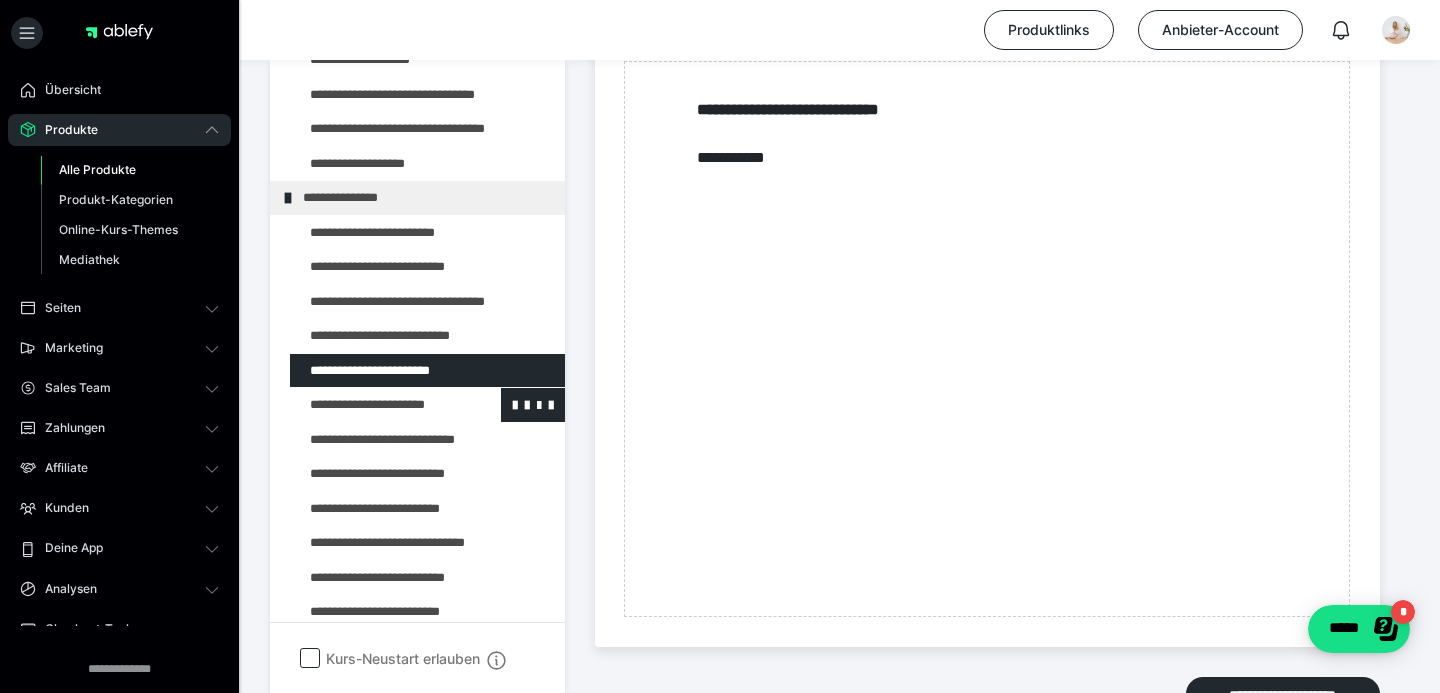 click at bounding box center (375, 405) 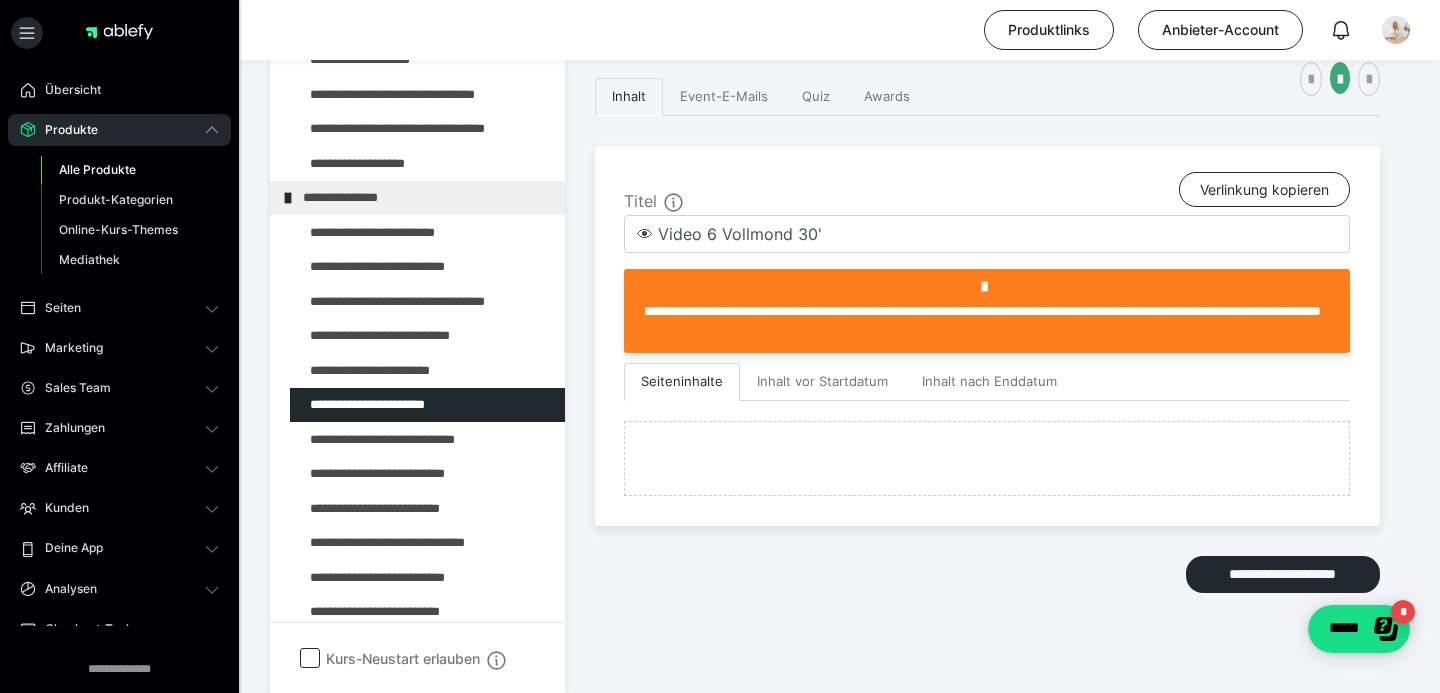 scroll, scrollTop: 746, scrollLeft: 0, axis: vertical 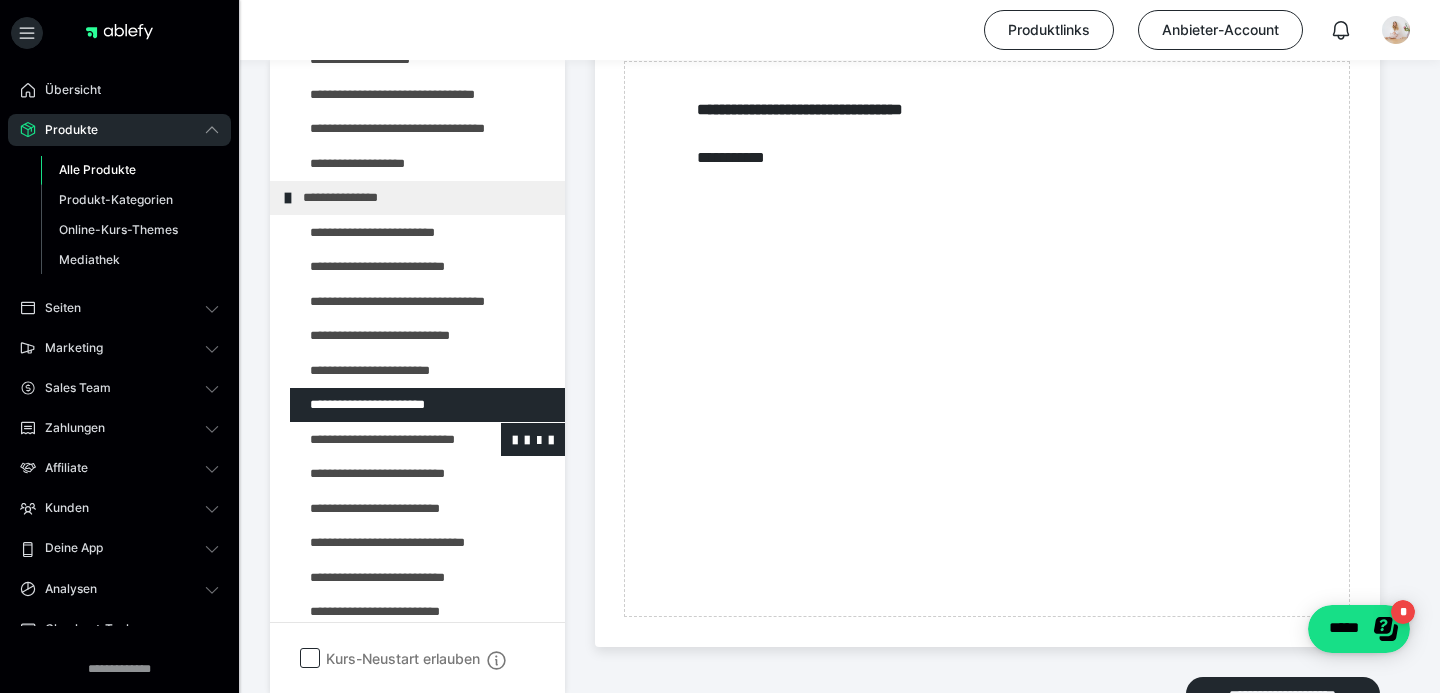 click at bounding box center (375, 440) 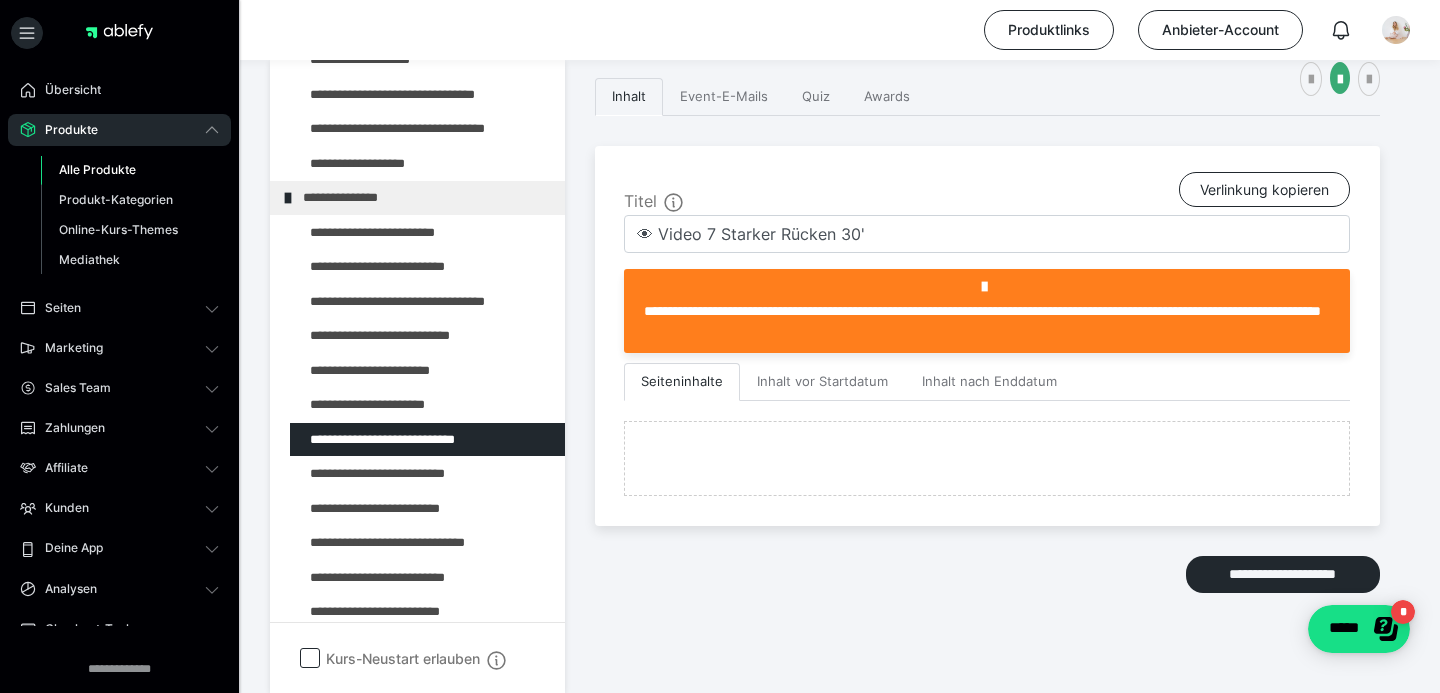 scroll, scrollTop: 746, scrollLeft: 0, axis: vertical 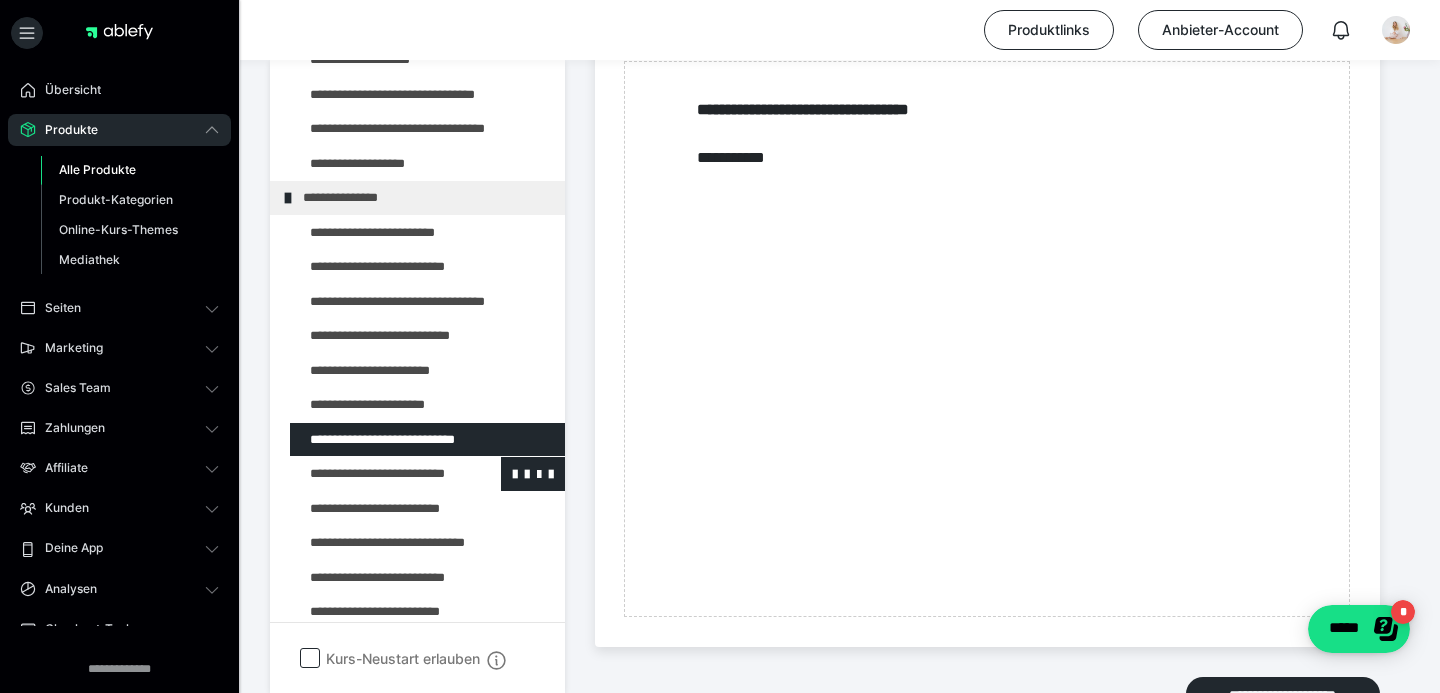 click at bounding box center [375, 474] 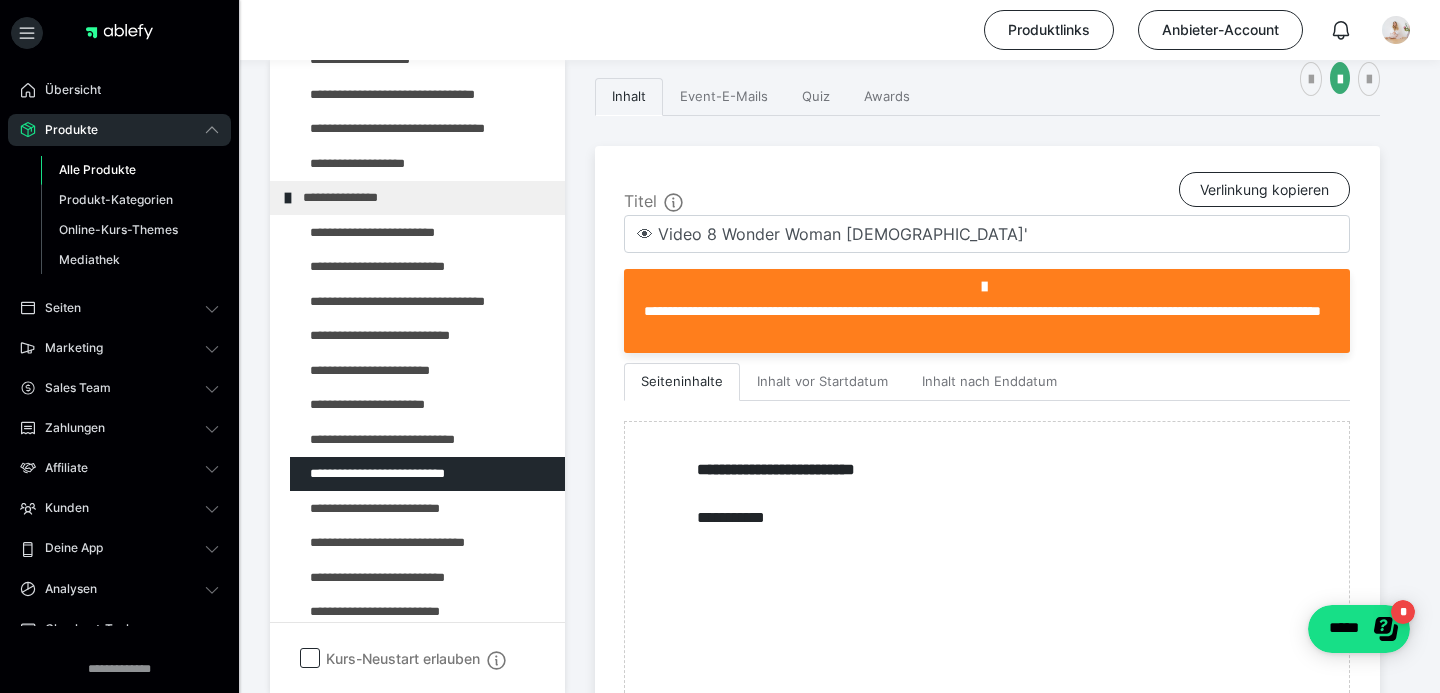 scroll, scrollTop: 746, scrollLeft: 0, axis: vertical 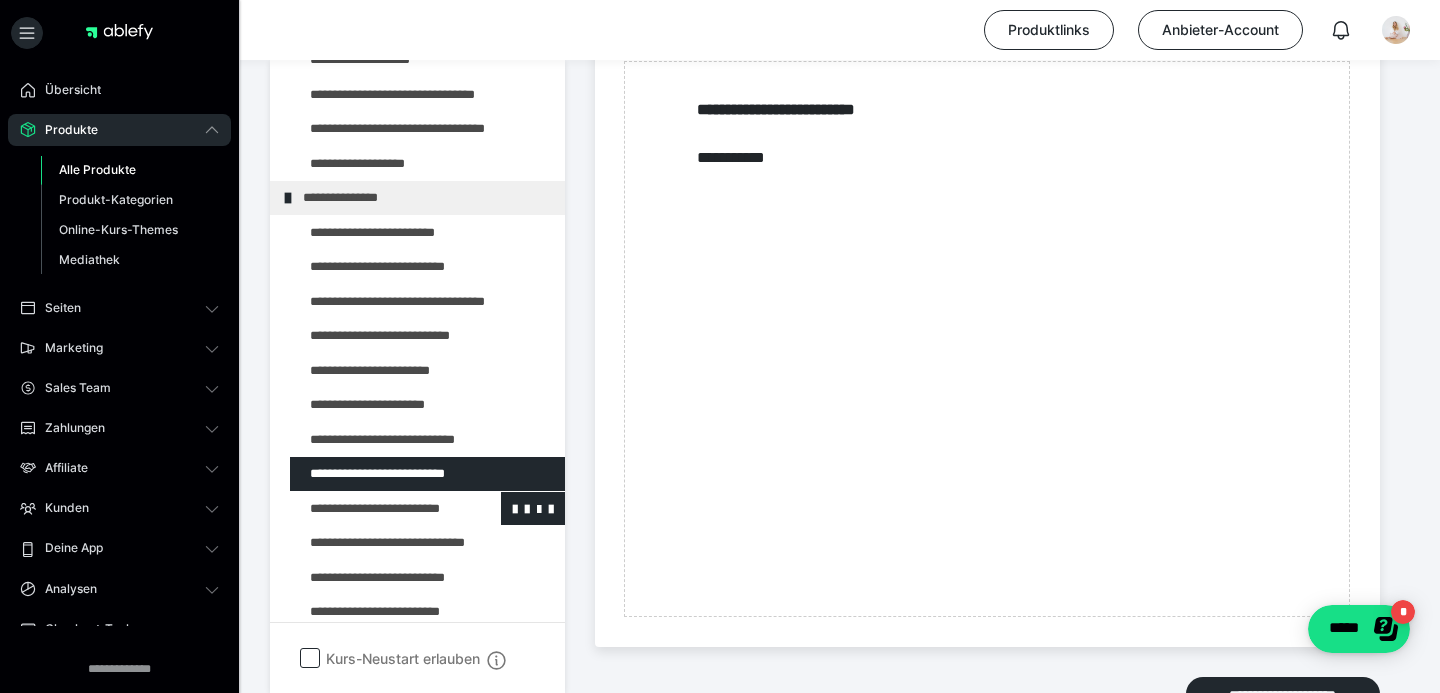click at bounding box center [375, 509] 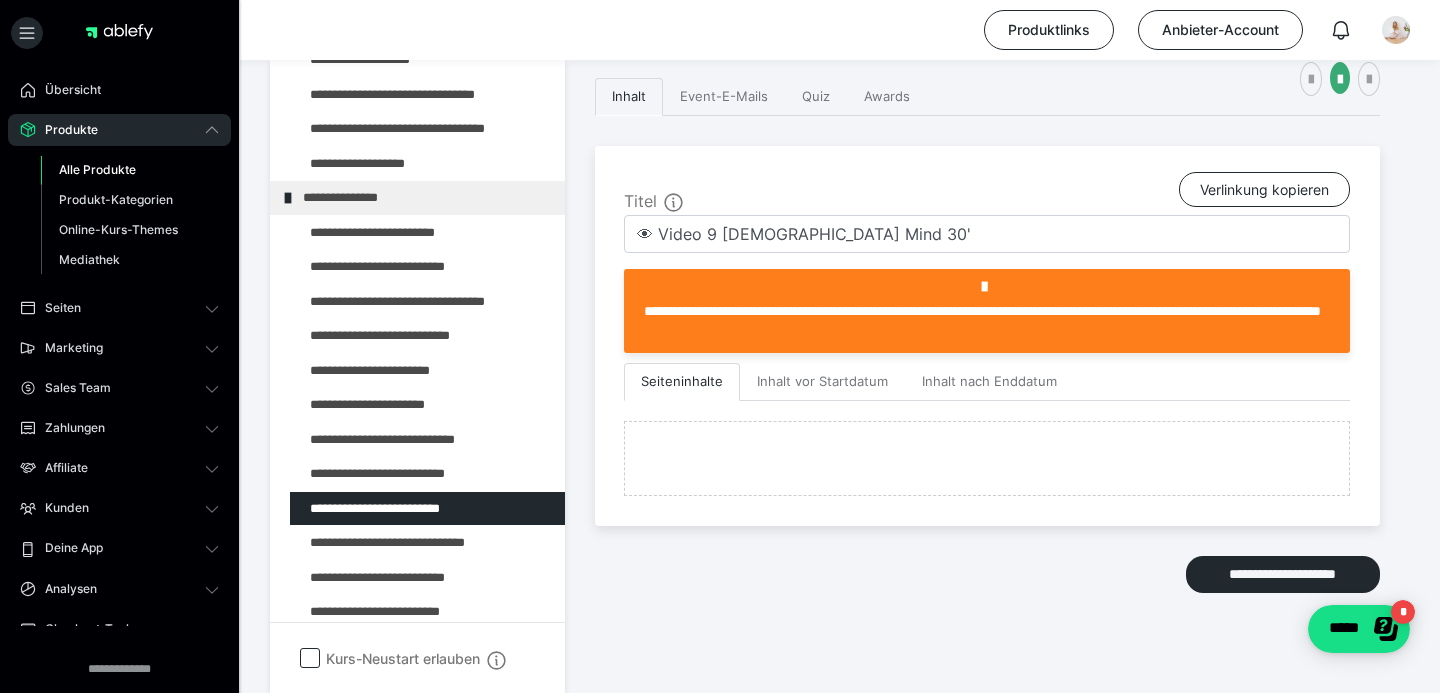 scroll, scrollTop: 746, scrollLeft: 0, axis: vertical 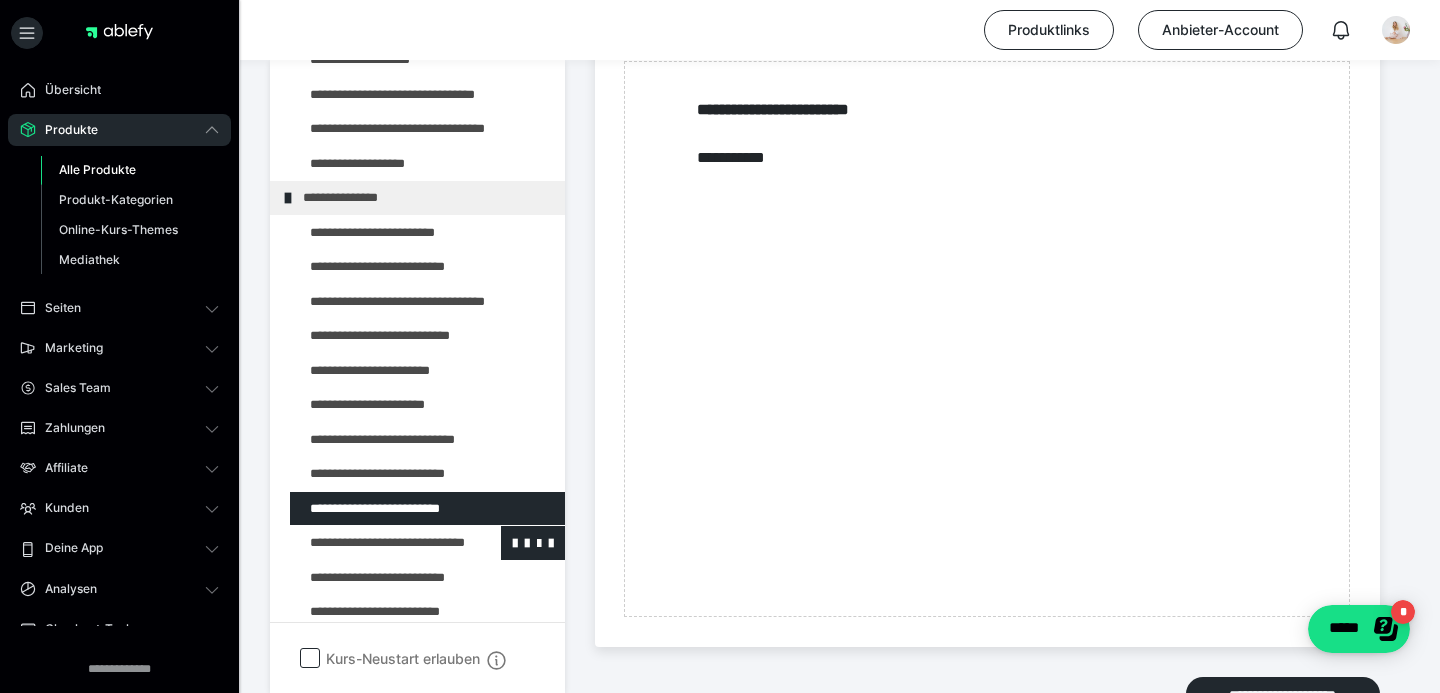 click at bounding box center (375, 543) 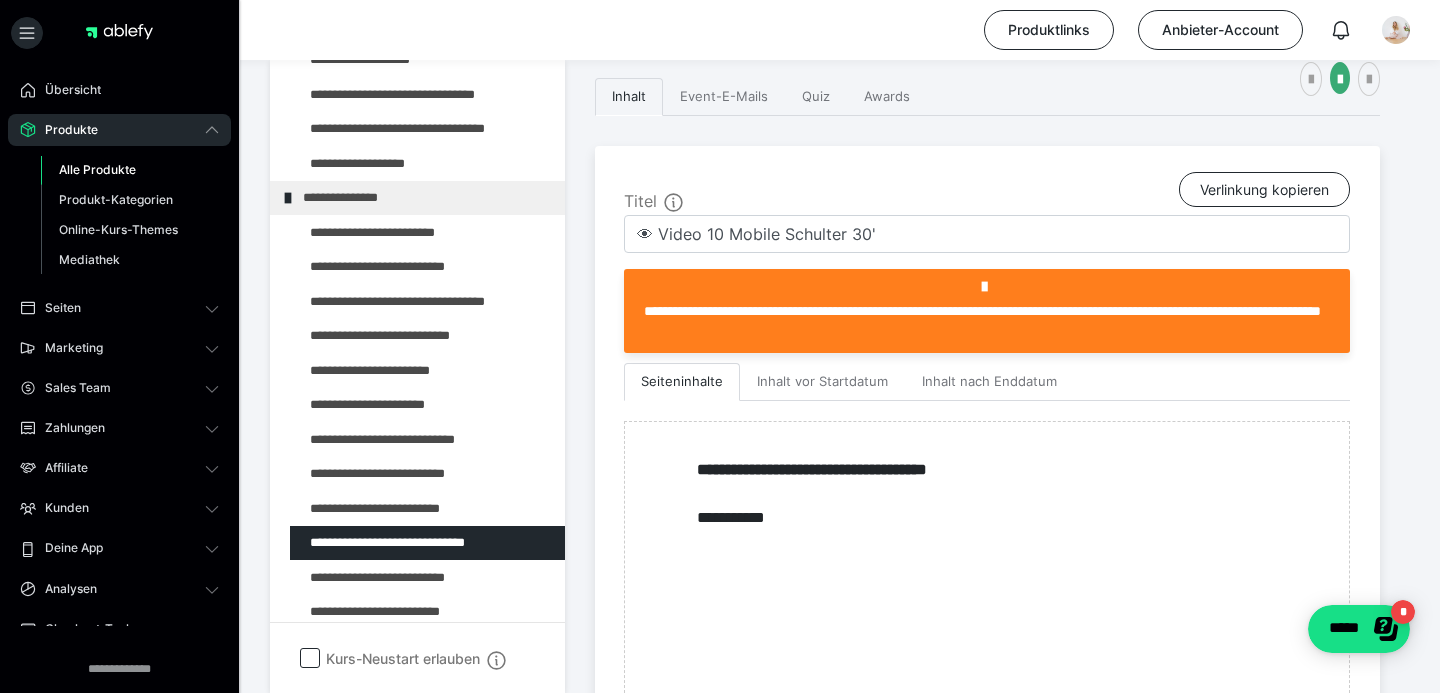 scroll, scrollTop: 746, scrollLeft: 0, axis: vertical 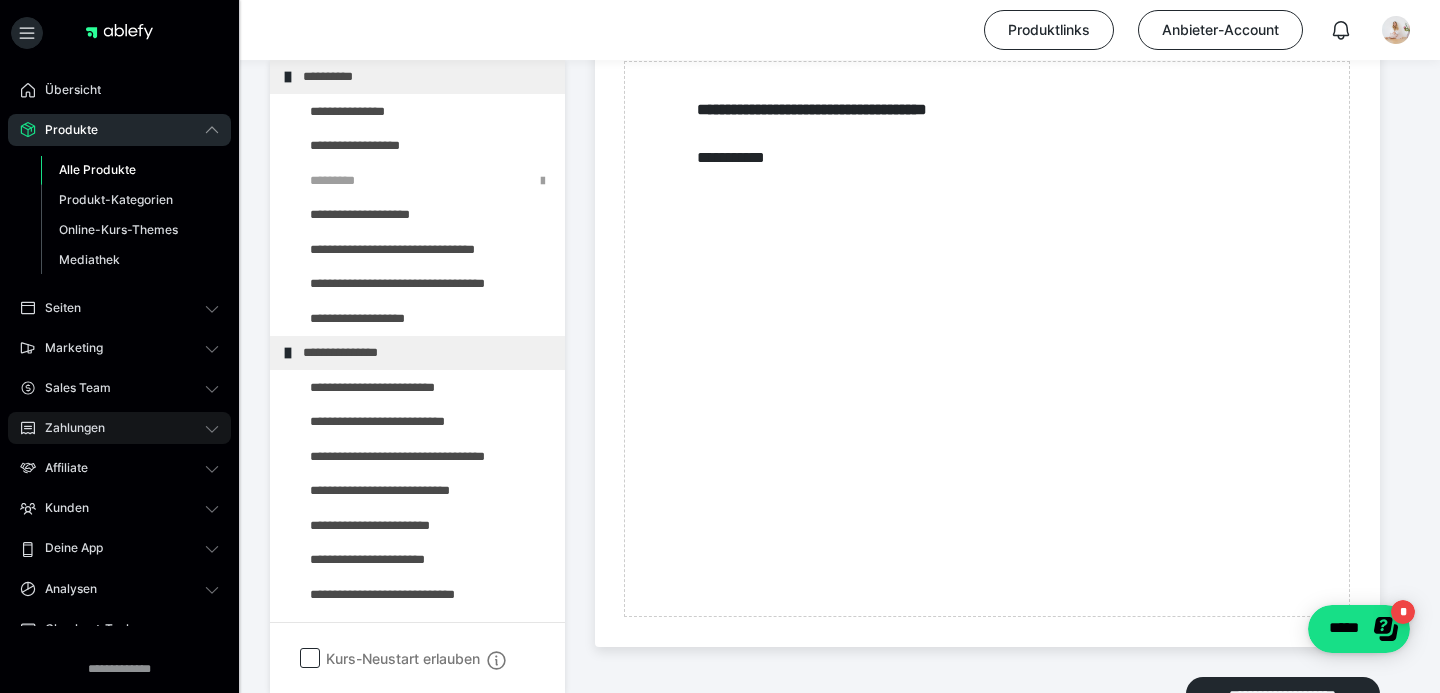 click on "Zahlungen" at bounding box center [68, 428] 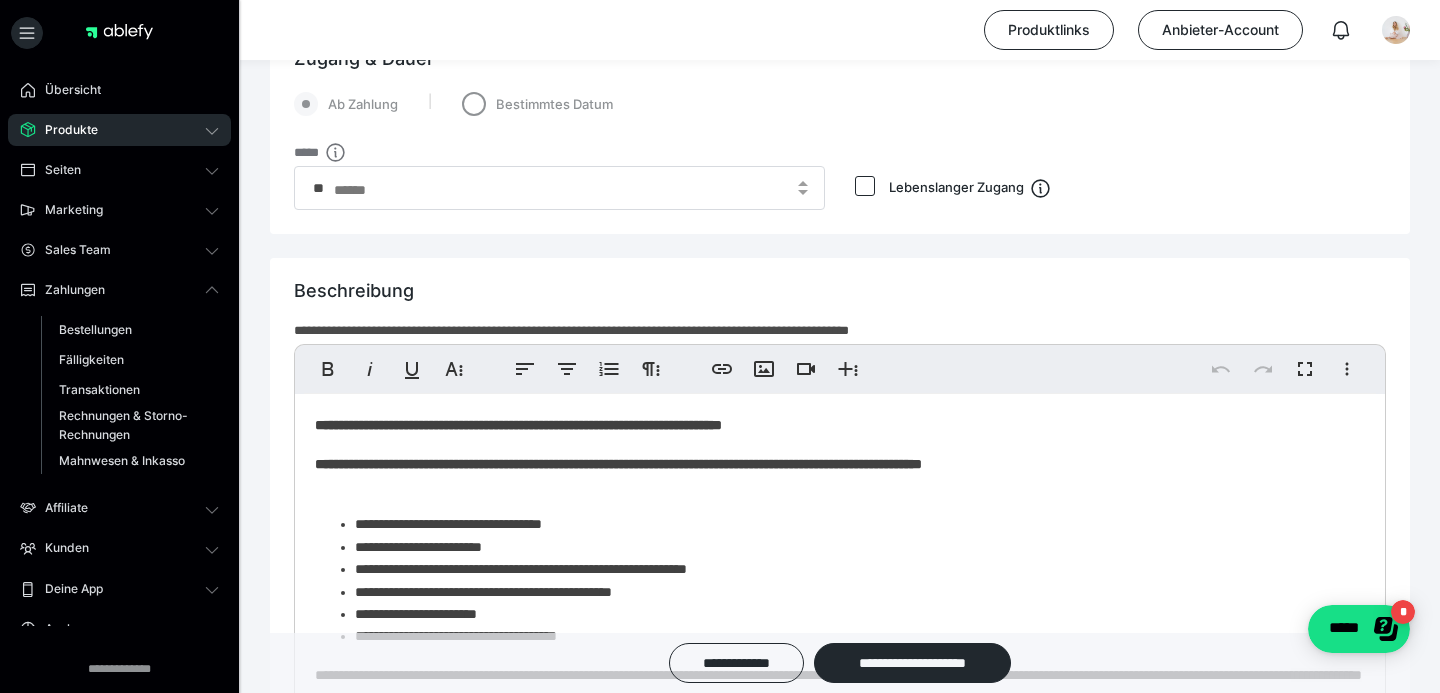 scroll, scrollTop: 1054, scrollLeft: 0, axis: vertical 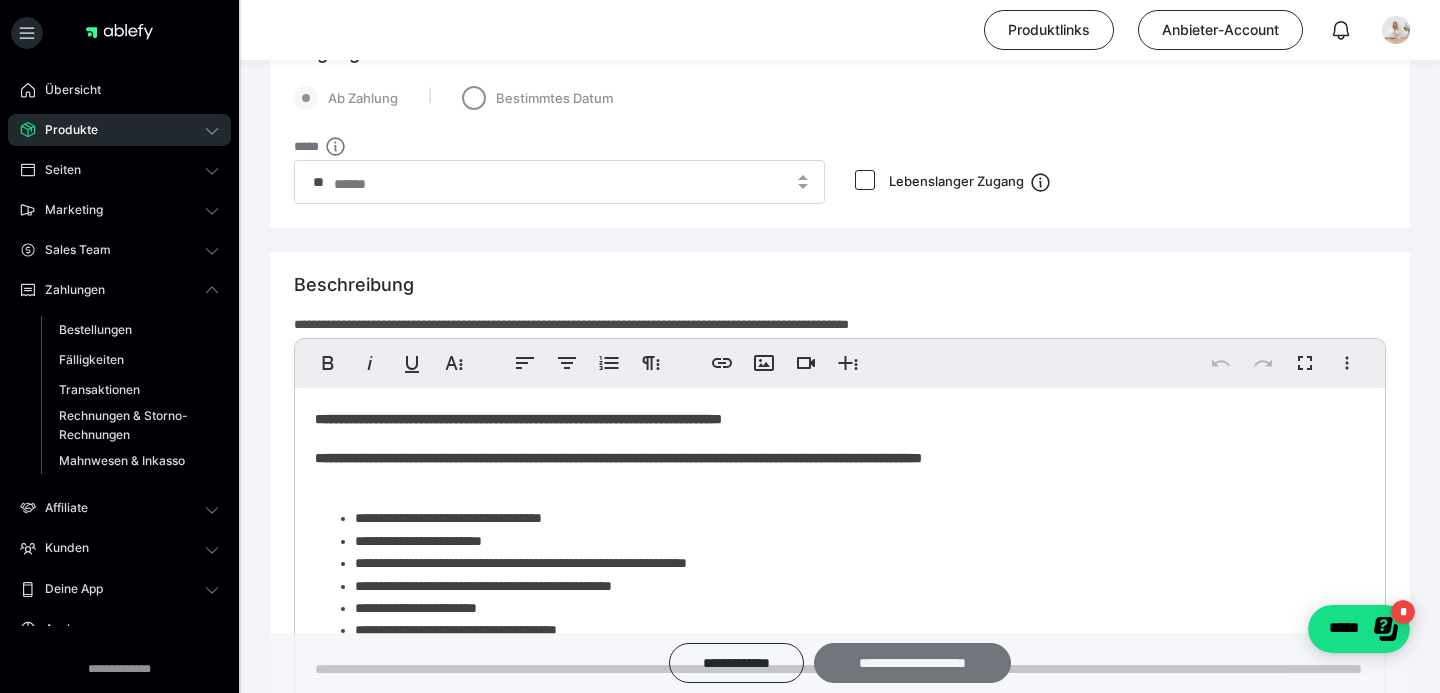 click on "**********" at bounding box center (912, 663) 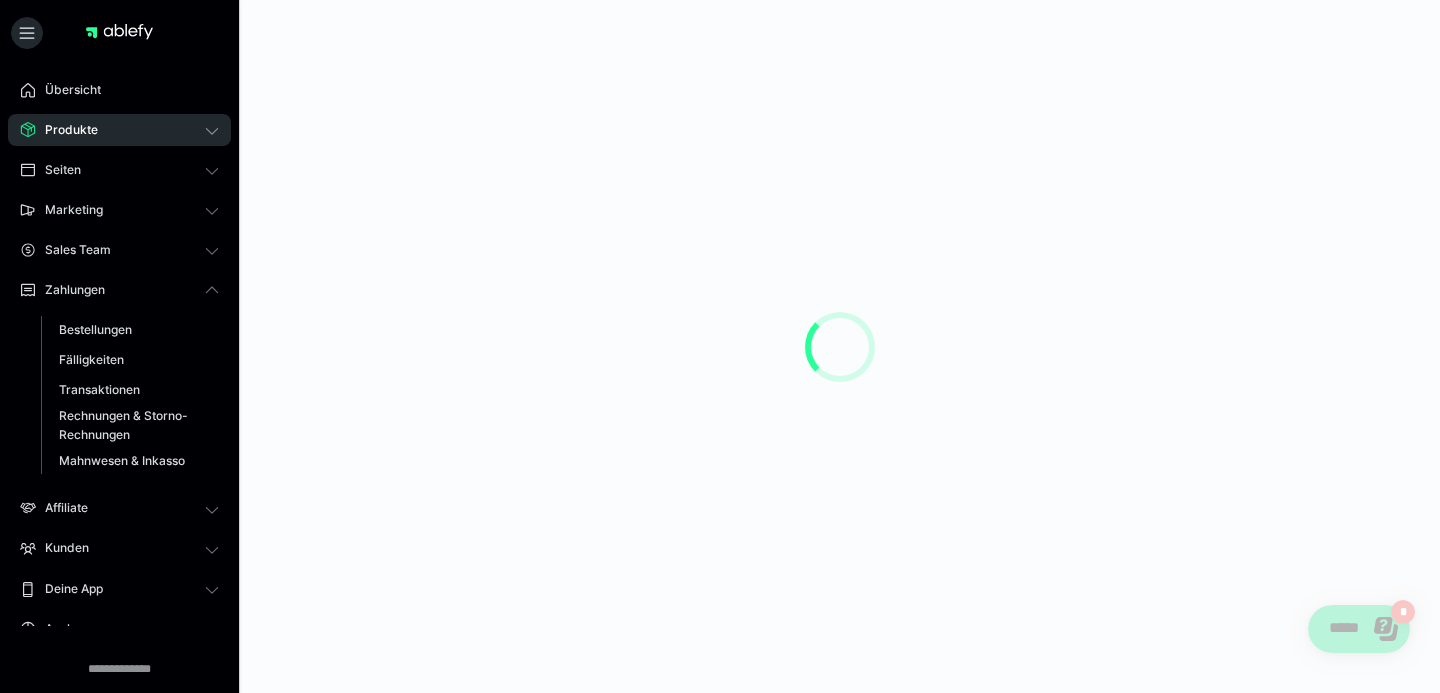 scroll, scrollTop: 0, scrollLeft: 0, axis: both 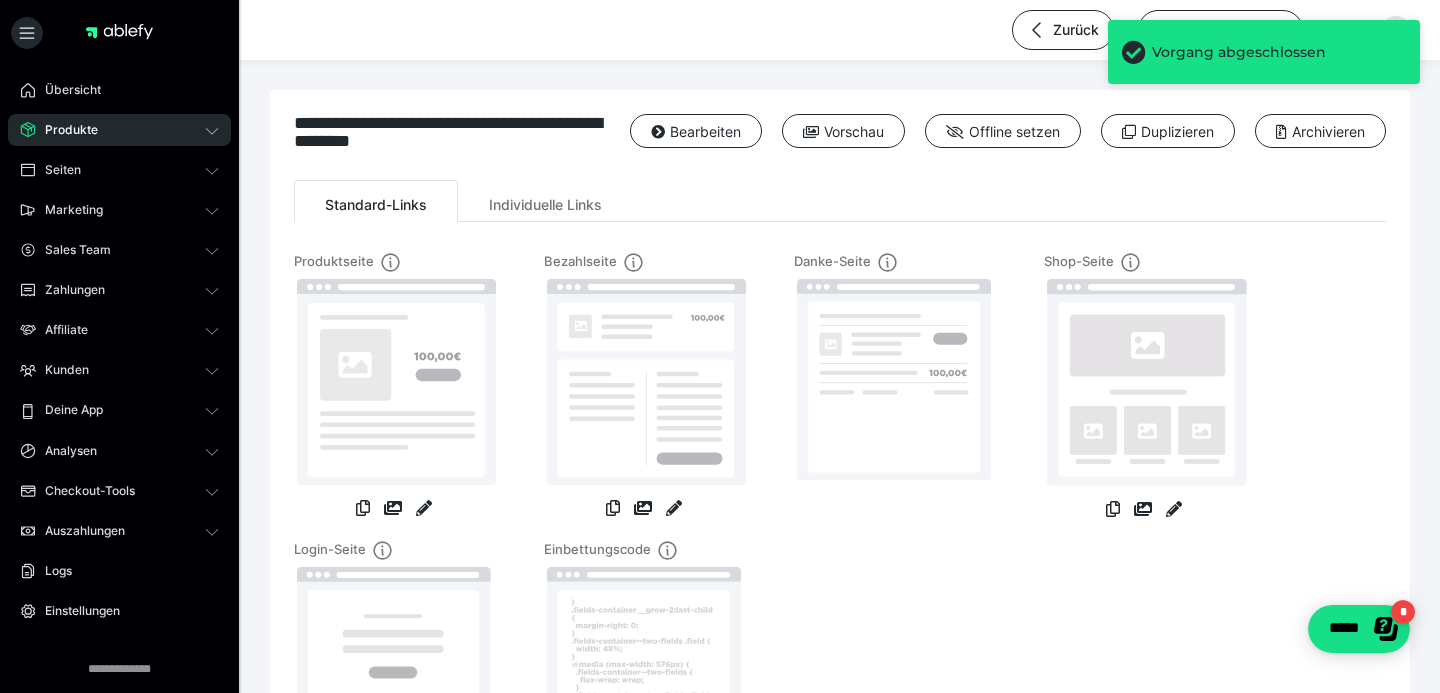 click on "Produkte" at bounding box center [64, 130] 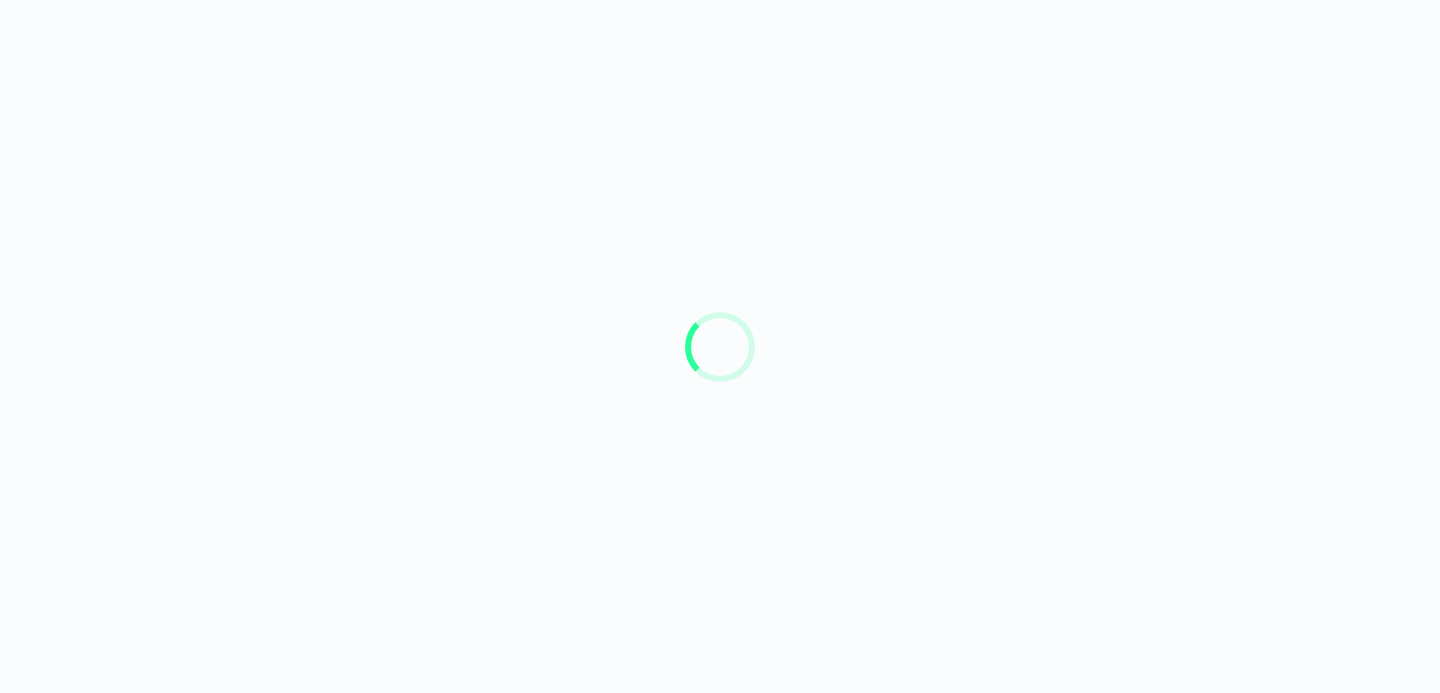 scroll, scrollTop: 0, scrollLeft: 0, axis: both 